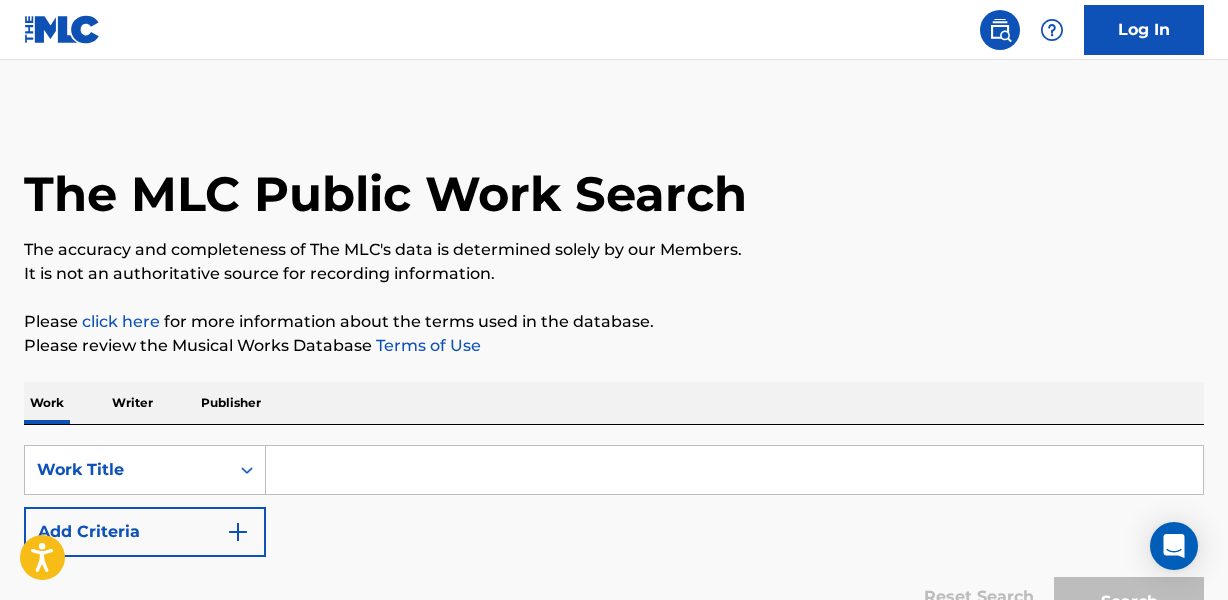 scroll, scrollTop: 0, scrollLeft: 0, axis: both 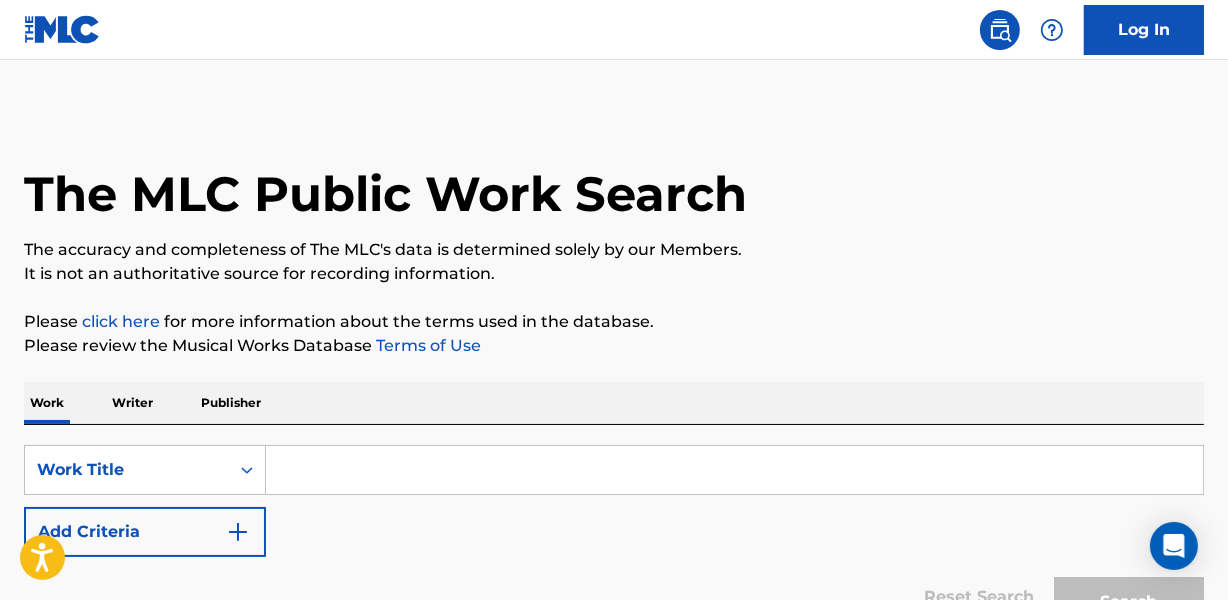 click at bounding box center [735, 470] 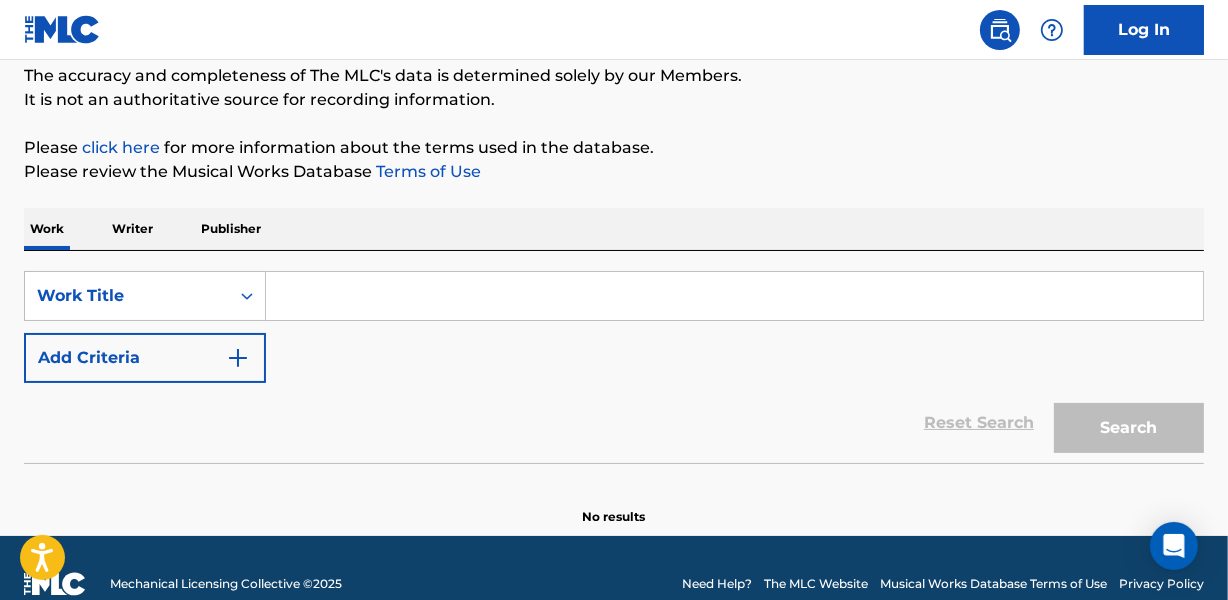 scroll, scrollTop: 205, scrollLeft: 0, axis: vertical 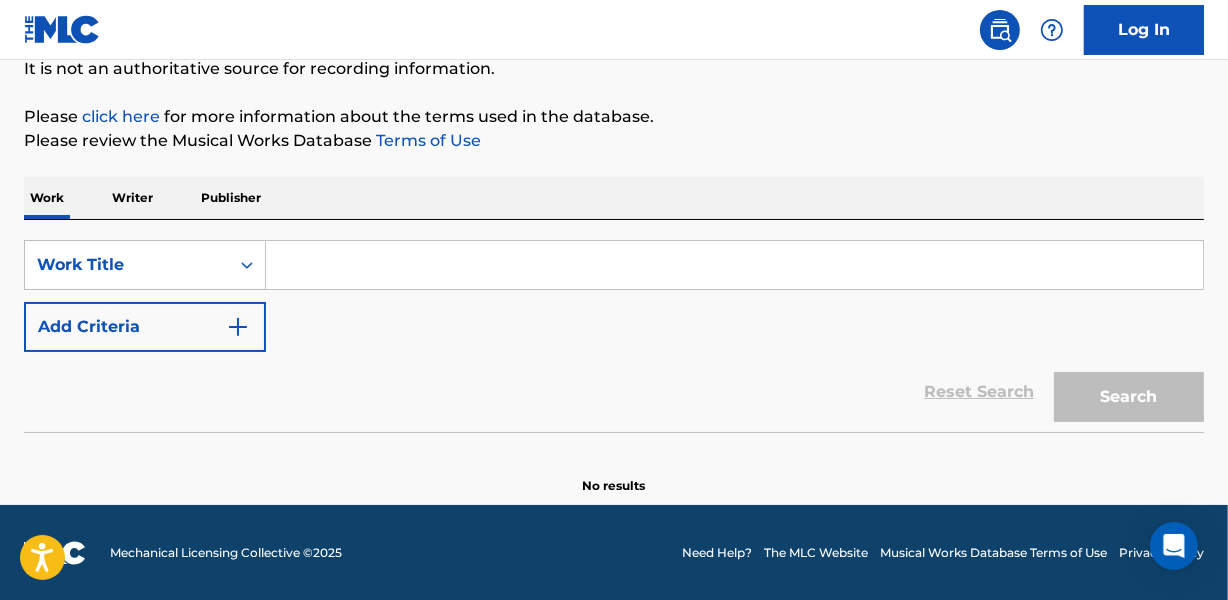 click at bounding box center (238, 327) 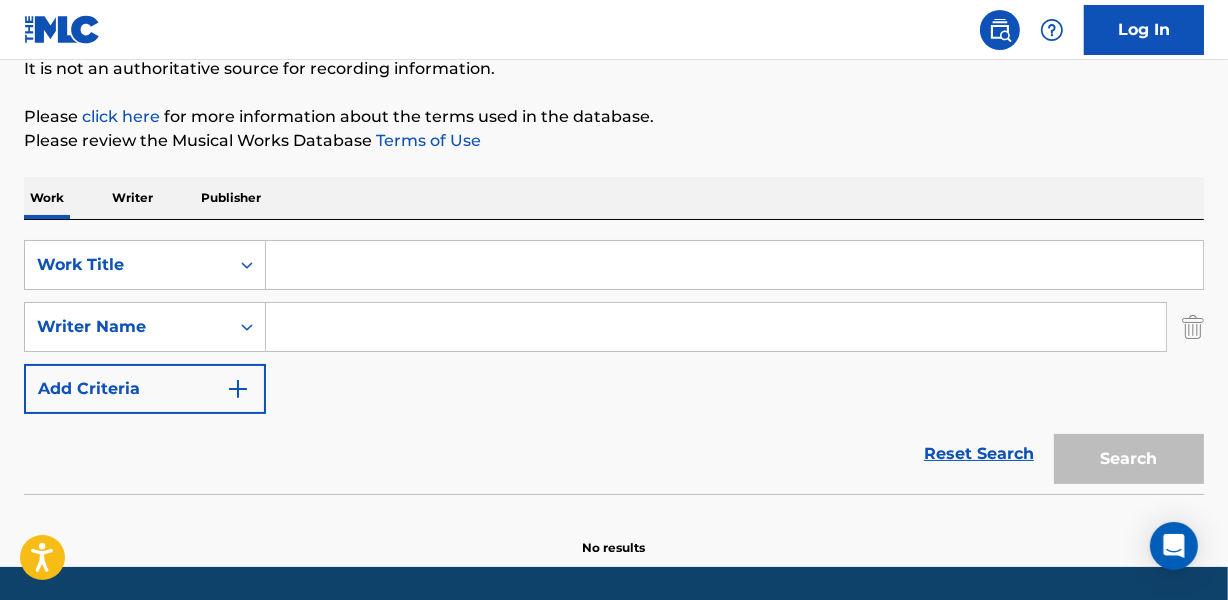 type 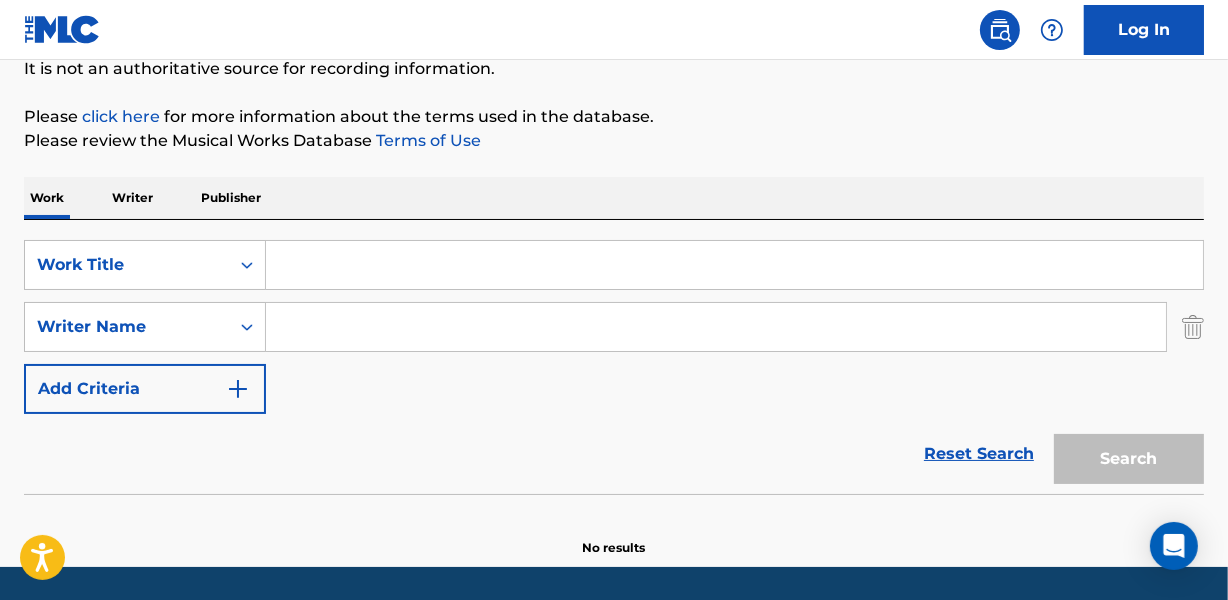 click at bounding box center [734, 265] 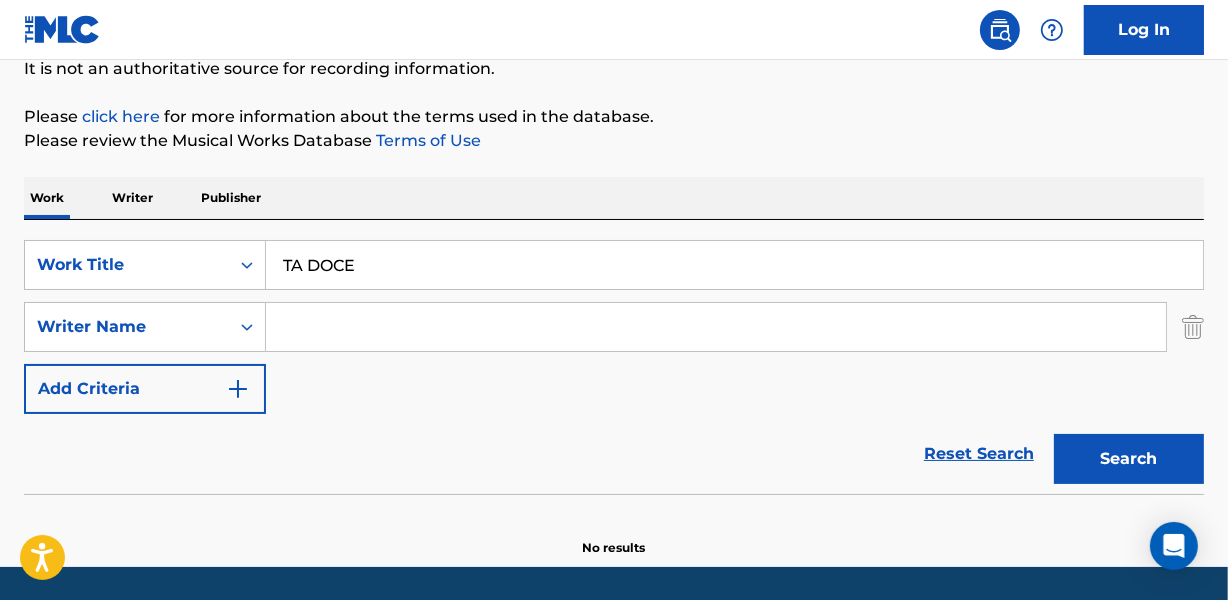 type on "TA DOCE" 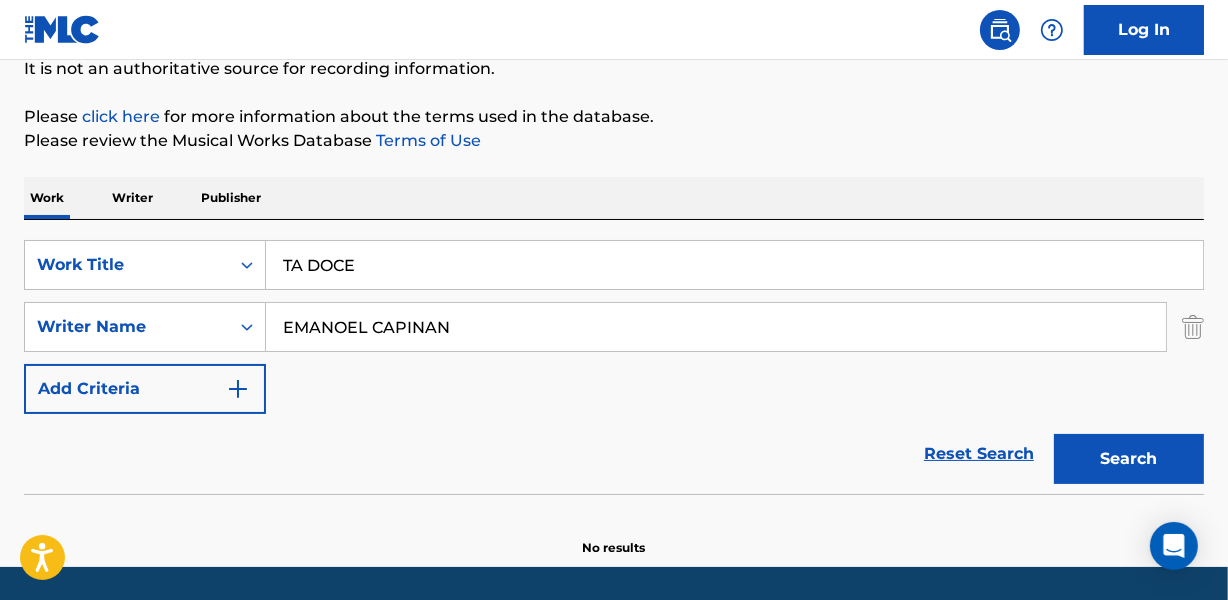 click on "Search" at bounding box center [1129, 459] 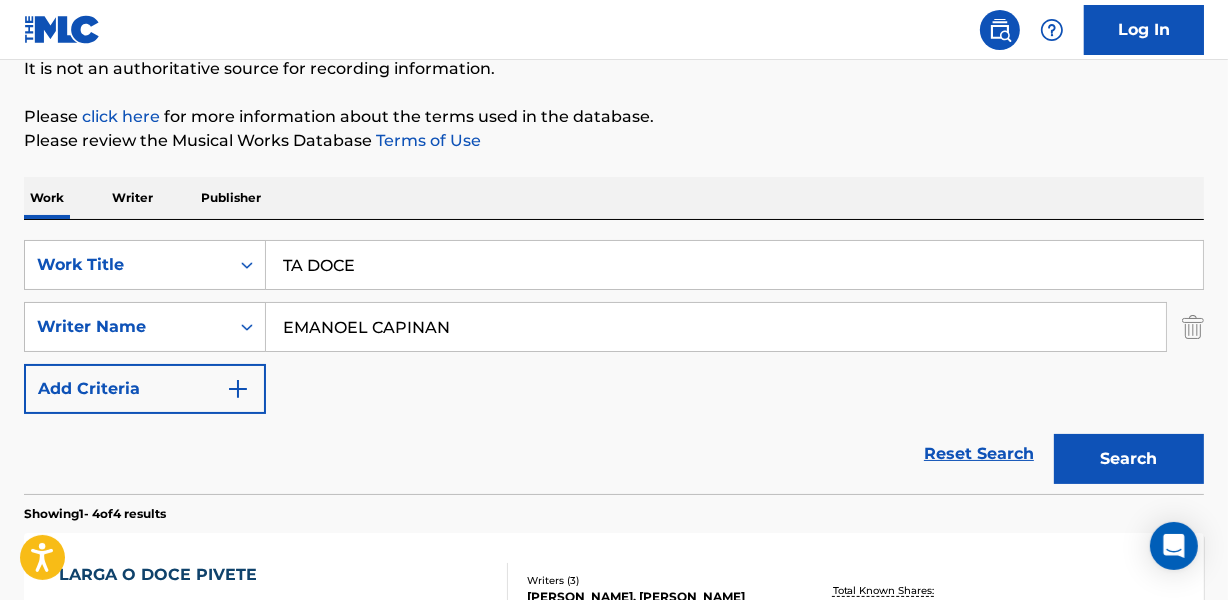 click on "Reset Search Search" at bounding box center [614, 454] 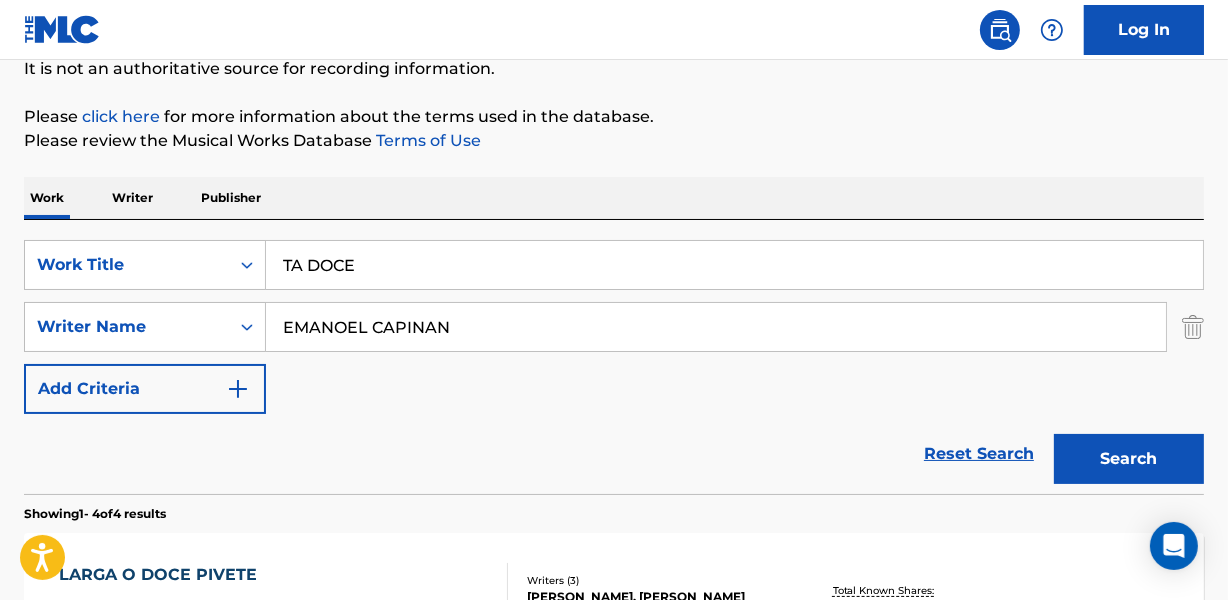 drag, startPoint x: 646, startPoint y: 407, endPoint x: 645, endPoint y: 420, distance: 13.038404 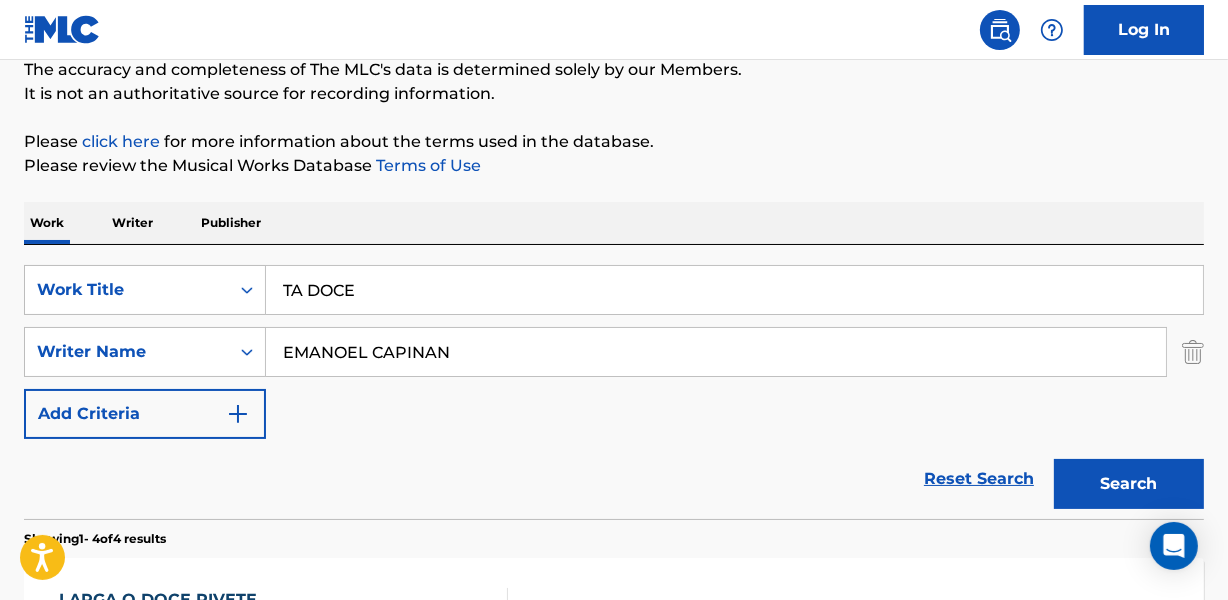scroll, scrollTop: 181, scrollLeft: 0, axis: vertical 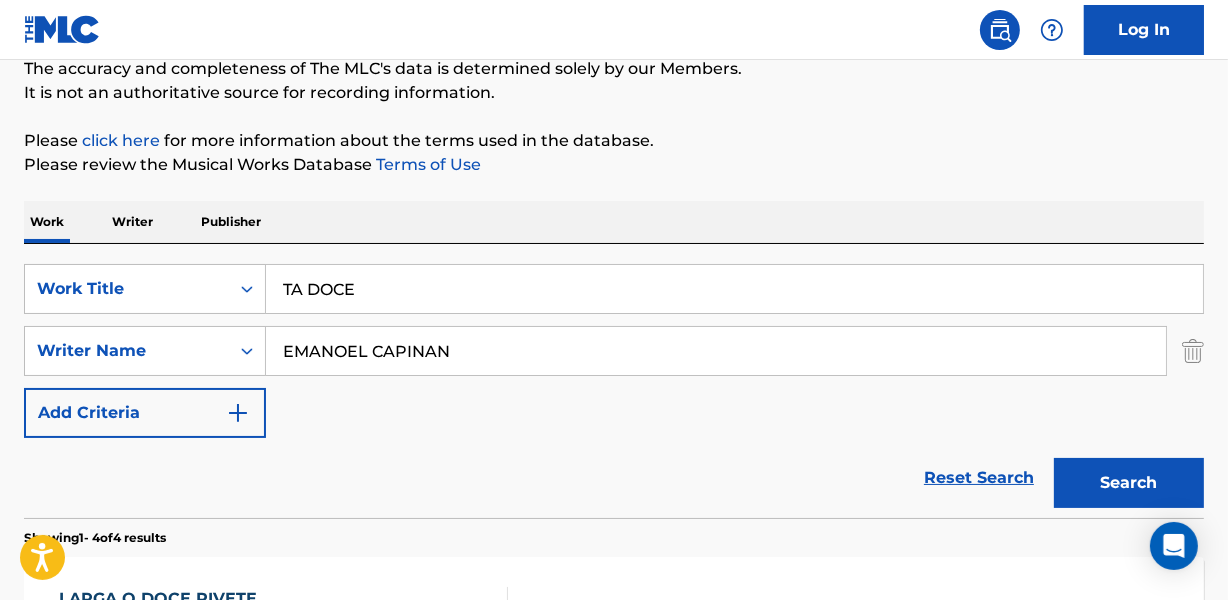 click on "TA DOCE" at bounding box center (734, 289) 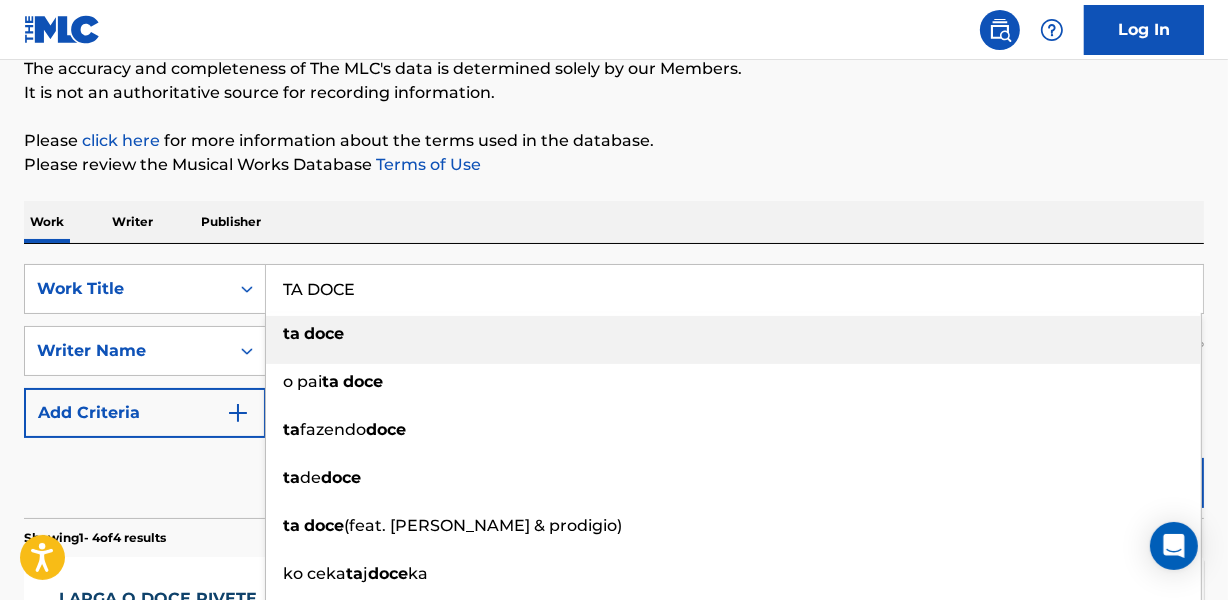 paste on "° EM TODAS" 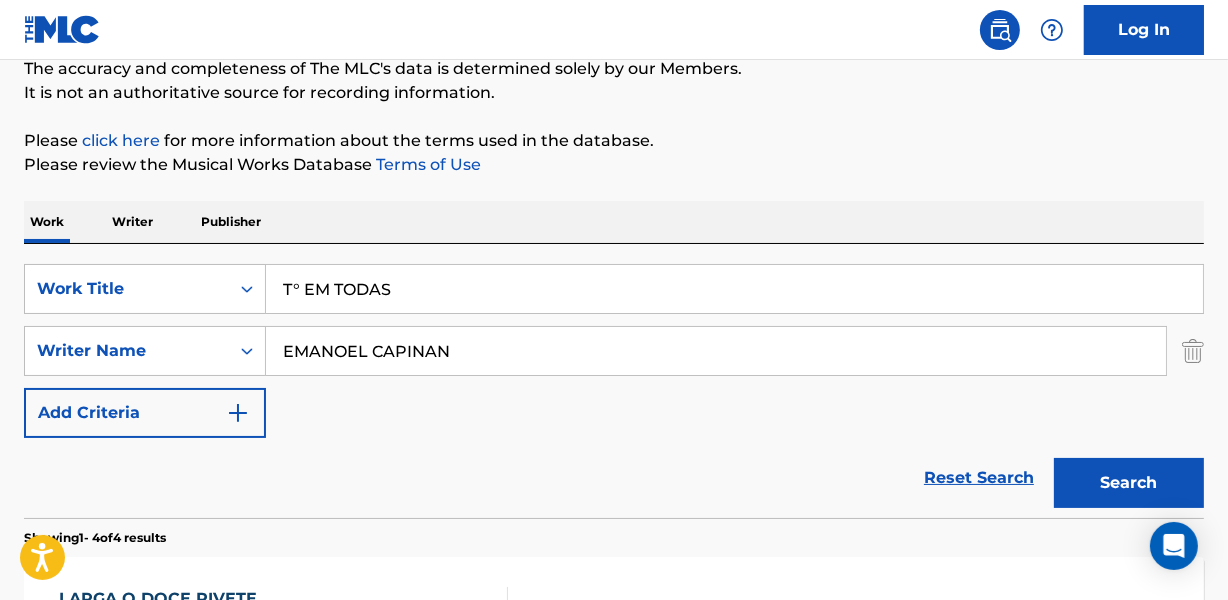 click on "Reset Search Search" at bounding box center [614, 478] 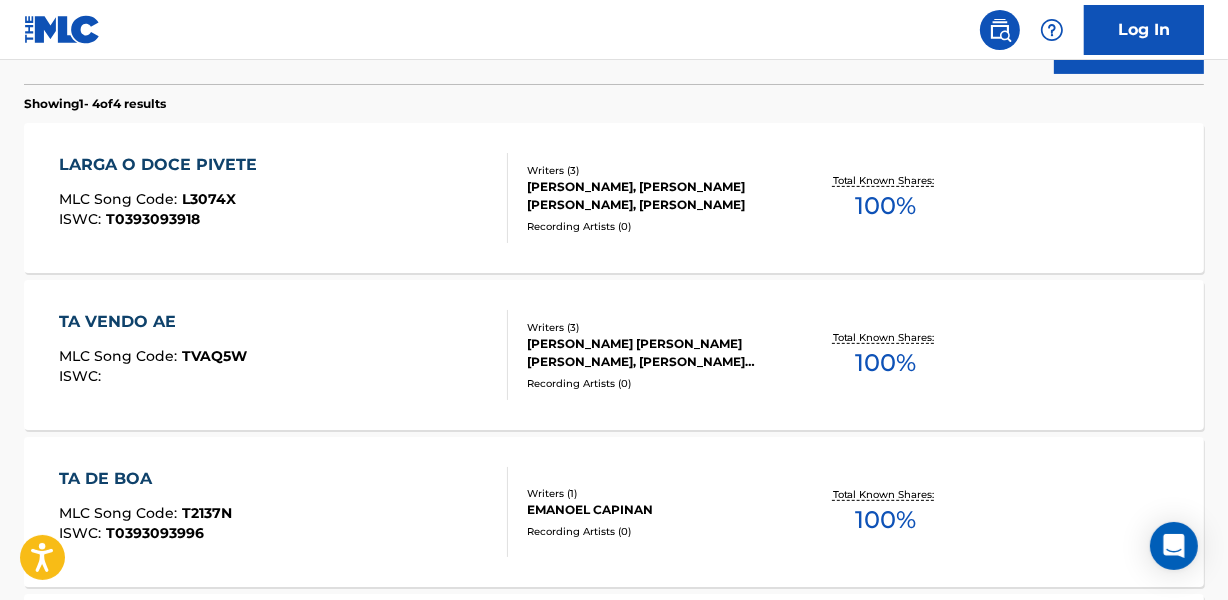 scroll, scrollTop: 363, scrollLeft: 0, axis: vertical 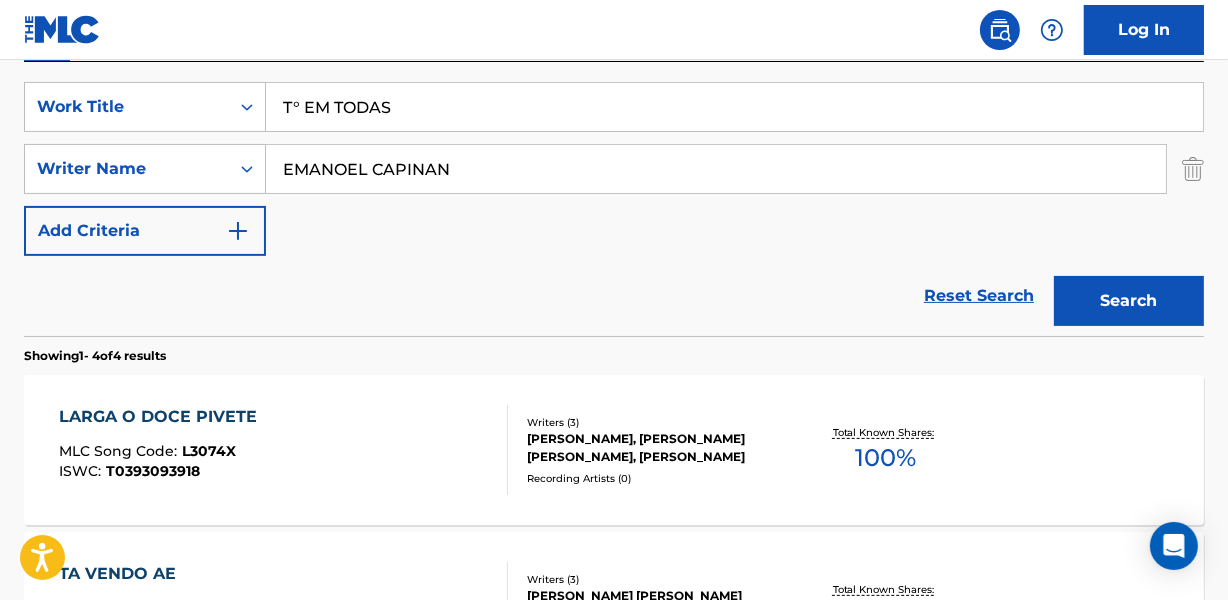 click on "T° EM TODAS" at bounding box center (735, 107) 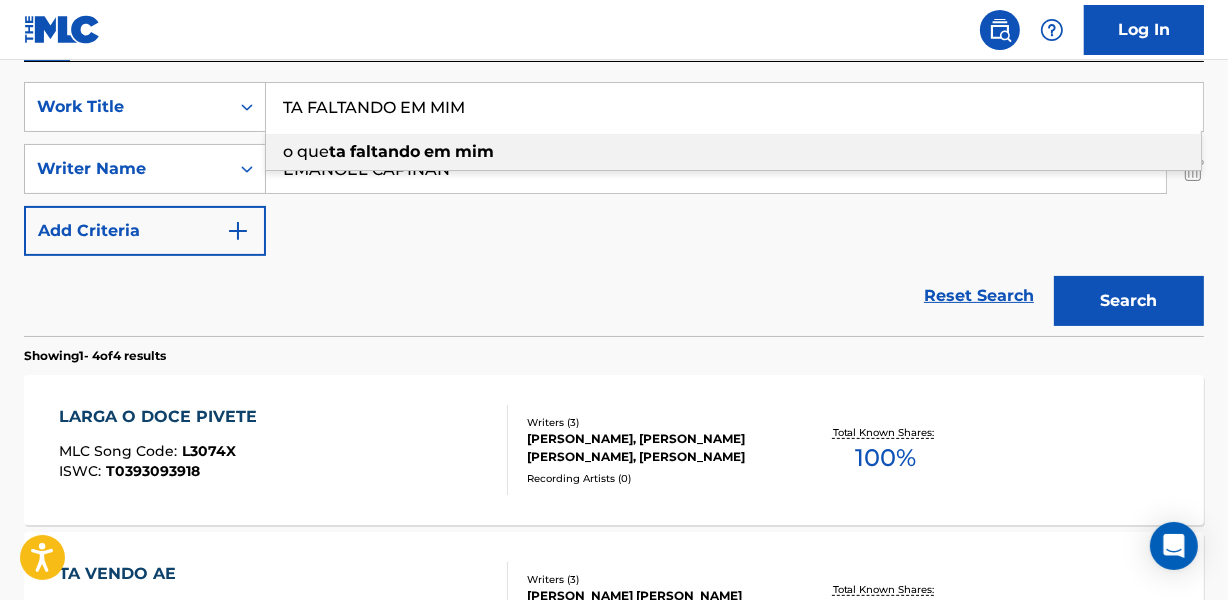 type on "TA FALTANDO EM MIM" 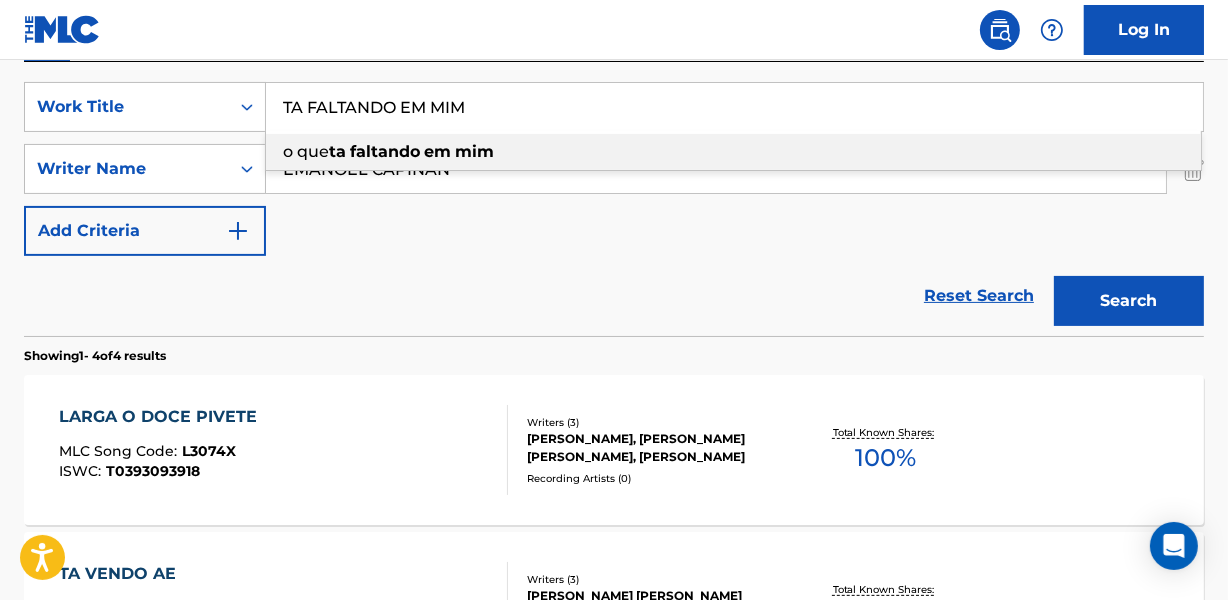 click on "o que  ta   faltando   em   mim" at bounding box center [733, 152] 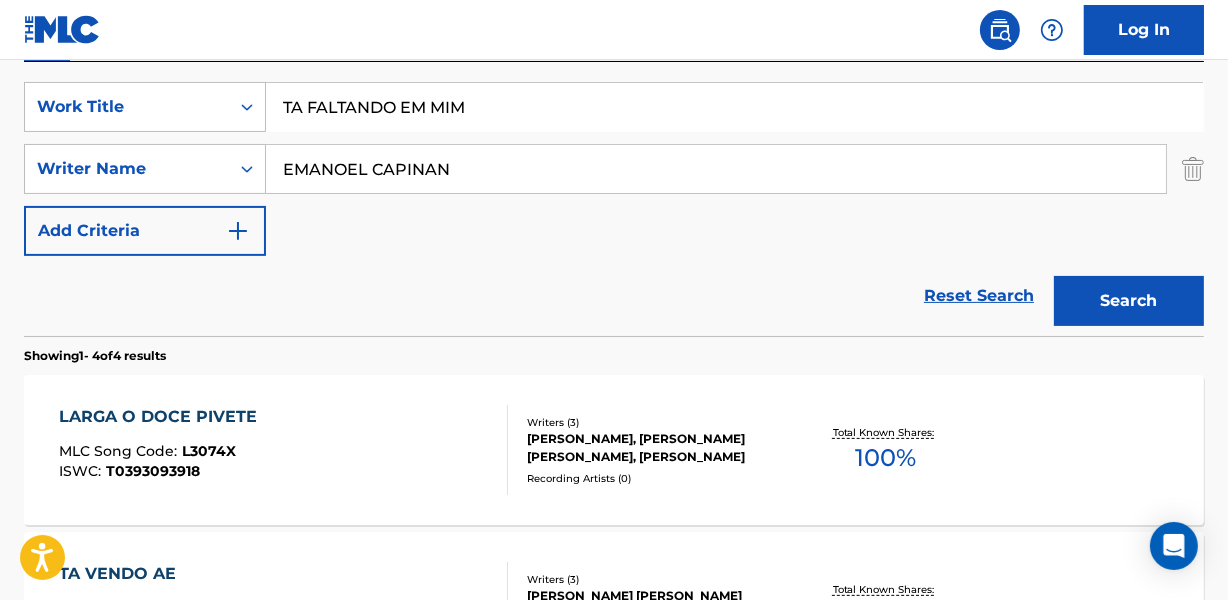 click on "EMANOEL CAPINAN" at bounding box center (716, 169) 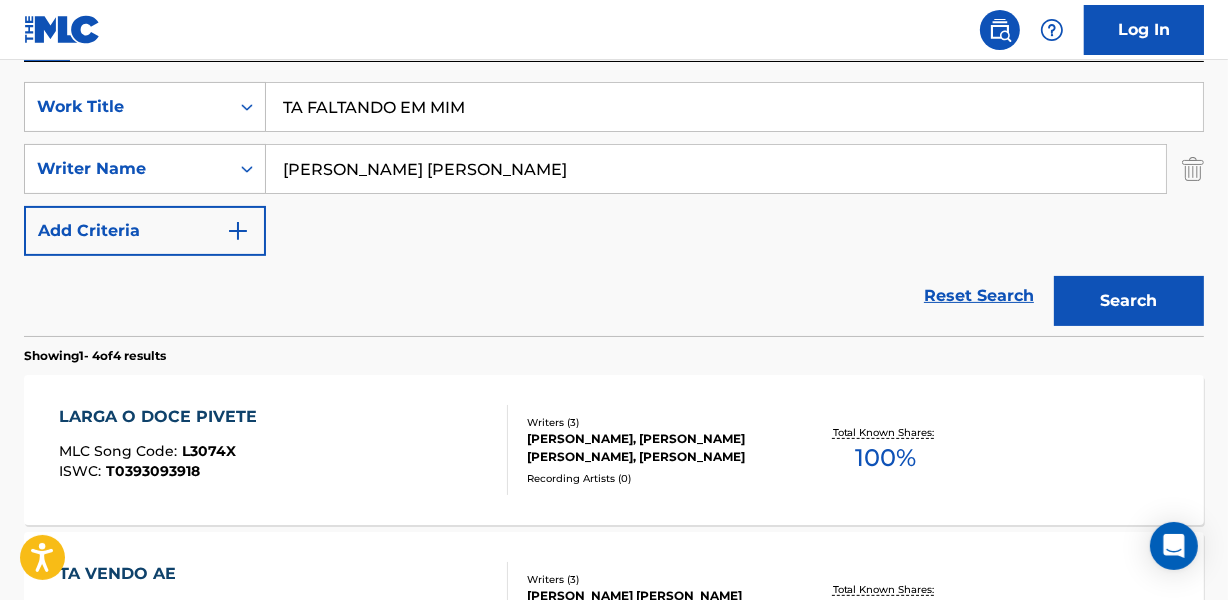 type on "[PERSON_NAME] [PERSON_NAME]" 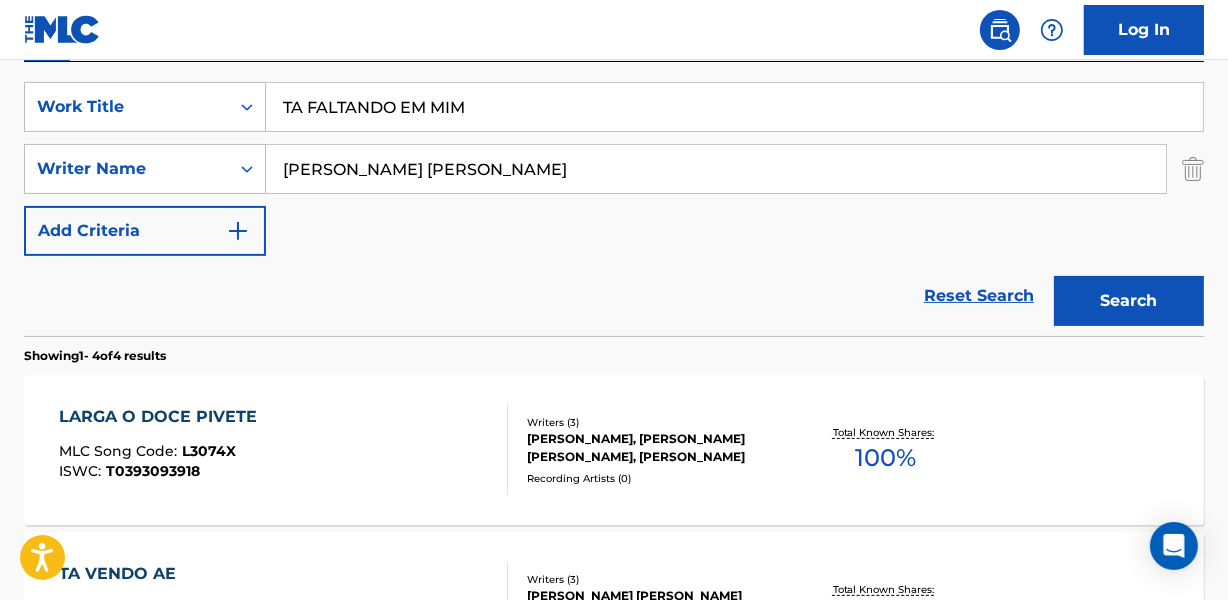 click on "TA FALTANDO EM MIM" at bounding box center [734, 107] 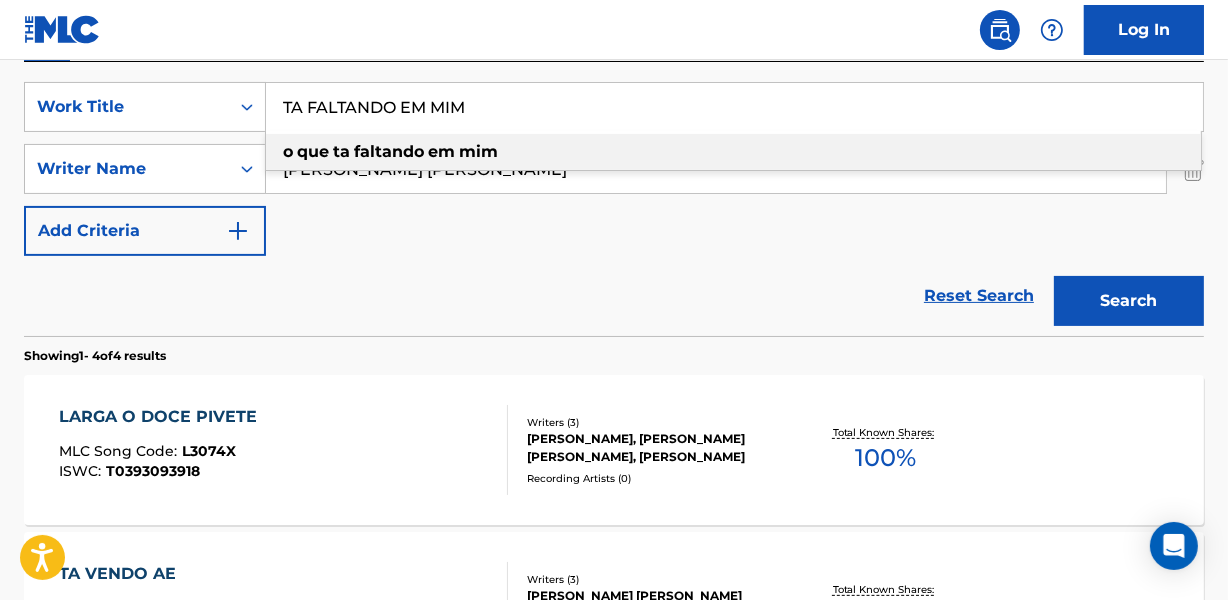 paste 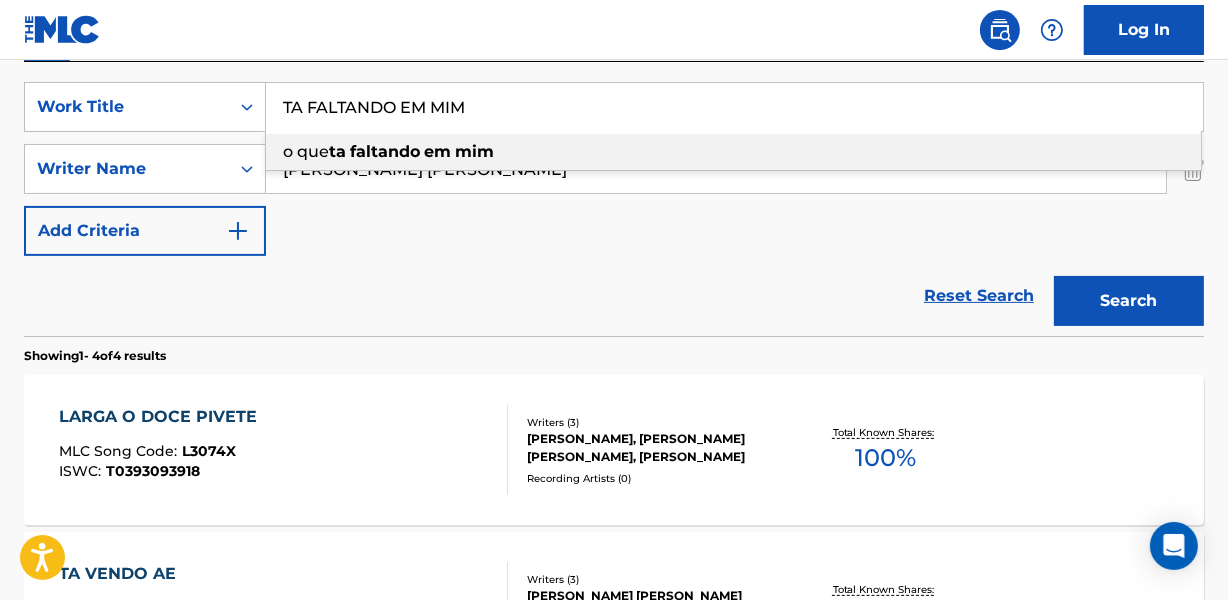 click on "Search" at bounding box center (1129, 301) 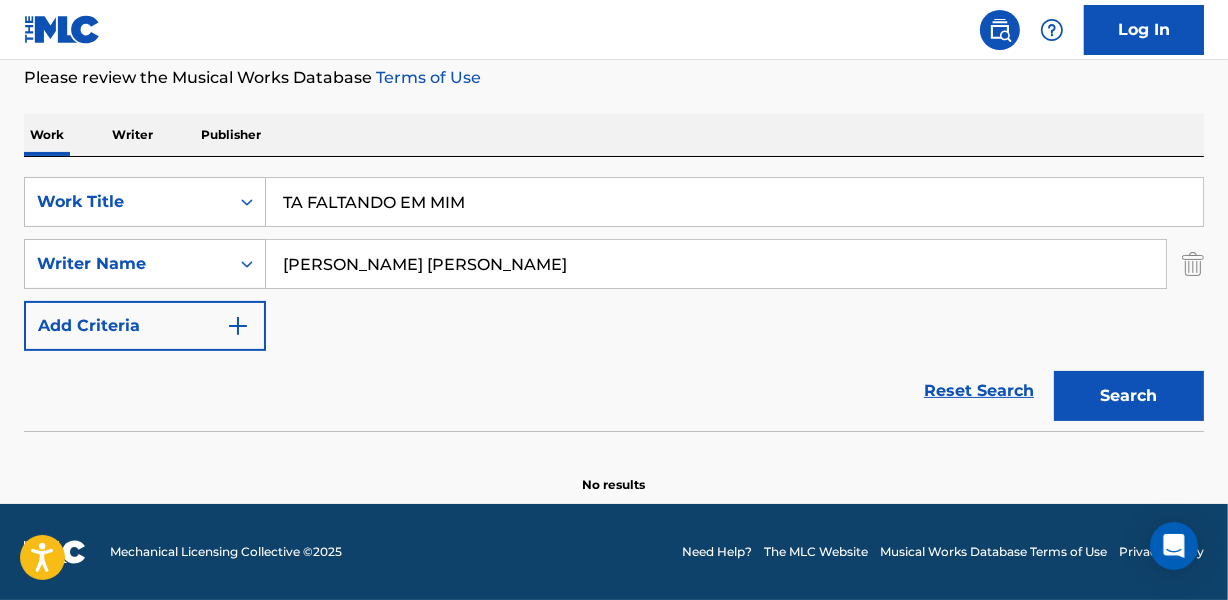 scroll, scrollTop: 267, scrollLeft: 0, axis: vertical 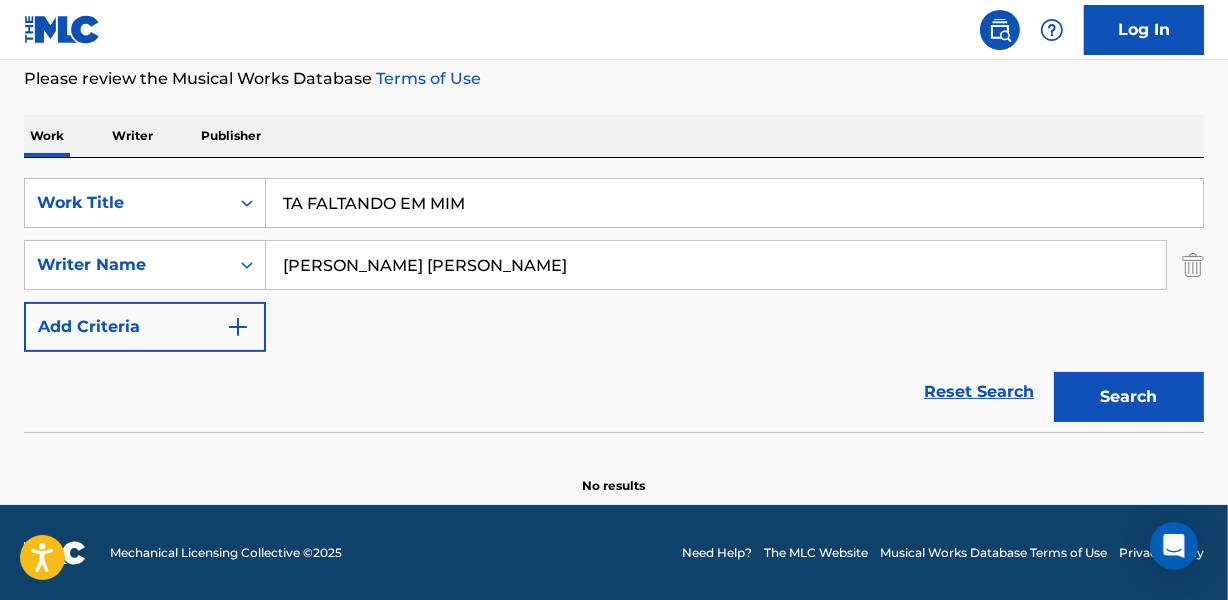 click on "SearchWithCriteriace4a5726-6c98-4596-b98e-5f0eb607a661 Work Title TA FALTANDO EM MIM SearchWithCriteriab2175466-e347-4676-af89-39c22bc19219 Writer Name [PERSON_NAME] [PERSON_NAME] Add Criteria" at bounding box center (614, 265) 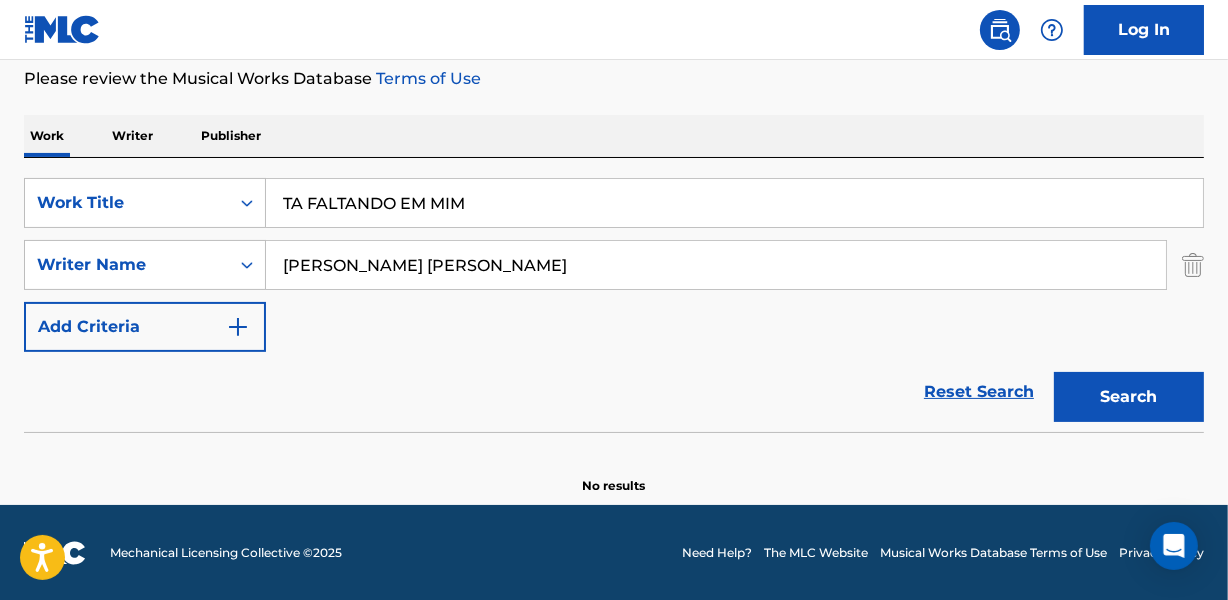 click at bounding box center [614, 437] 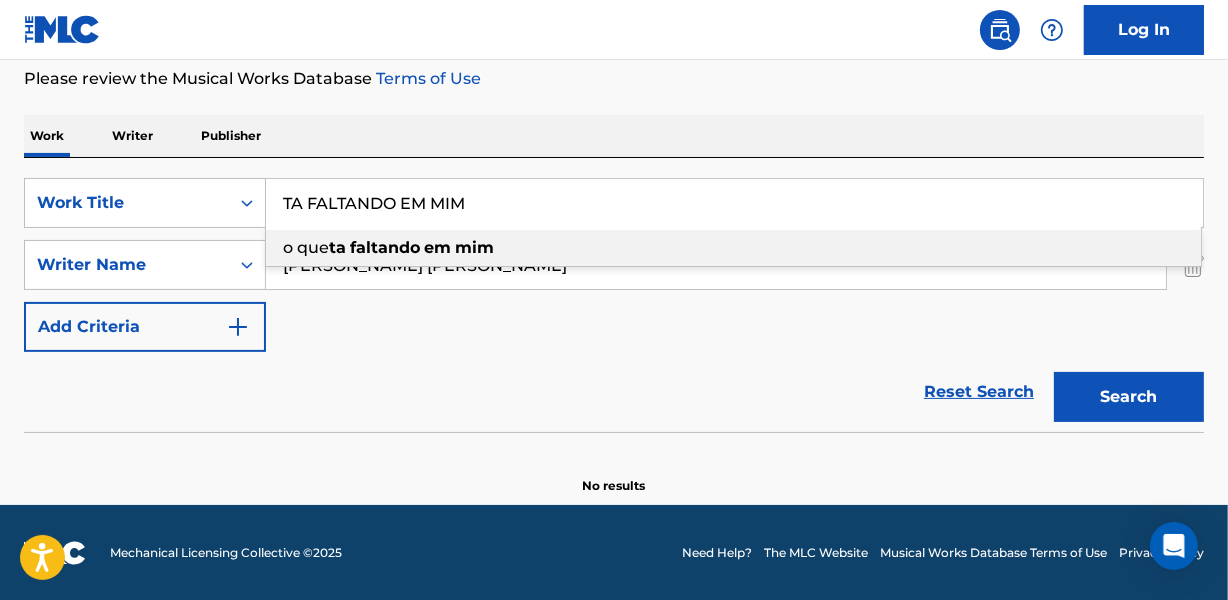 paste on "LOUCA GAROTA" 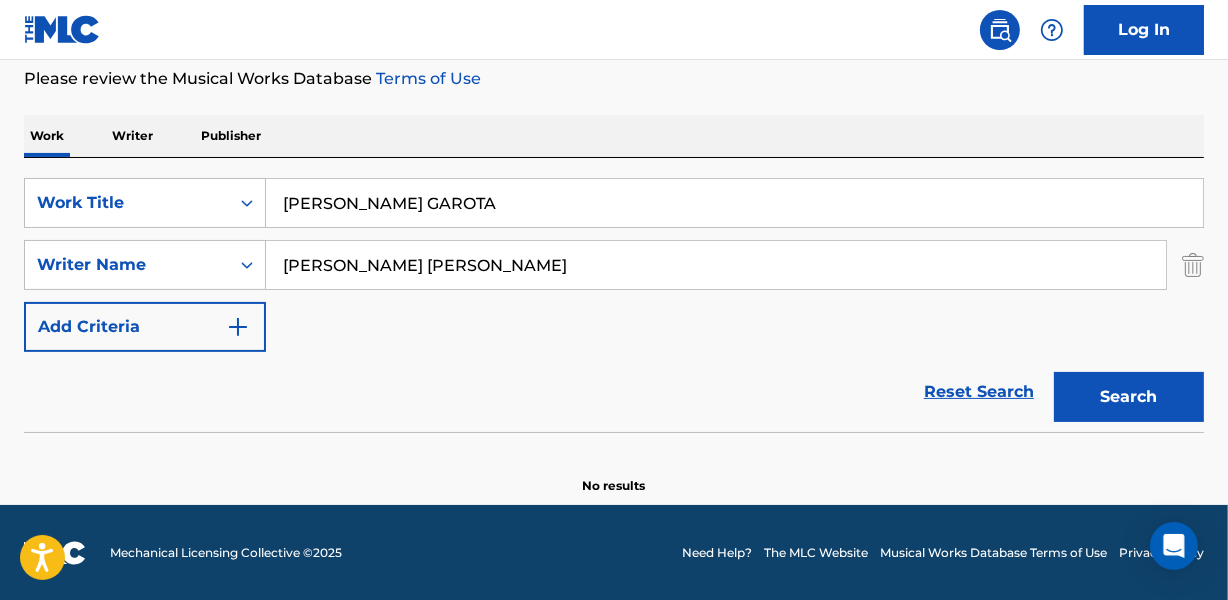 type on "[PERSON_NAME] GAROTA" 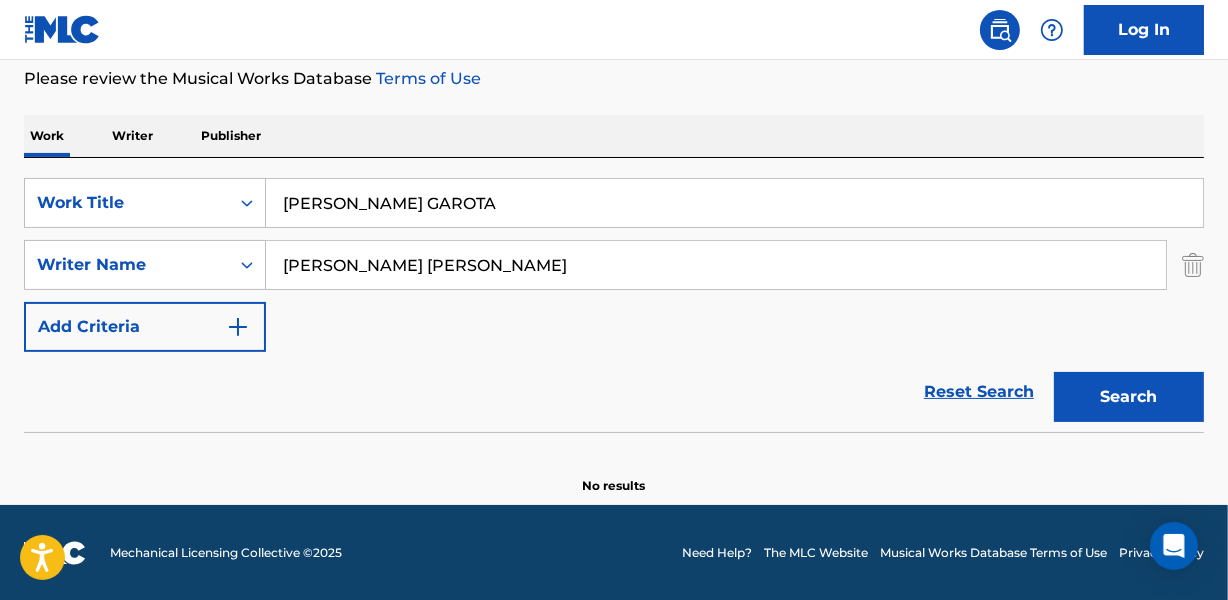 click on "[PERSON_NAME] [PERSON_NAME]" at bounding box center [716, 265] 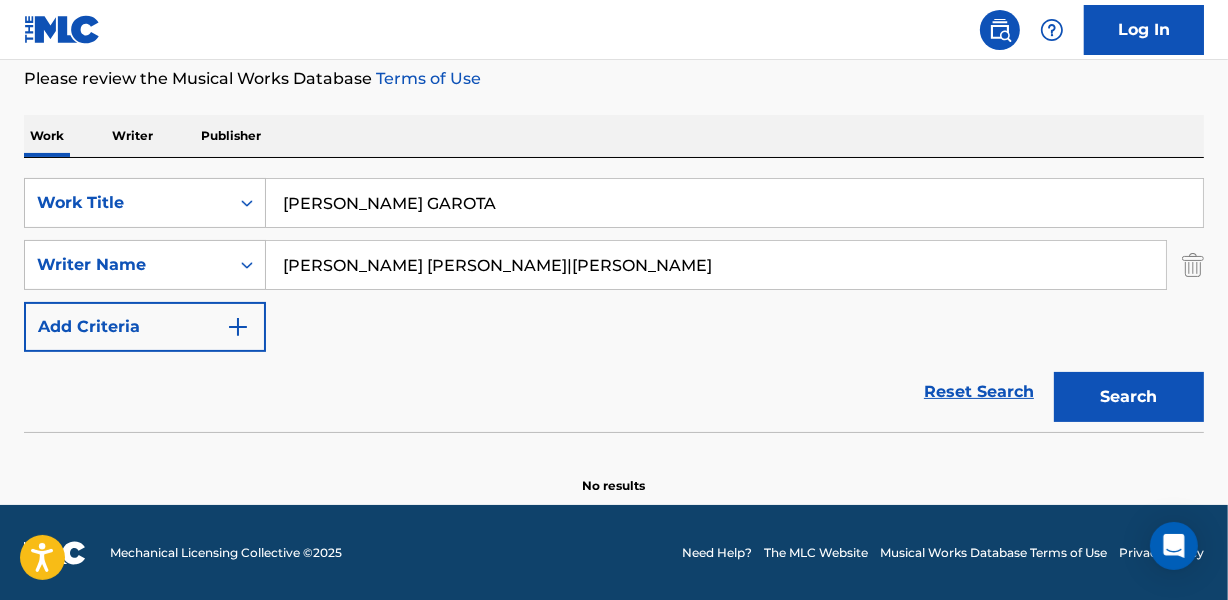 drag, startPoint x: 596, startPoint y: 259, endPoint x: 1233, endPoint y: 276, distance: 637.2268 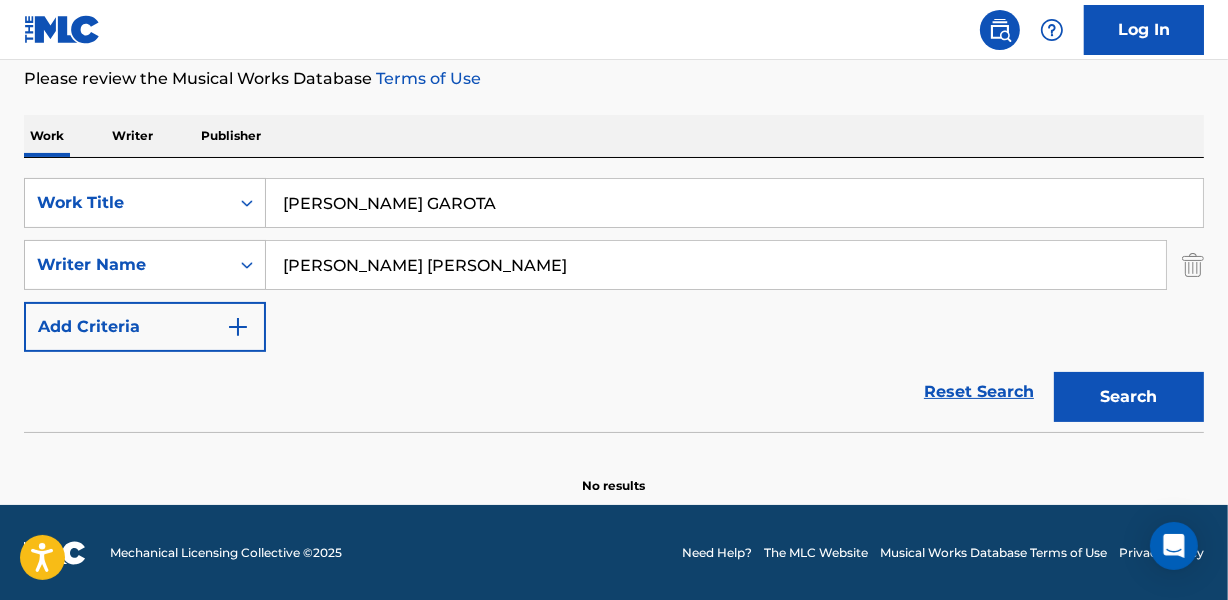type on "[PERSON_NAME] [PERSON_NAME]" 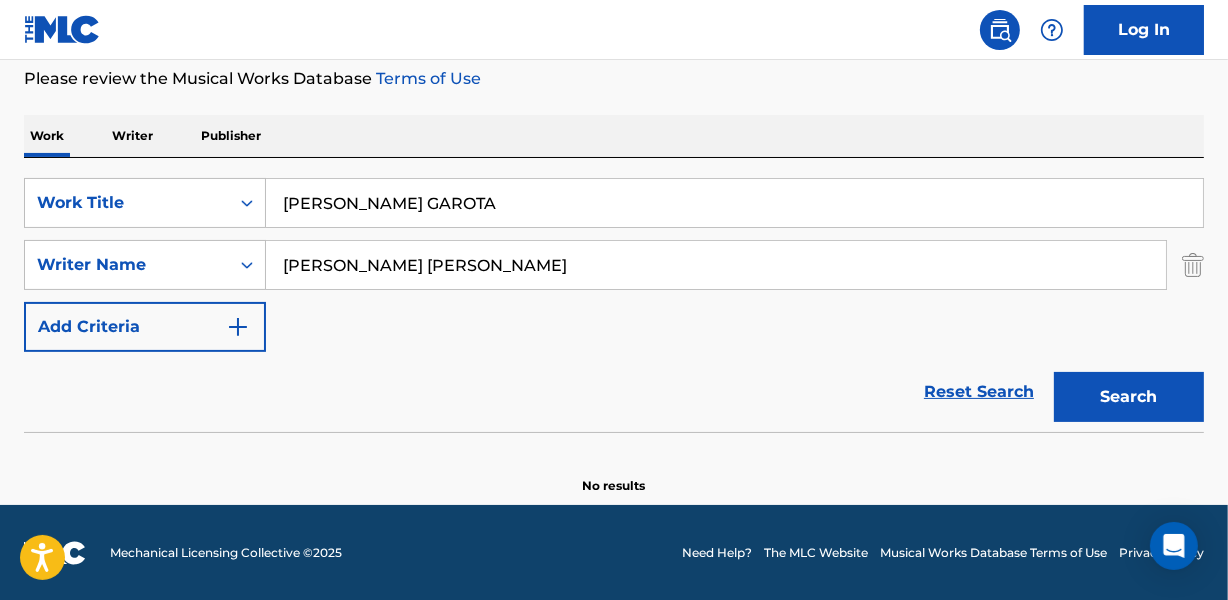 click on "Reset Search Search" at bounding box center [614, 392] 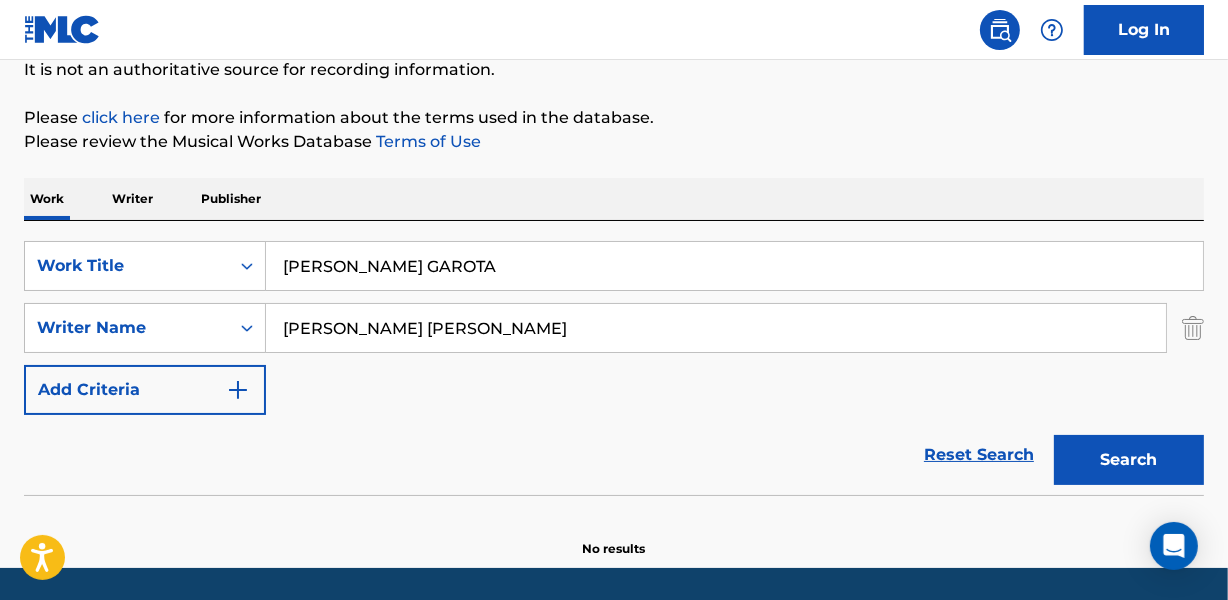 scroll, scrollTop: 176, scrollLeft: 0, axis: vertical 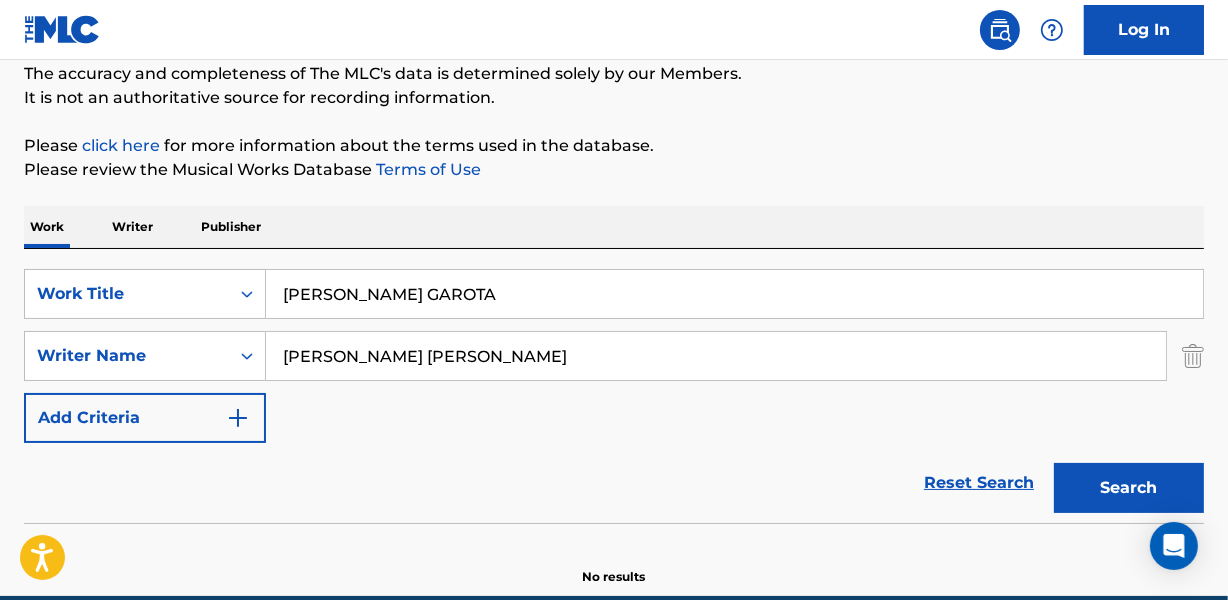 click on "Reset Search Search" at bounding box center [614, 483] 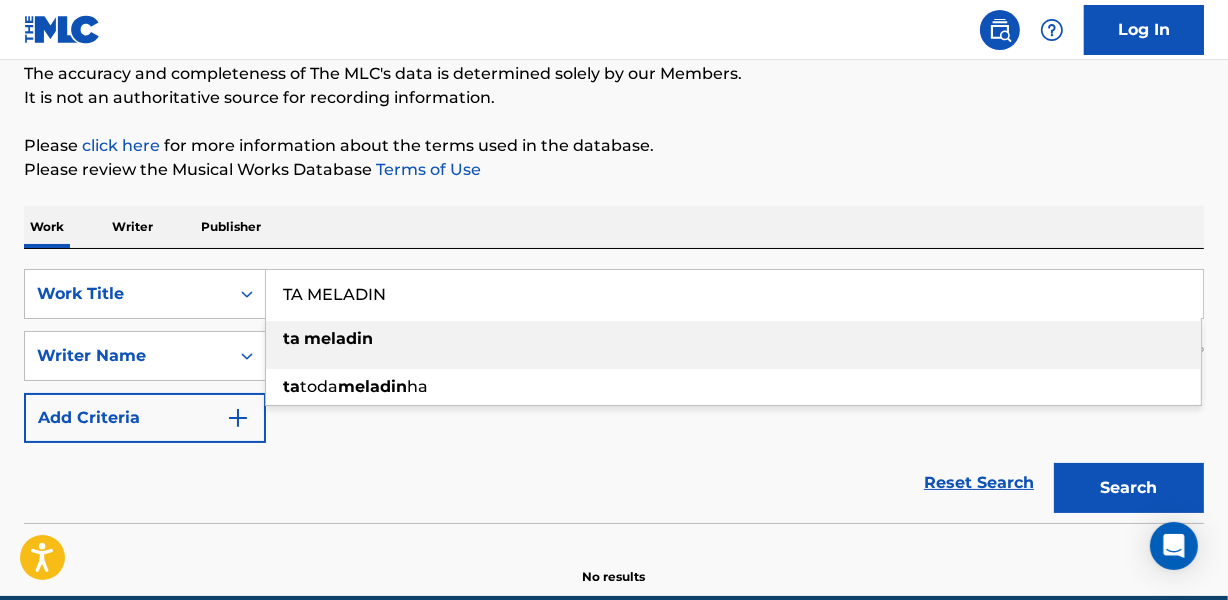 type on "TA MELADIN" 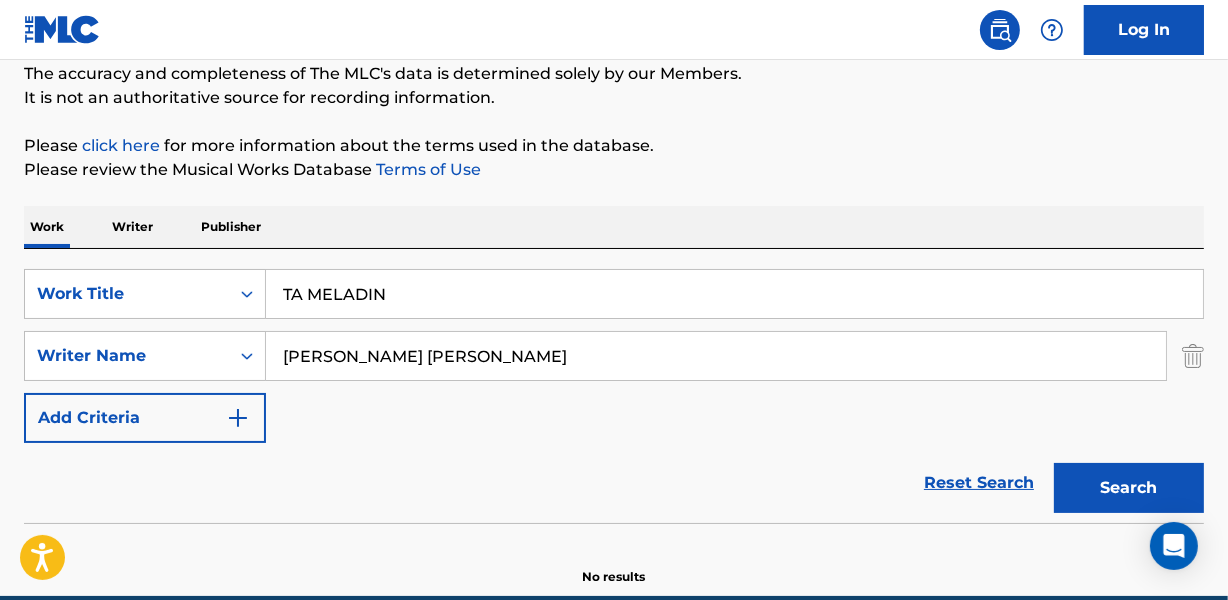 click on "Work Writer Publisher" at bounding box center [614, 227] 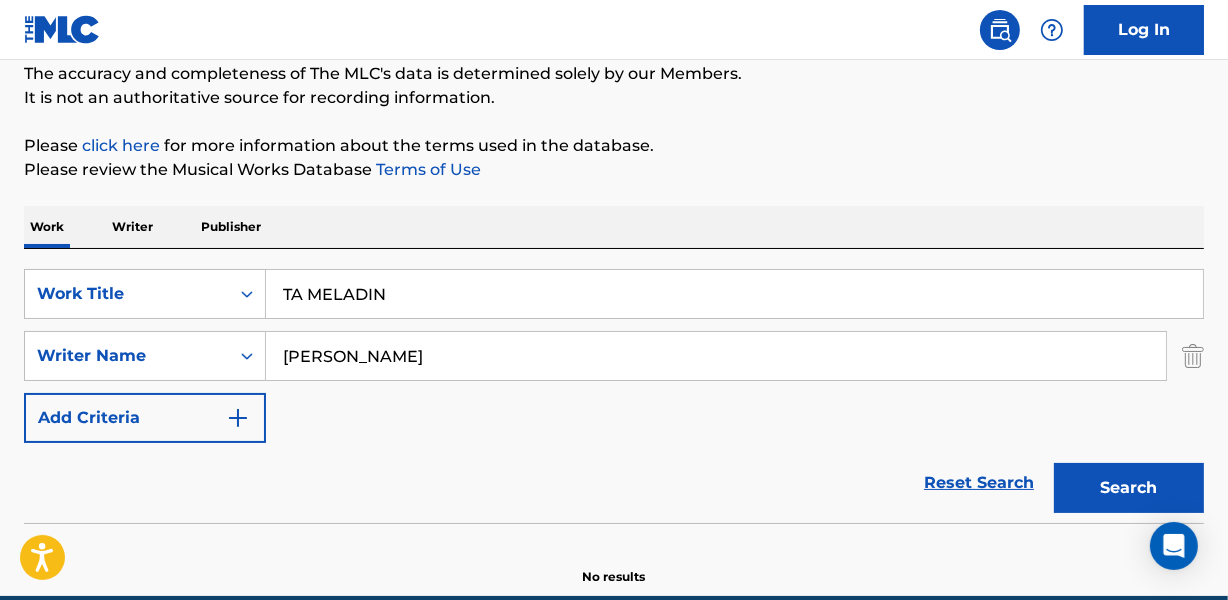 type on "[PERSON_NAME]" 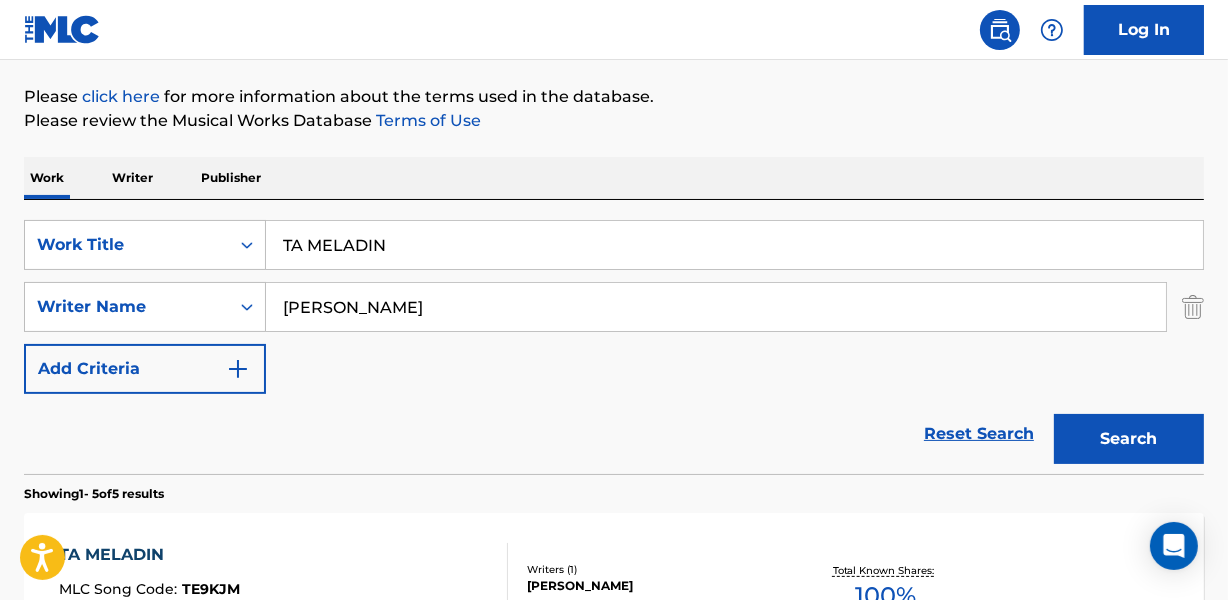 scroll, scrollTop: 267, scrollLeft: 0, axis: vertical 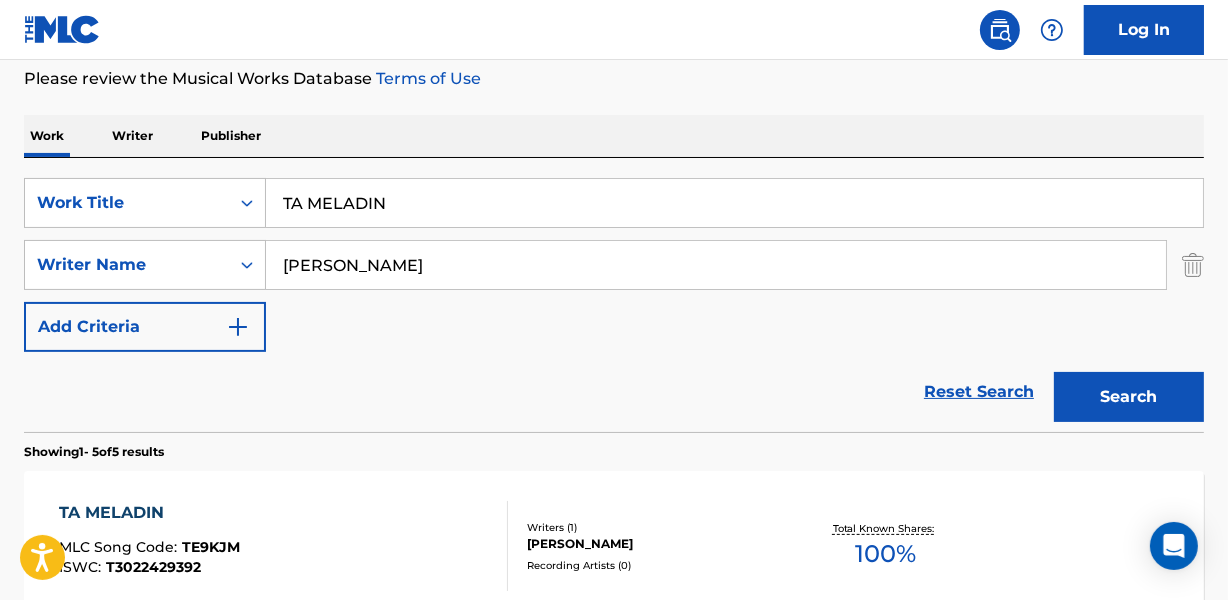 click on "TA MELADIN" at bounding box center (149, 513) 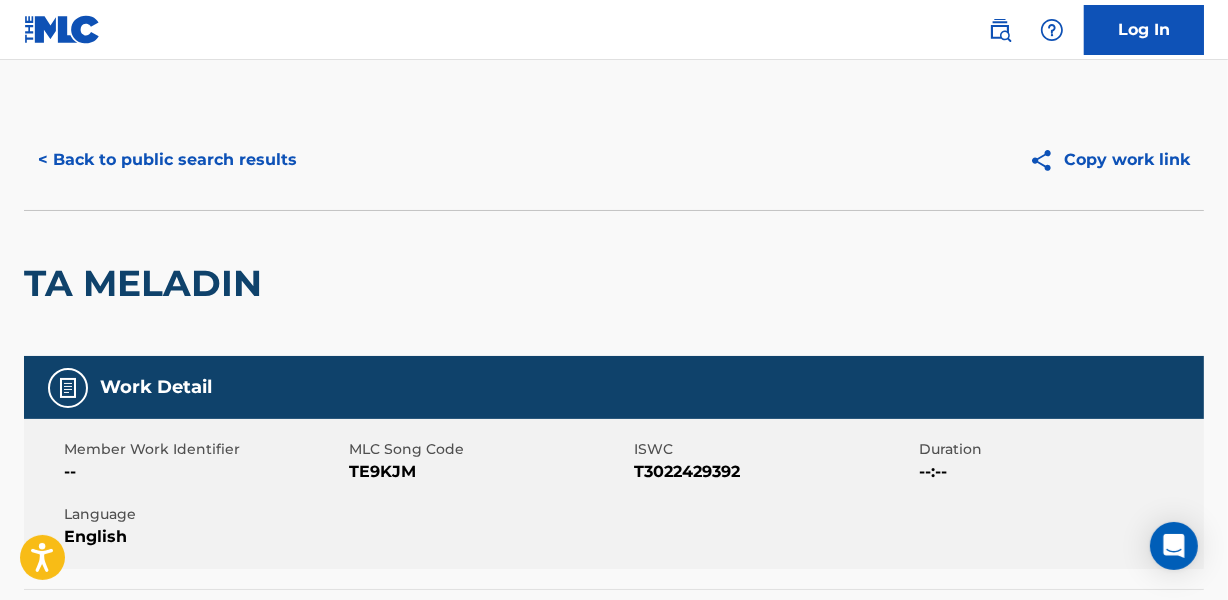 click on "< Back to public search results" at bounding box center (167, 160) 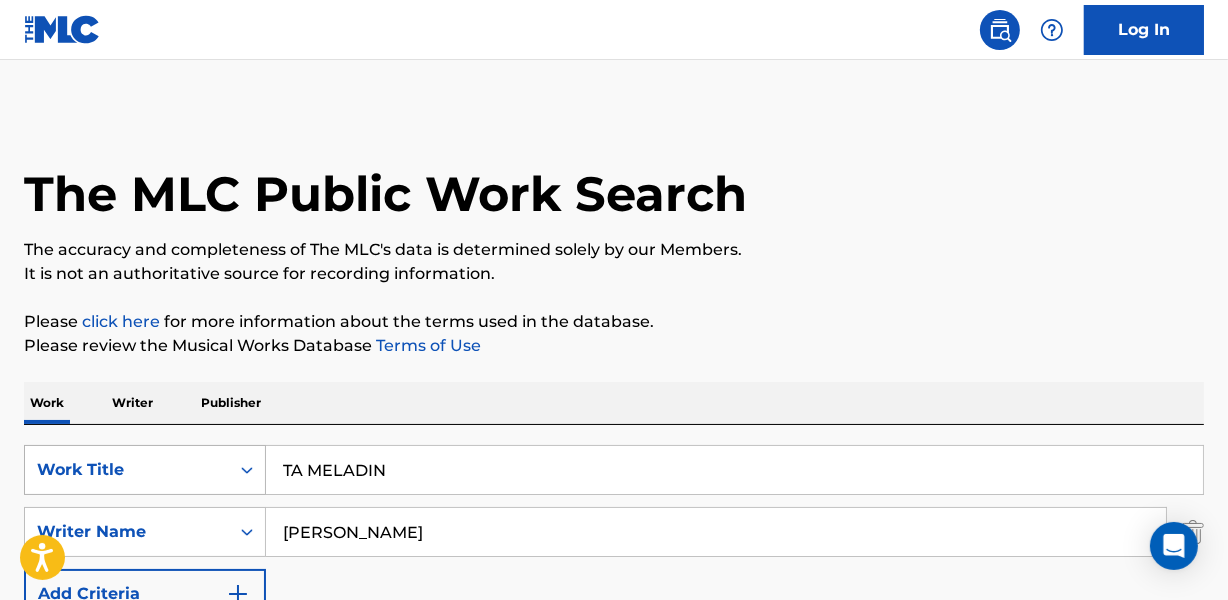 scroll, scrollTop: 267, scrollLeft: 0, axis: vertical 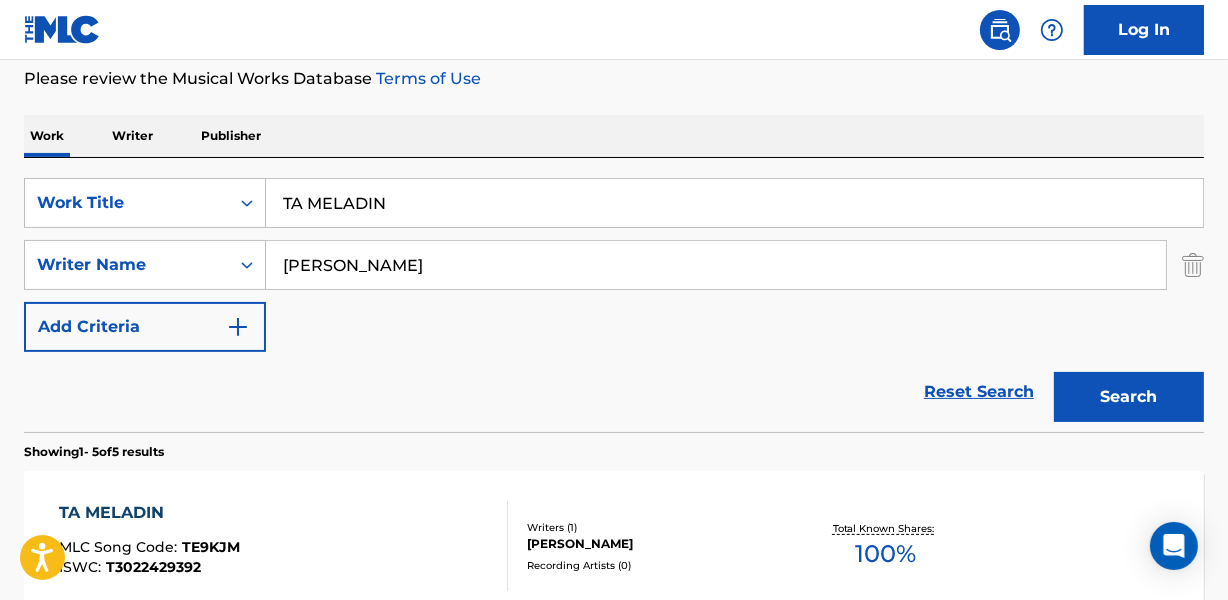 click on "TA MELADIN" at bounding box center (734, 203) 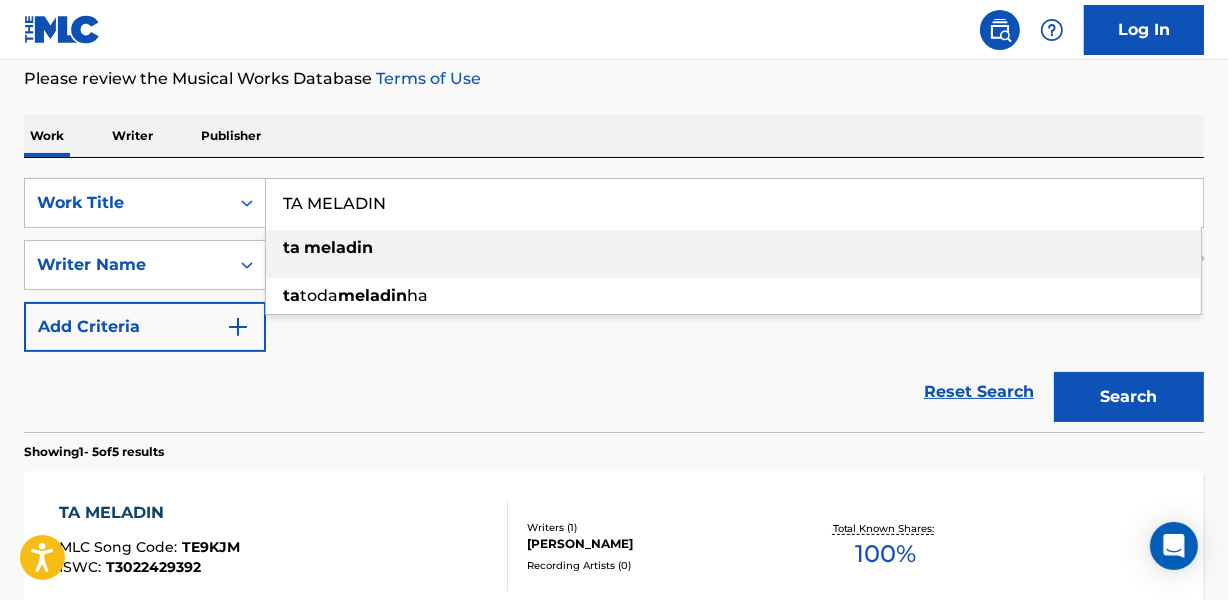 click on "TA MELADIN" at bounding box center [734, 203] 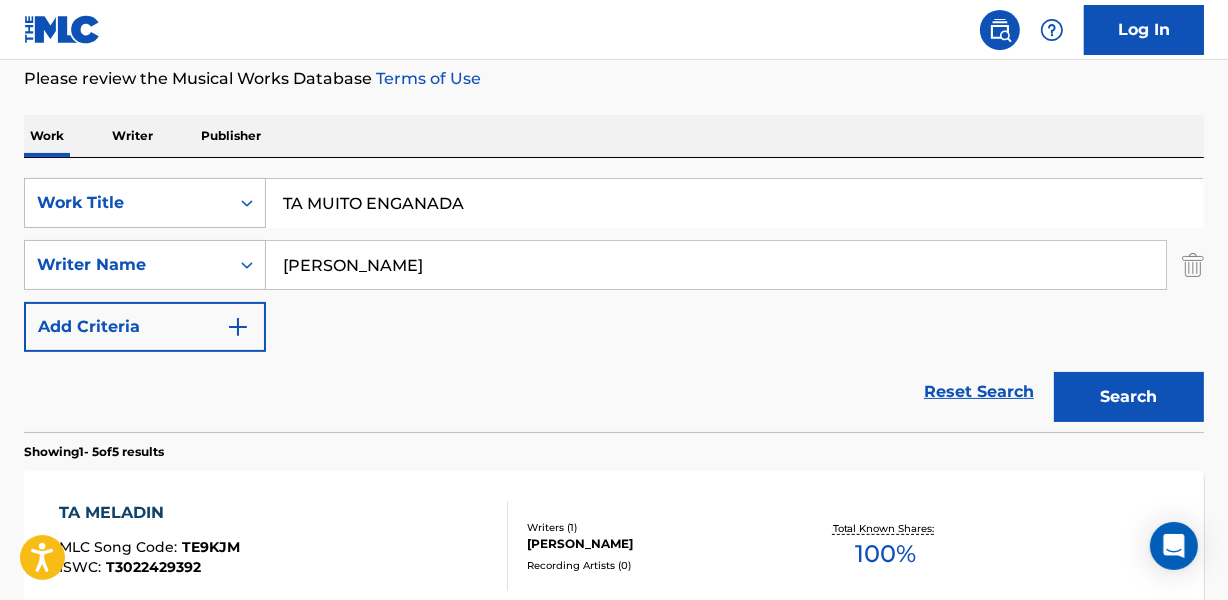 type on "TA MUITO ENGANADA" 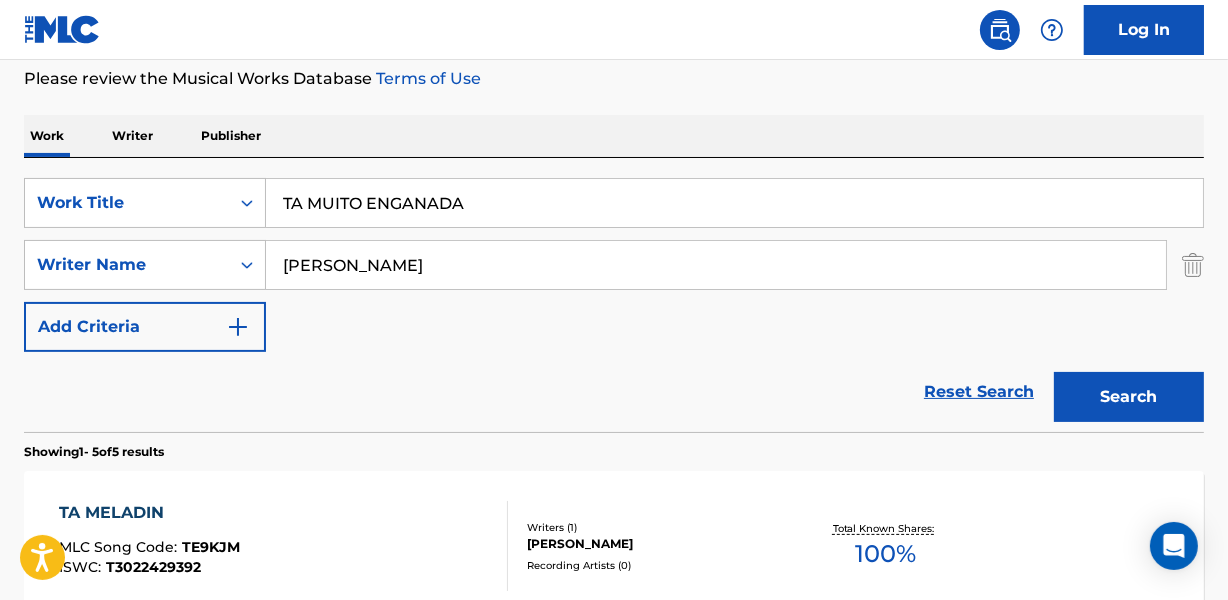 click on "[PERSON_NAME]" at bounding box center (716, 265) 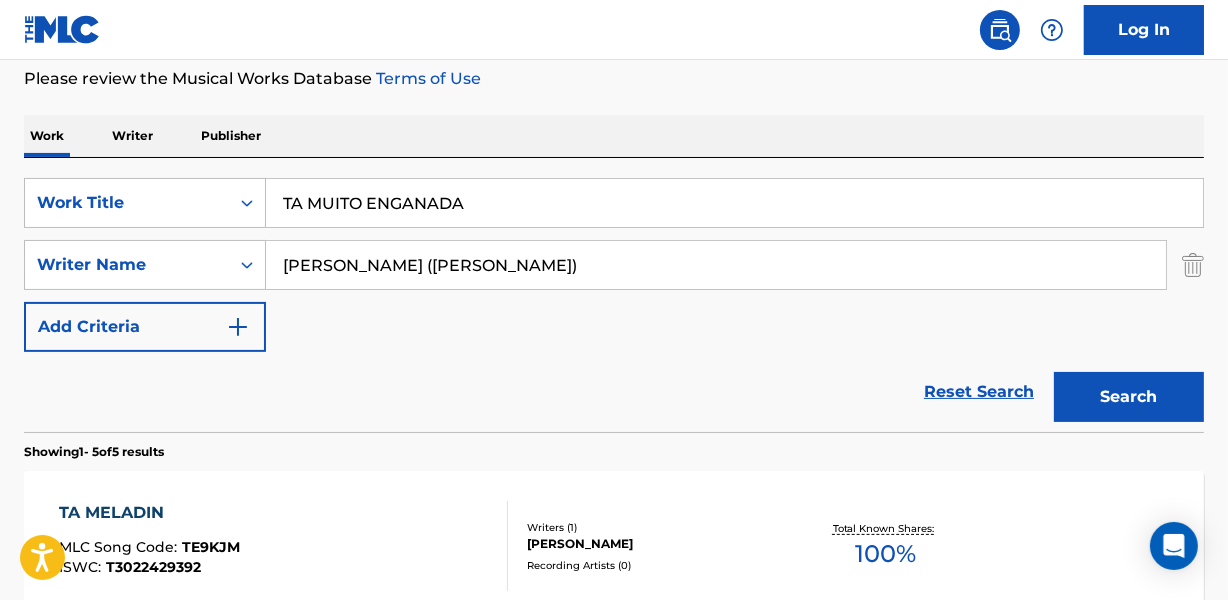 type on "[PERSON_NAME] ([PERSON_NAME])" 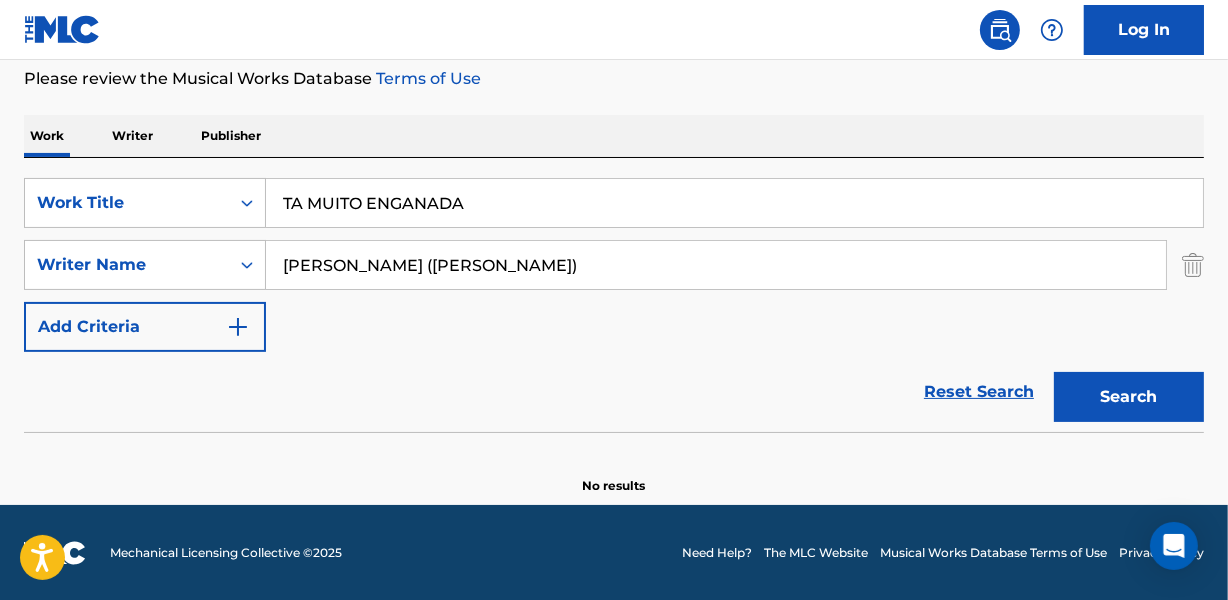 click on "SearchWithCriteriace4a5726-6c98-4596-b98e-5f0eb607a661 Work Title TA MUITO ENGANADA SearchWithCriteriab2175466-e347-4676-af89-39c22bc19219 Writer Name [PERSON_NAME] ([PERSON_NAME]) Add Criteria" at bounding box center (614, 265) 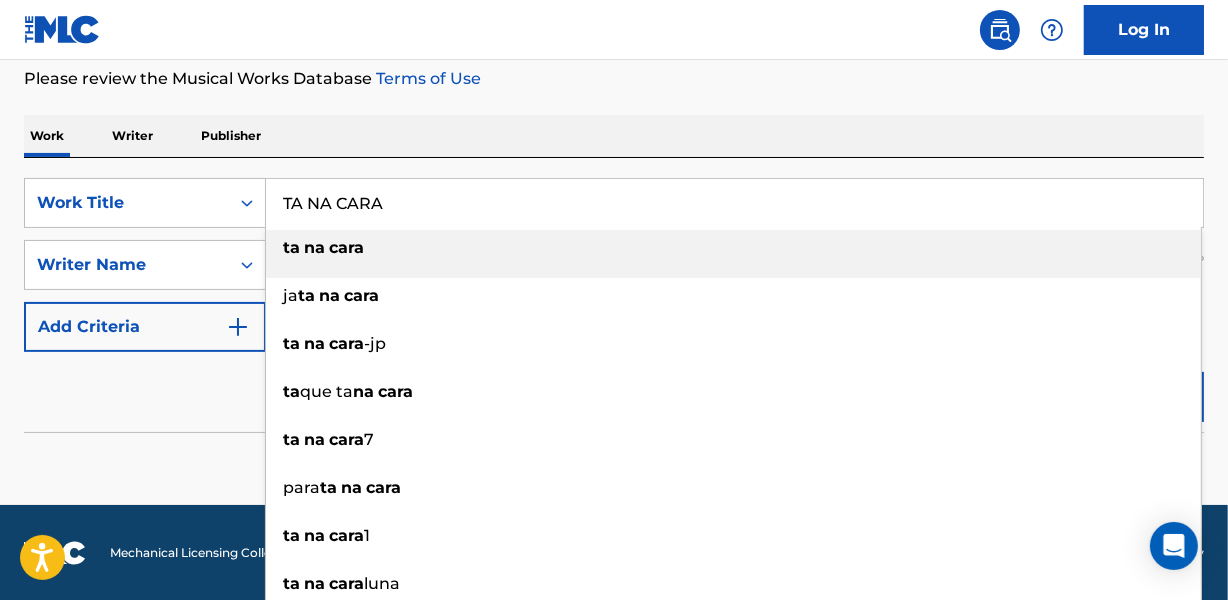 type on "TA NA CARA" 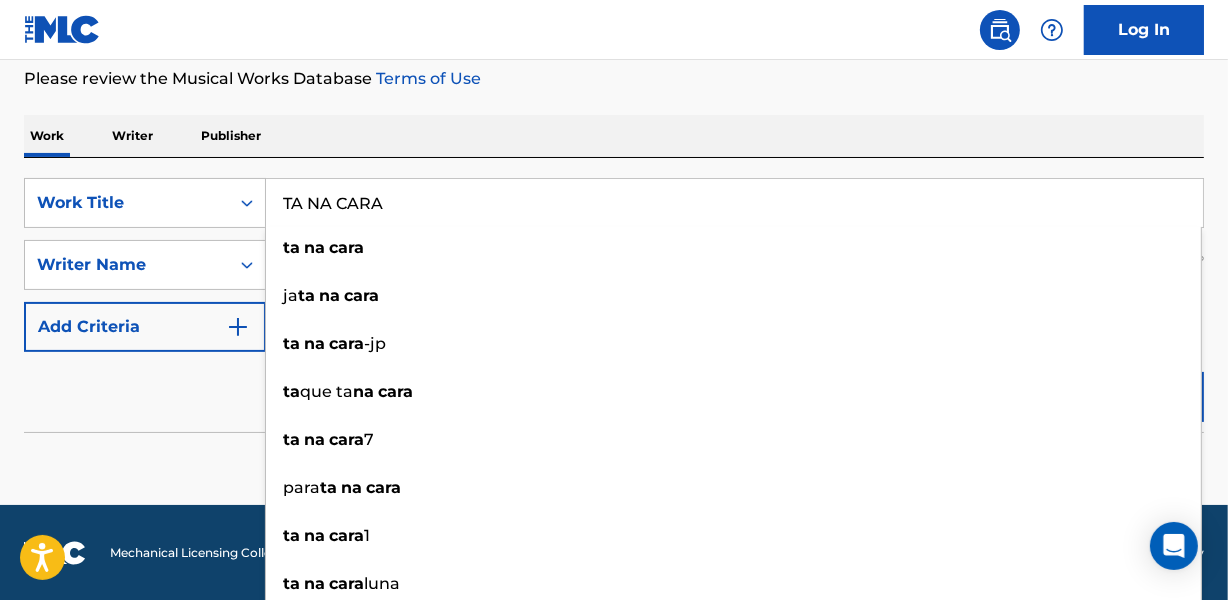 click on "SearchWithCriteriace4a5726-6c98-4596-b98e-5f0eb607a661 Work Title TA NA CARA ta   na   cara ja  ta   na   cara ta   na   [PERSON_NAME] ta  que ta  na   cara ta   na   cara  7 para  ta   na   cara ta   na   cara  1 ta   na   [PERSON_NAME] 1  ta   na   cara entao  ta   na   cara SearchWithCriteriab2175466-e347-4676-af89-39c22bc19219 Writer Name [PERSON_NAME] ([PERSON_NAME]) Add Criteria Reset Search Search" at bounding box center (614, 295) 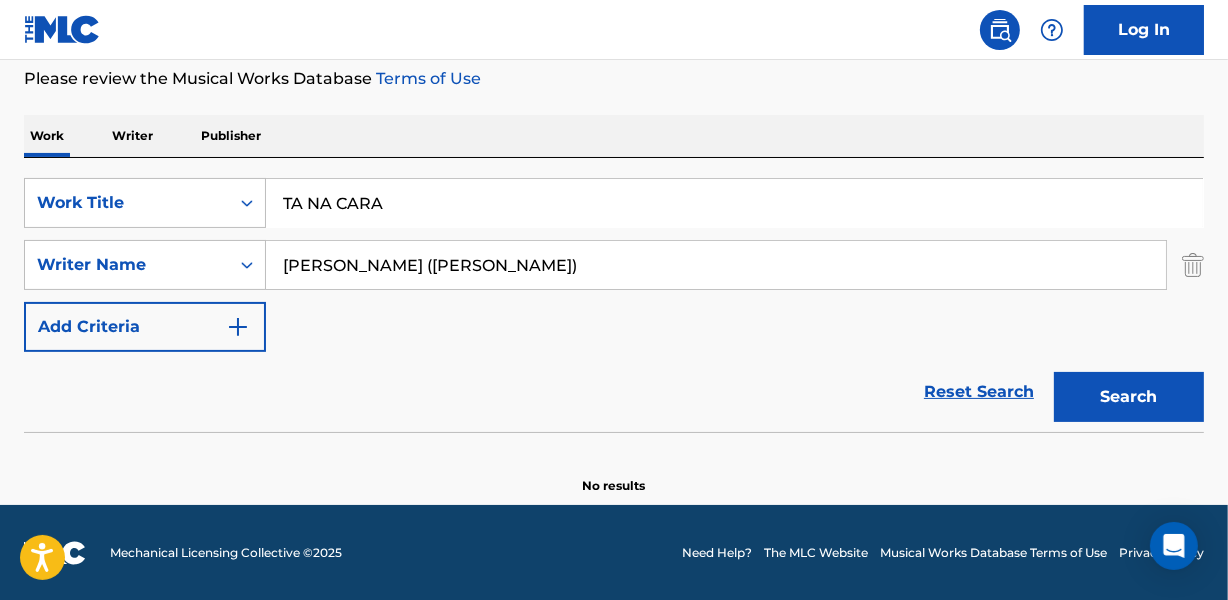 click on "[PERSON_NAME] ([PERSON_NAME])" at bounding box center [716, 265] 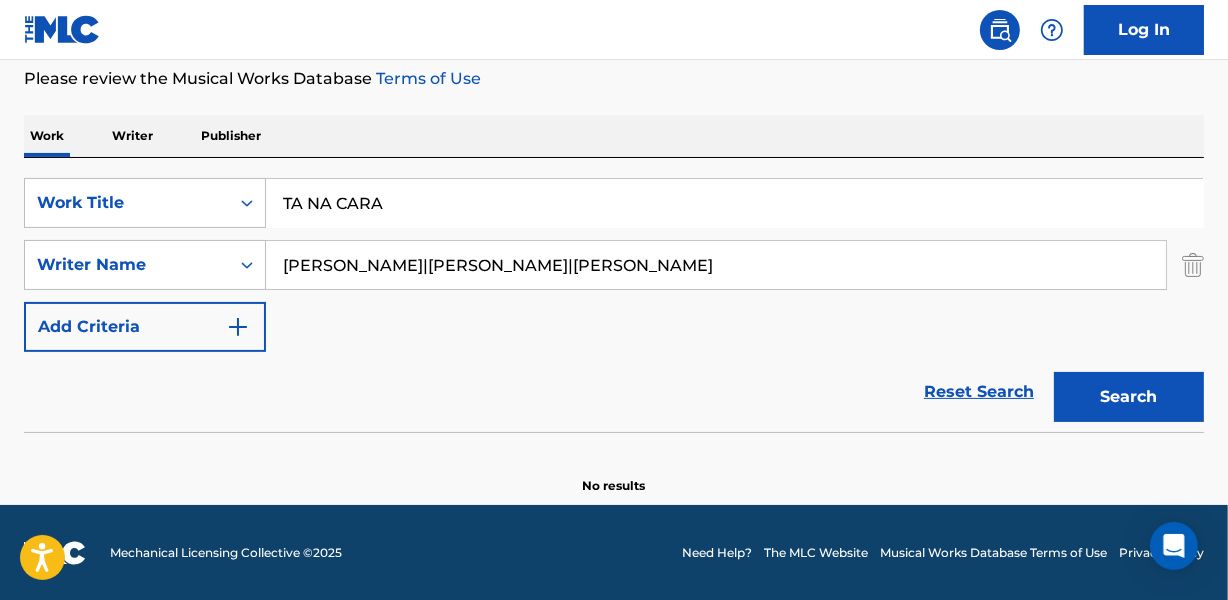 click on "Search" at bounding box center (1129, 397) 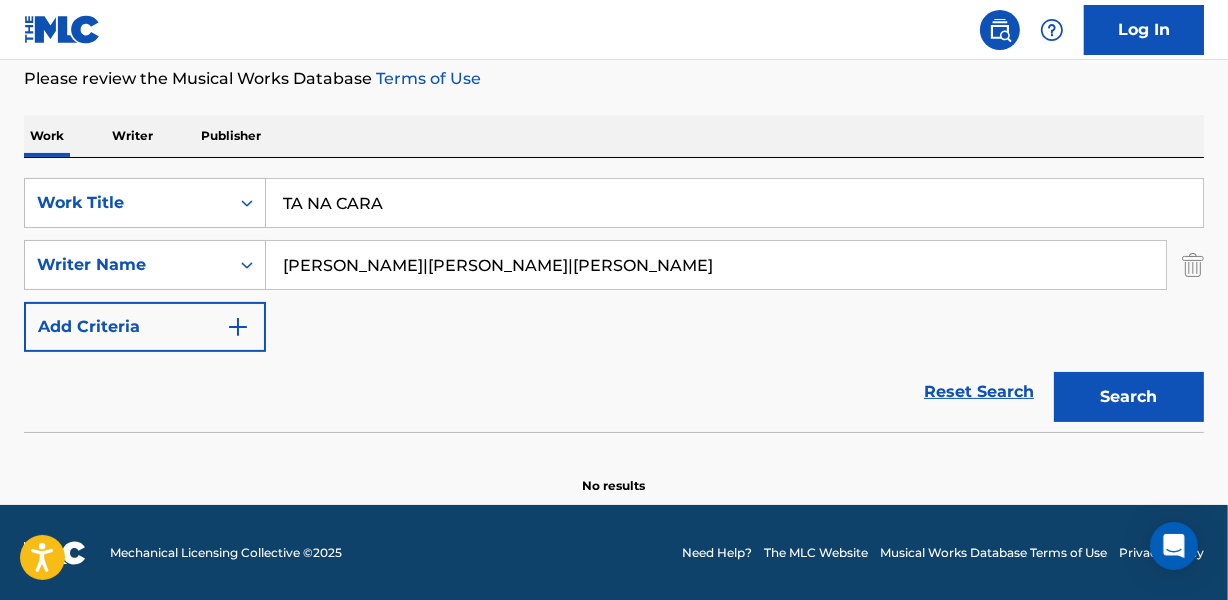 click at bounding box center [614, 437] 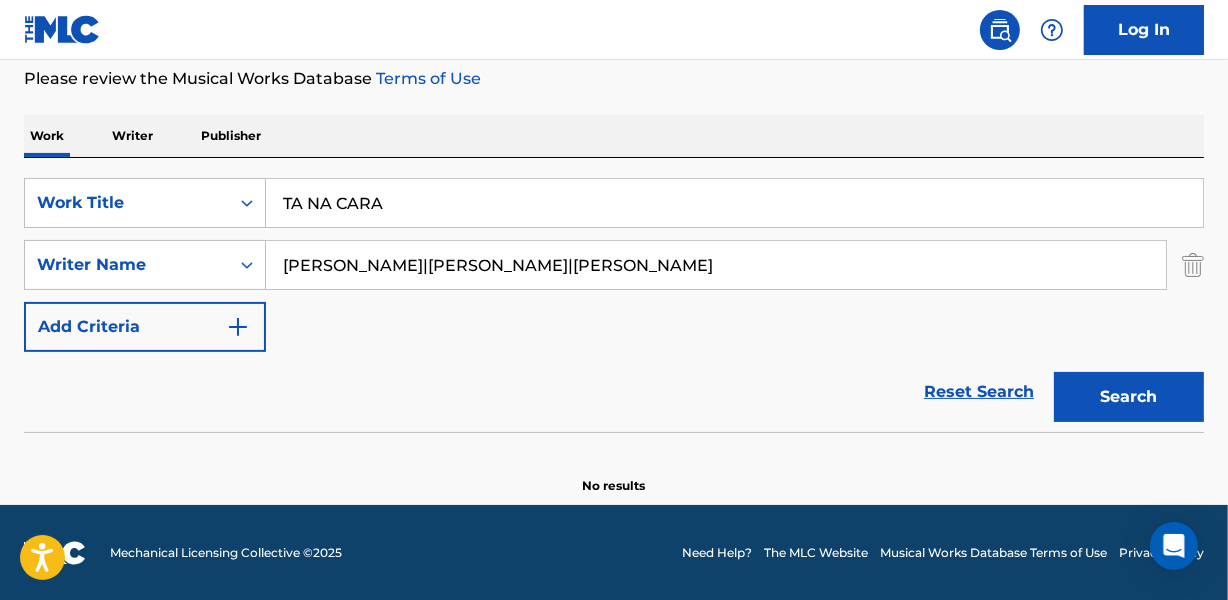 drag, startPoint x: 401, startPoint y: 270, endPoint x: 753, endPoint y: 269, distance: 352.00143 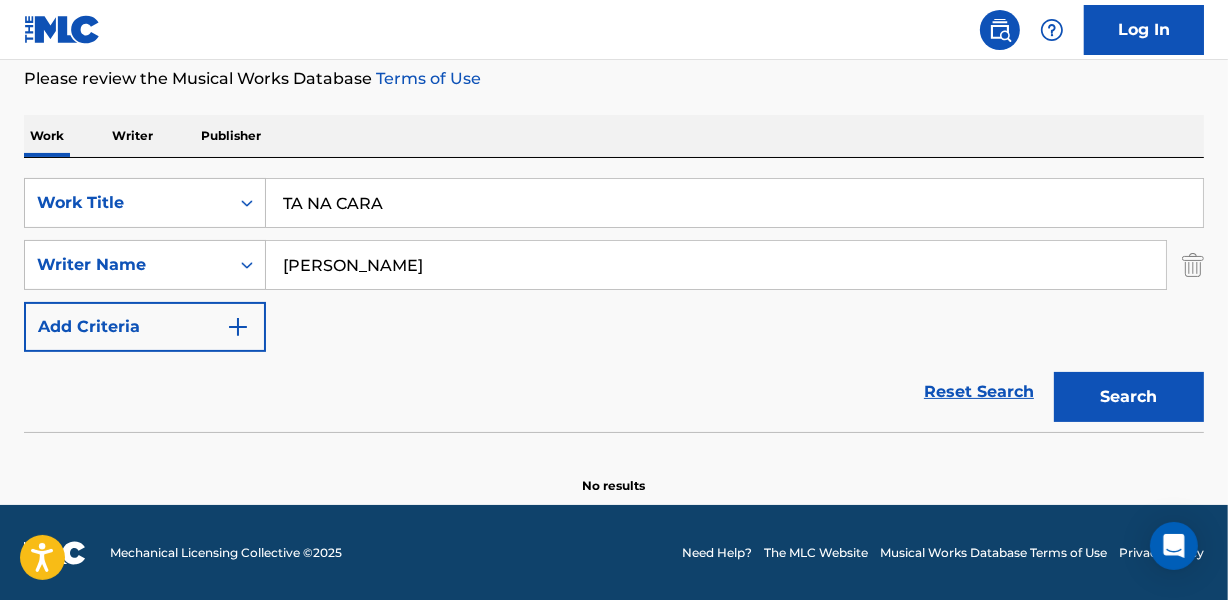 click on "Search" at bounding box center (1129, 397) 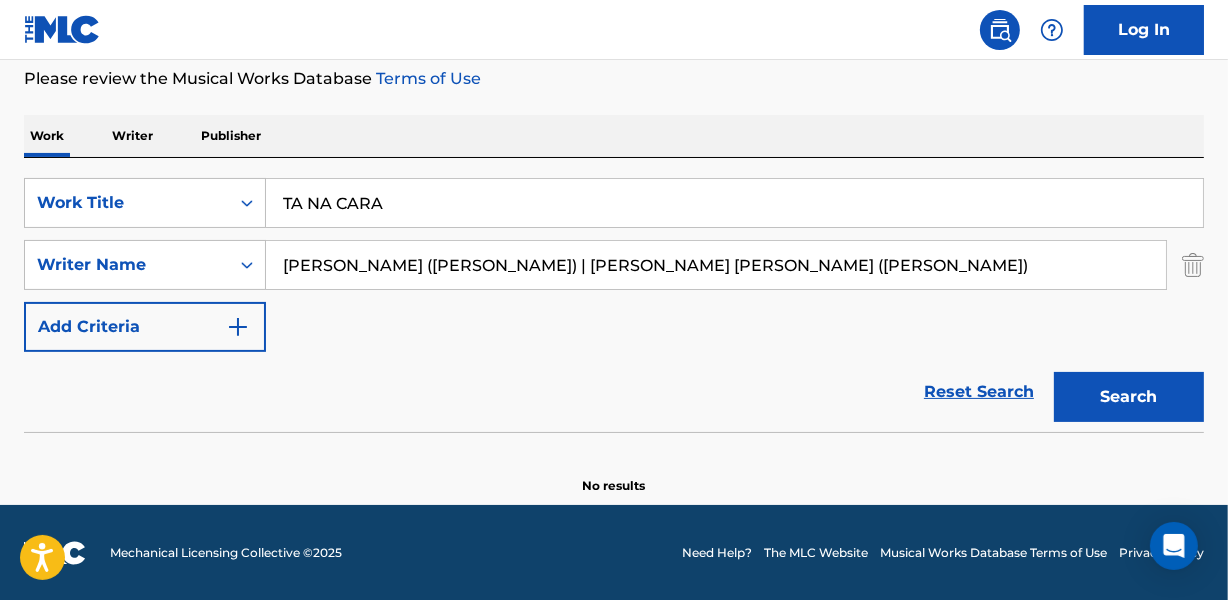 drag, startPoint x: 570, startPoint y: 268, endPoint x: 1050, endPoint y: 260, distance: 480.06665 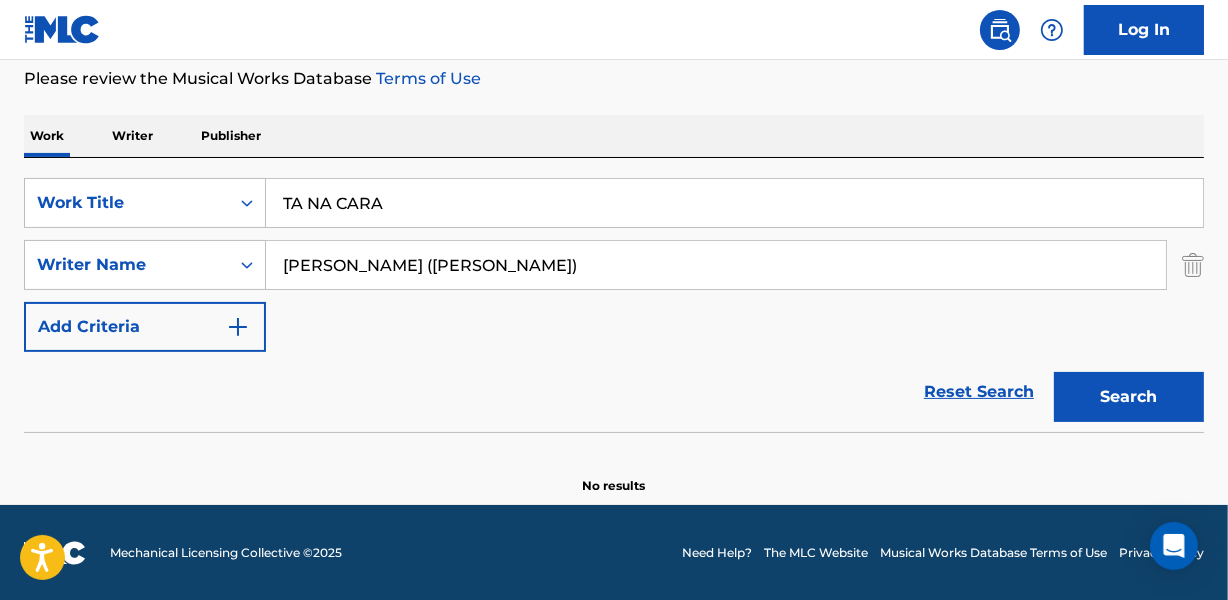 click on "Search" at bounding box center (1129, 397) 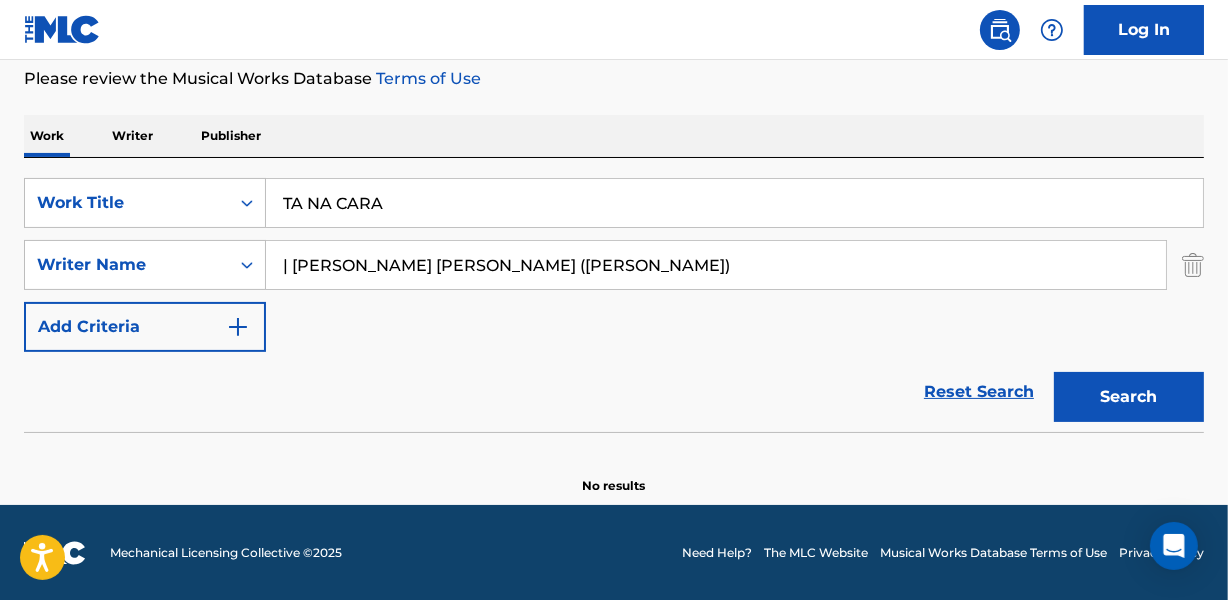 click on "| [PERSON_NAME] [PERSON_NAME] ([PERSON_NAME])" at bounding box center (716, 265) 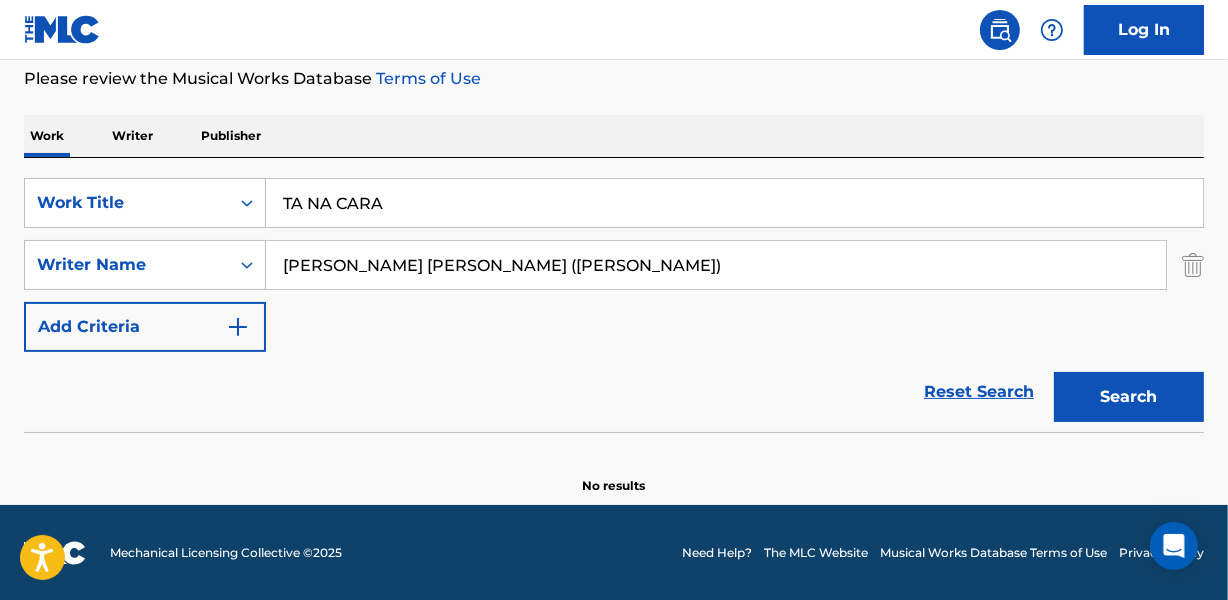 click on "Search" at bounding box center (1129, 397) 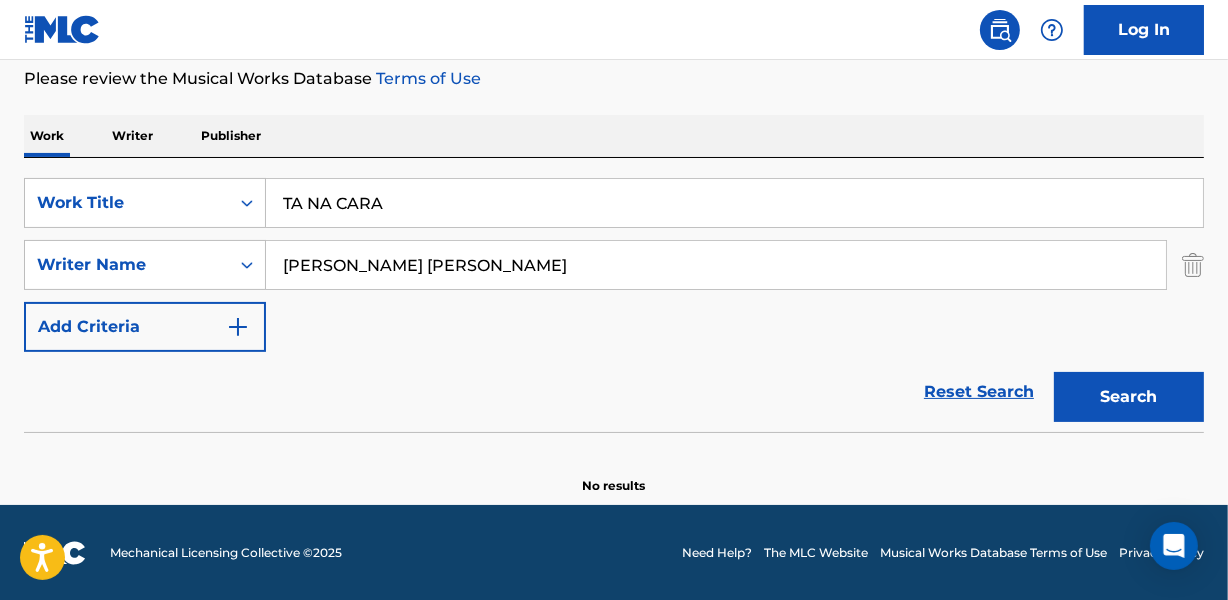 click on "Search" at bounding box center [1129, 397] 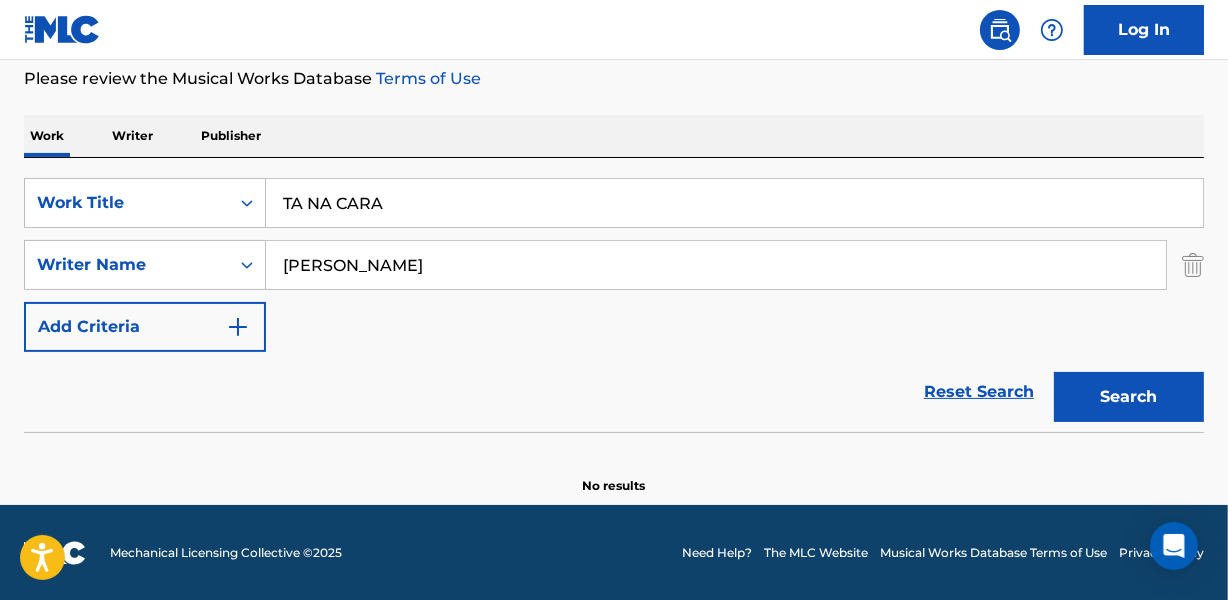drag, startPoint x: 444, startPoint y: 269, endPoint x: 755, endPoint y: 268, distance: 311.00162 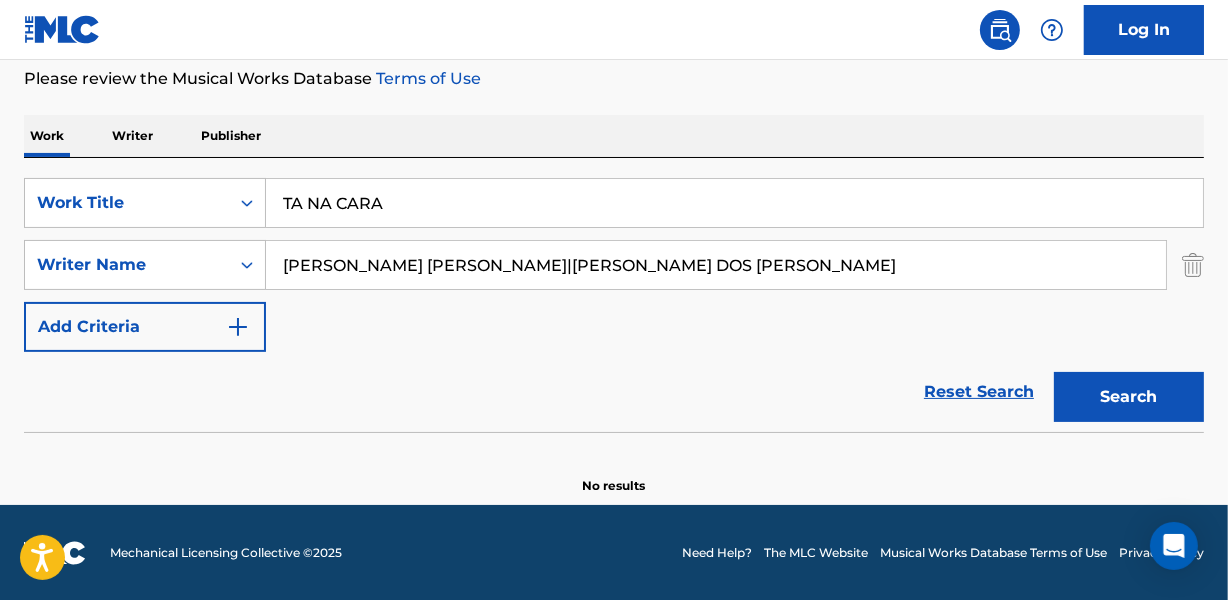 type on "[PERSON_NAME] [PERSON_NAME]|[PERSON_NAME] DOS [PERSON_NAME]" 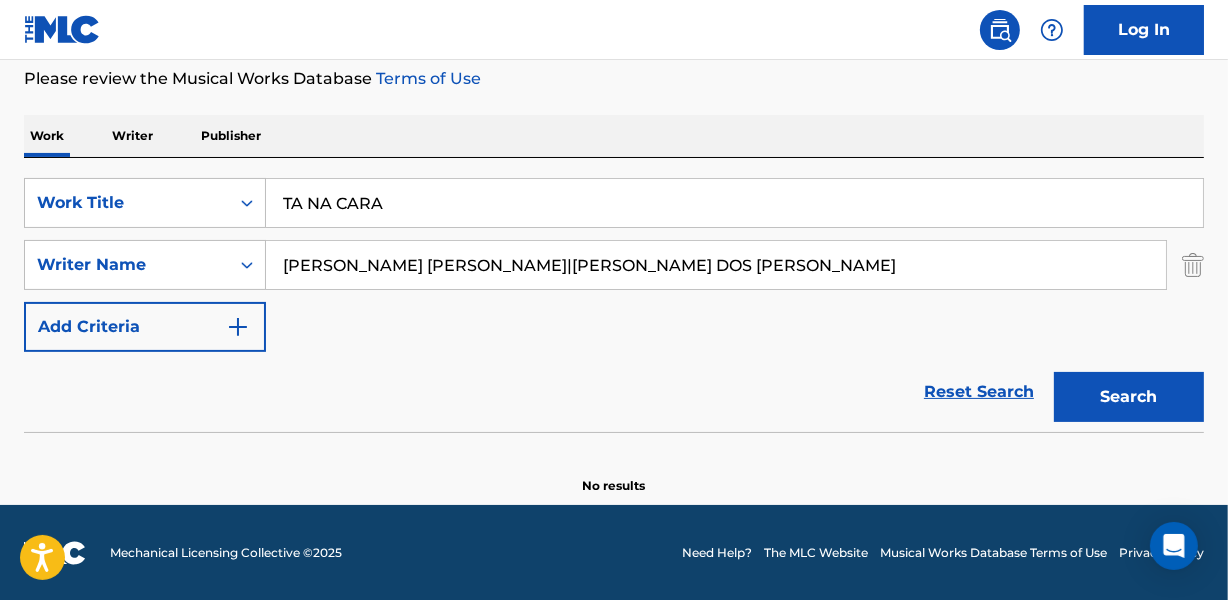 drag, startPoint x: 274, startPoint y: 201, endPoint x: 730, endPoint y: 200, distance: 456.0011 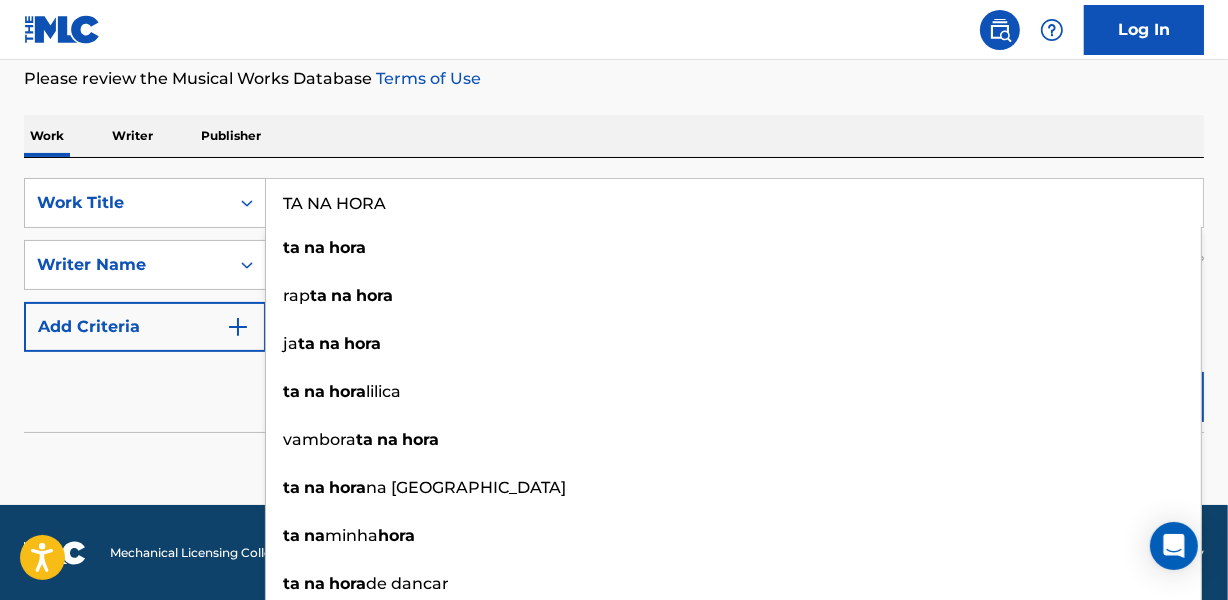 type on "TA NA HORA" 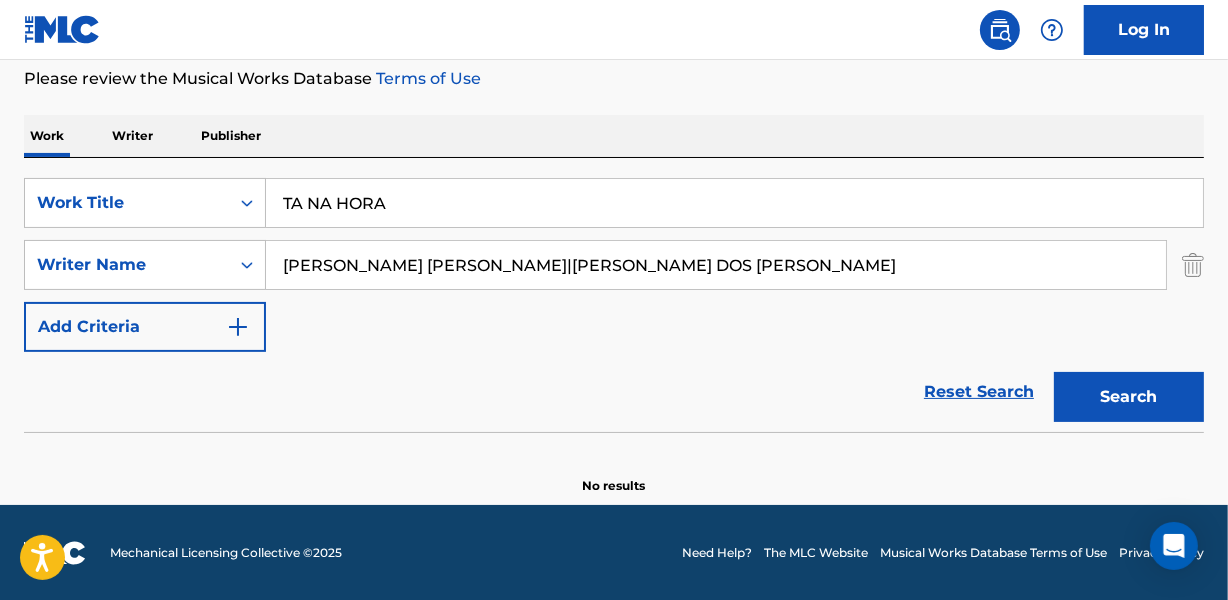 drag, startPoint x: 481, startPoint y: 260, endPoint x: 925, endPoint y: 263, distance: 444.01013 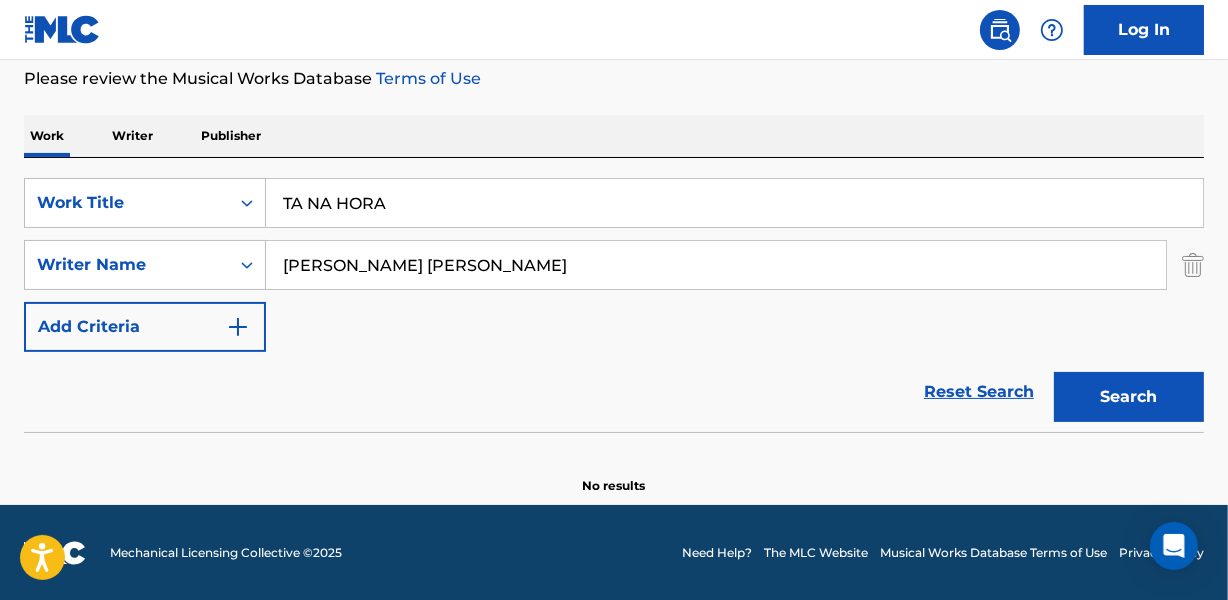 click on "Search" at bounding box center (1129, 397) 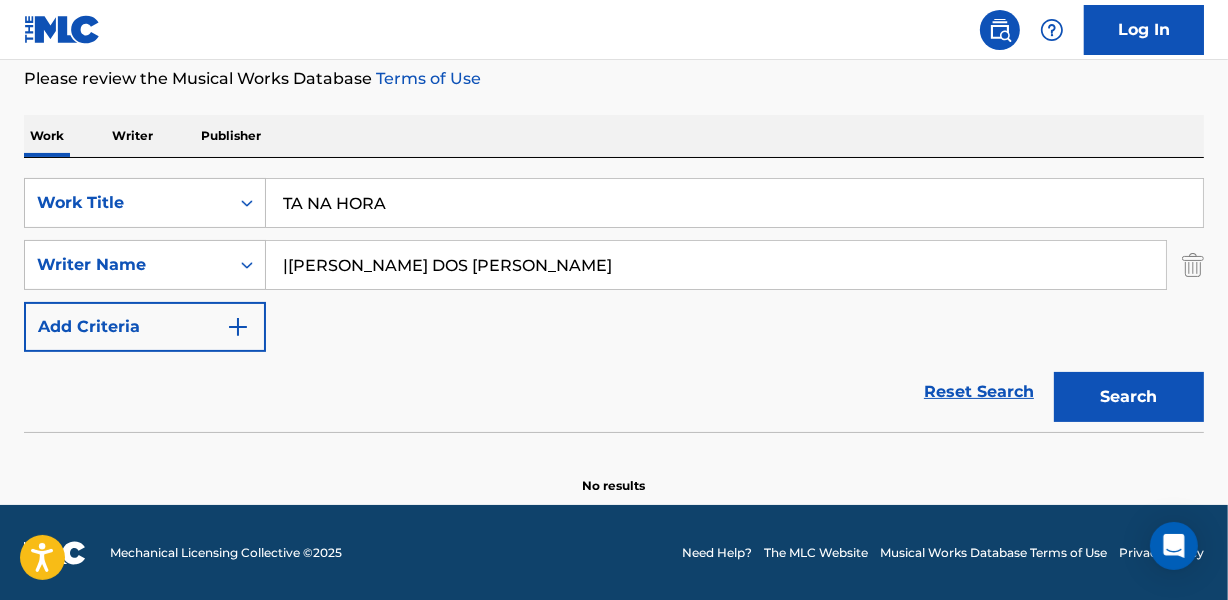 drag, startPoint x: 290, startPoint y: 266, endPoint x: 304, endPoint y: 270, distance: 14.56022 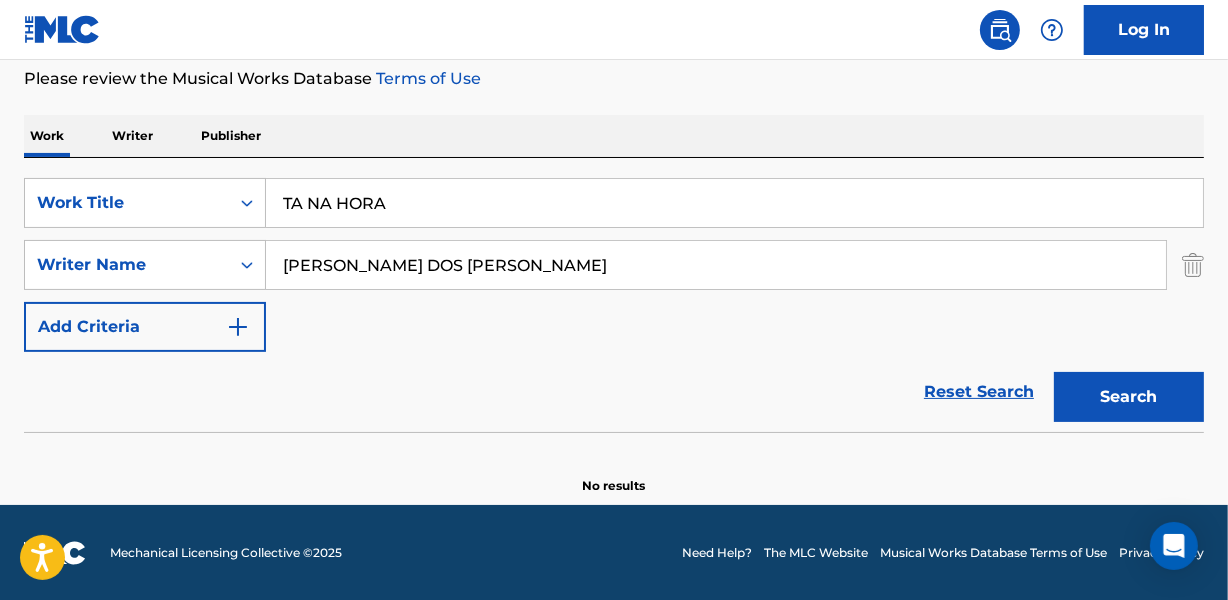 click on "Search" at bounding box center (1129, 397) 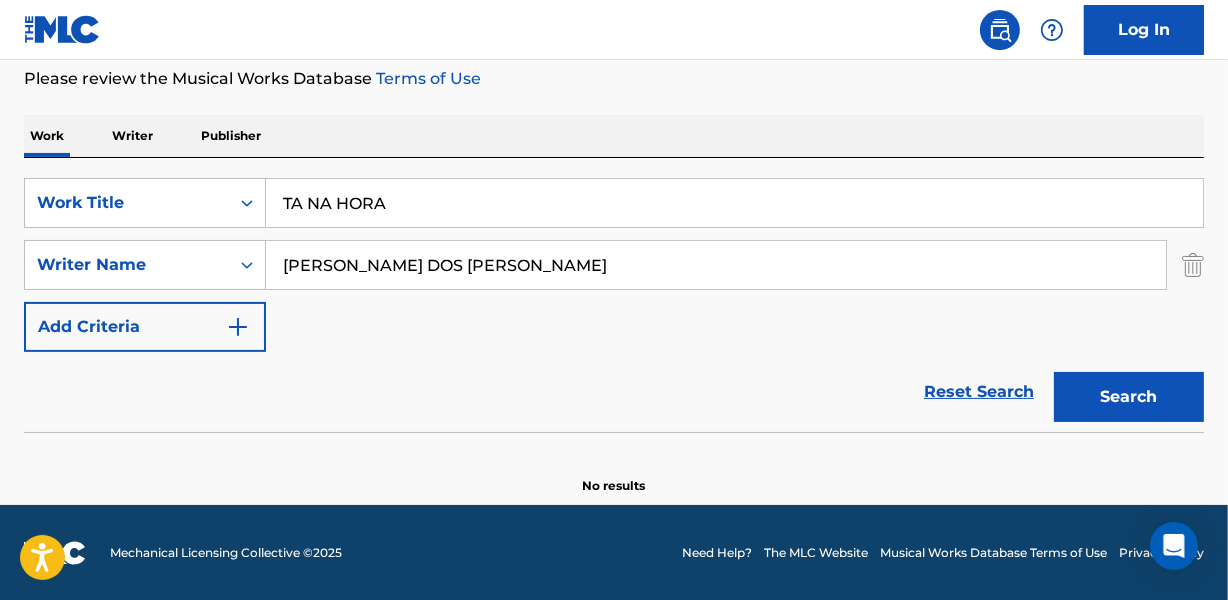 drag, startPoint x: 388, startPoint y: 266, endPoint x: 669, endPoint y: 303, distance: 283.42548 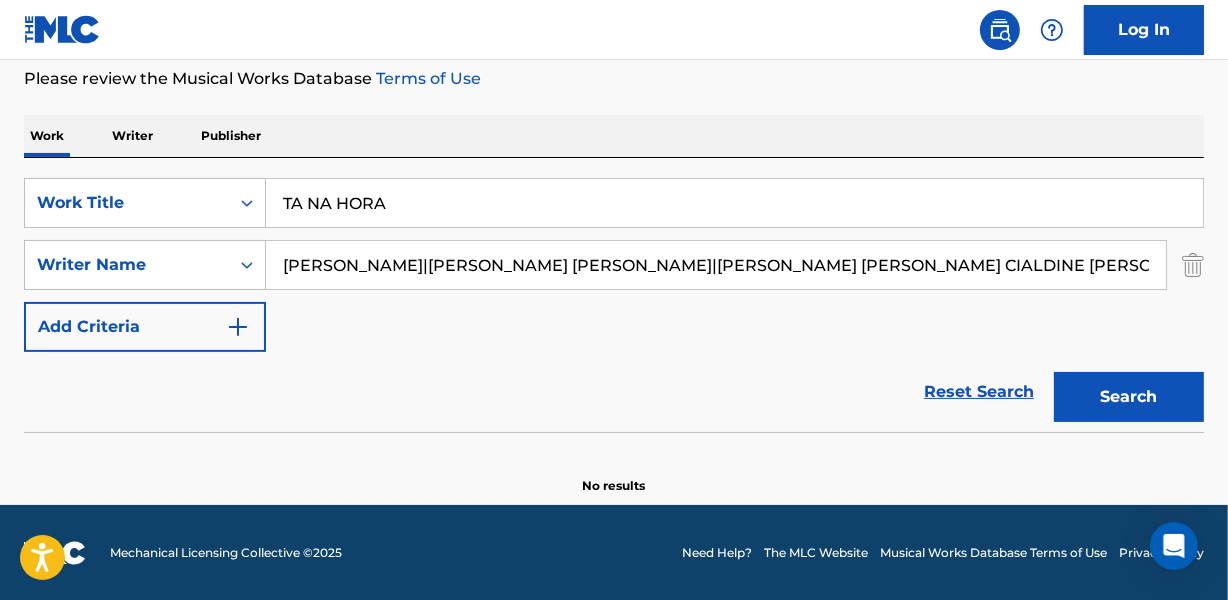 scroll, scrollTop: 0, scrollLeft: 80, axis: horizontal 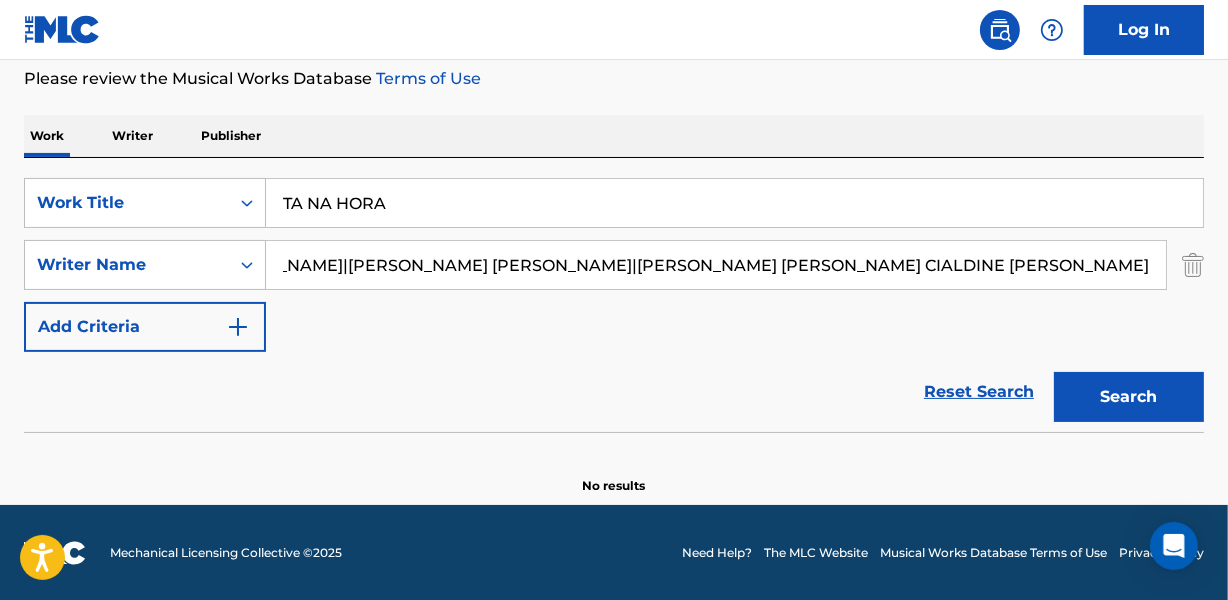 drag, startPoint x: 570, startPoint y: 270, endPoint x: 1237, endPoint y: 351, distance: 671.90027 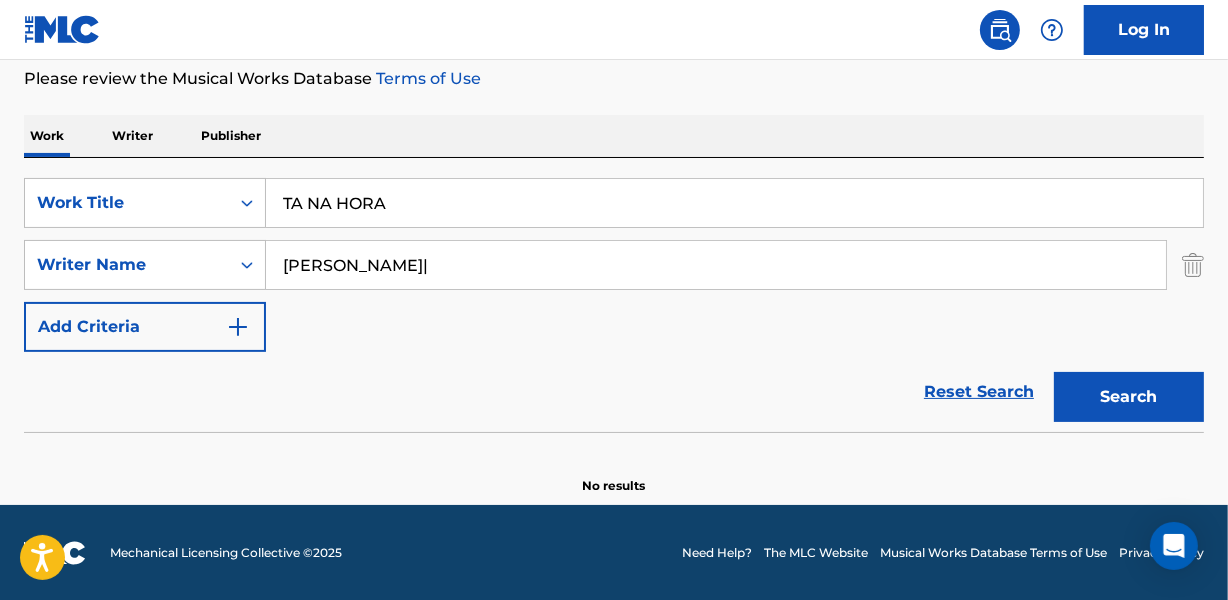 scroll, scrollTop: 0, scrollLeft: 0, axis: both 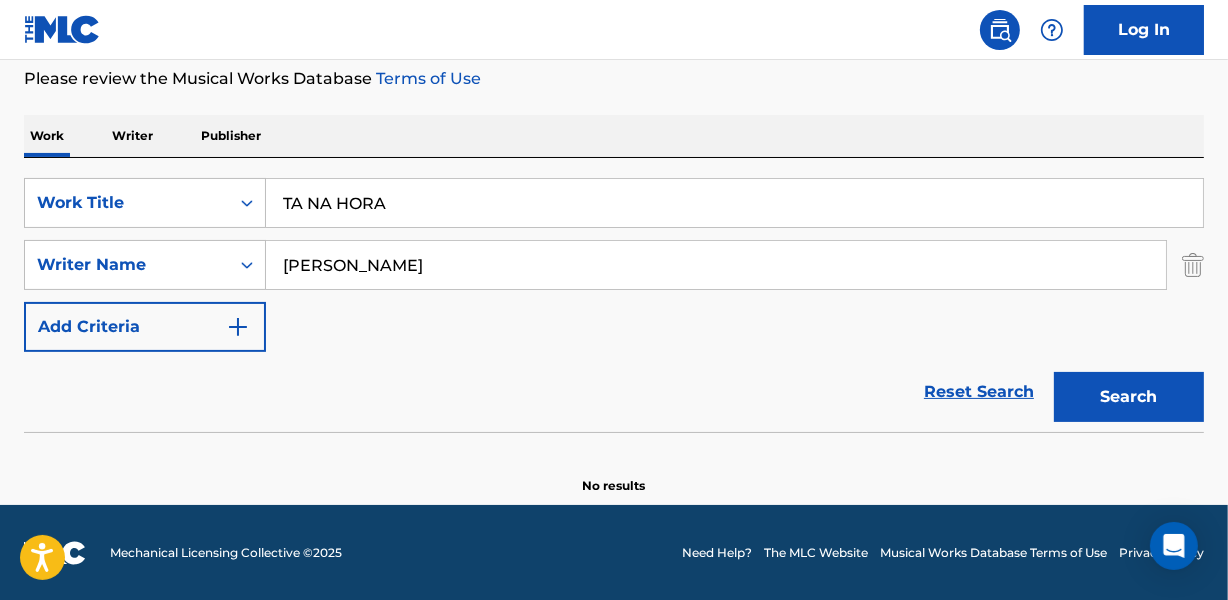 type on "[PERSON_NAME]" 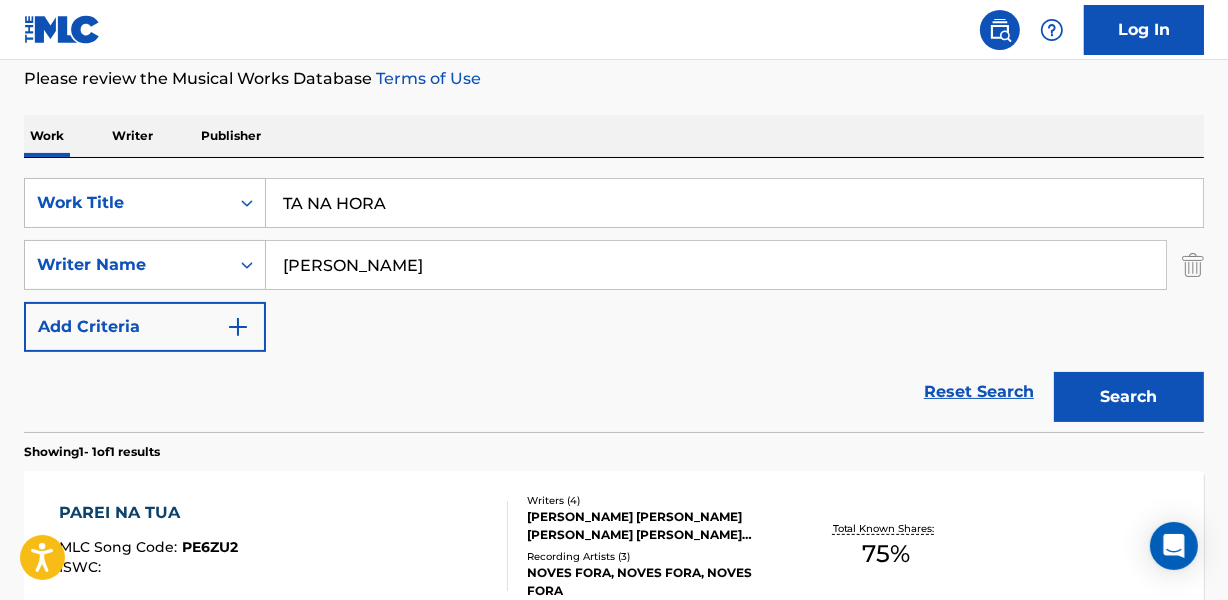 drag, startPoint x: 277, startPoint y: 261, endPoint x: 807, endPoint y: 260, distance: 530.0009 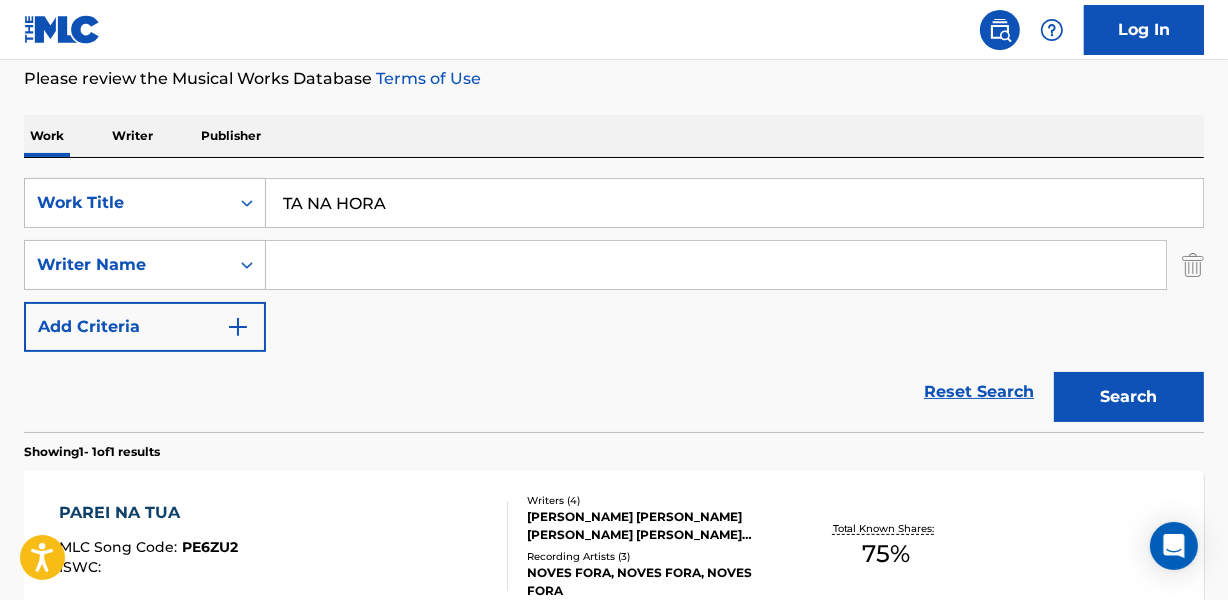 paste on "[PERSON_NAME]" 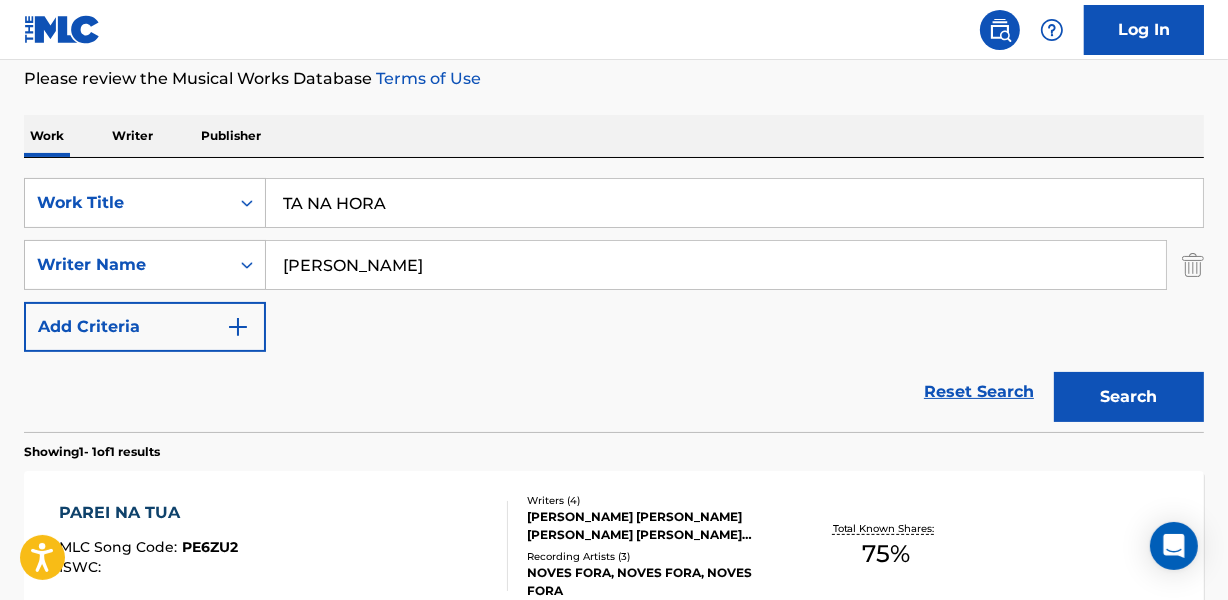 type on "[PERSON_NAME]" 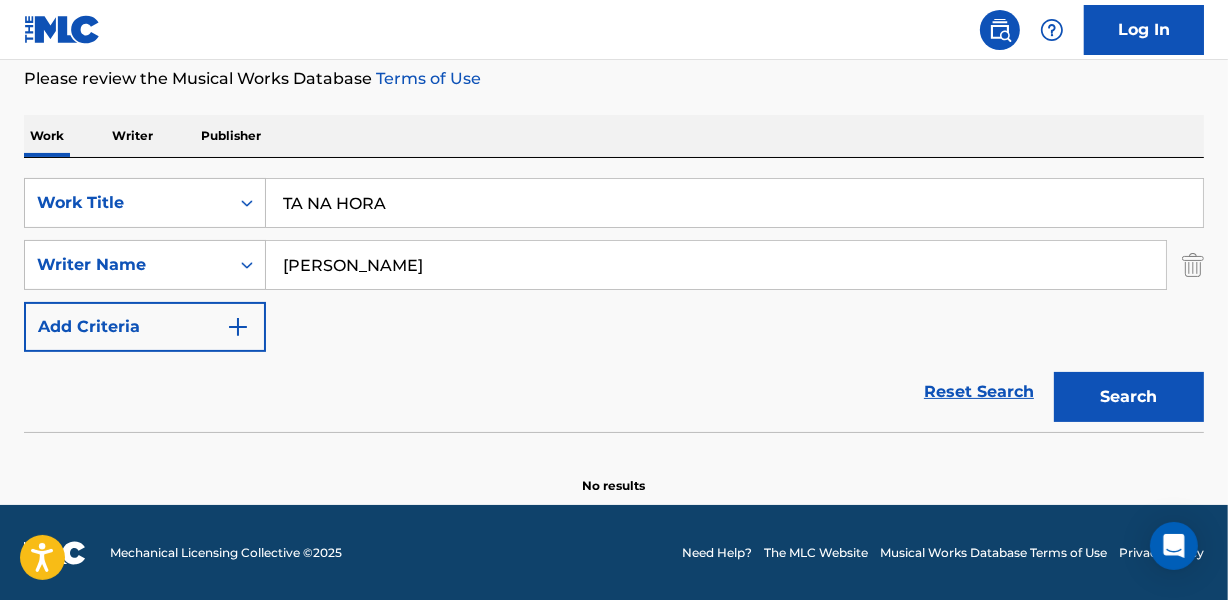 click on "Reset Search Search" at bounding box center (614, 392) 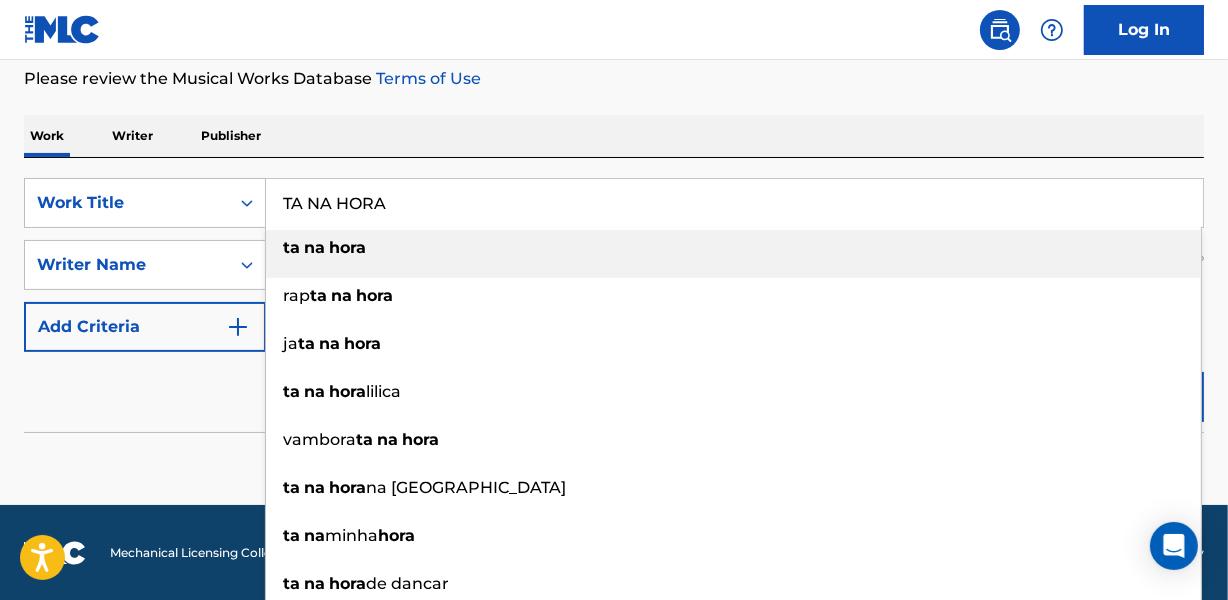 paste on "DE VOLTAR" 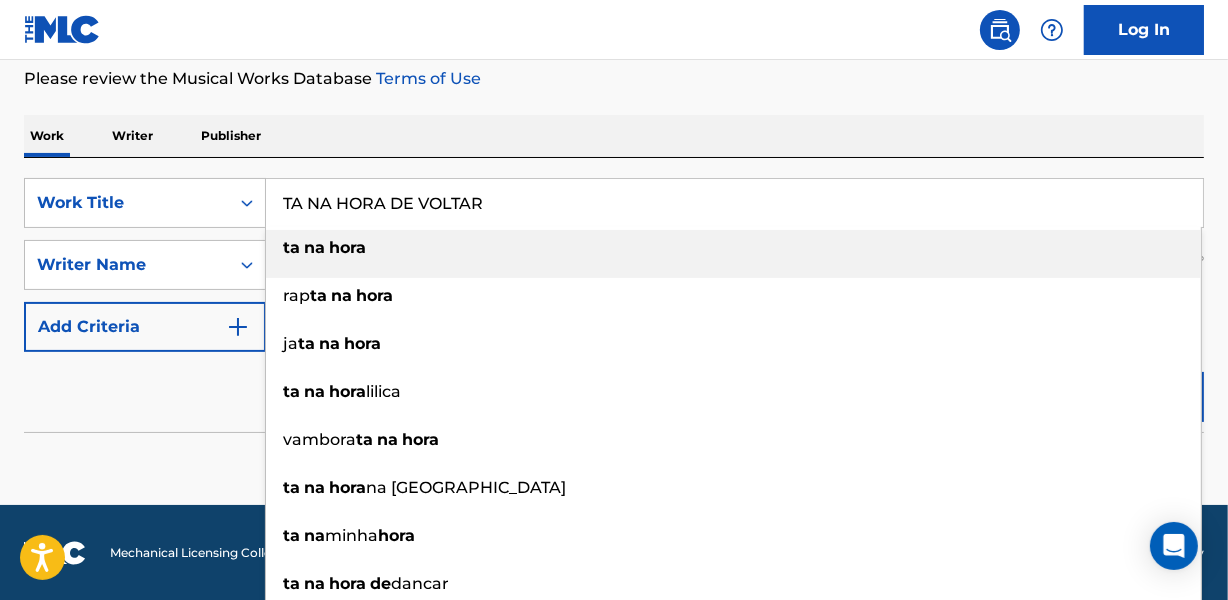 type on "TA NA HORA DE VOLTAR" 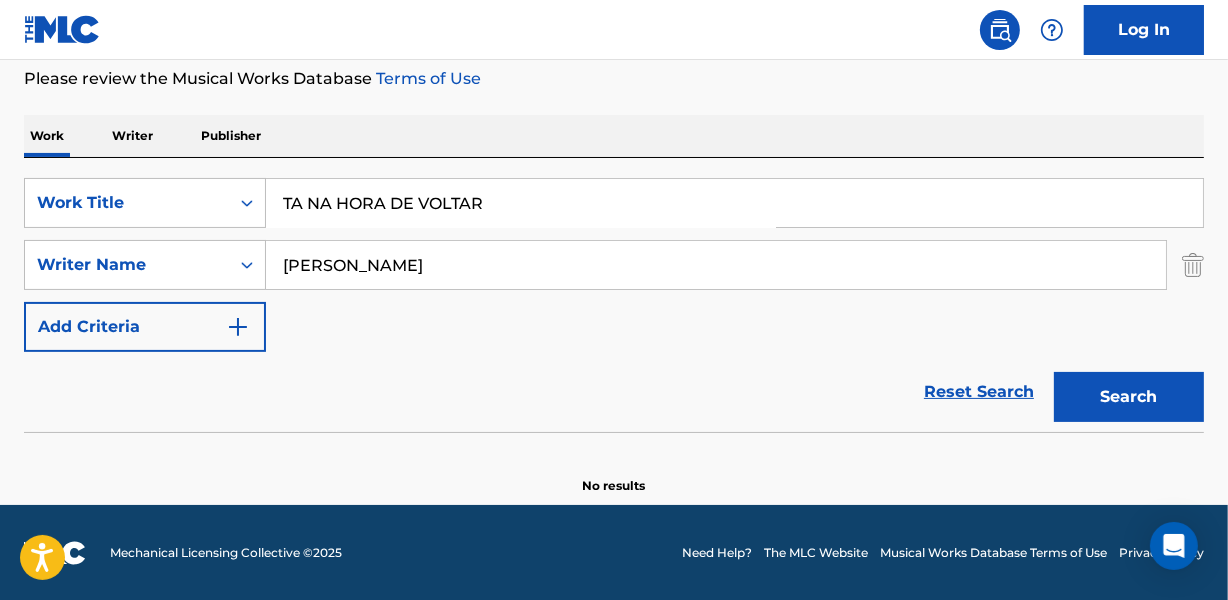 drag, startPoint x: 280, startPoint y: 282, endPoint x: 596, endPoint y: 282, distance: 316 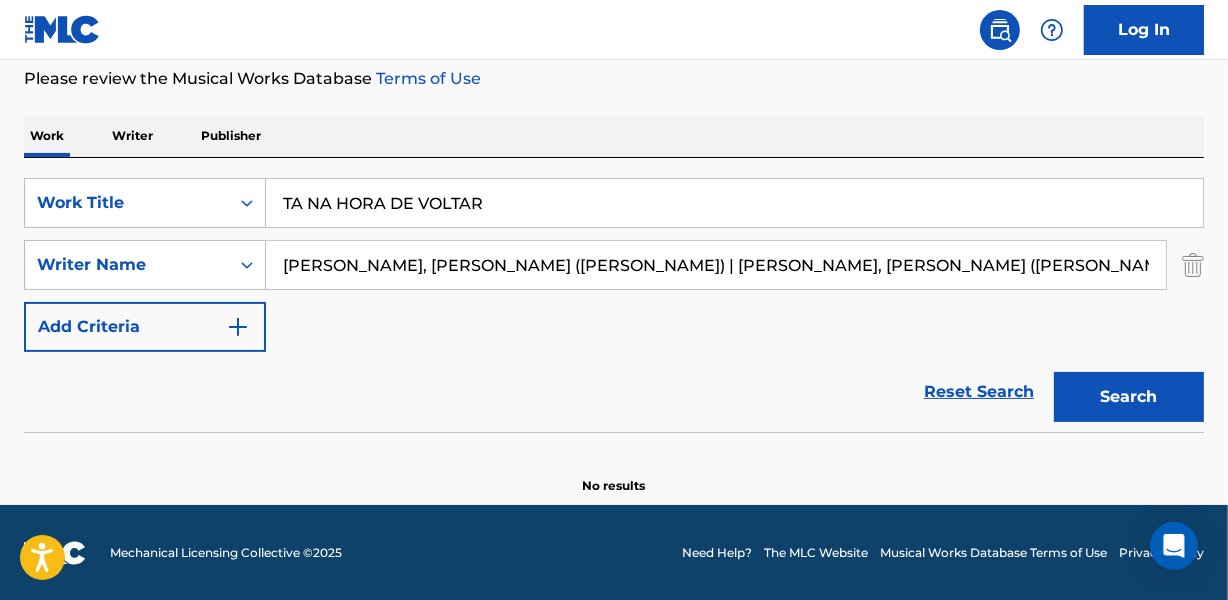 drag, startPoint x: 629, startPoint y: 262, endPoint x: 990, endPoint y: 259, distance: 361.01245 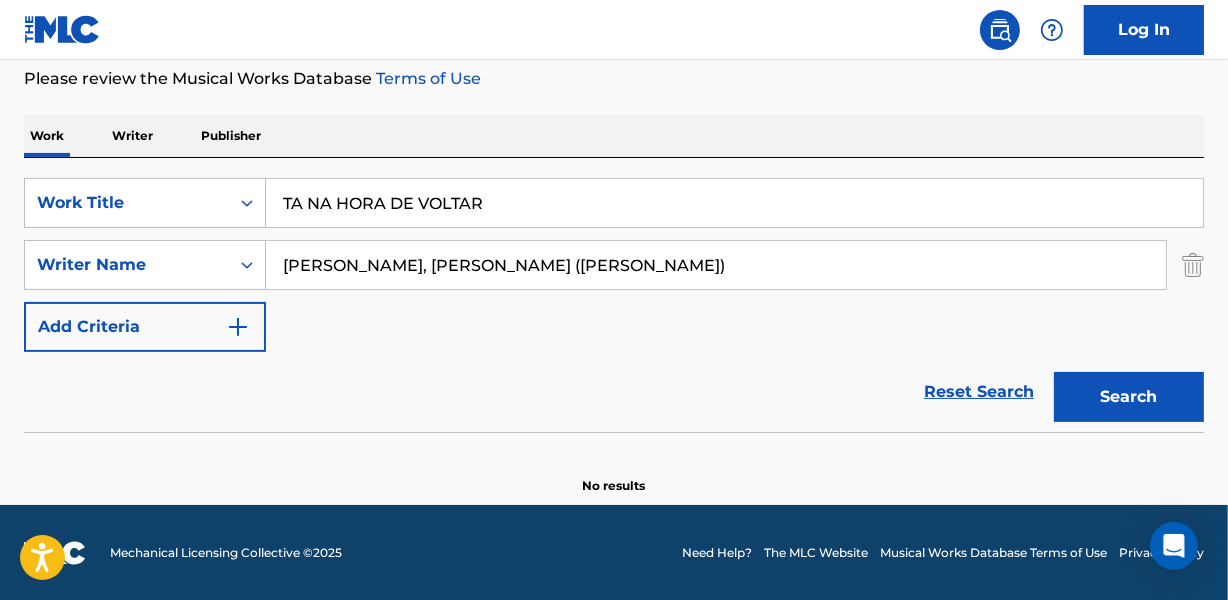click on "Search" at bounding box center [1129, 397] 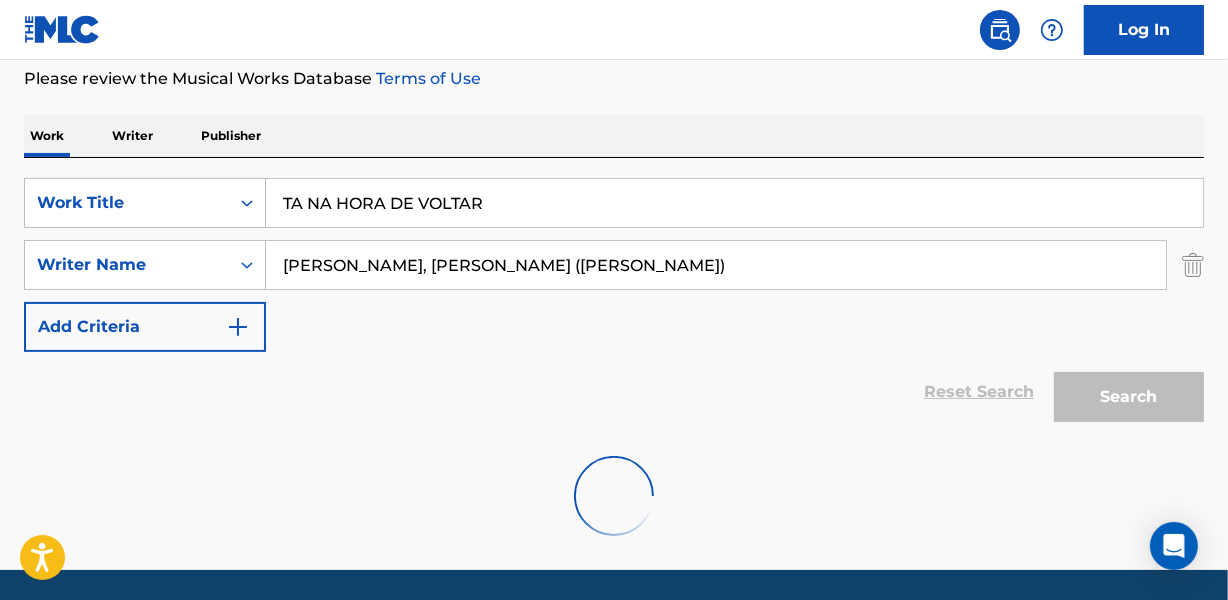 click on "[PERSON_NAME], [PERSON_NAME] ([PERSON_NAME])" at bounding box center [716, 265] 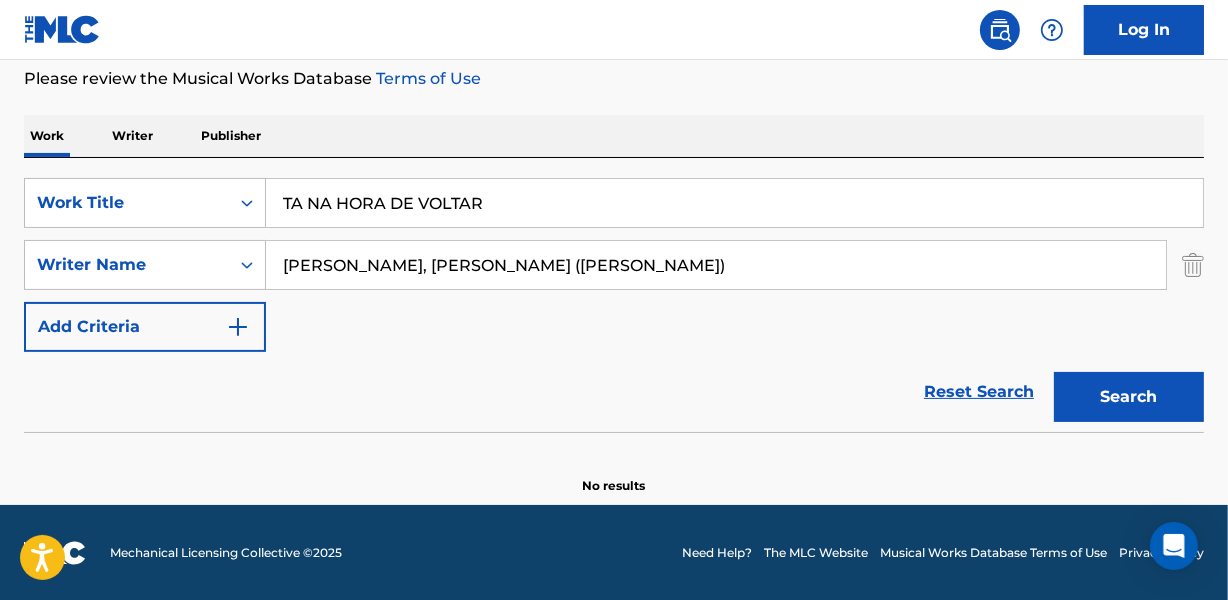 click on "[PERSON_NAME], [PERSON_NAME] ([PERSON_NAME])" at bounding box center [716, 265] 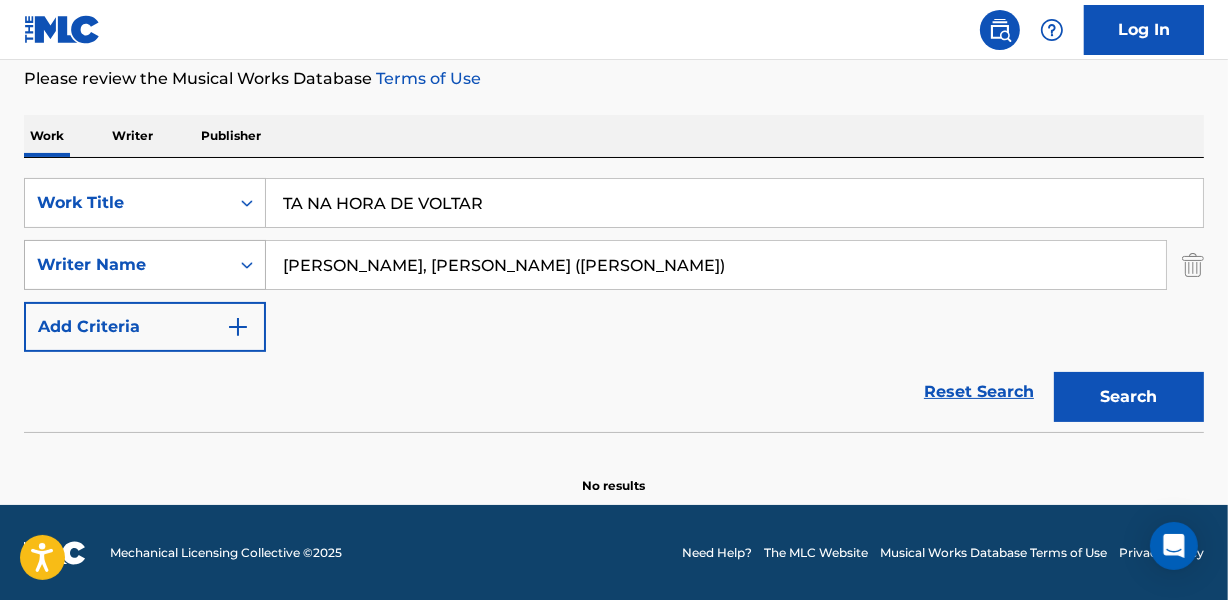 drag, startPoint x: 343, startPoint y: 258, endPoint x: 259, endPoint y: 260, distance: 84.0238 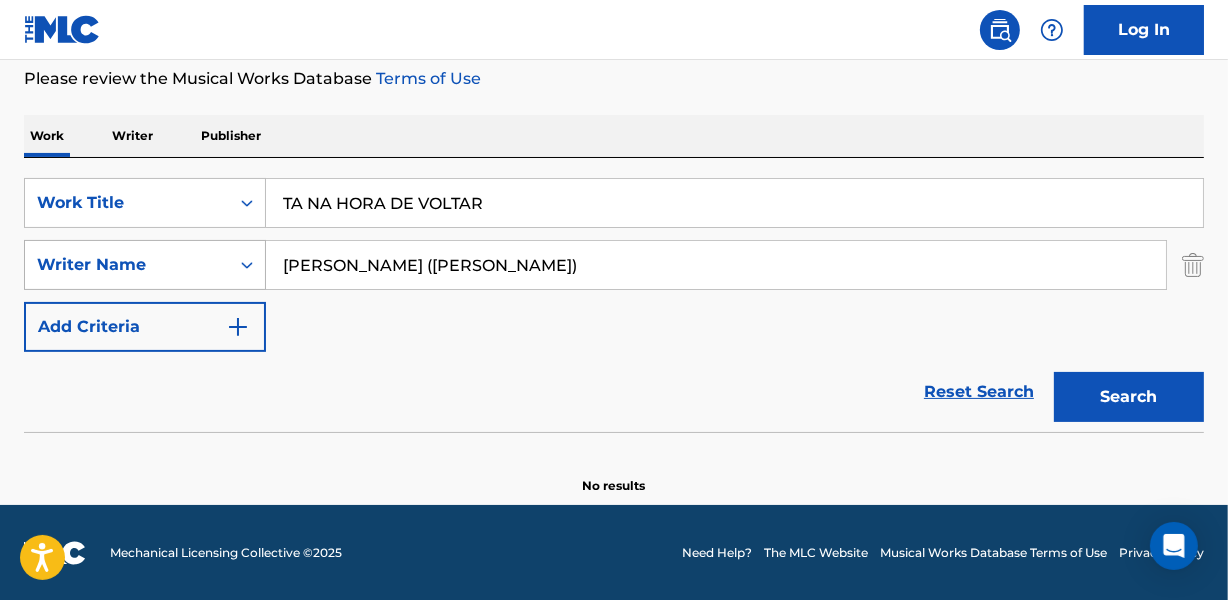 type on "[PERSON_NAME] ([PERSON_NAME])" 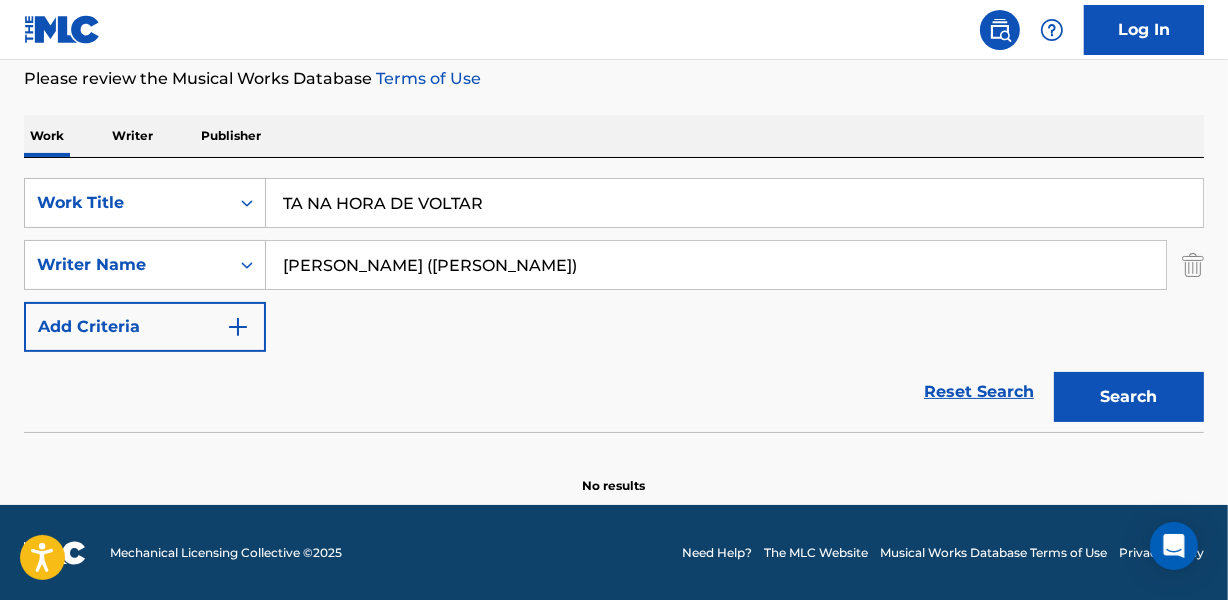 click on "Reset Search Search" at bounding box center (614, 392) 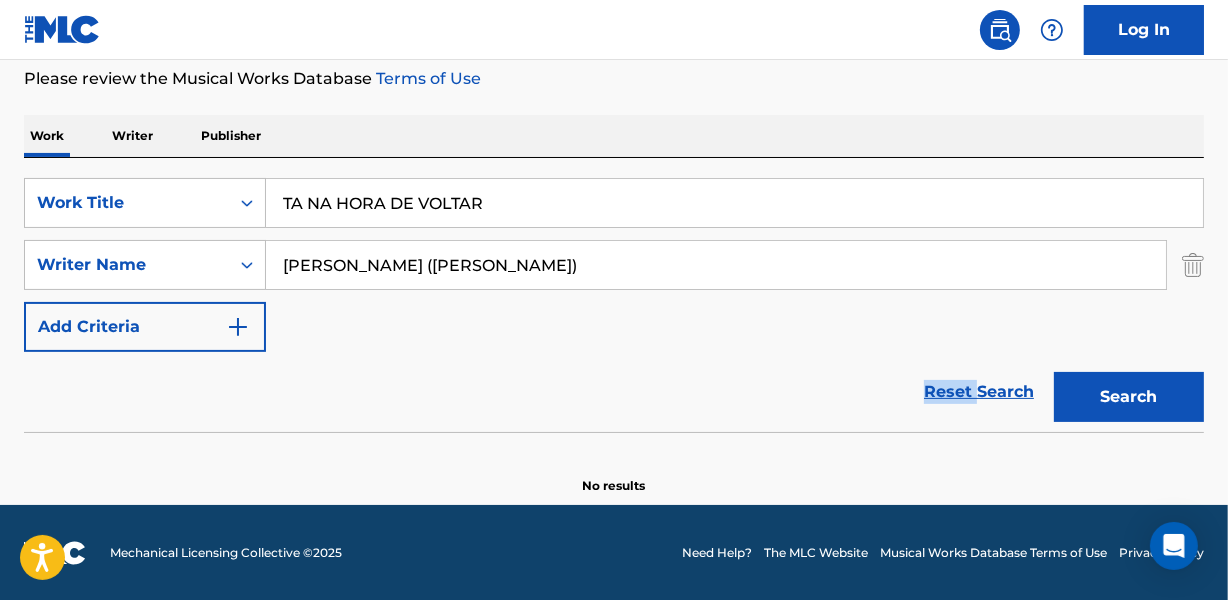 click on "Reset Search Search" at bounding box center [614, 392] 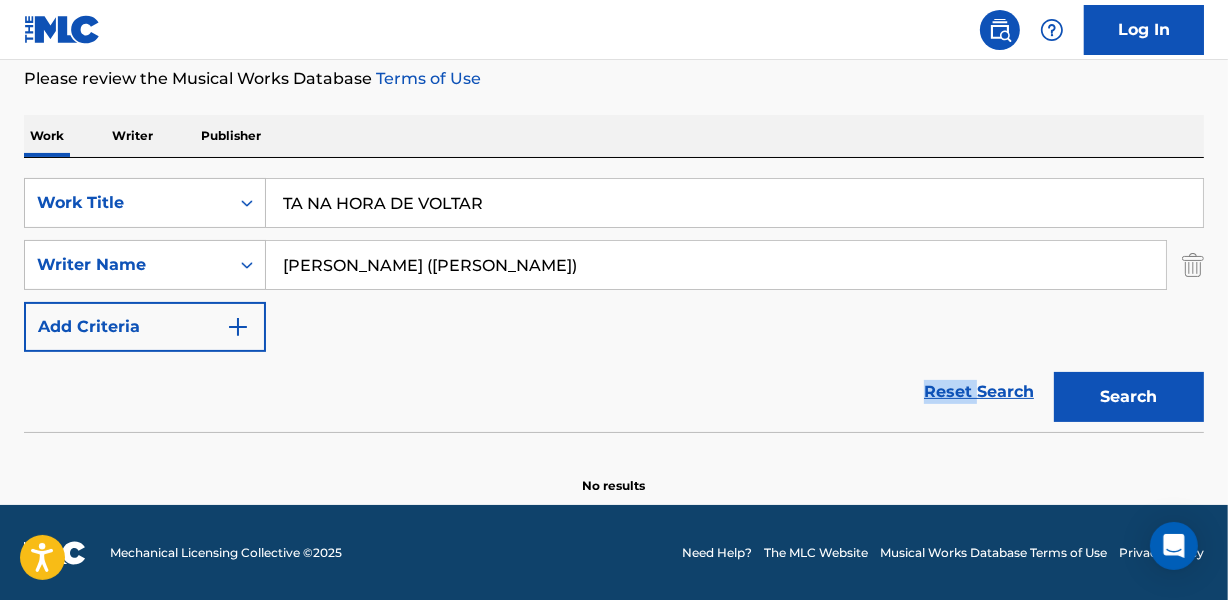 drag, startPoint x: 656, startPoint y: 419, endPoint x: 550, endPoint y: 374, distance: 115.15642 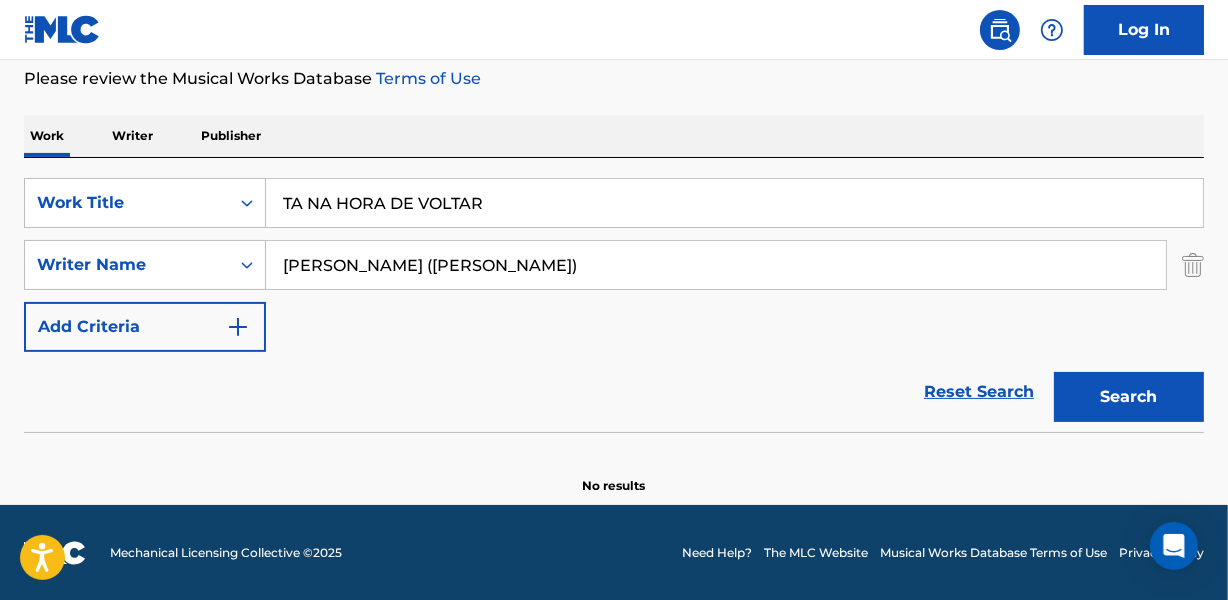 click on "TA NA HORA DE VOLTAR" at bounding box center (734, 203) 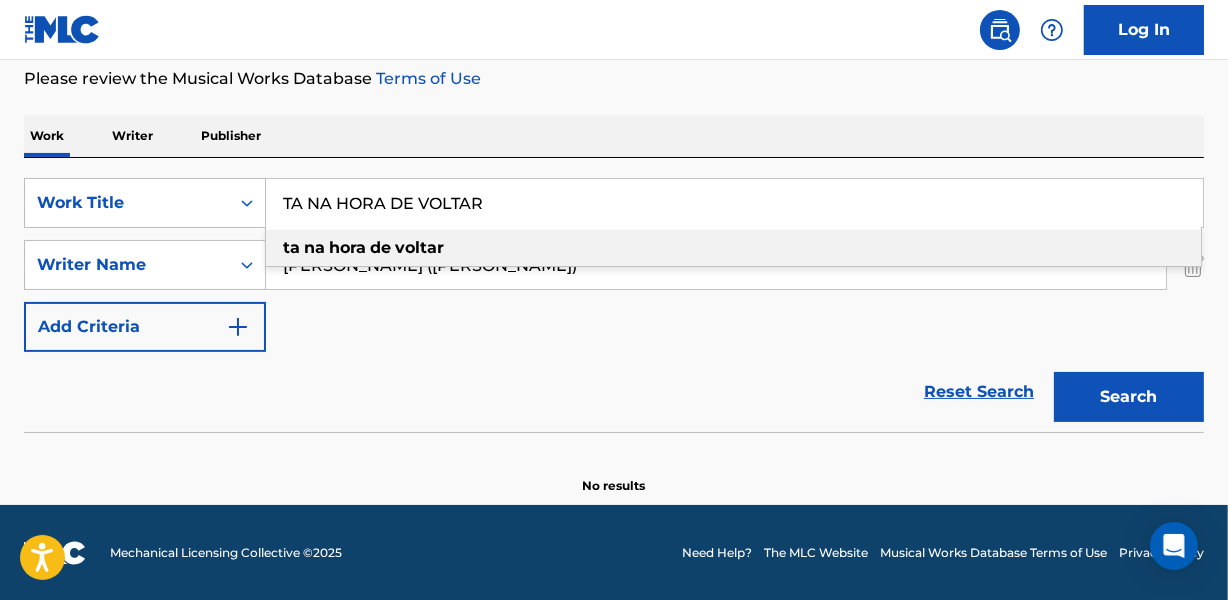 paste on "O CATIRA" 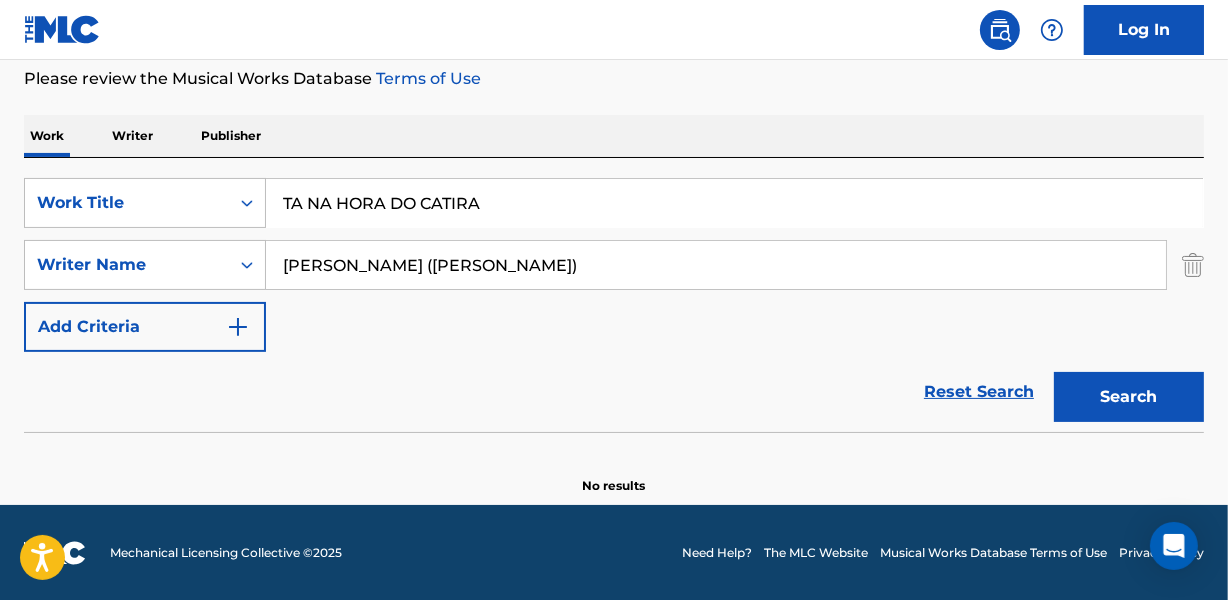 type on "TA NA HORA DO CATIRA" 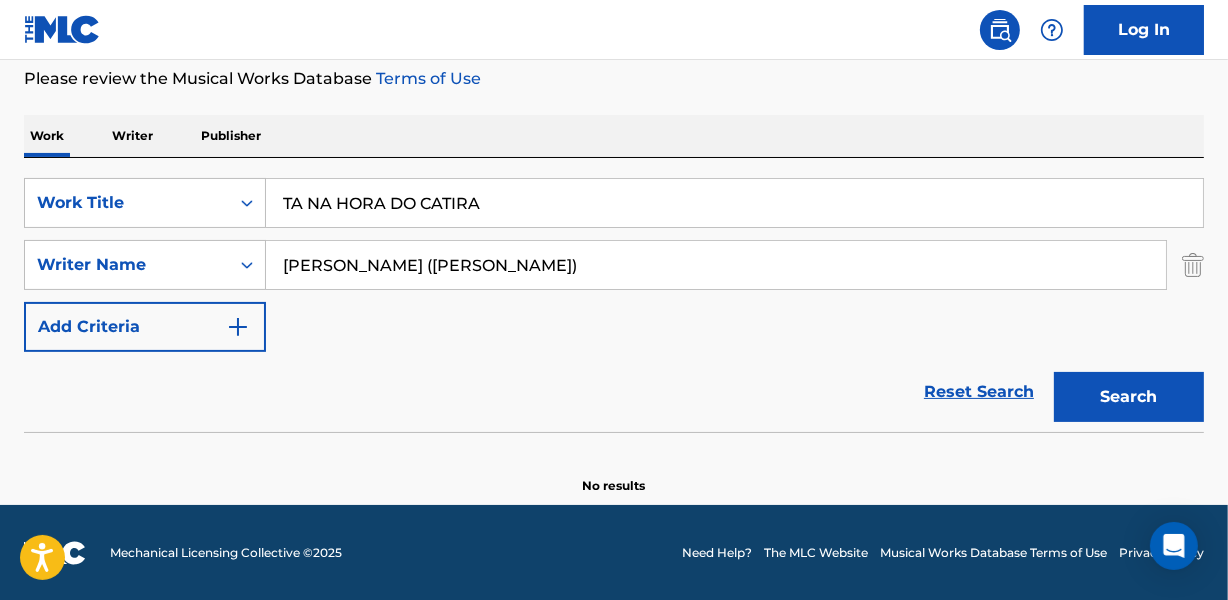 click on "[PERSON_NAME] ([PERSON_NAME])" at bounding box center [716, 265] 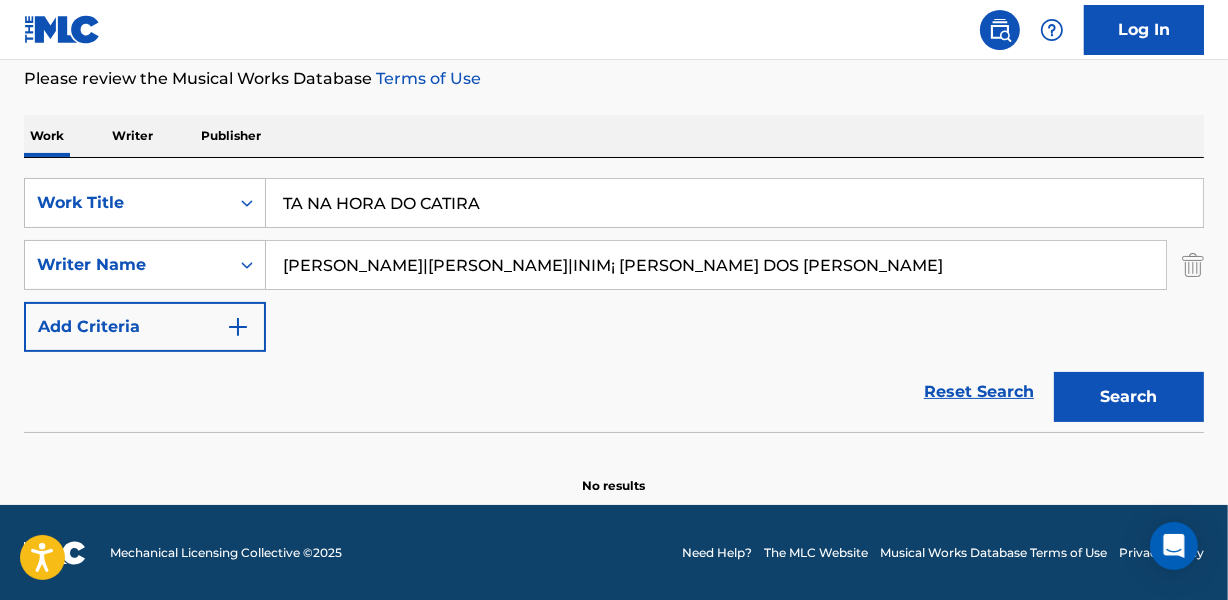 drag, startPoint x: 404, startPoint y: 261, endPoint x: 840, endPoint y: 299, distance: 437.65283 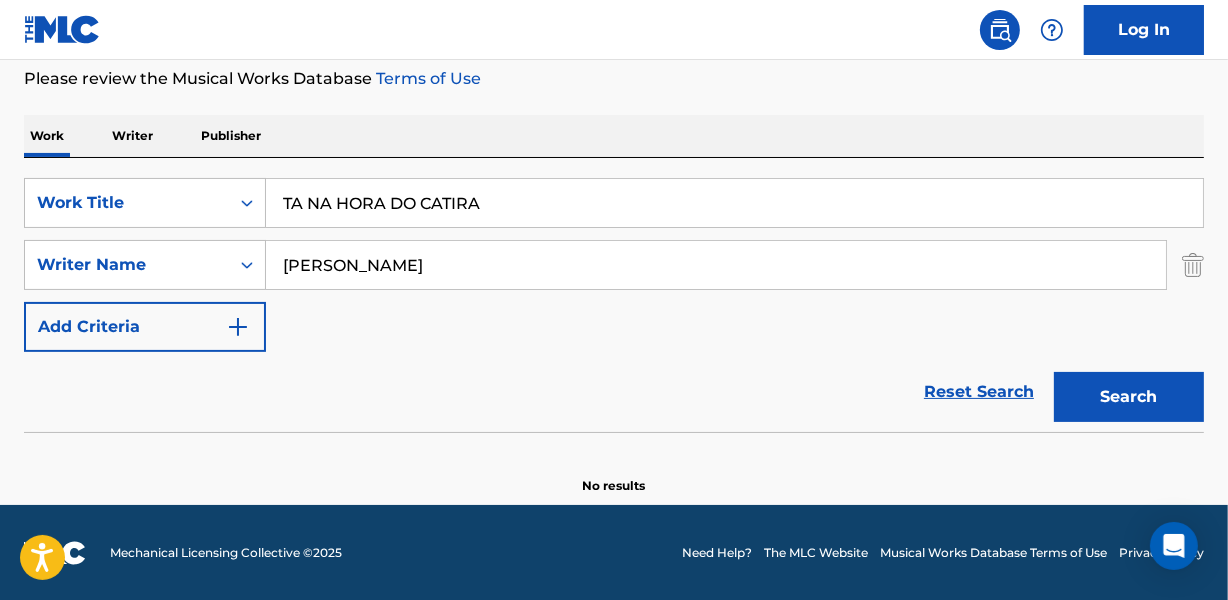 click on "Search" at bounding box center (1129, 397) 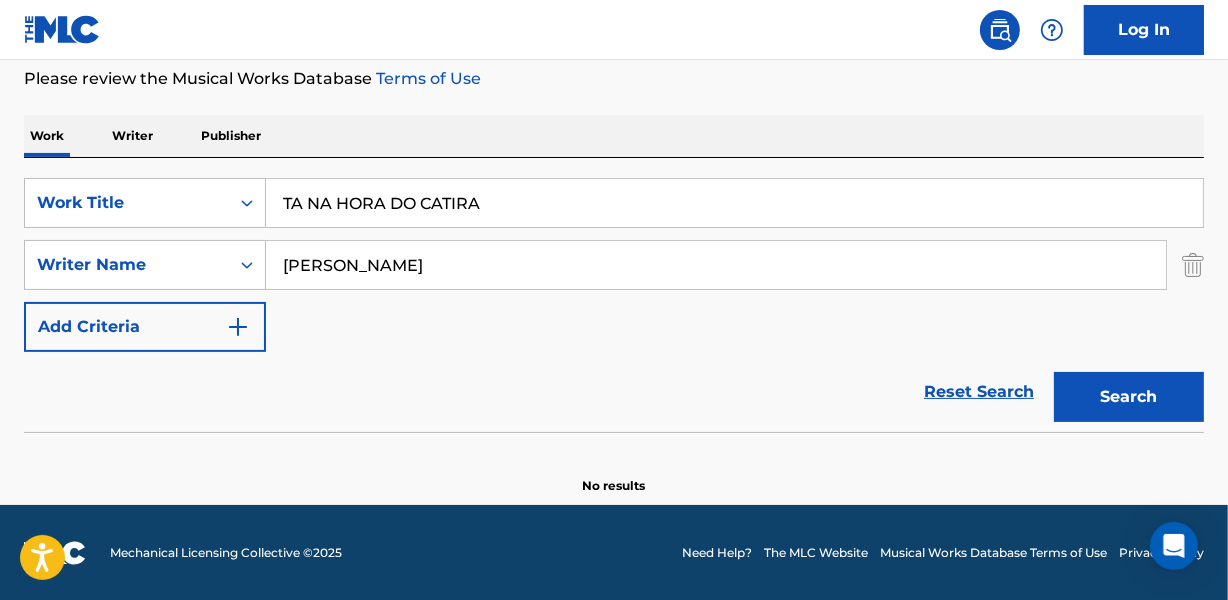 click on "Search" at bounding box center [1129, 397] 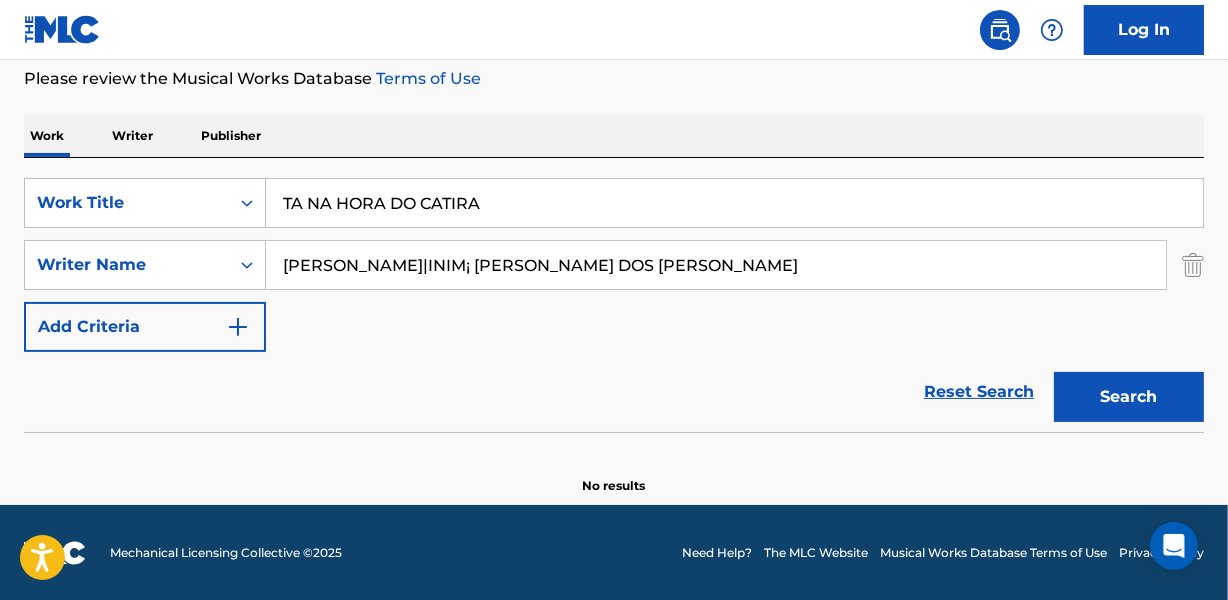 click on "Search" at bounding box center (1129, 397) 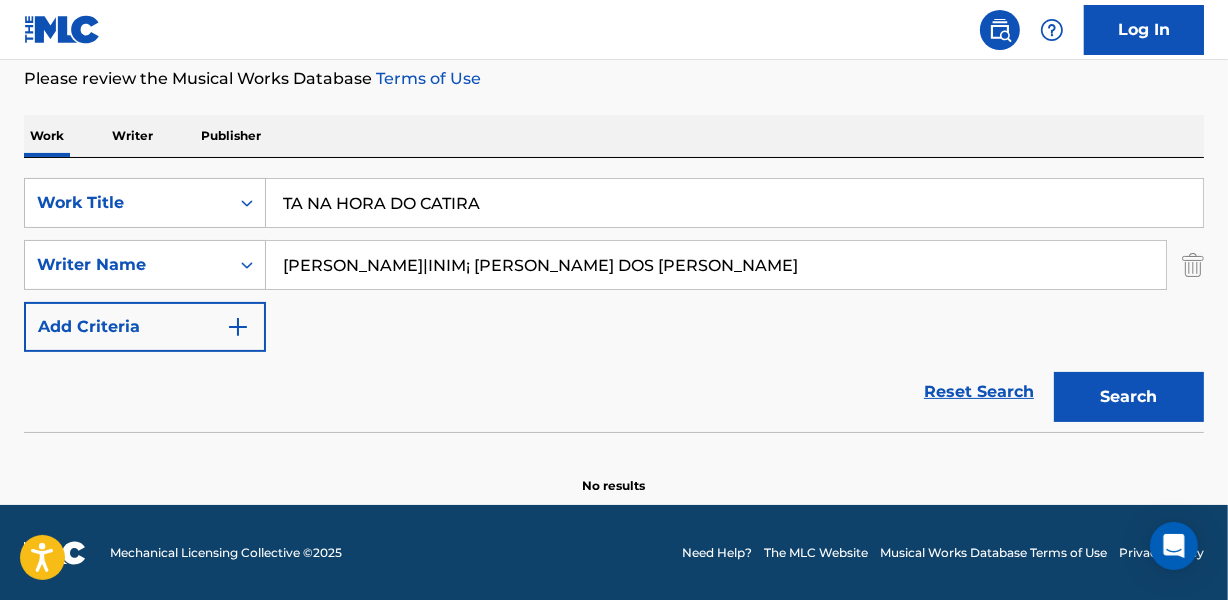 drag, startPoint x: 410, startPoint y: 266, endPoint x: 912, endPoint y: 283, distance: 502.28778 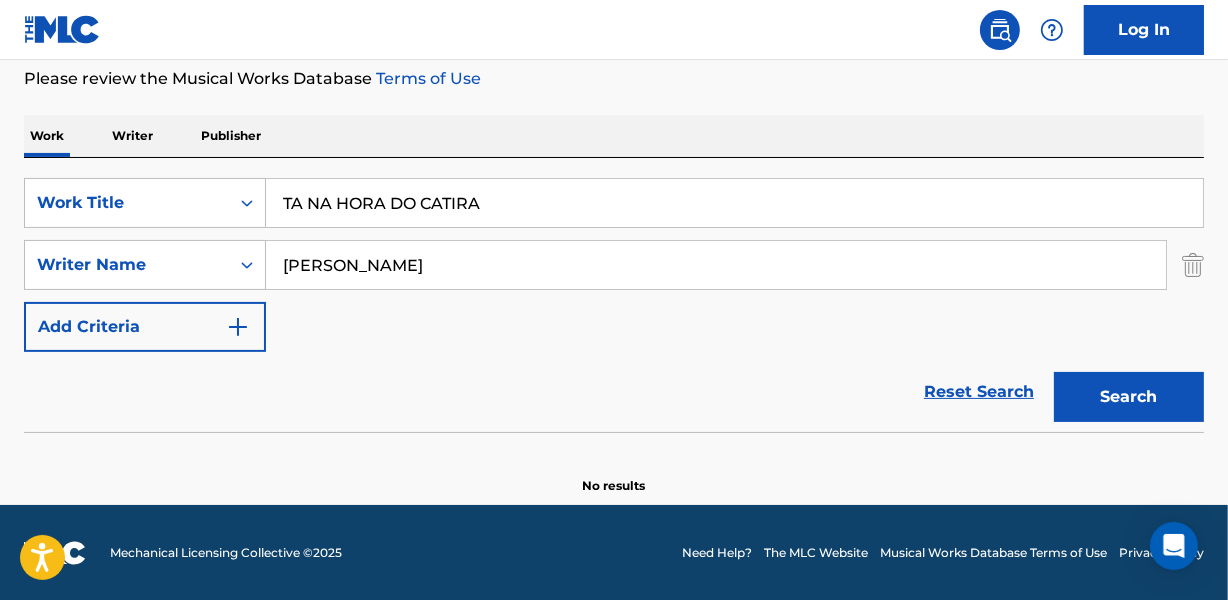 click on "Search" at bounding box center [1129, 397] 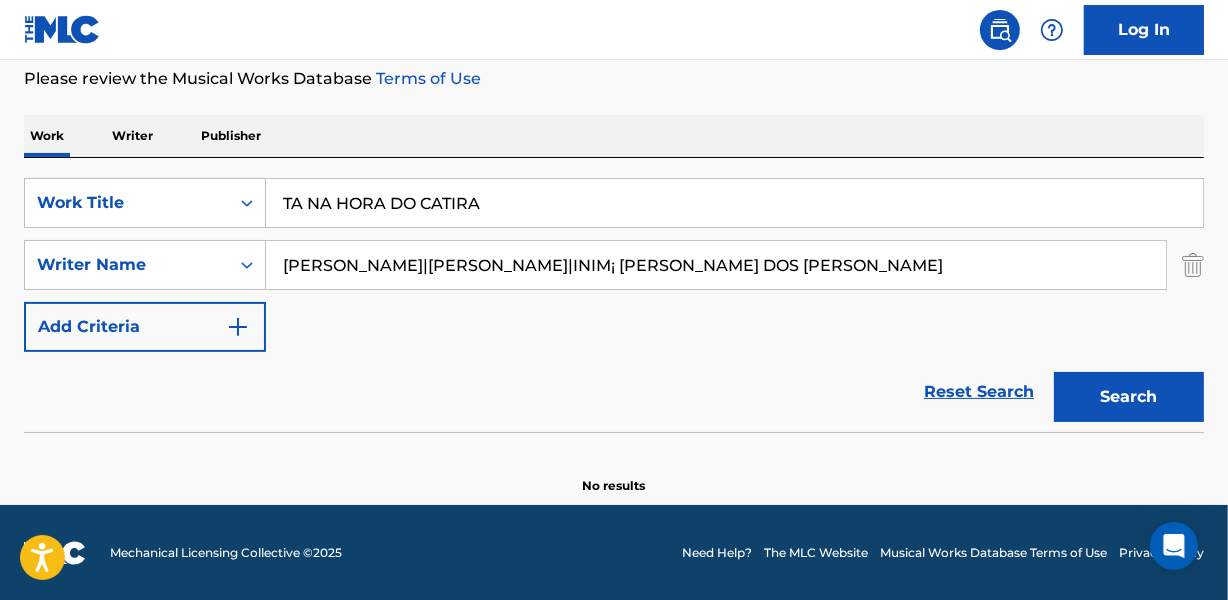 click on "Search" at bounding box center (1129, 397) 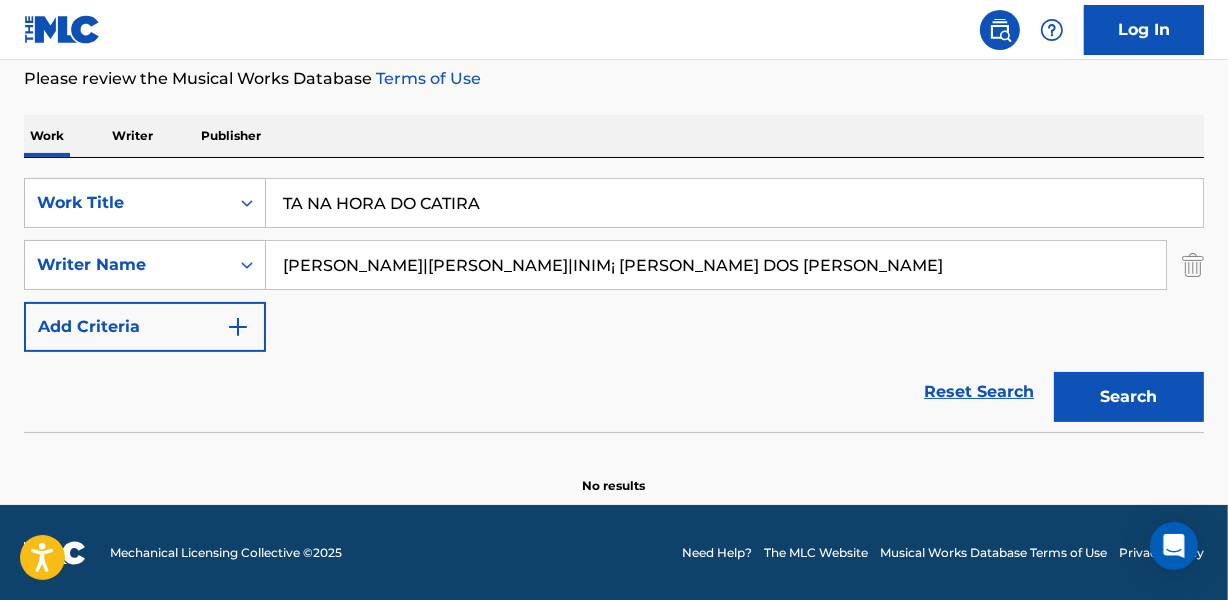scroll, scrollTop: 176, scrollLeft: 0, axis: vertical 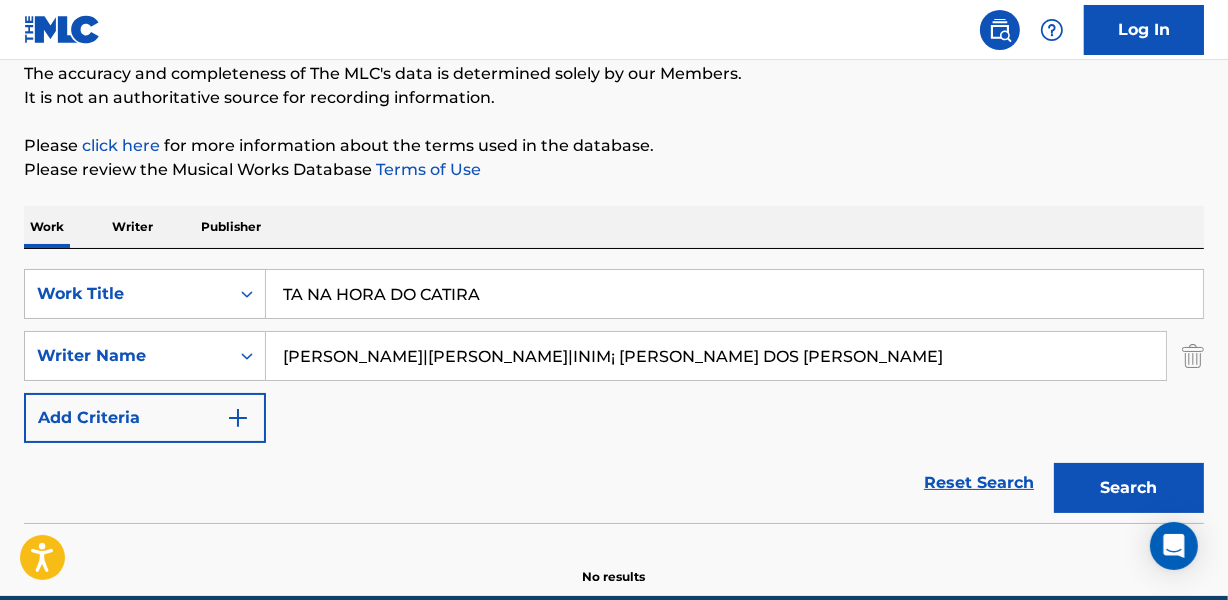 click on "SearchWithCriteriace4a5726-6c98-4596-b98e-5f0eb607a661 Work Title TA NA HORA DO CATIRA SearchWithCriteriab2175466-e347-4676-af89-39c22bc19219 Writer Name [PERSON_NAME]|[PERSON_NAME]|INIM¡ [PERSON_NAME] DOS [PERSON_NAME] Add Criteria" at bounding box center [614, 356] 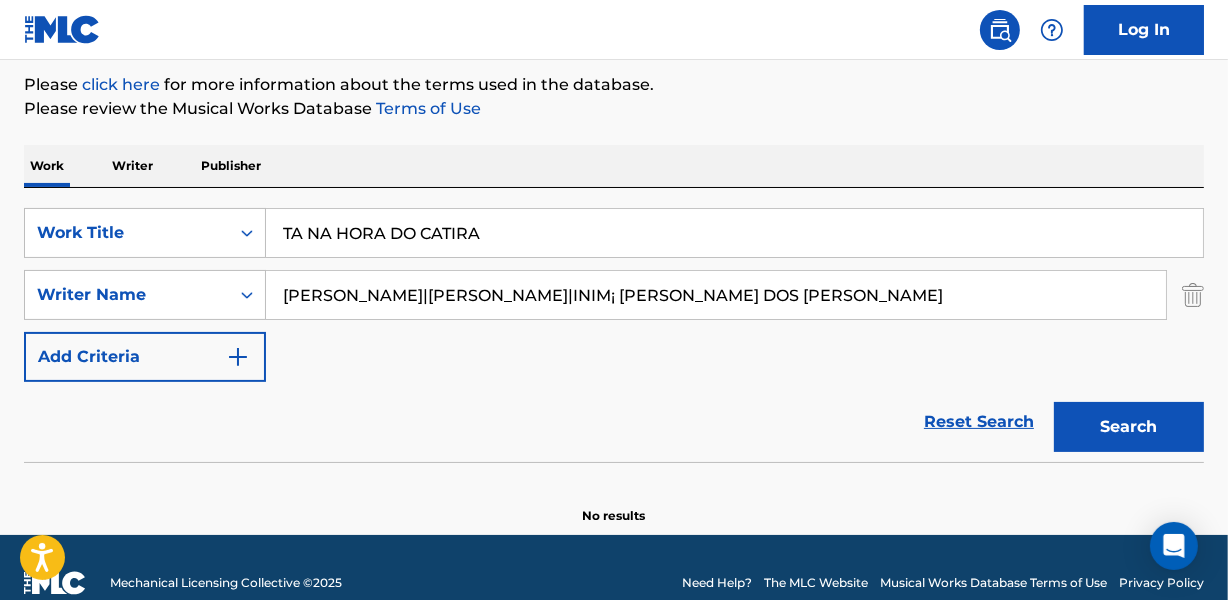 scroll, scrollTop: 267, scrollLeft: 0, axis: vertical 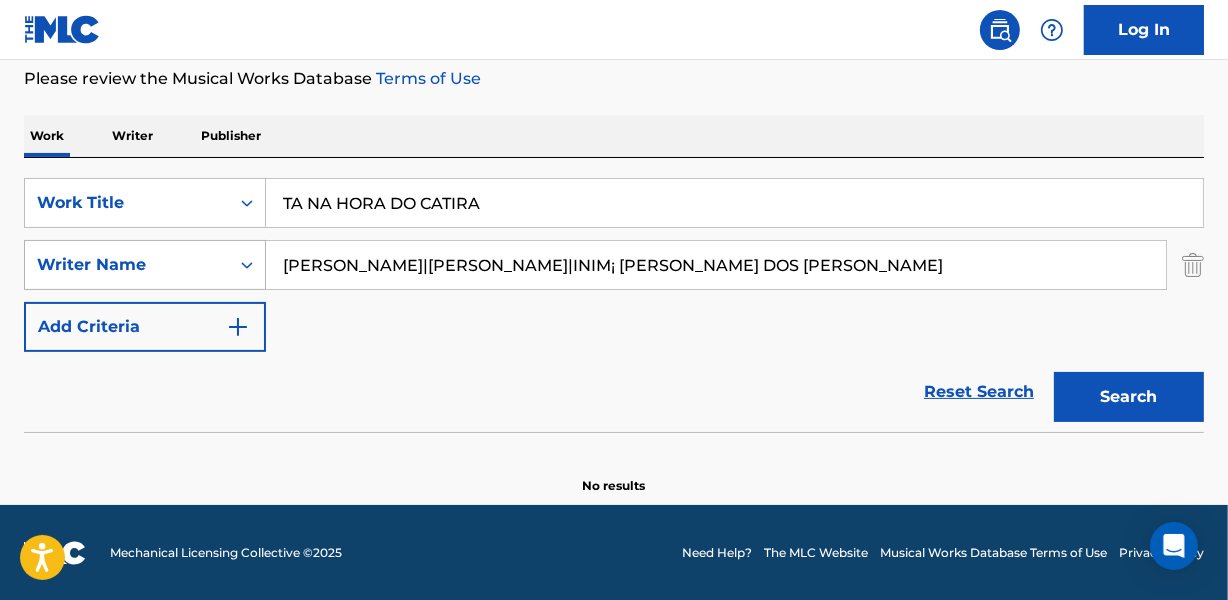 drag, startPoint x: 399, startPoint y: 262, endPoint x: 217, endPoint y: 253, distance: 182.2224 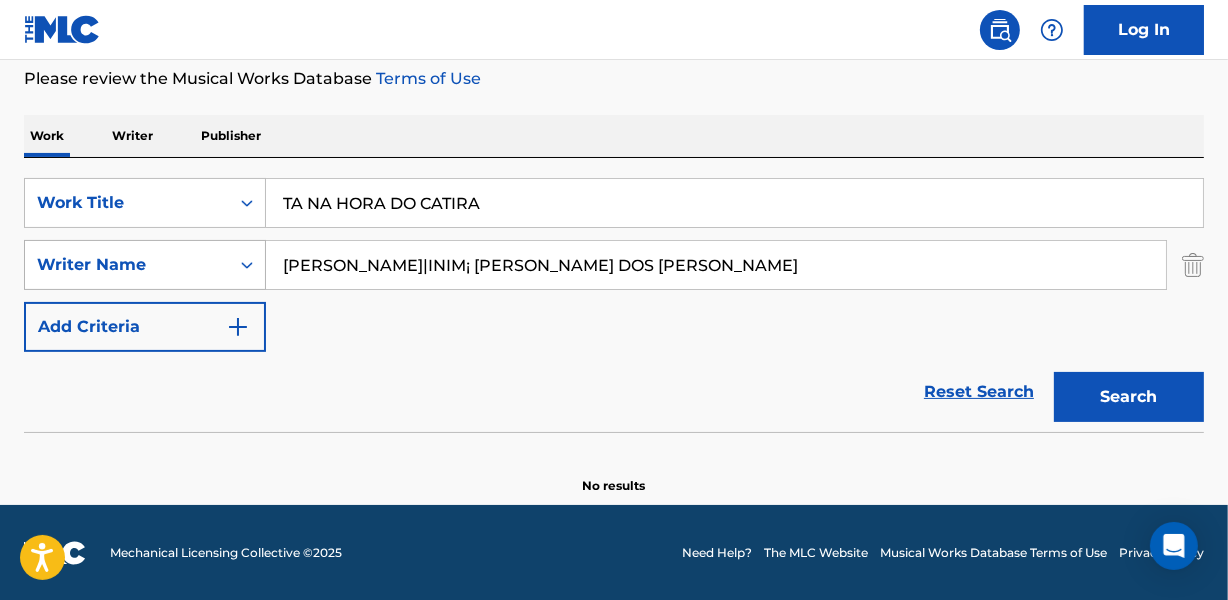 click on "Search" at bounding box center (1129, 397) 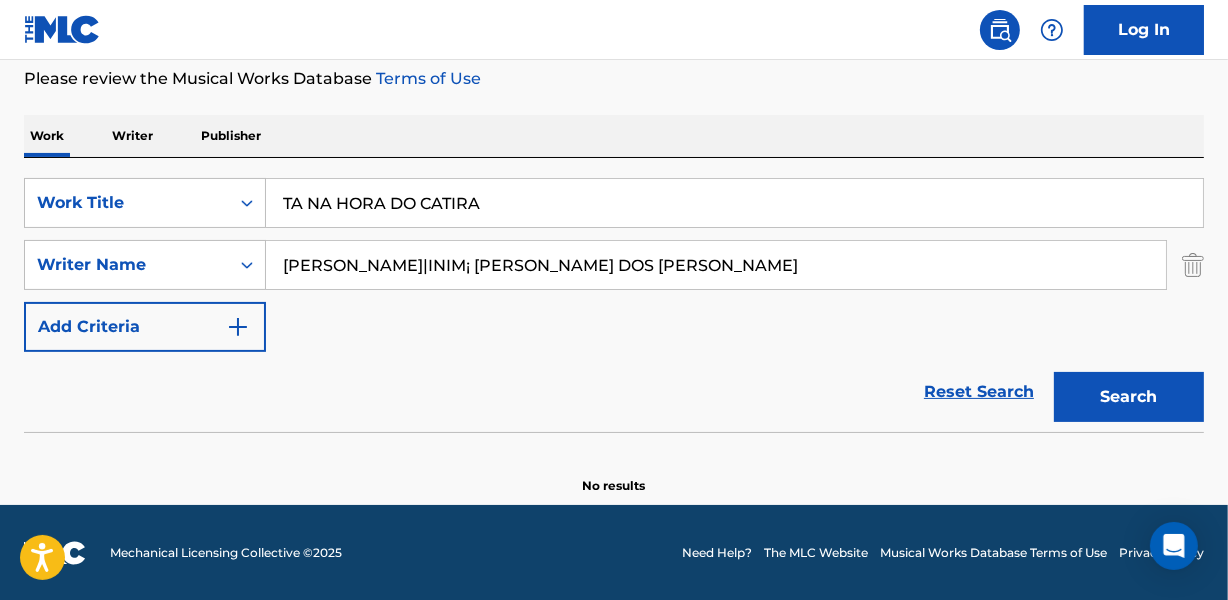 drag, startPoint x: 575, startPoint y: 333, endPoint x: 578, endPoint y: 345, distance: 12.369317 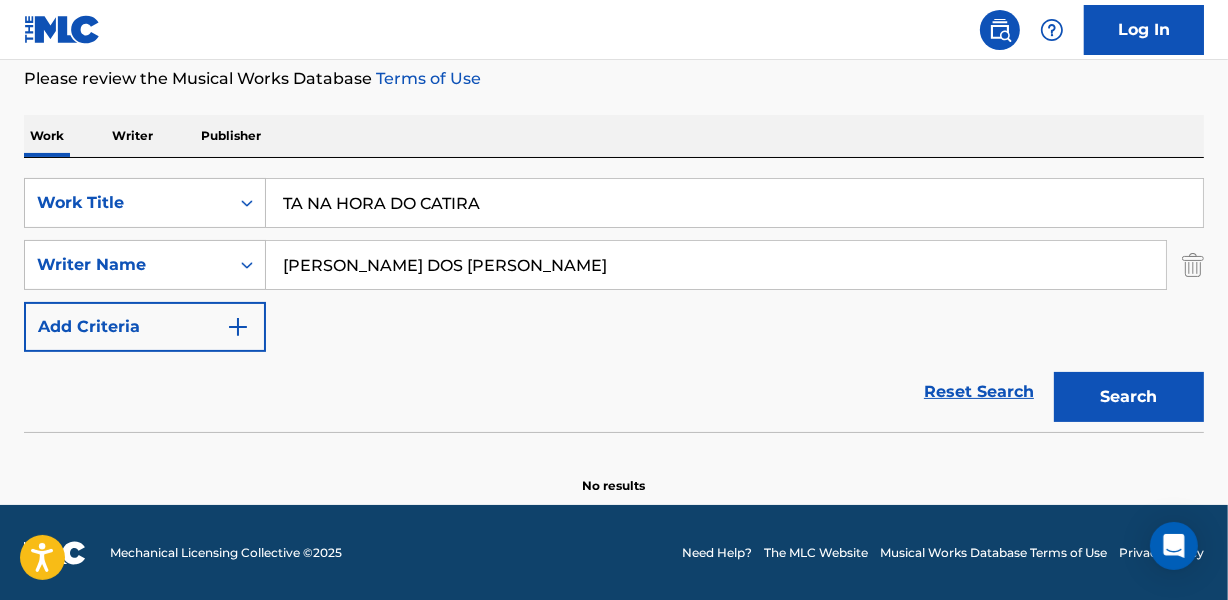 type on "[PERSON_NAME] DOS [PERSON_NAME]" 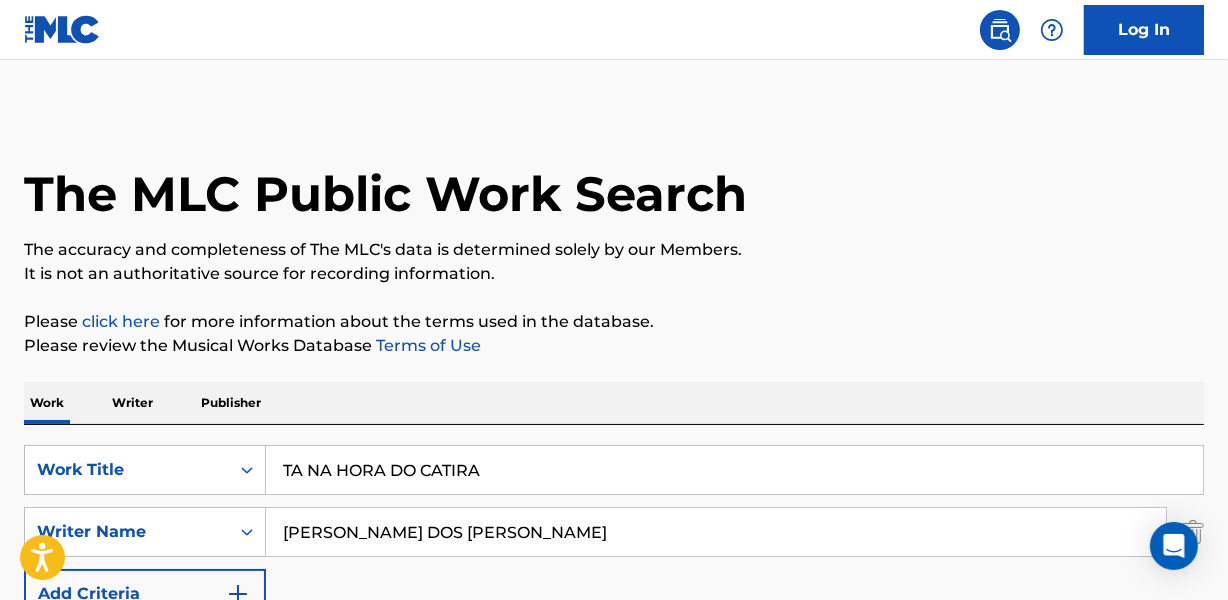 scroll, scrollTop: 0, scrollLeft: 0, axis: both 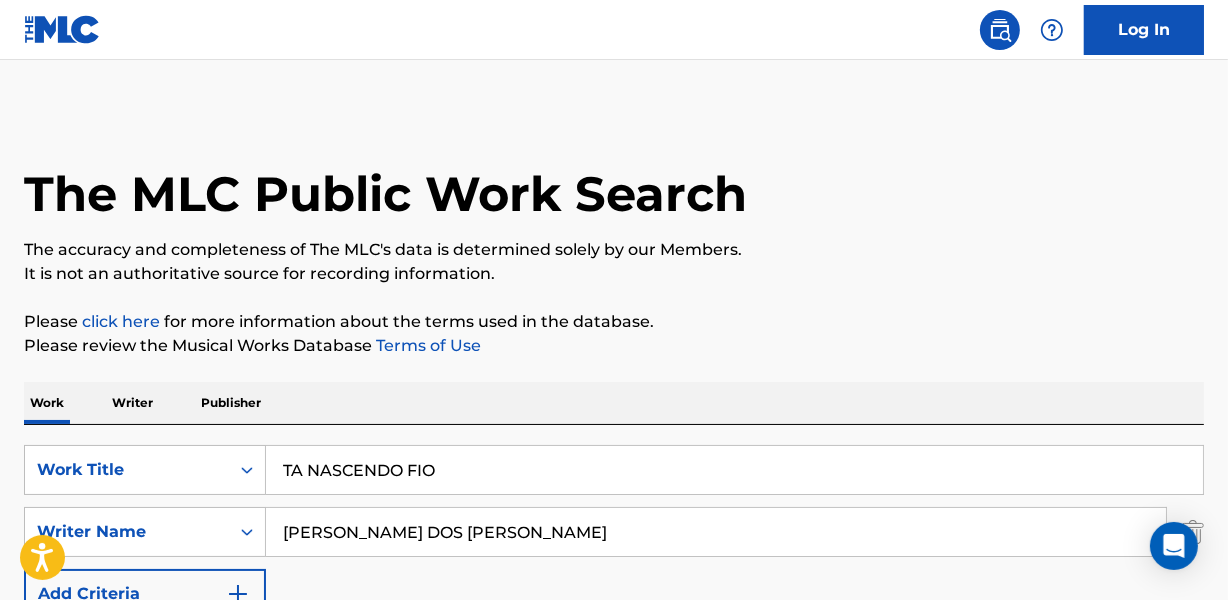 type on "TA NASCENDO FIO" 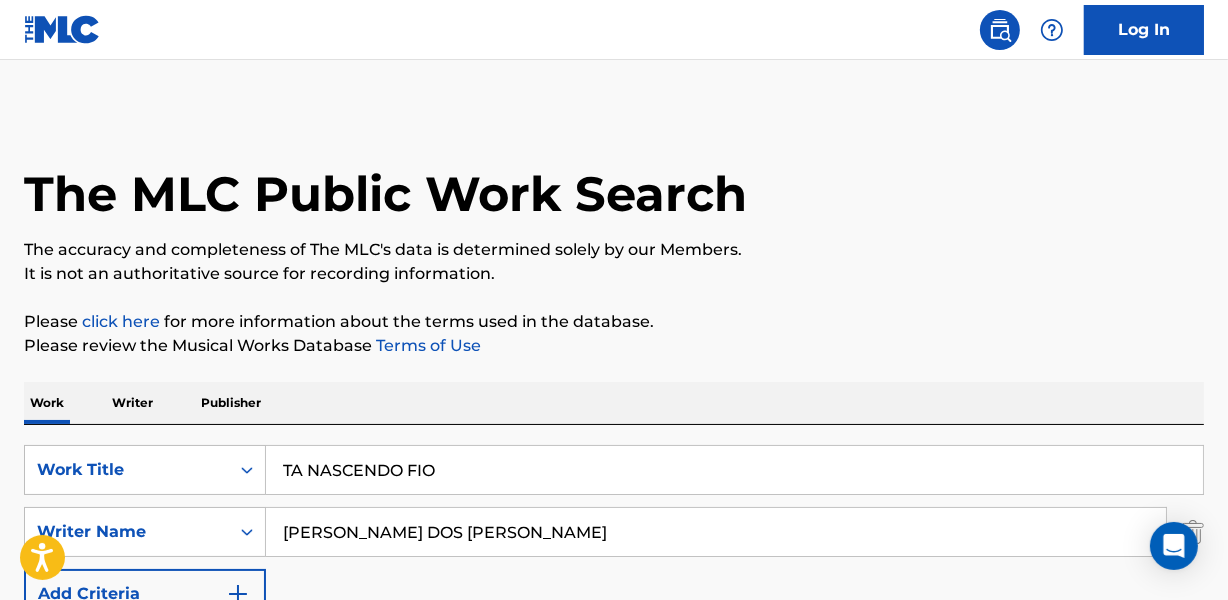 click on "[PERSON_NAME] DOS [PERSON_NAME]" at bounding box center (716, 532) 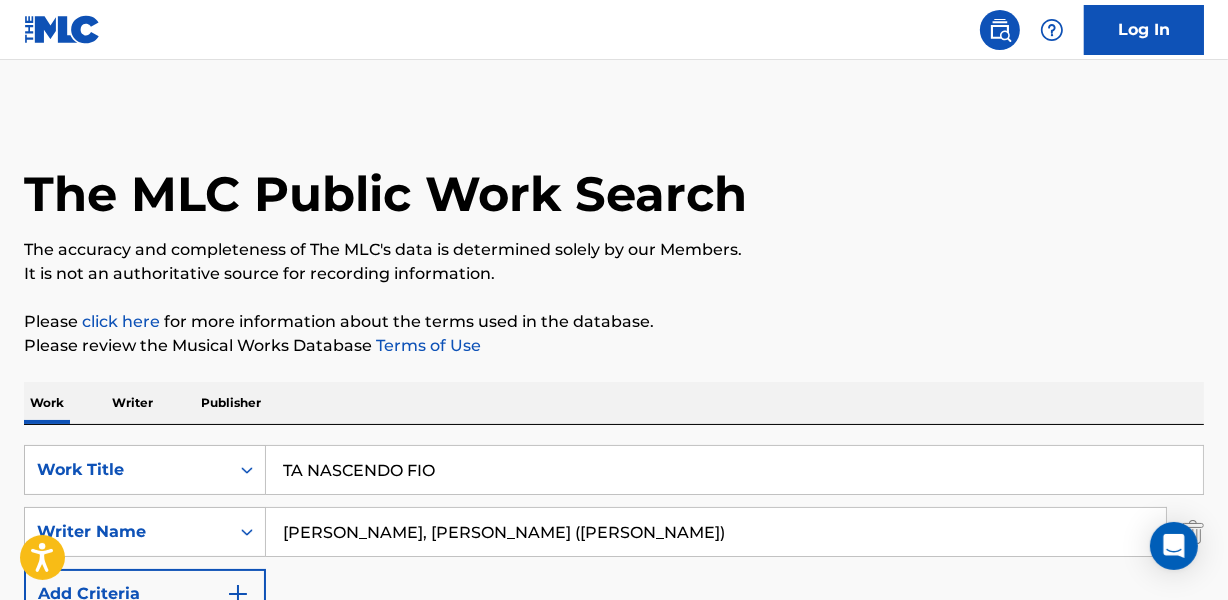 click on "Work Writer Publisher" at bounding box center [614, 403] 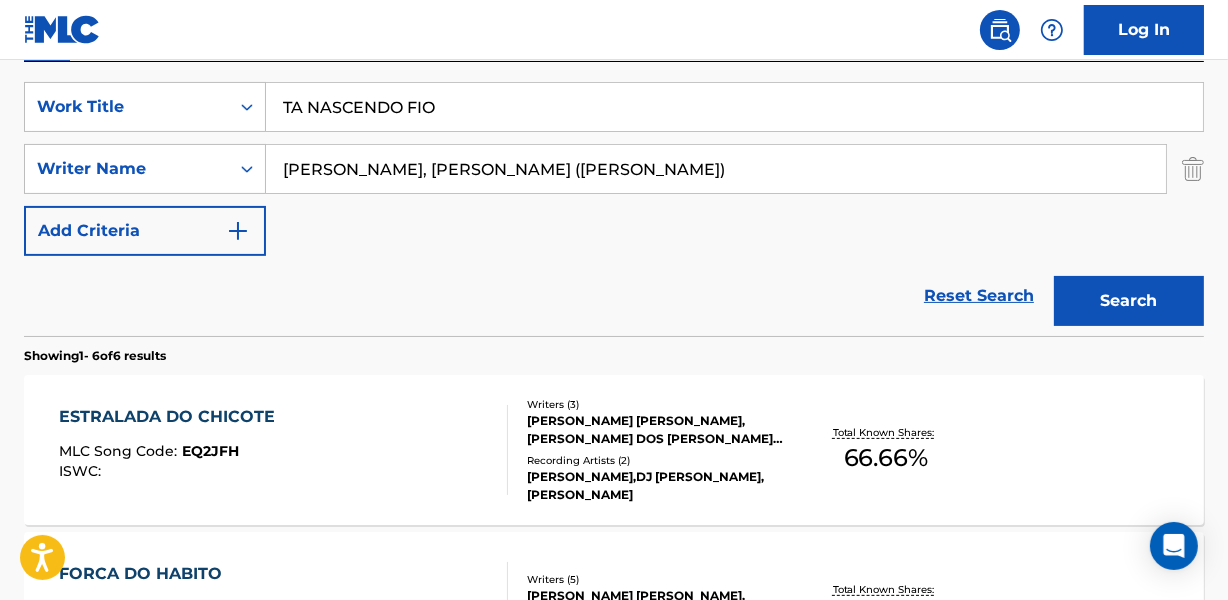 click on "Search" at bounding box center (1129, 301) 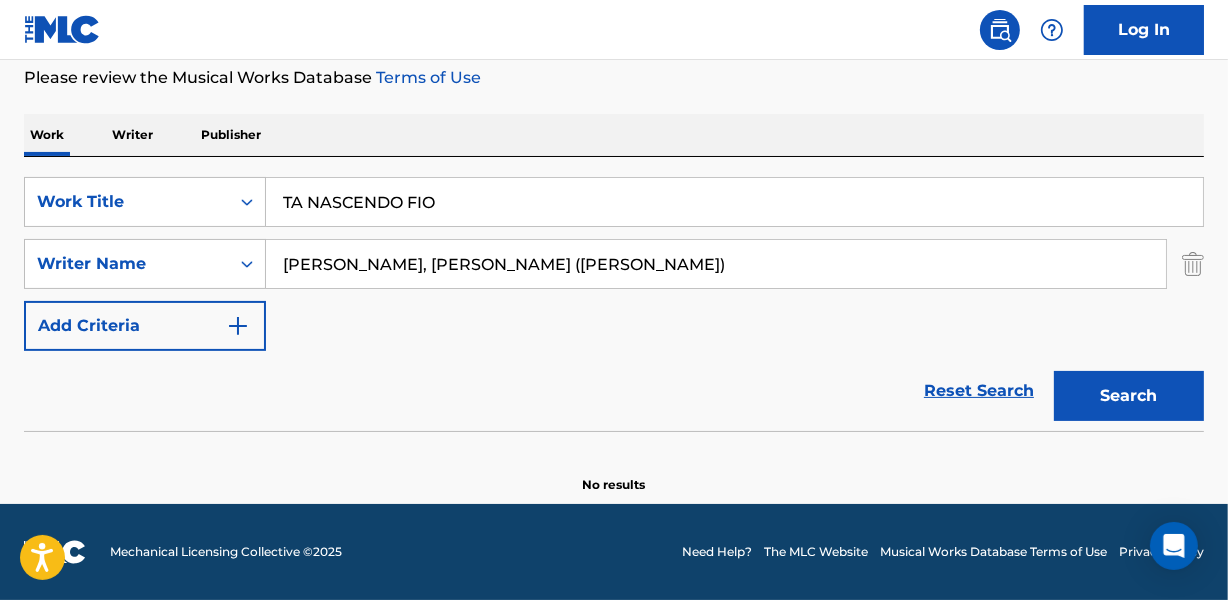 scroll, scrollTop: 267, scrollLeft: 0, axis: vertical 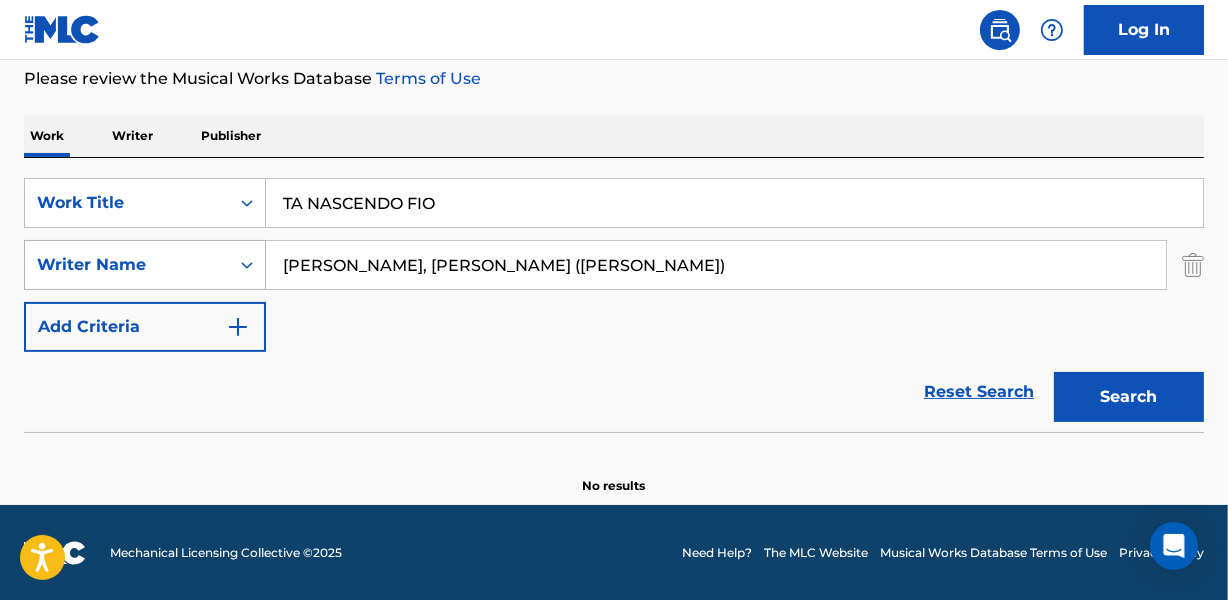 drag, startPoint x: 343, startPoint y: 261, endPoint x: 251, endPoint y: 268, distance: 92.26592 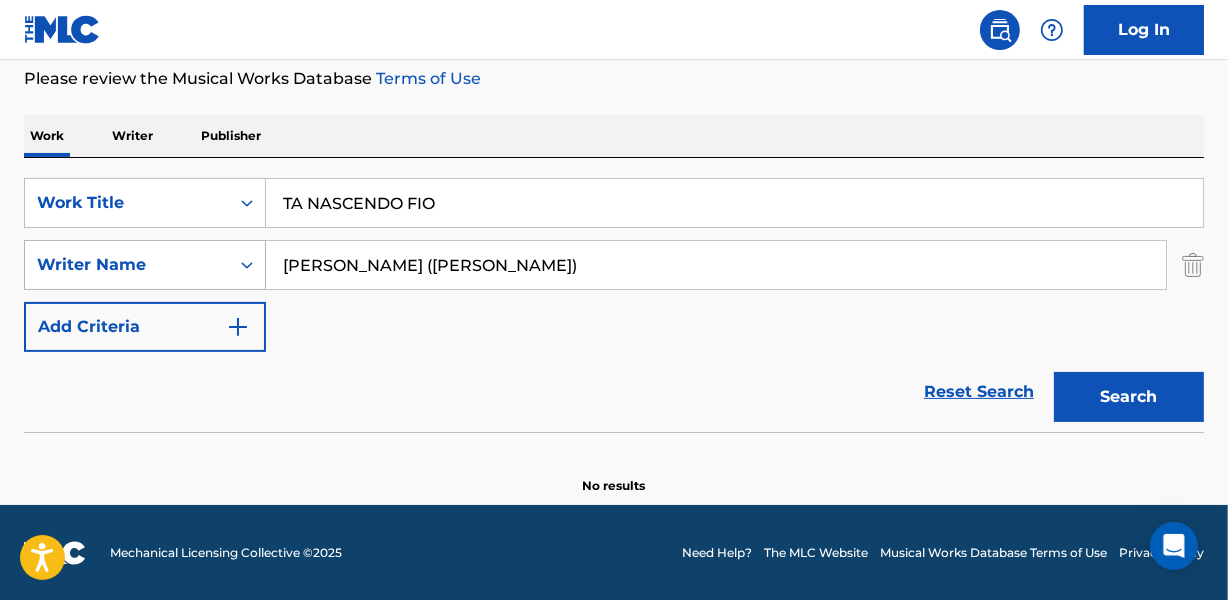 click on "Search" at bounding box center (1129, 397) 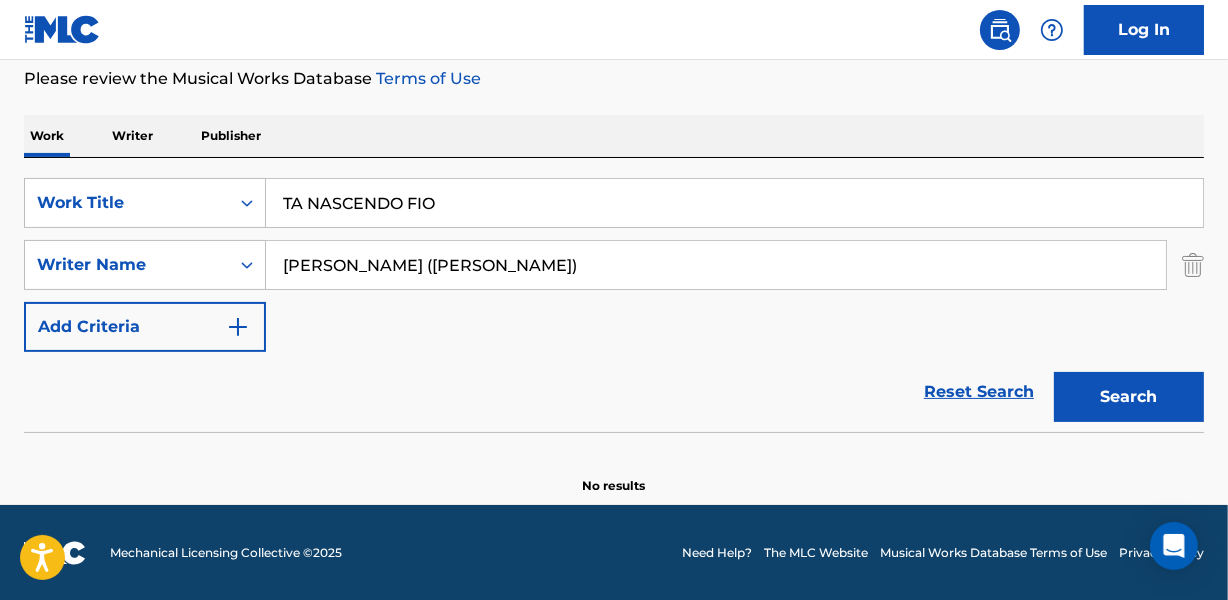 drag, startPoint x: 615, startPoint y: 267, endPoint x: 999, endPoint y: 260, distance: 384.06378 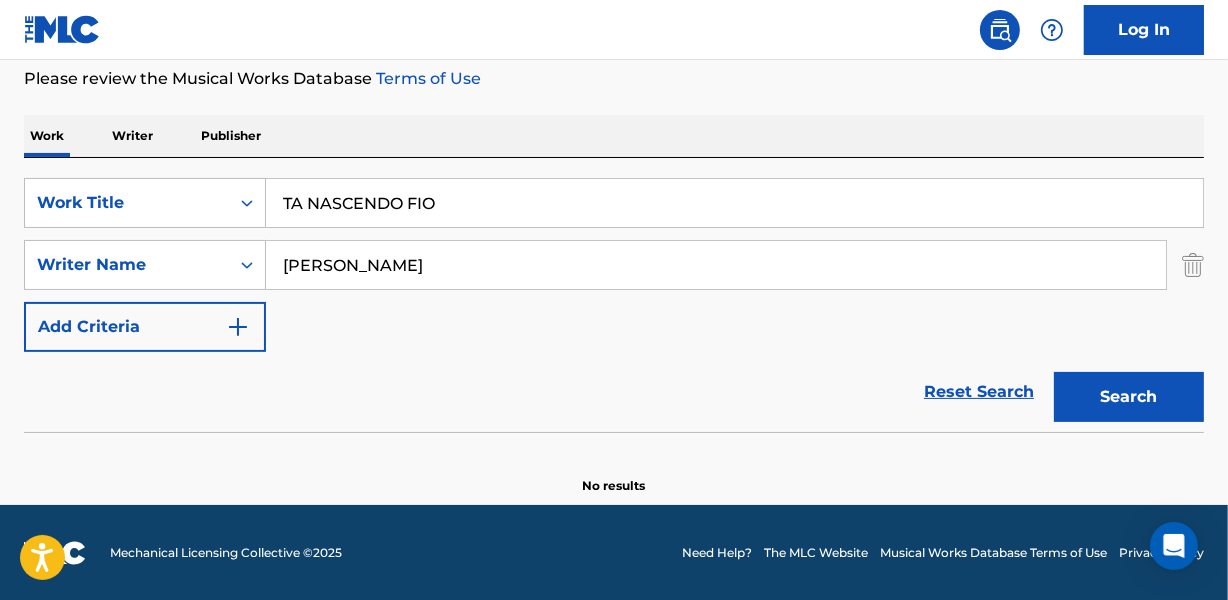 type on "[PERSON_NAME]" 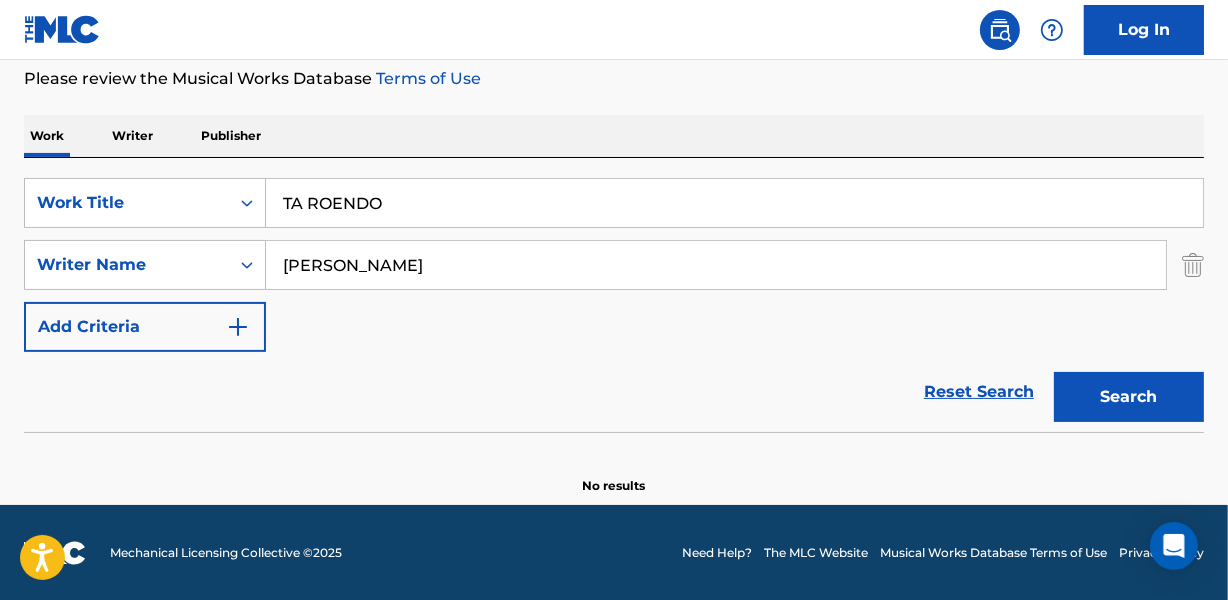 type on "TA ROENDO" 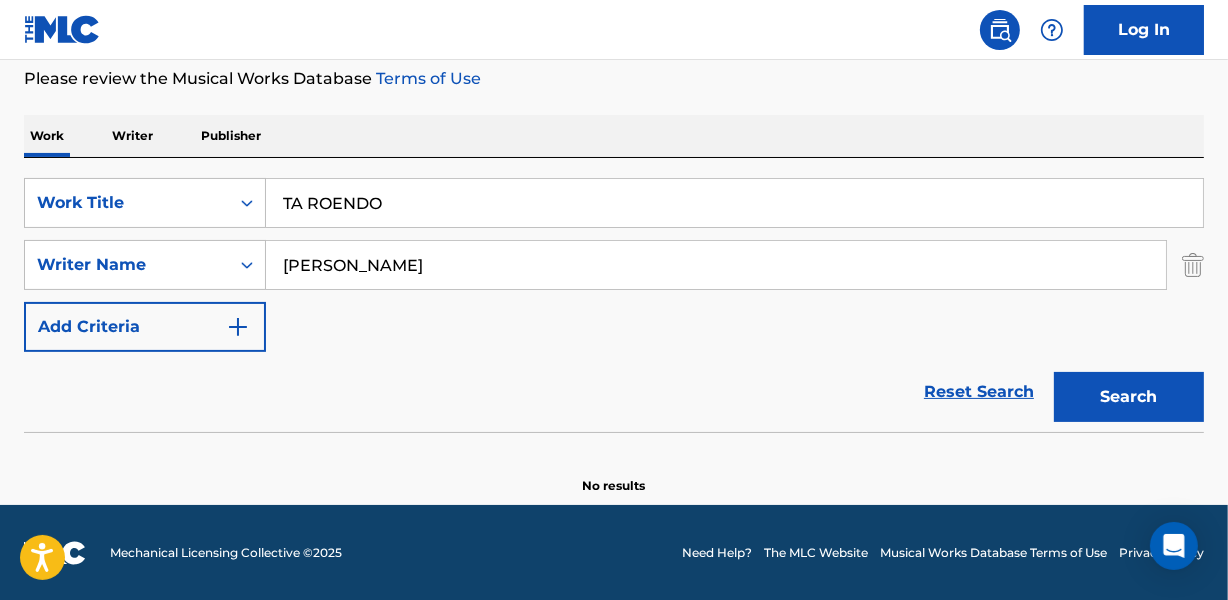 click on "[PERSON_NAME]" at bounding box center [716, 265] 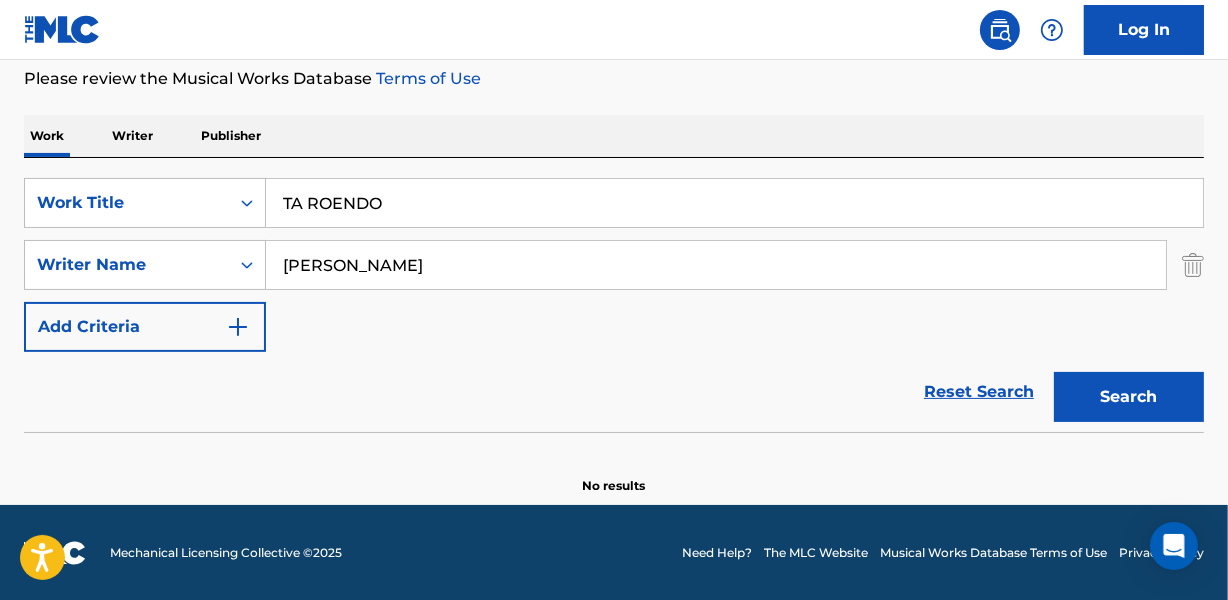 paste on "[PERSON_NAME]" 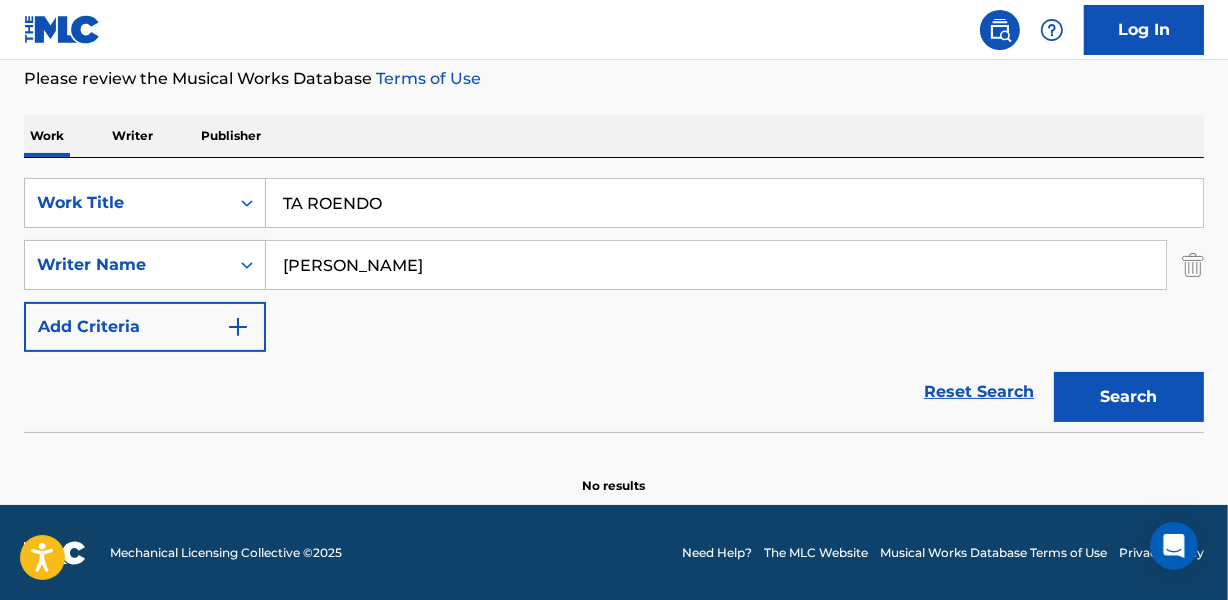 type on "[PERSON_NAME]" 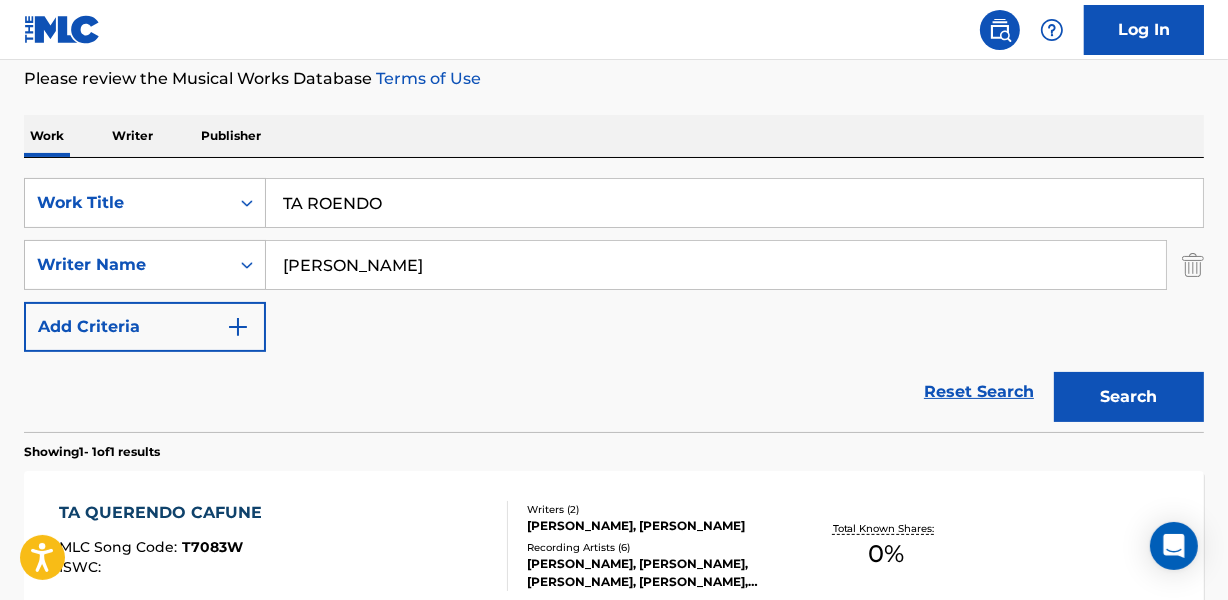 click on "Reset Search Search" at bounding box center (614, 392) 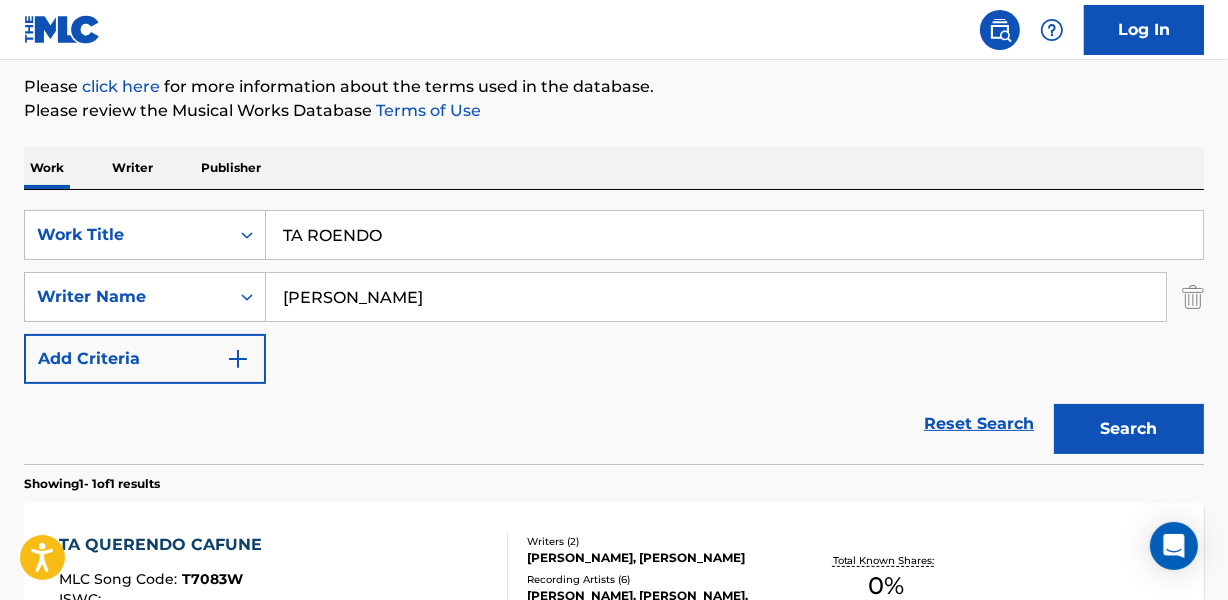 scroll, scrollTop: 214, scrollLeft: 0, axis: vertical 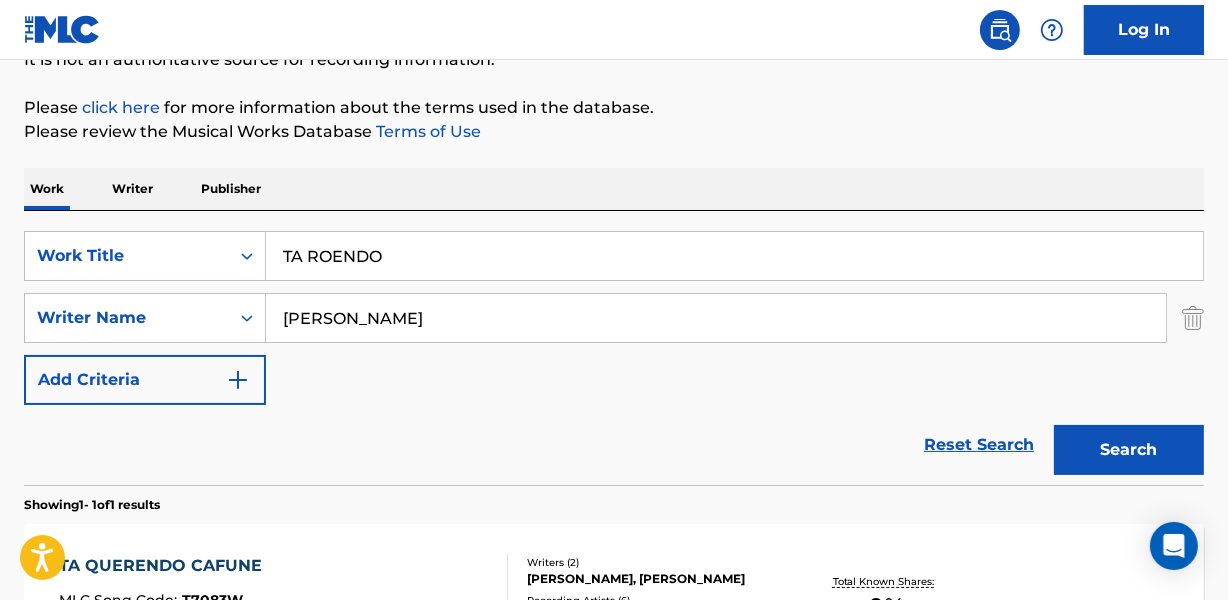 click on "TA ROENDO" at bounding box center [734, 256] 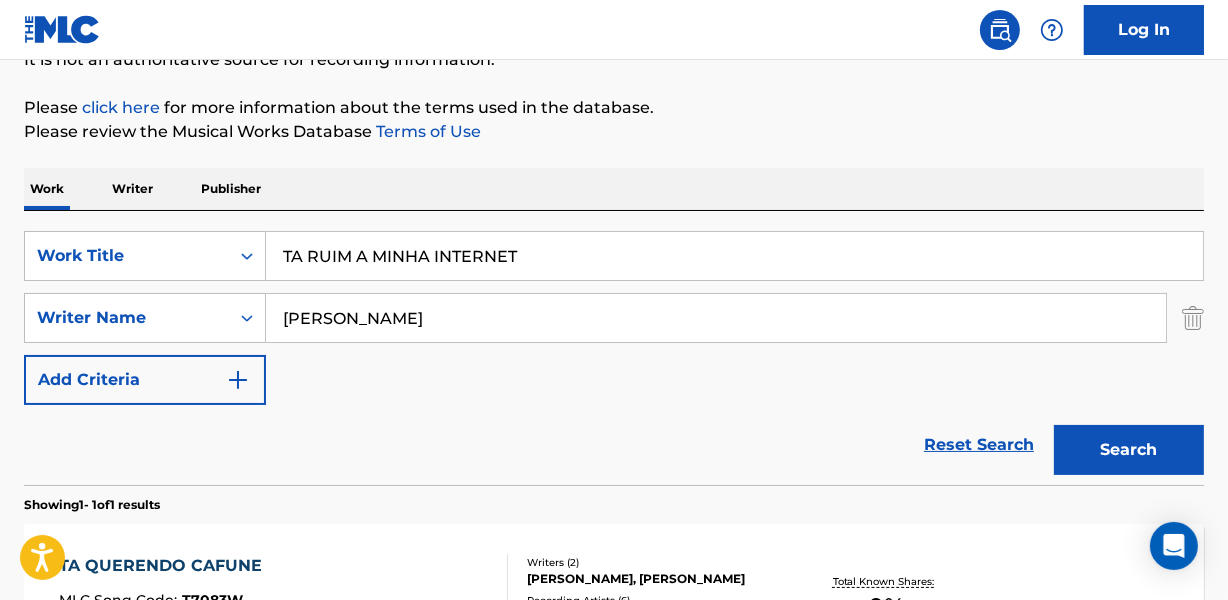 type on "TA RUIM A MINHA INTERNET" 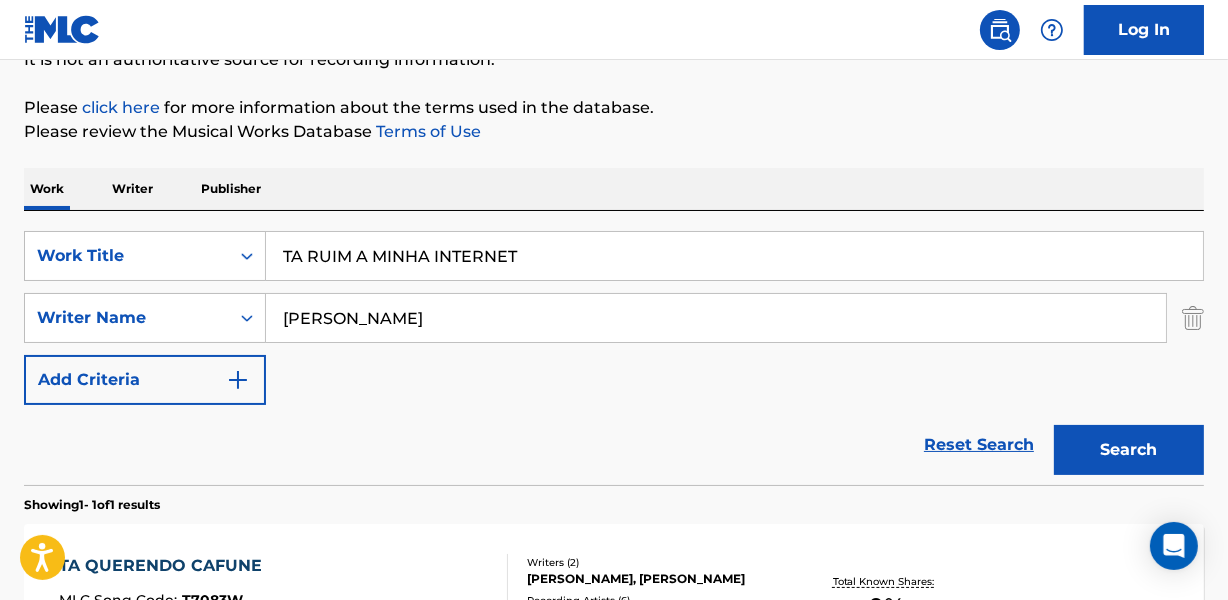 paste on "[PERSON_NAME] ([PERSON_NAME]) | [PERSON_NAME] ([PERSON_NAME] [PERSON_NAME])" 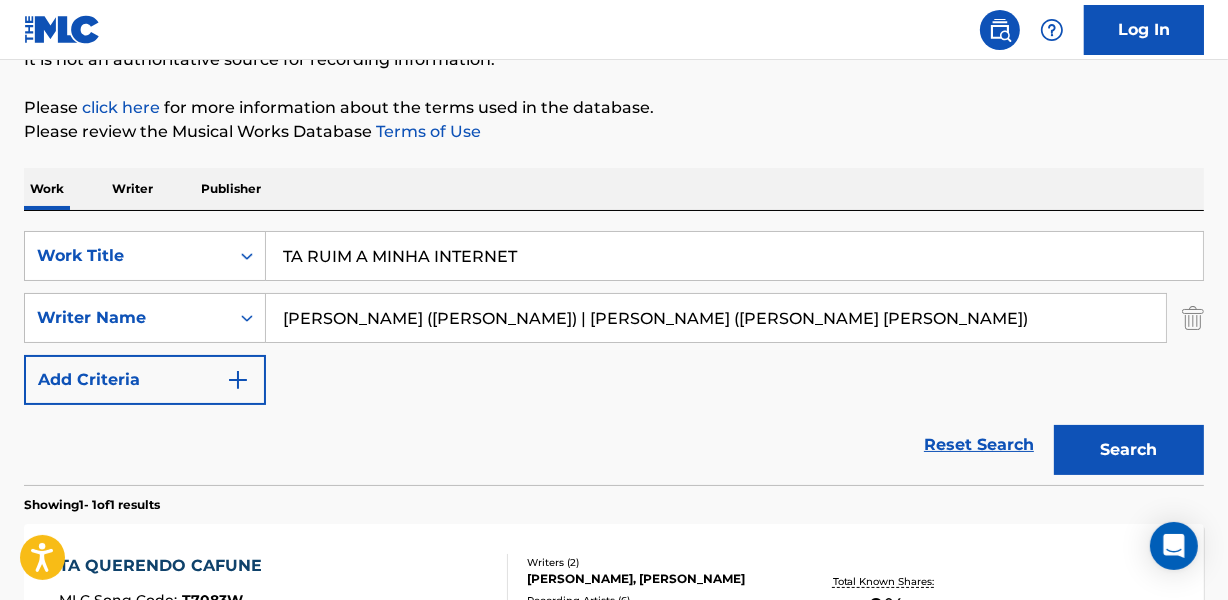 click on "Search" at bounding box center (1129, 450) 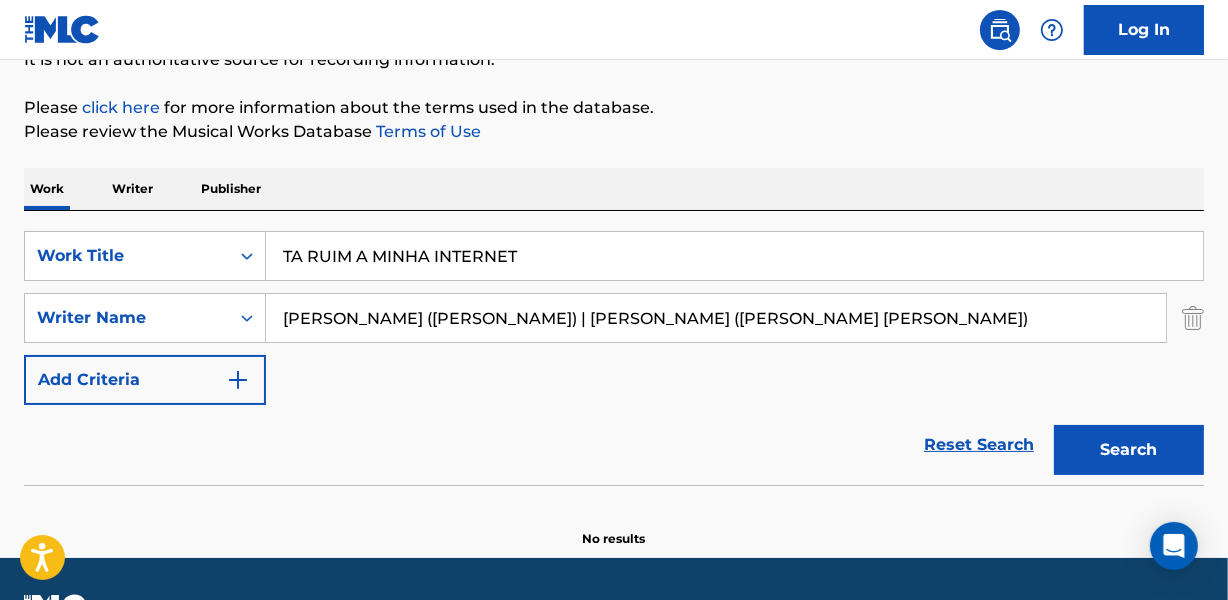 drag, startPoint x: 573, startPoint y: 320, endPoint x: 900, endPoint y: 319, distance: 327.00153 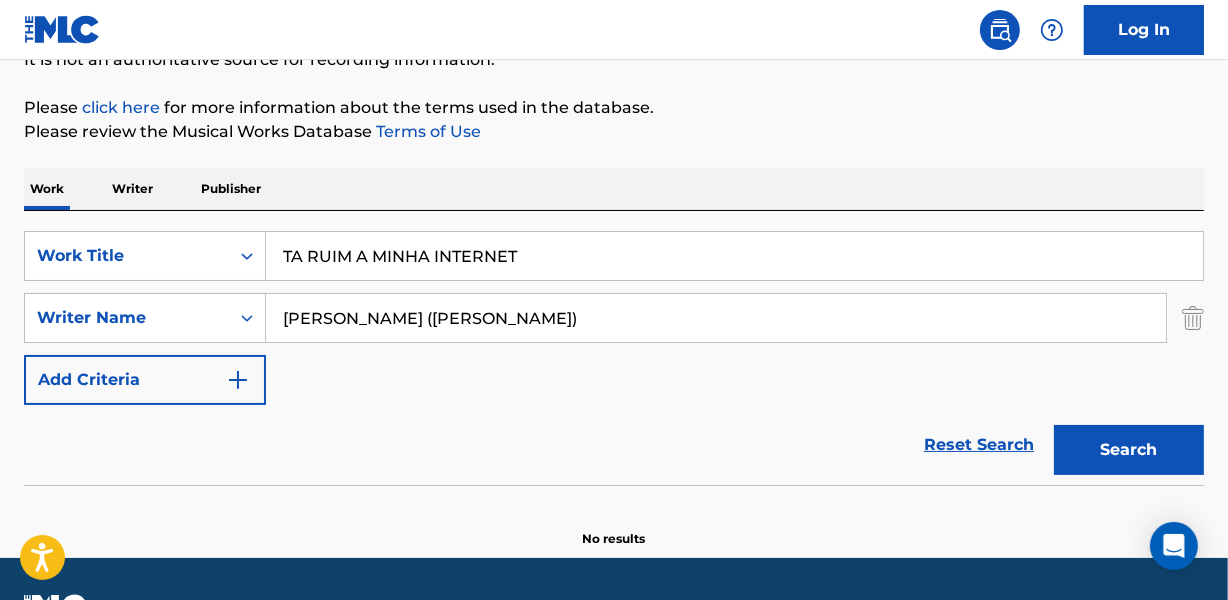 click on "Search" at bounding box center (1129, 450) 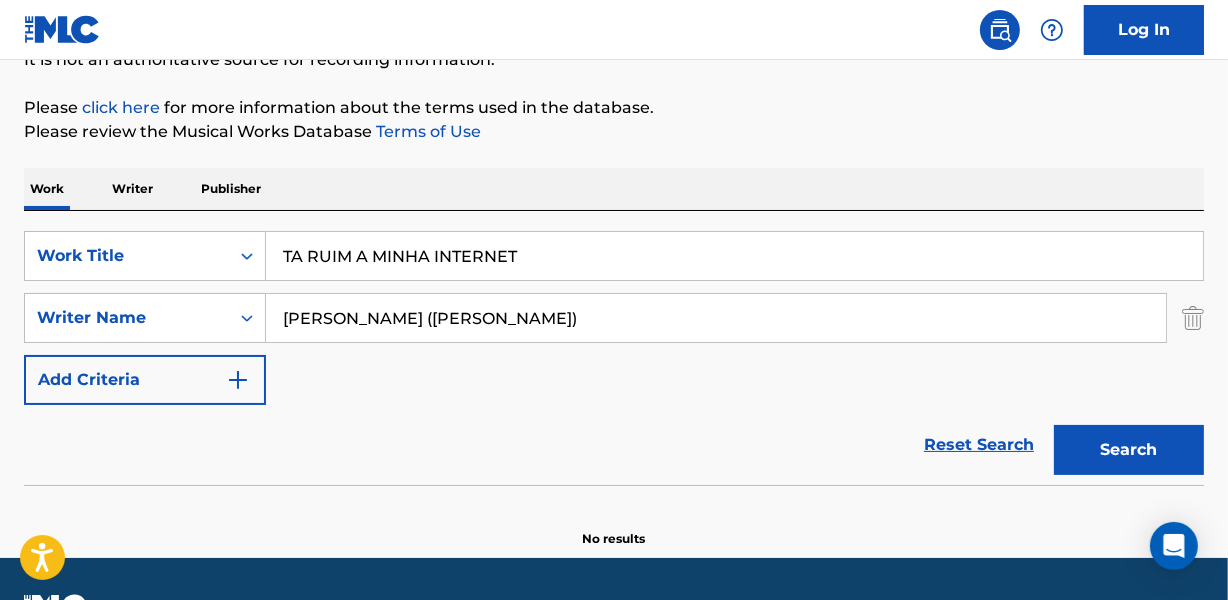 paste on "[PERSON_NAME] ([PERSON_NAME] [PERSON_NAME])" 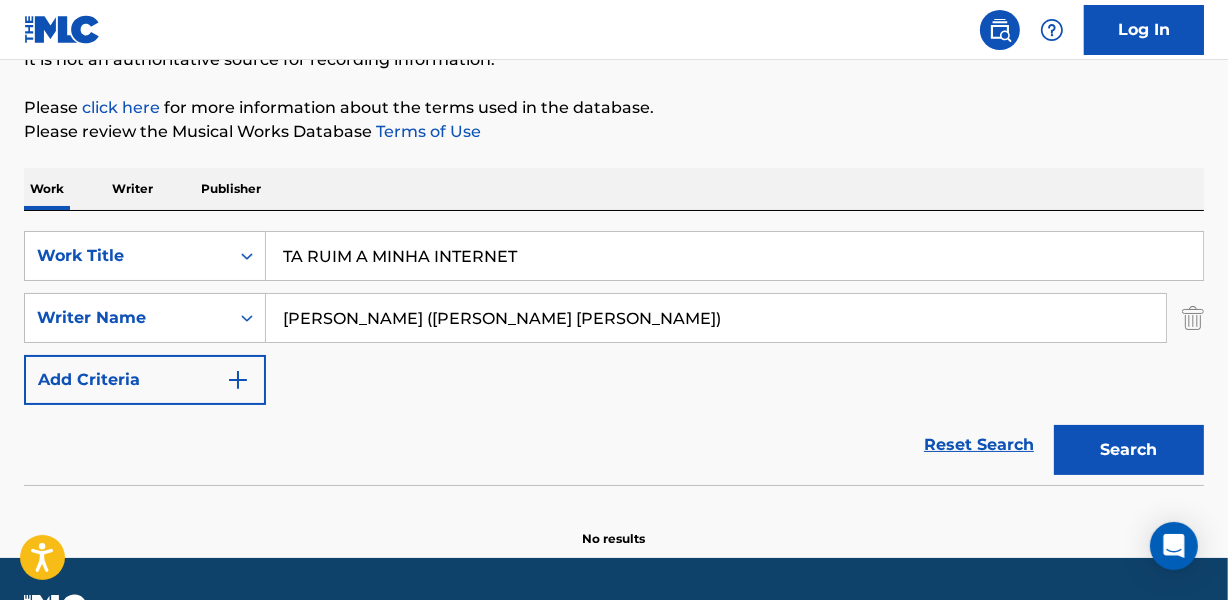 type on "[PERSON_NAME] ([PERSON_NAME] [PERSON_NAME])" 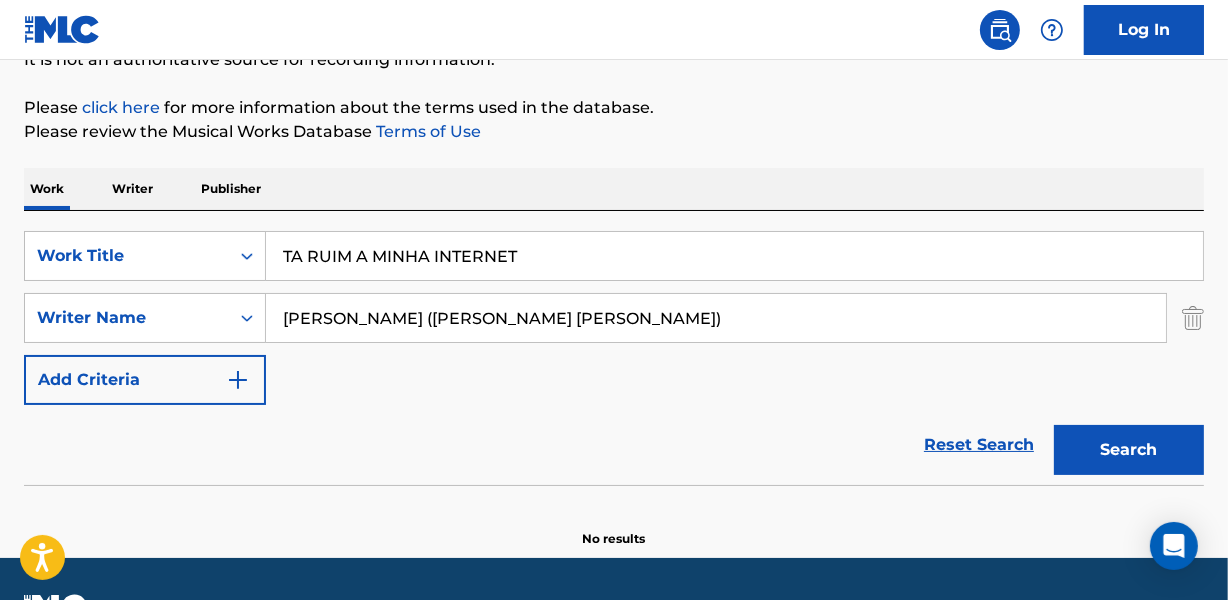 drag, startPoint x: 550, startPoint y: 450, endPoint x: 550, endPoint y: 466, distance: 16 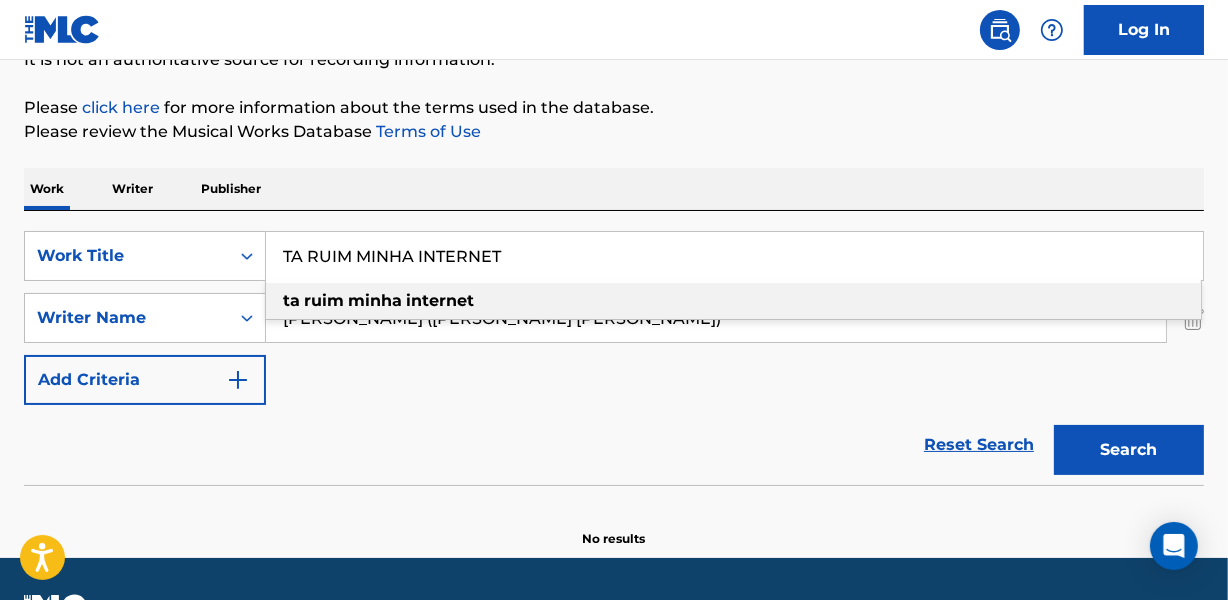 type on "TA RUIM MINHA INTERNET" 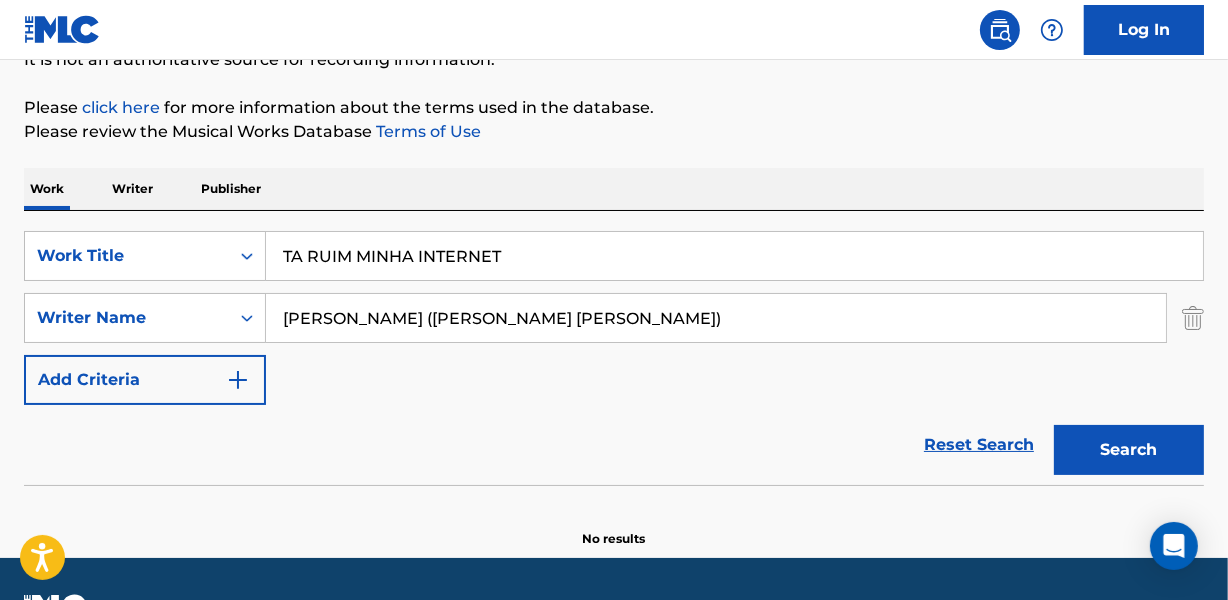 click on "[PERSON_NAME] ([PERSON_NAME] [PERSON_NAME])" at bounding box center (716, 318) 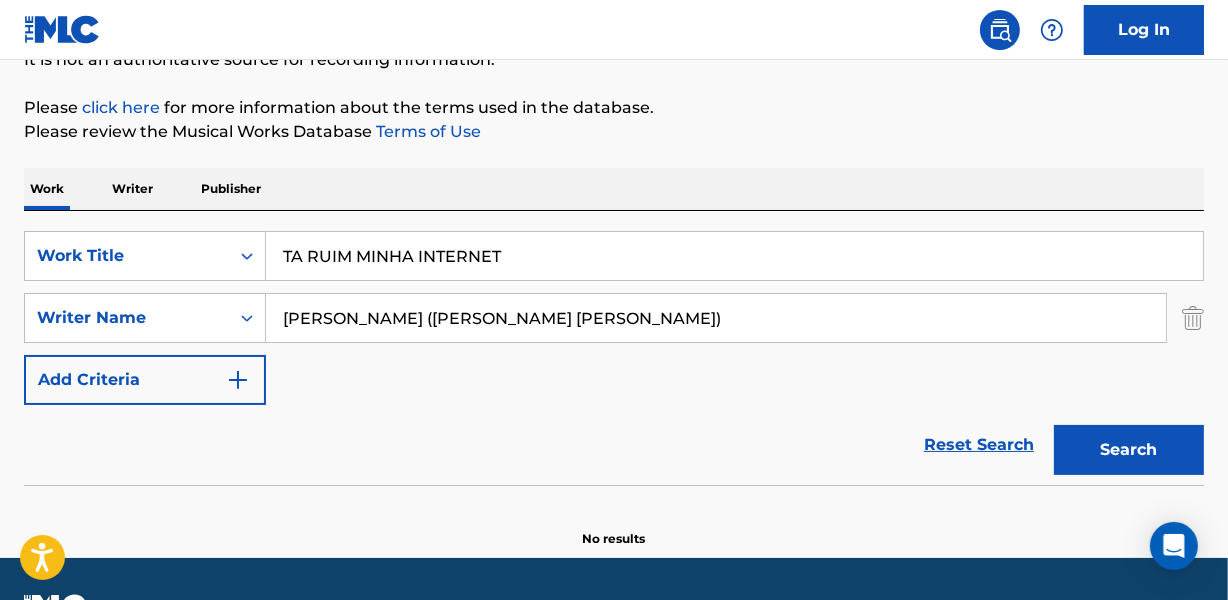 paste on "[PERSON_NAME] ([PERSON_NAME]) |" 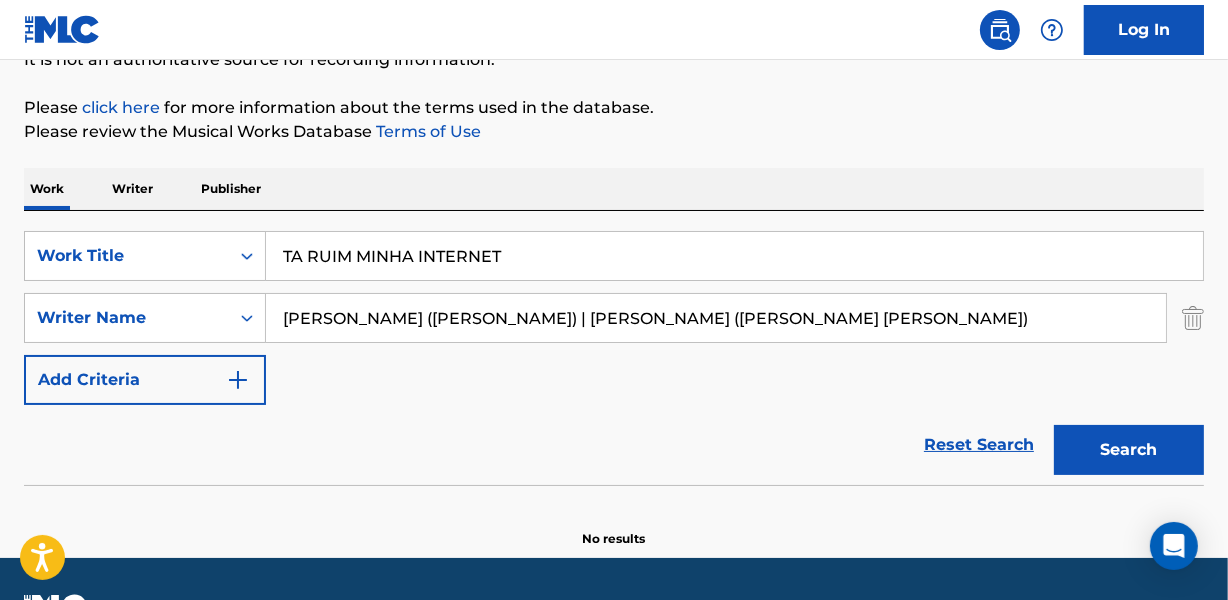 click on "Search" at bounding box center [1129, 450] 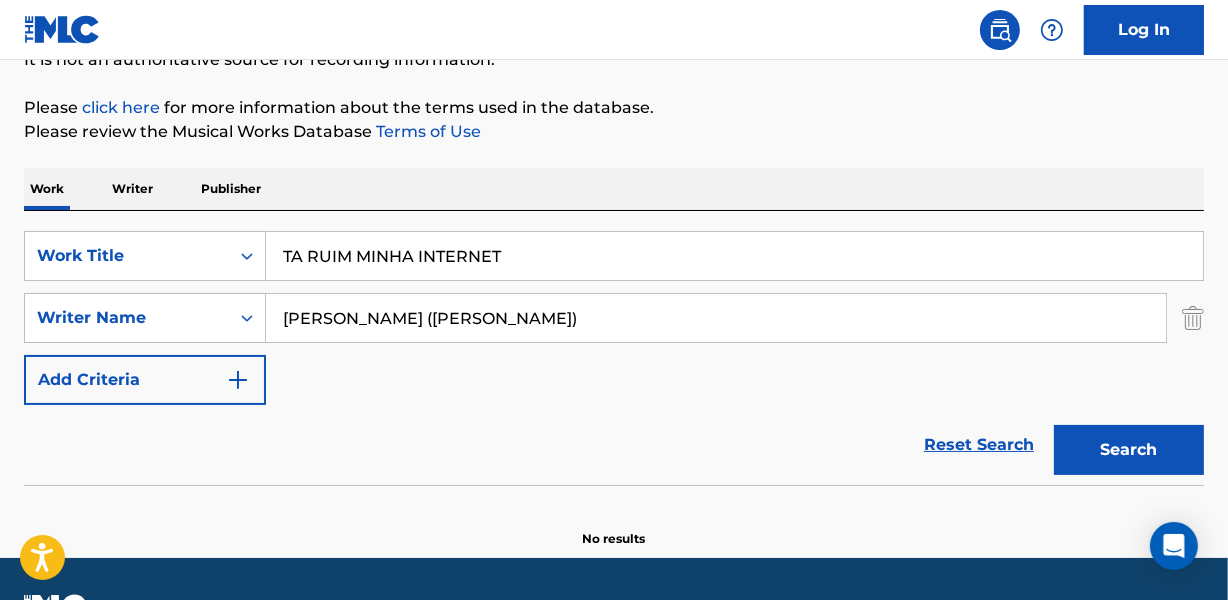 click on "Search" at bounding box center (1129, 450) 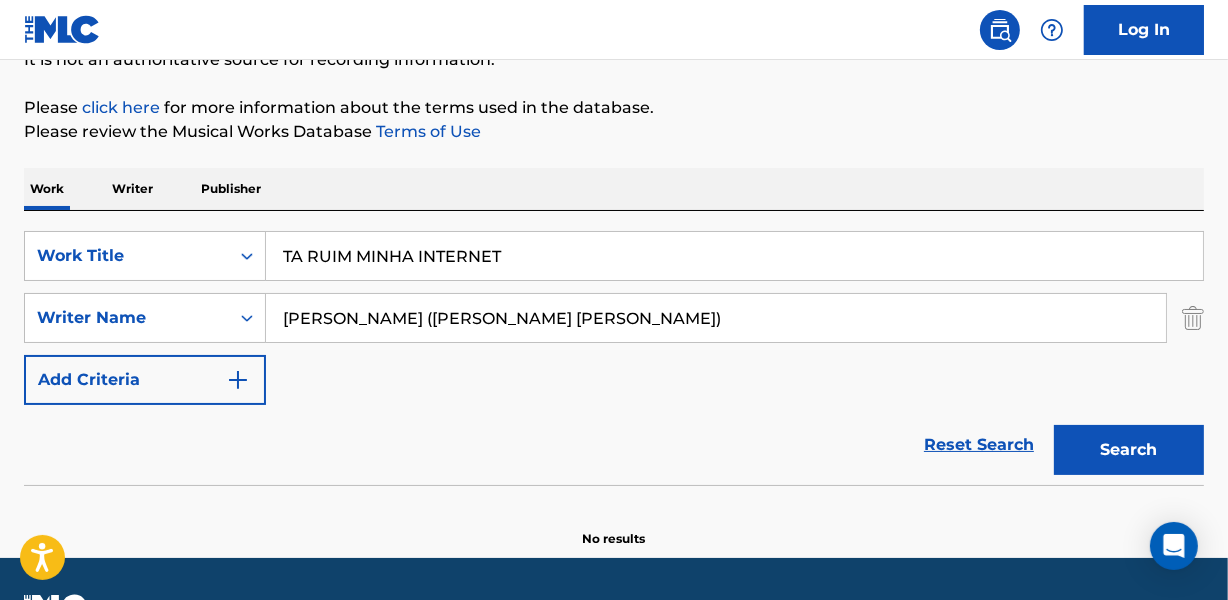 drag, startPoint x: 581, startPoint y: 320, endPoint x: 815, endPoint y: 335, distance: 234.48027 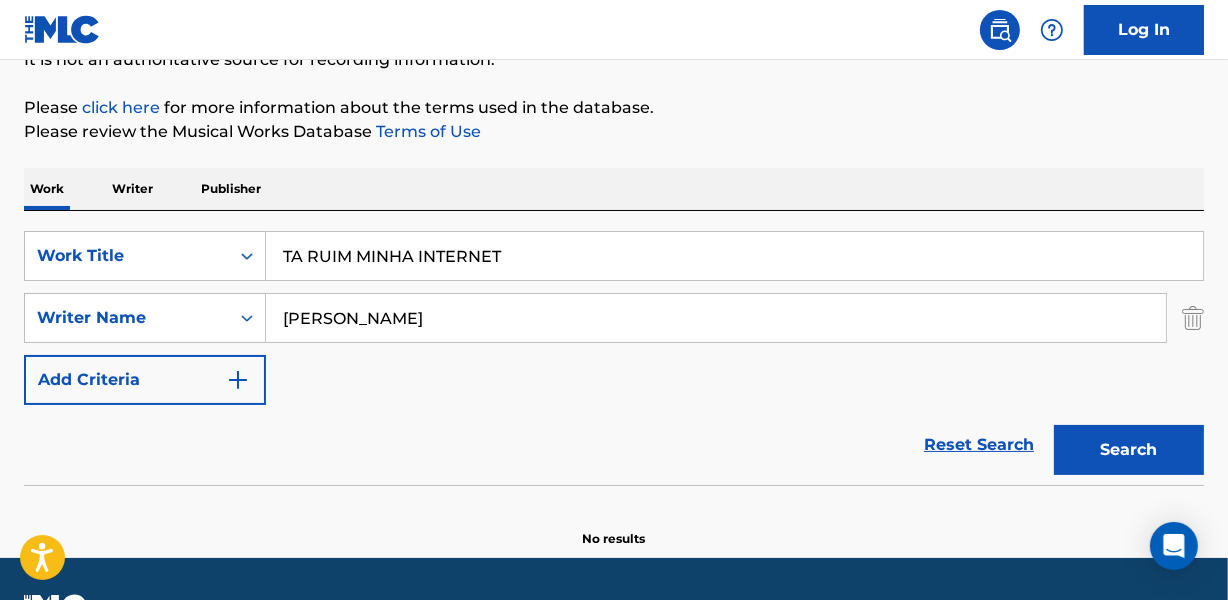 type on "[PERSON_NAME]" 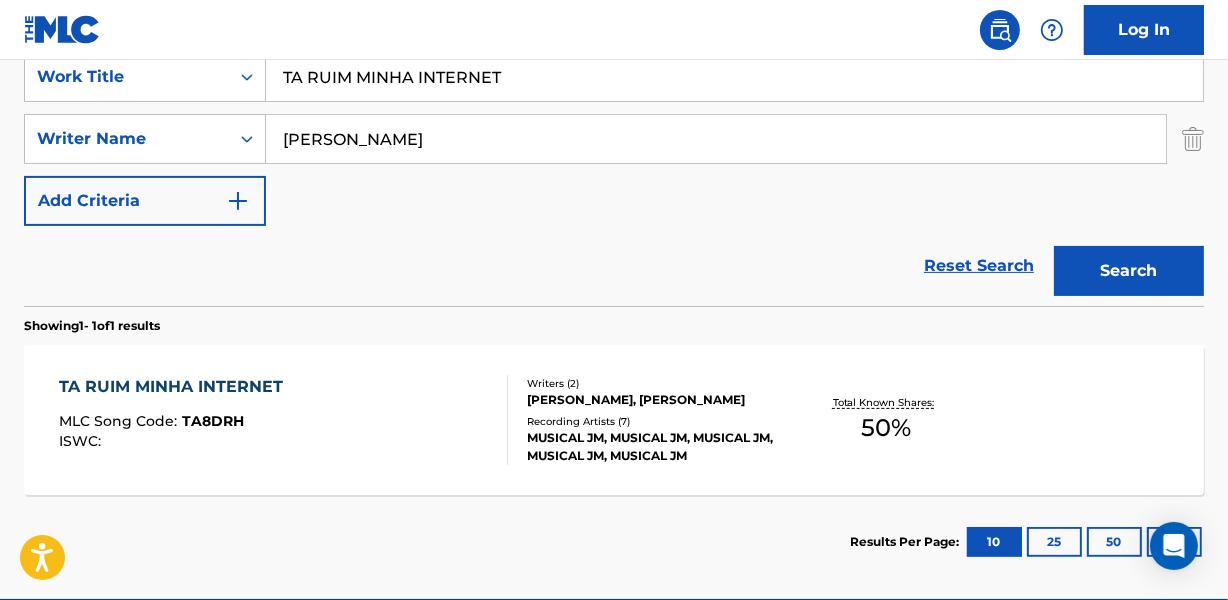 scroll, scrollTop: 396, scrollLeft: 0, axis: vertical 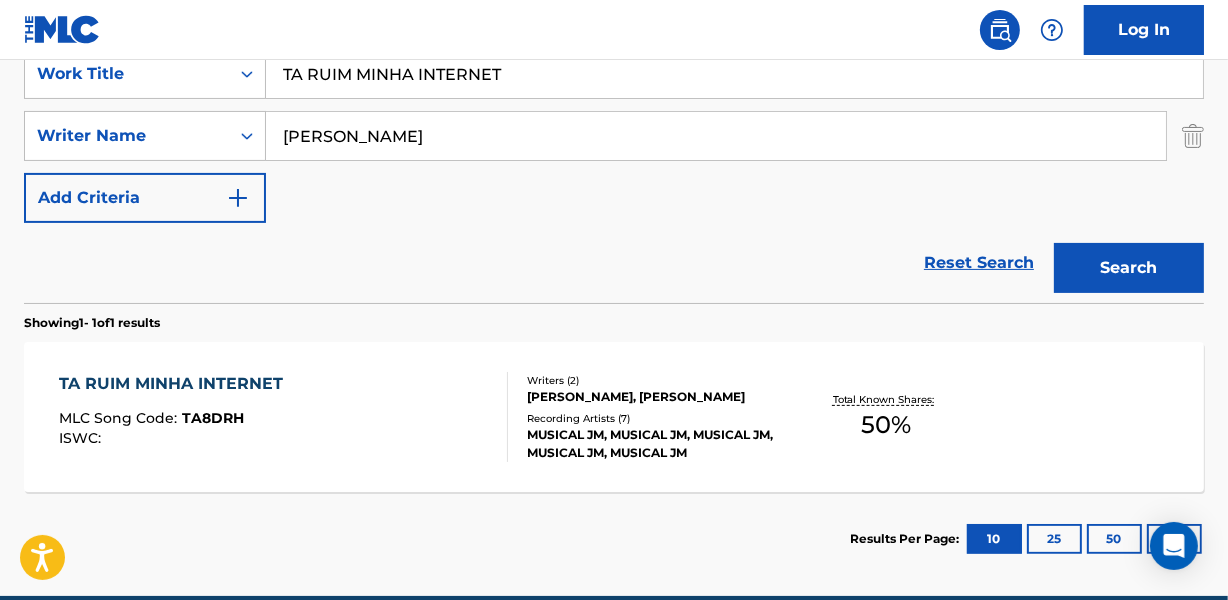 click on "[PERSON_NAME], [PERSON_NAME]" at bounding box center [657, 397] 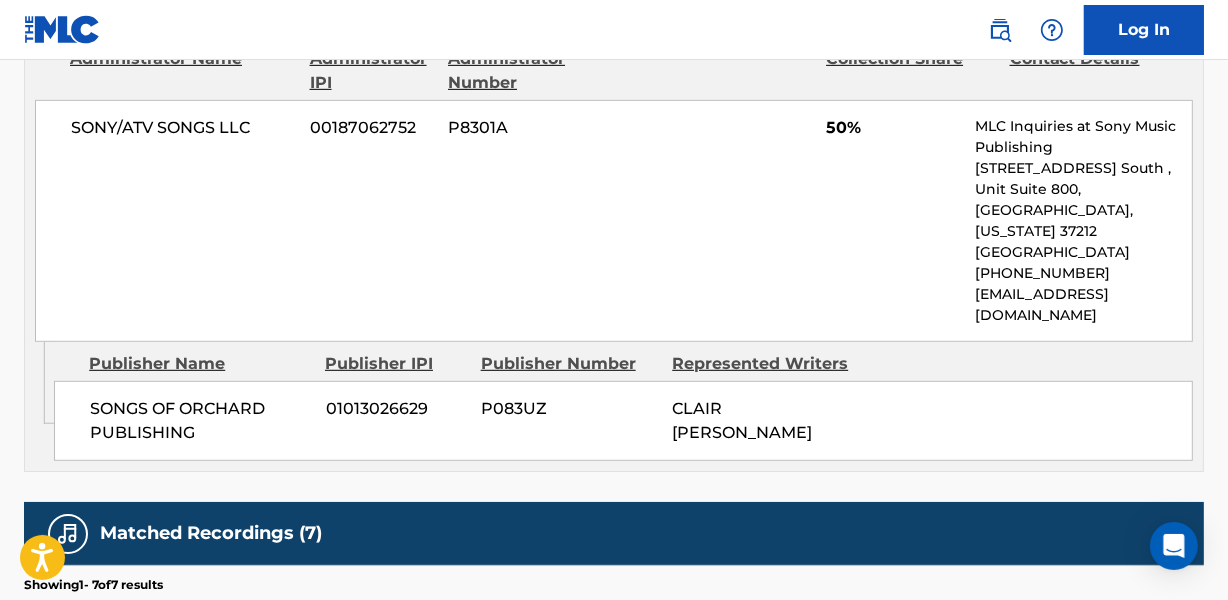 scroll, scrollTop: 1454, scrollLeft: 0, axis: vertical 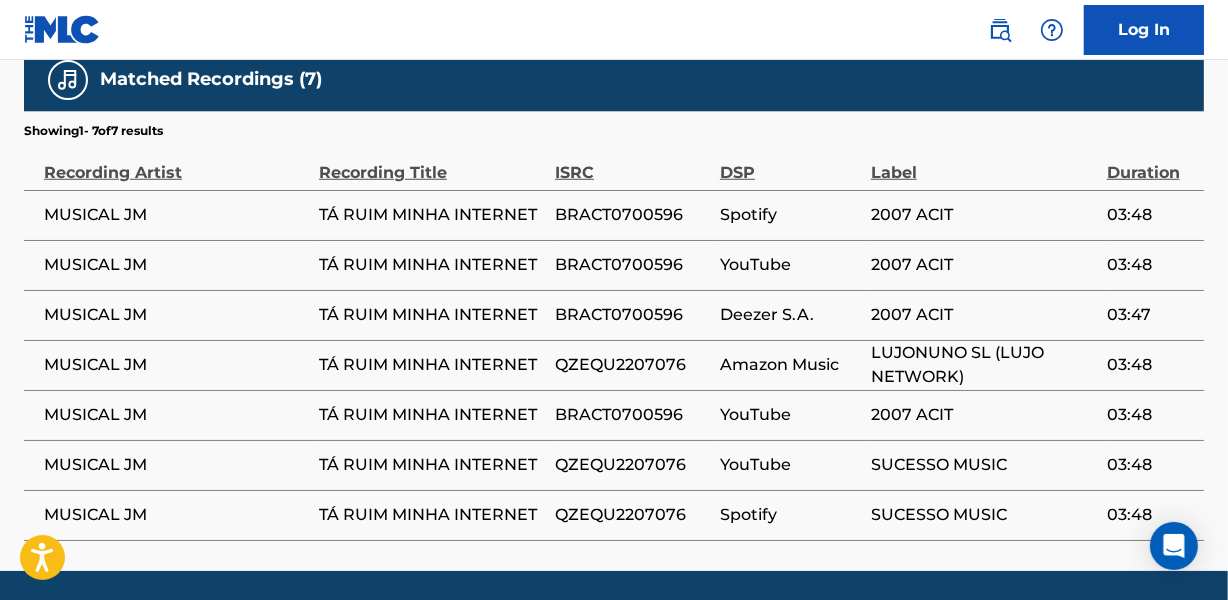 click on "BRACT0700596" at bounding box center [632, 215] 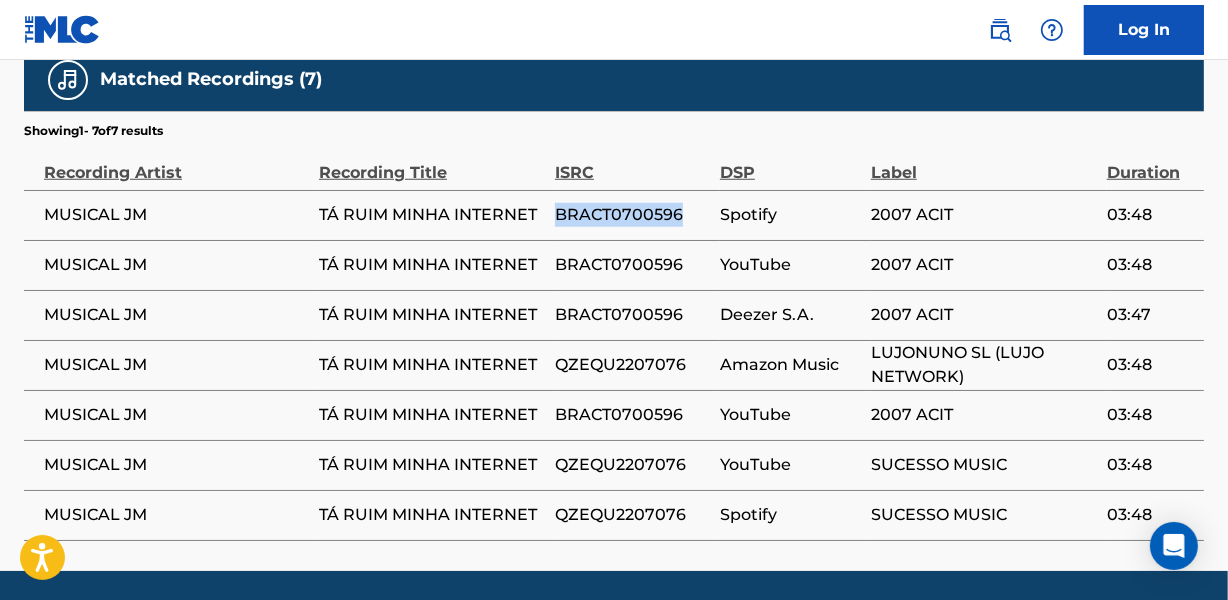 click on "BRACT0700596" at bounding box center (632, 215) 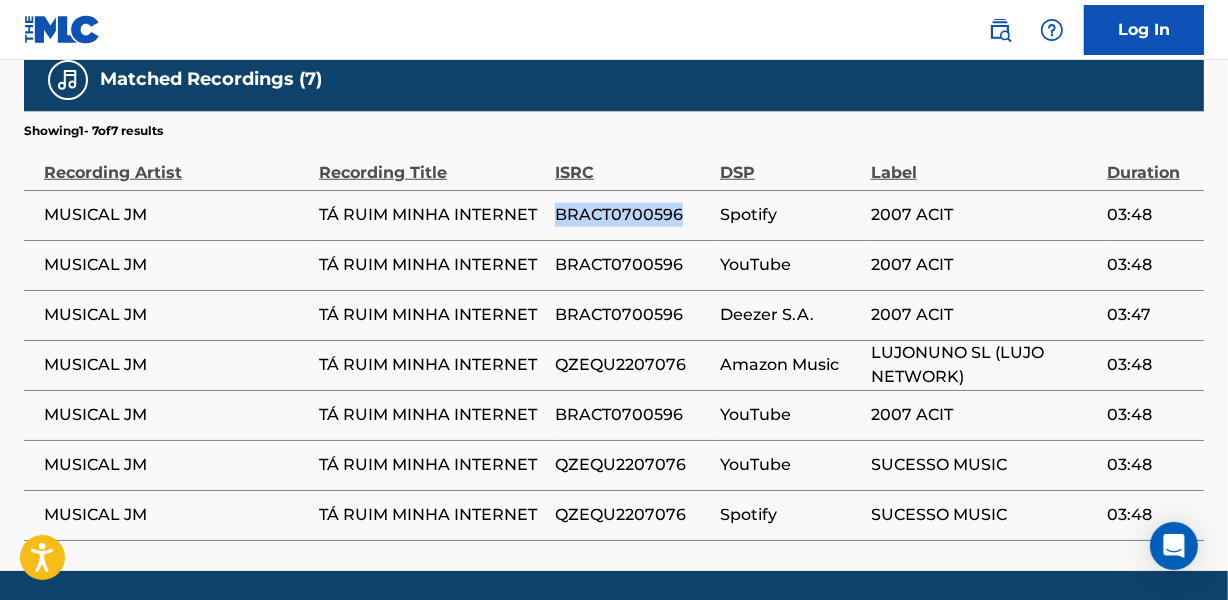 copy on "BRACT0700596" 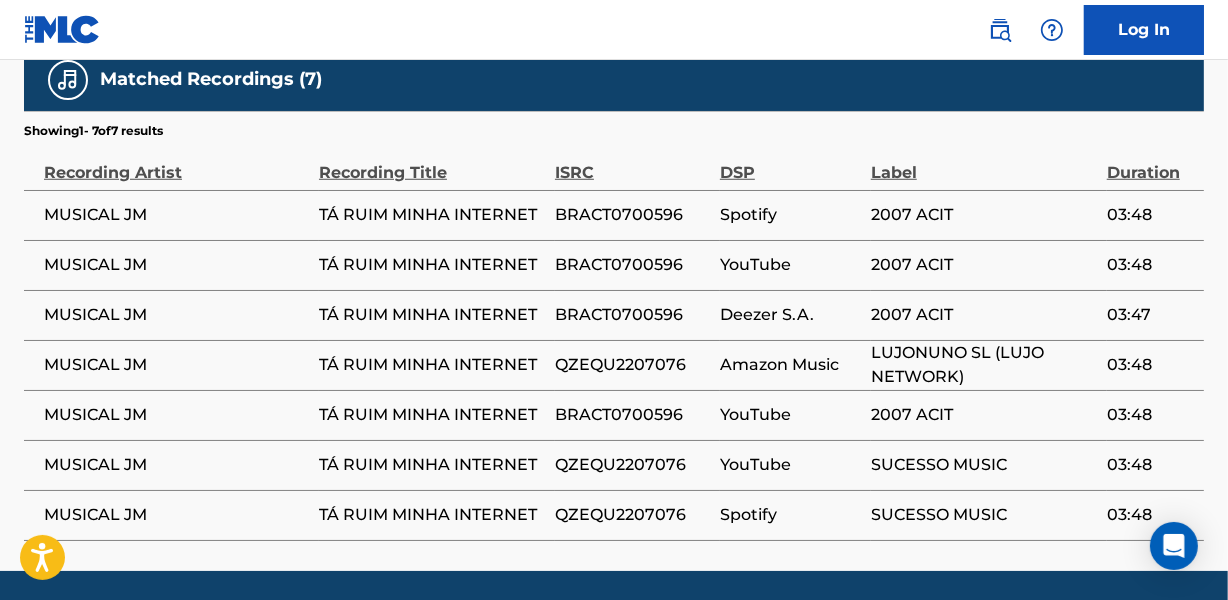 click on "QZEQU2207076" at bounding box center (632, 365) 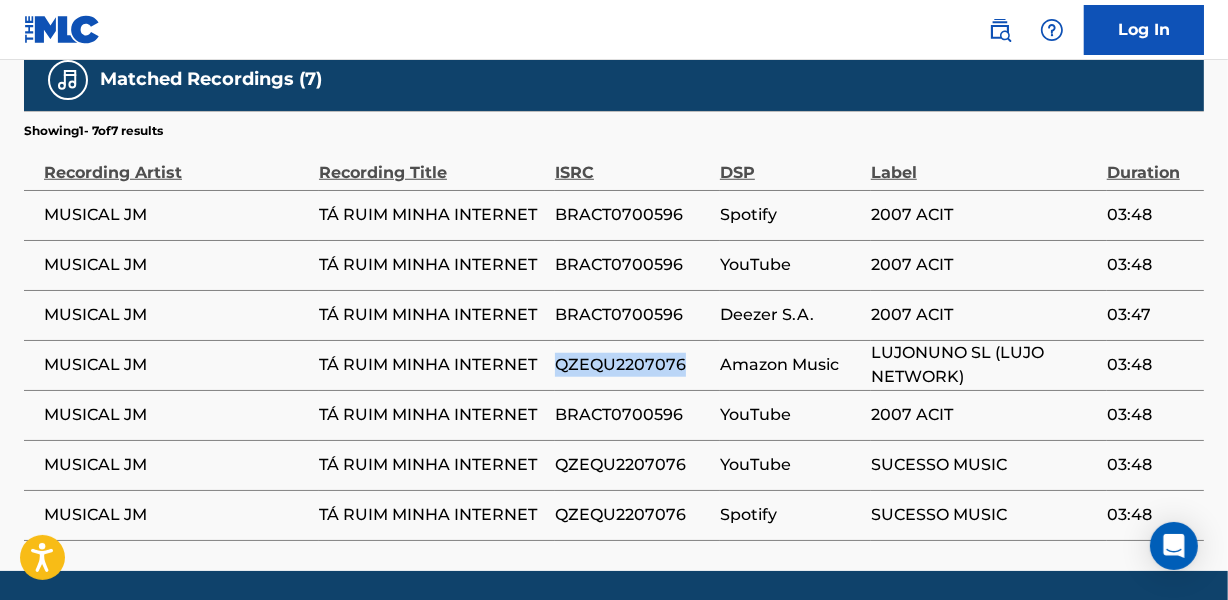 click on "QZEQU2207076" at bounding box center (632, 365) 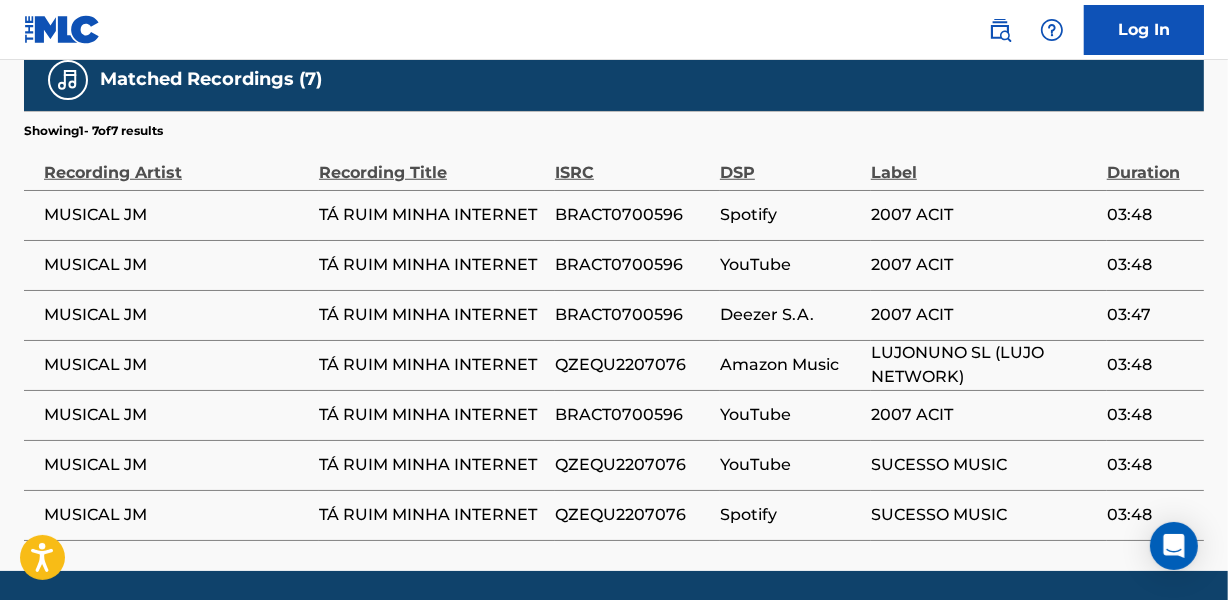 click on "MUSICAL JM" at bounding box center [176, 415] 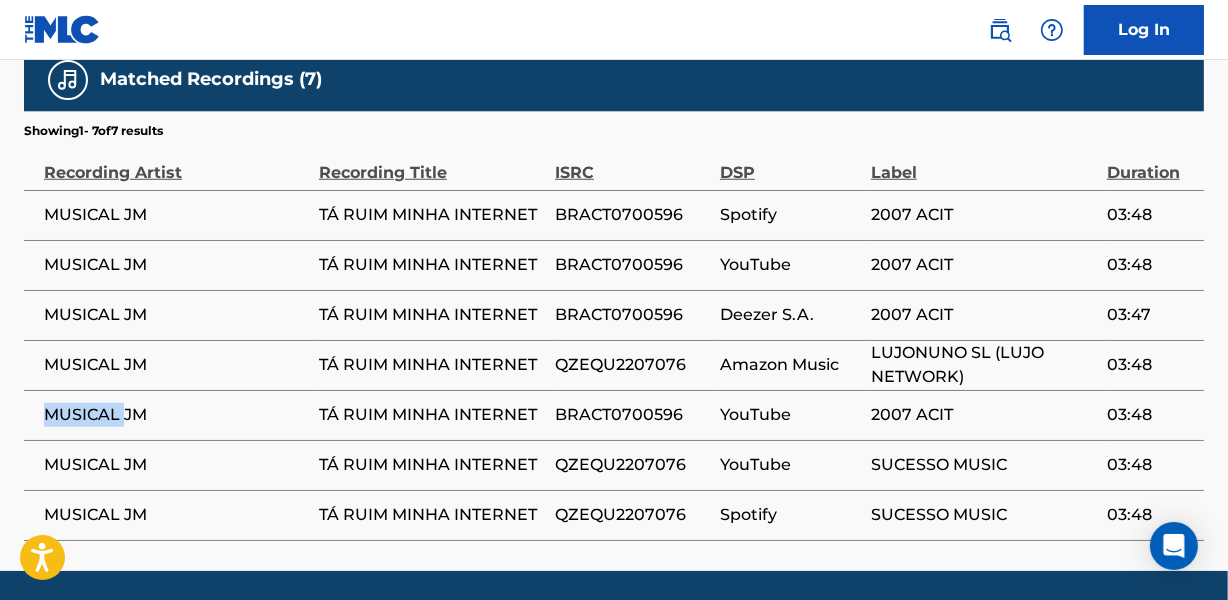click on "MUSICAL JM" at bounding box center (176, 415) 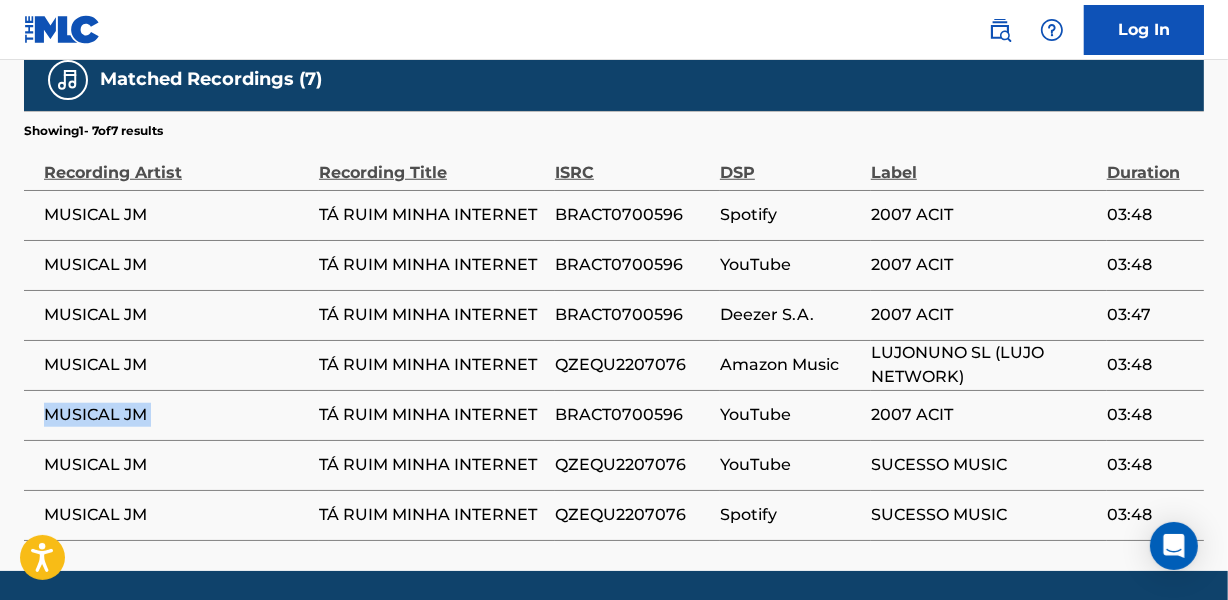 click on "MUSICAL JM" at bounding box center (176, 415) 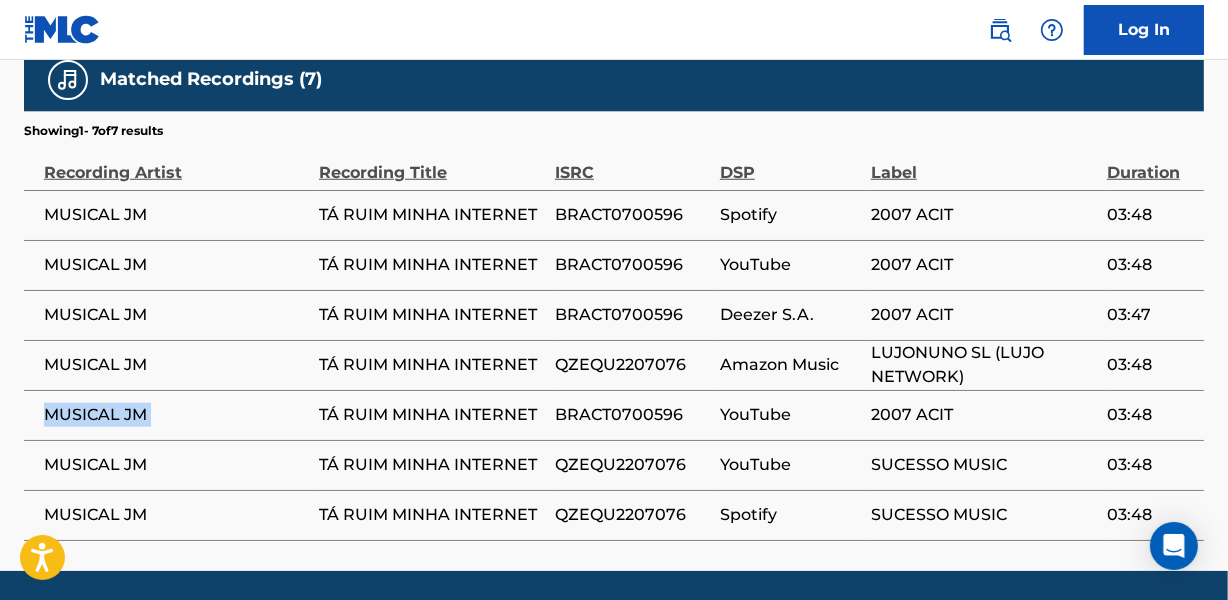 copy on "MUSICAL JM" 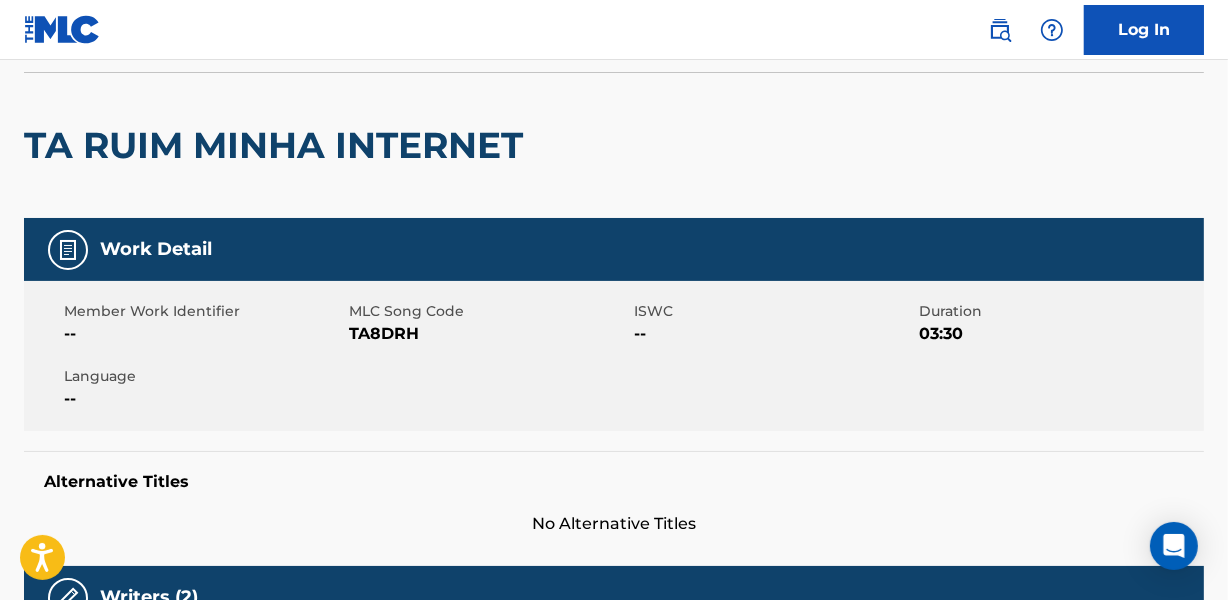 scroll, scrollTop: 0, scrollLeft: 0, axis: both 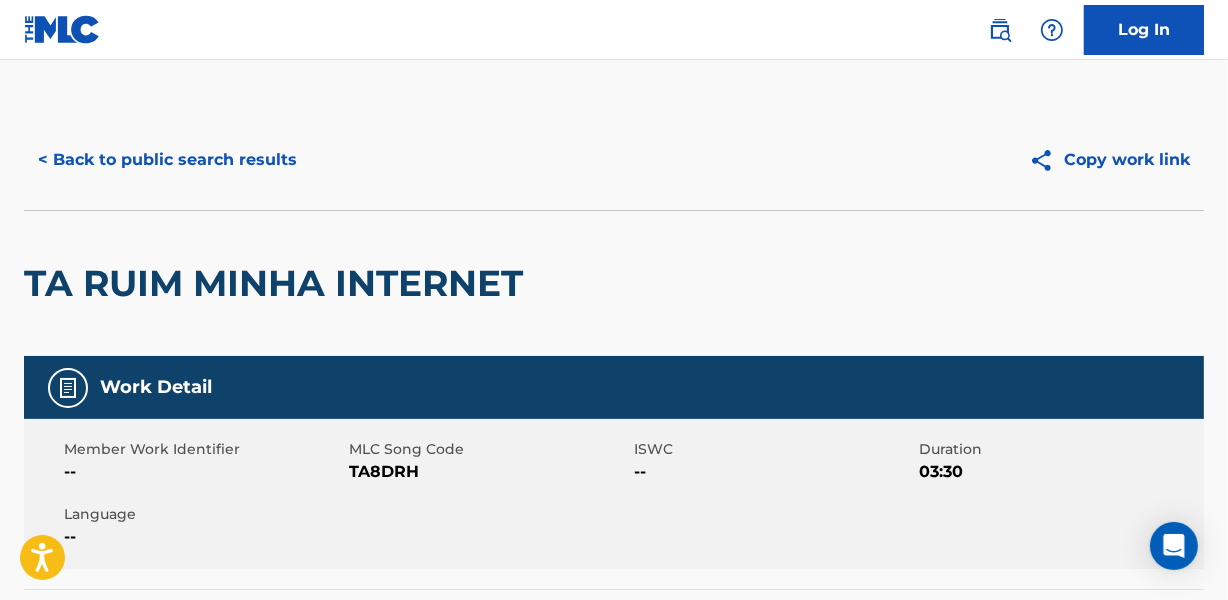 click on "< Back to public search results" at bounding box center (167, 160) 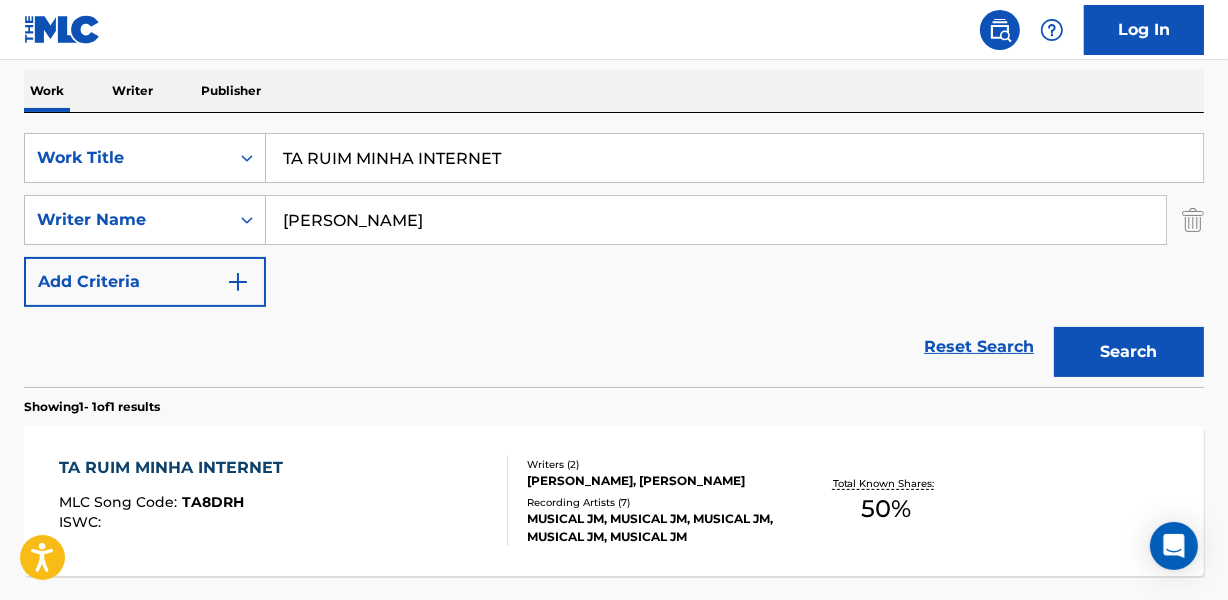 scroll, scrollTop: 282, scrollLeft: 0, axis: vertical 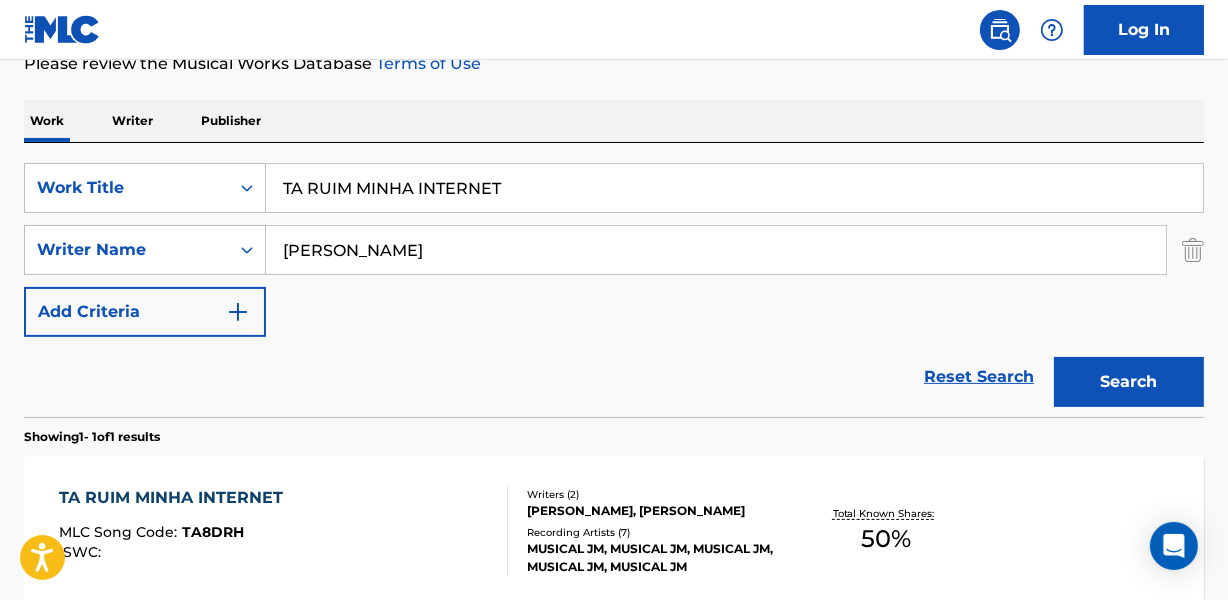 click on "TA RUIM MINHA INTERNET" at bounding box center [734, 188] 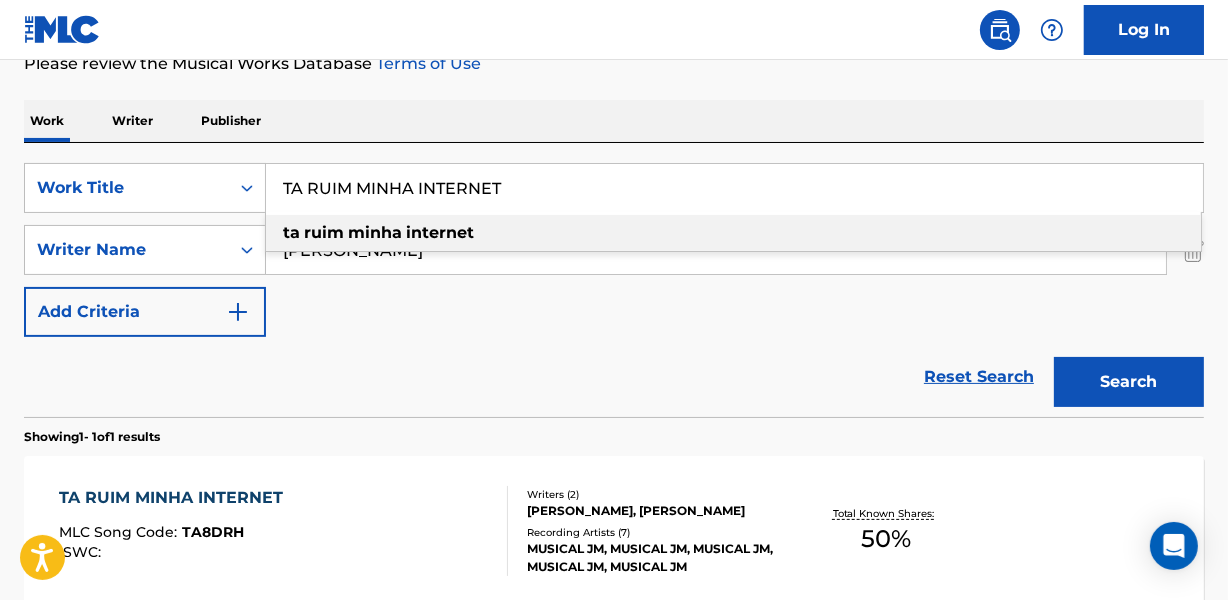 paste on "SEPARADA" 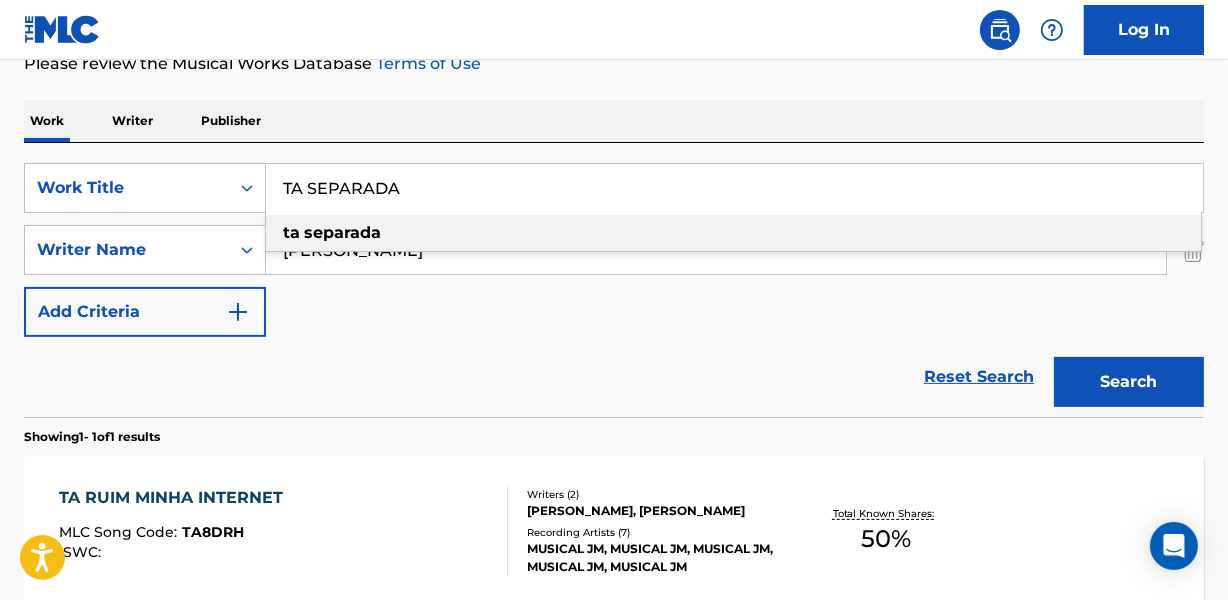 type on "TA SEPARADA" 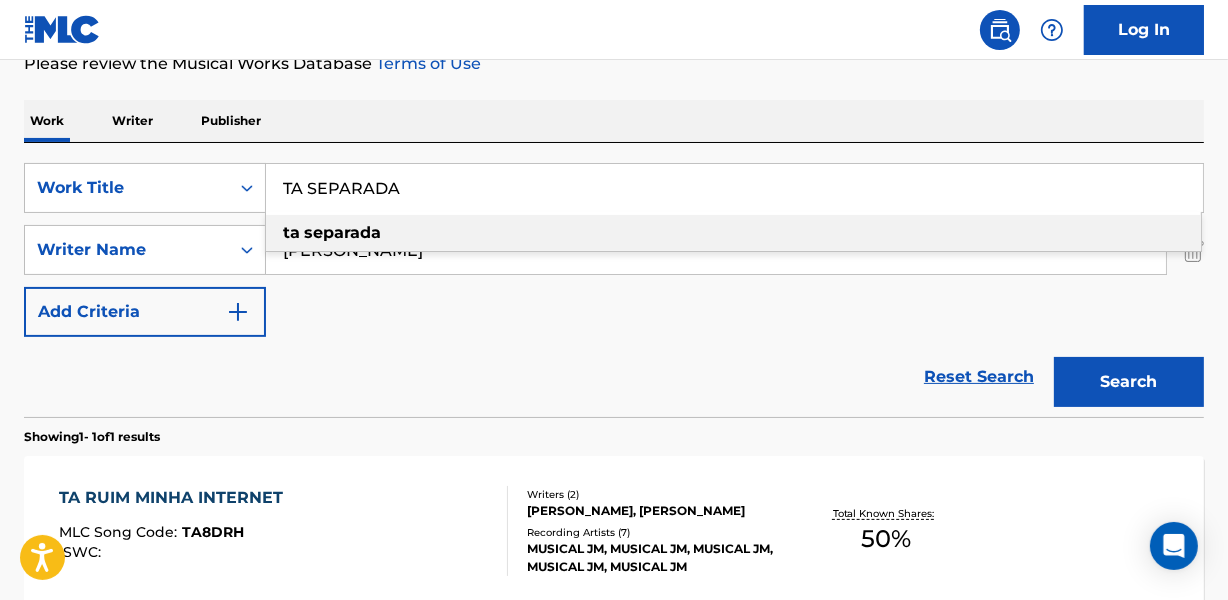 click on "[PERSON_NAME]" at bounding box center [716, 250] 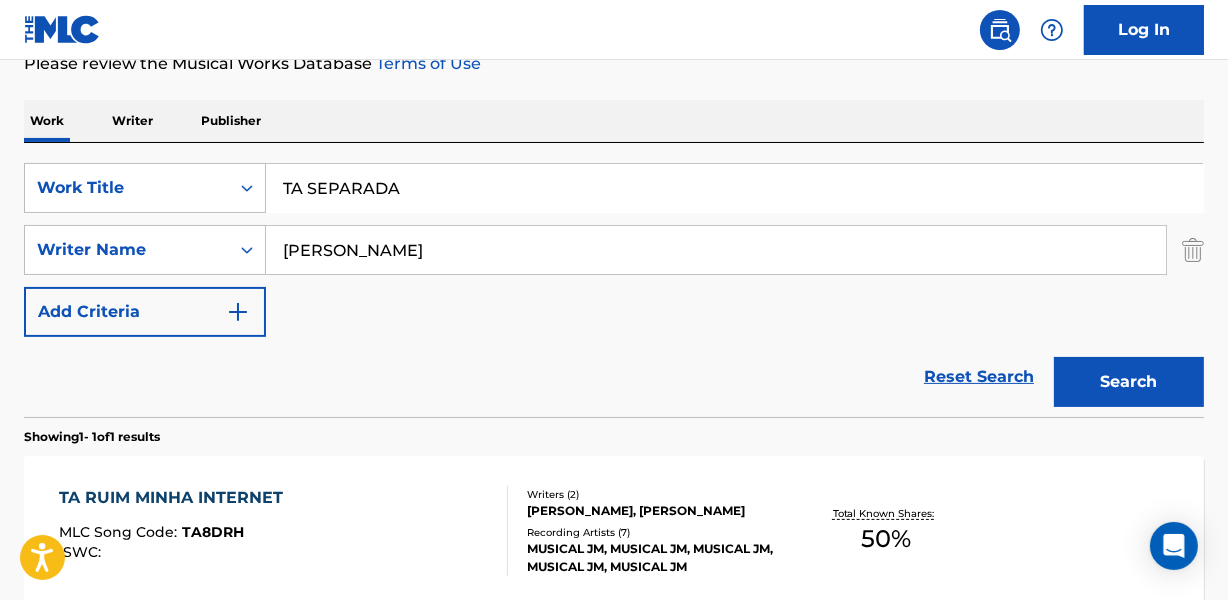click on "[PERSON_NAME]" at bounding box center [716, 250] 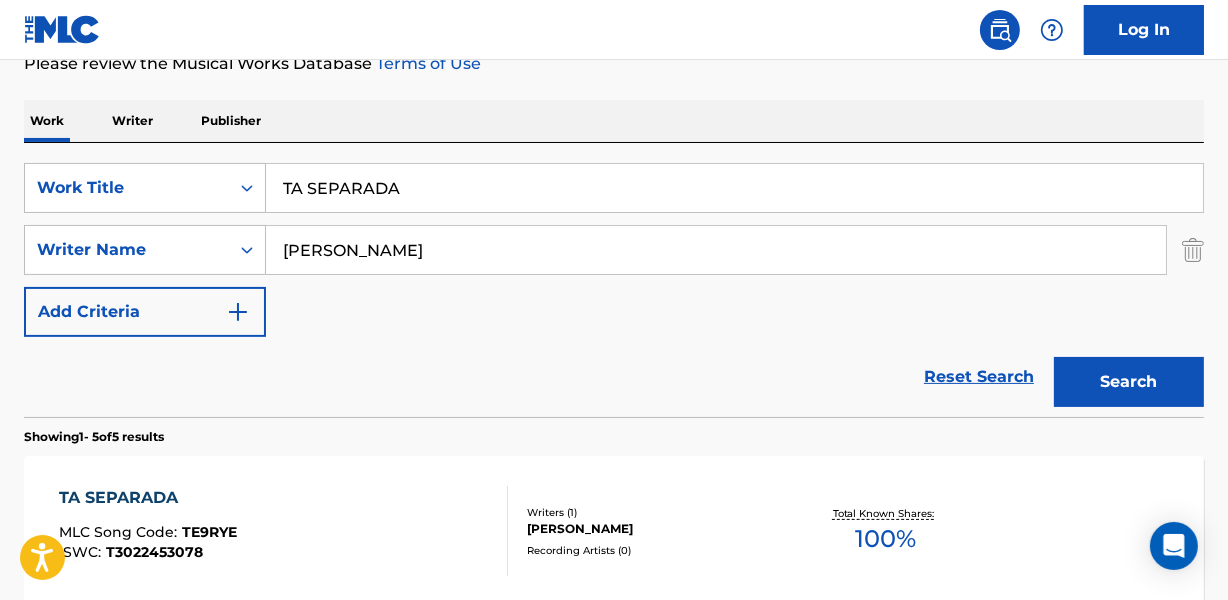 click on "[PERSON_NAME]" at bounding box center [657, 529] 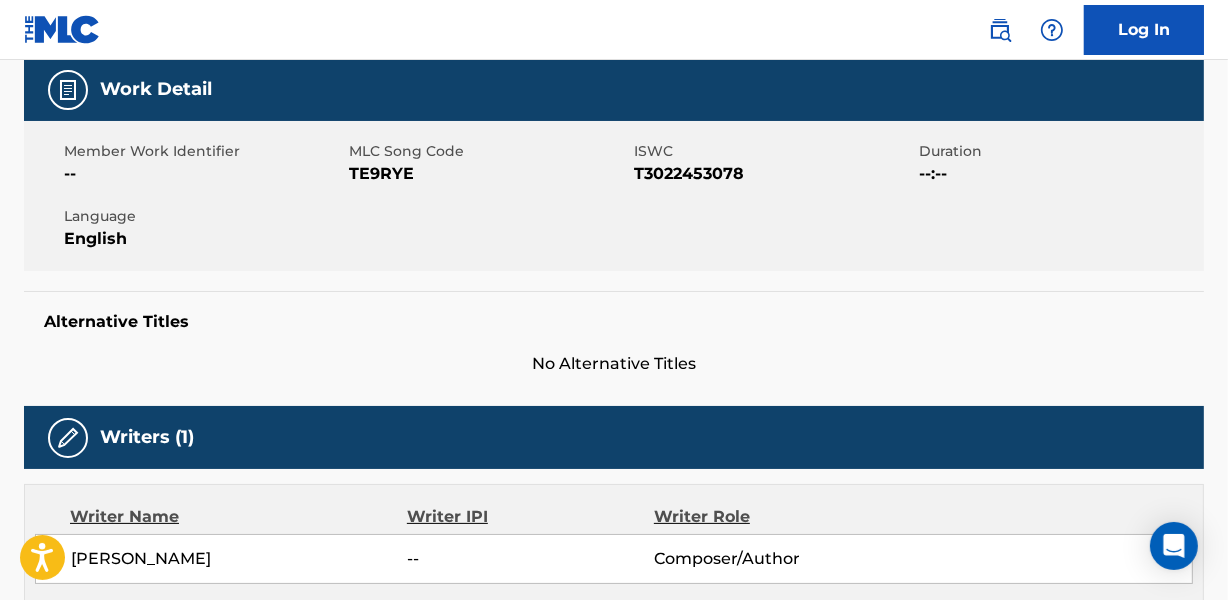 scroll, scrollTop: 0, scrollLeft: 0, axis: both 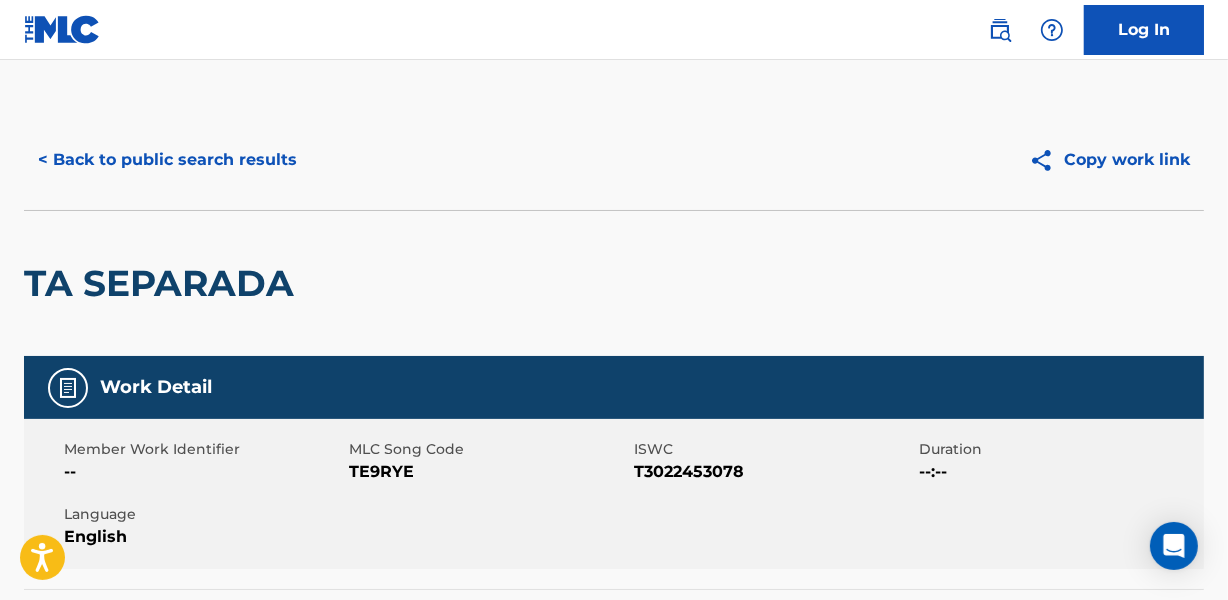 click on "< Back to public search results" at bounding box center [167, 160] 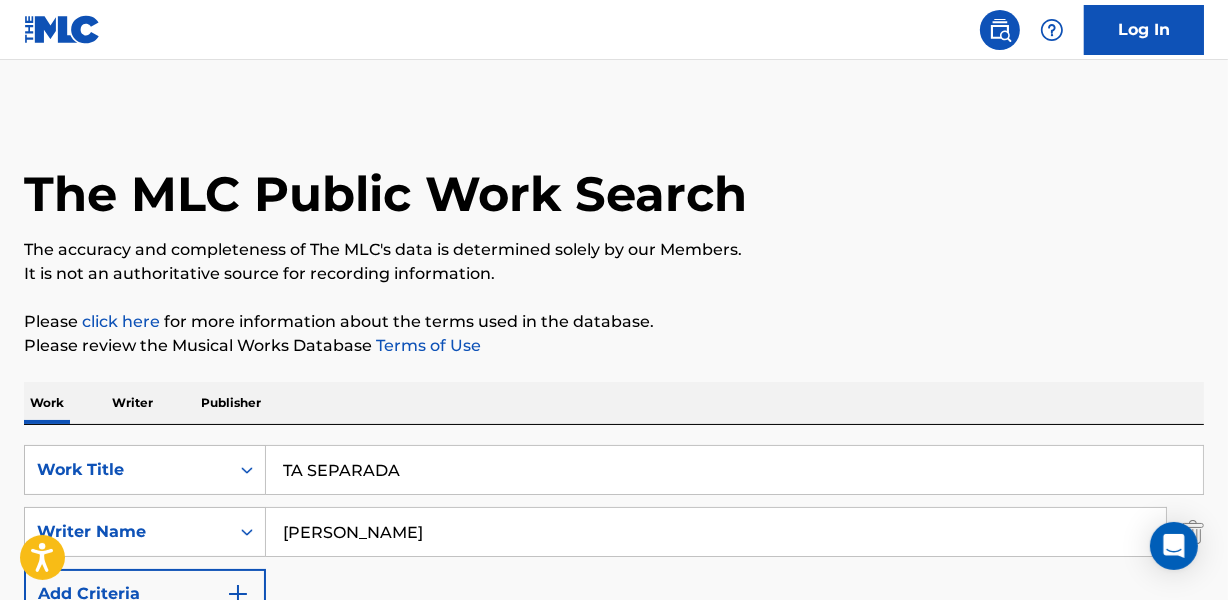scroll, scrollTop: 282, scrollLeft: 0, axis: vertical 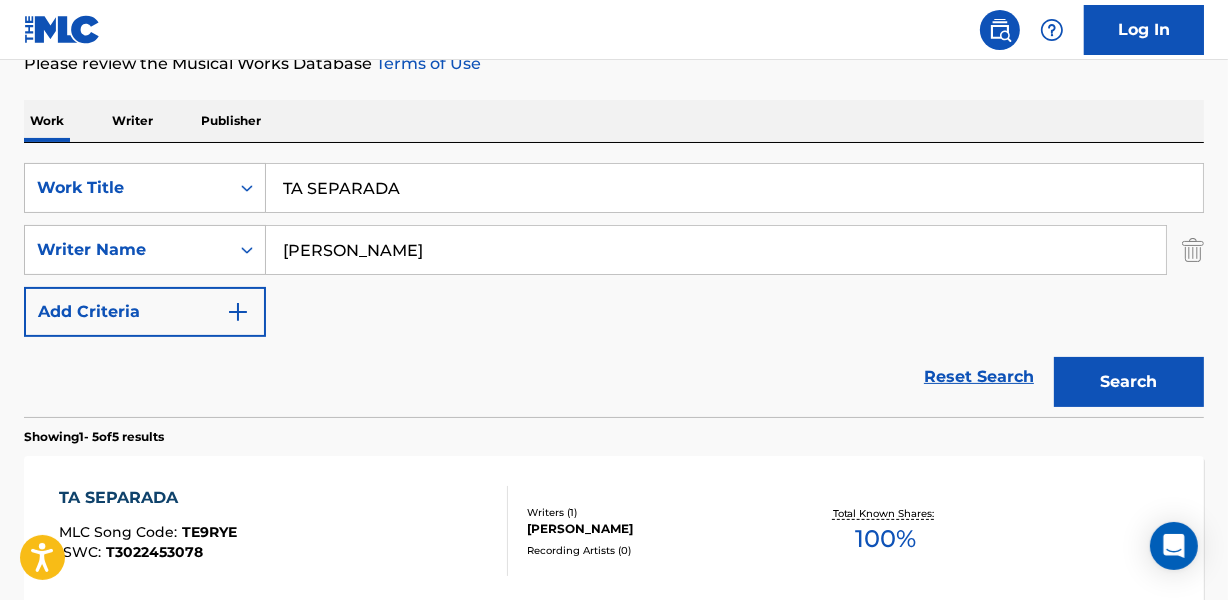 click on "TA SEPARADA" at bounding box center [734, 188] 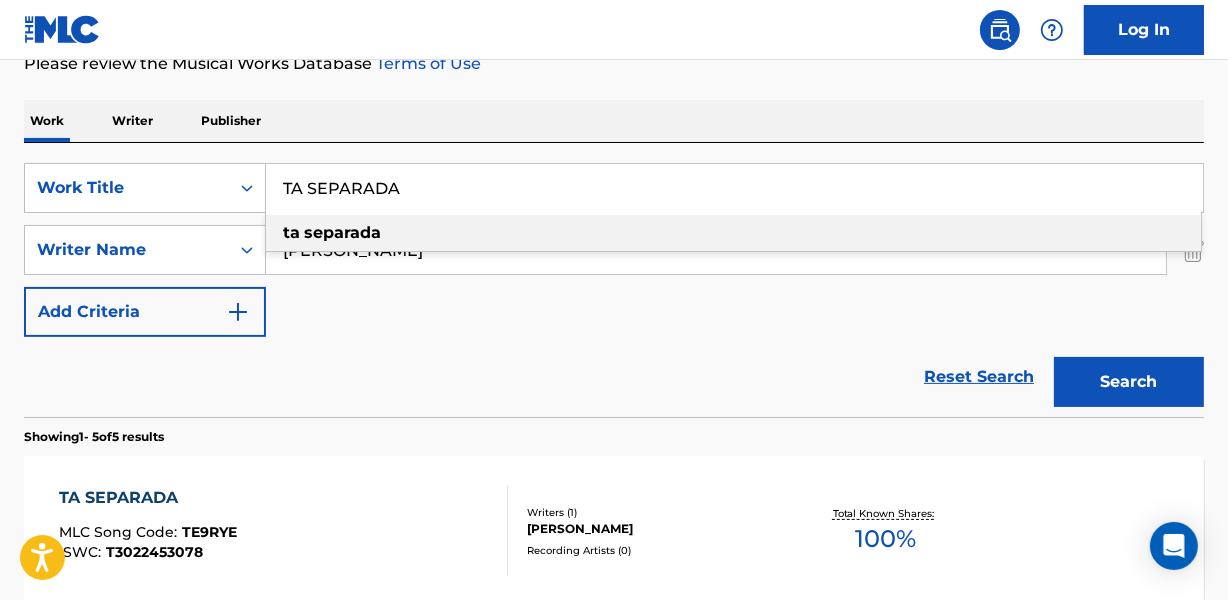 paste on "TUDO ERRADO" 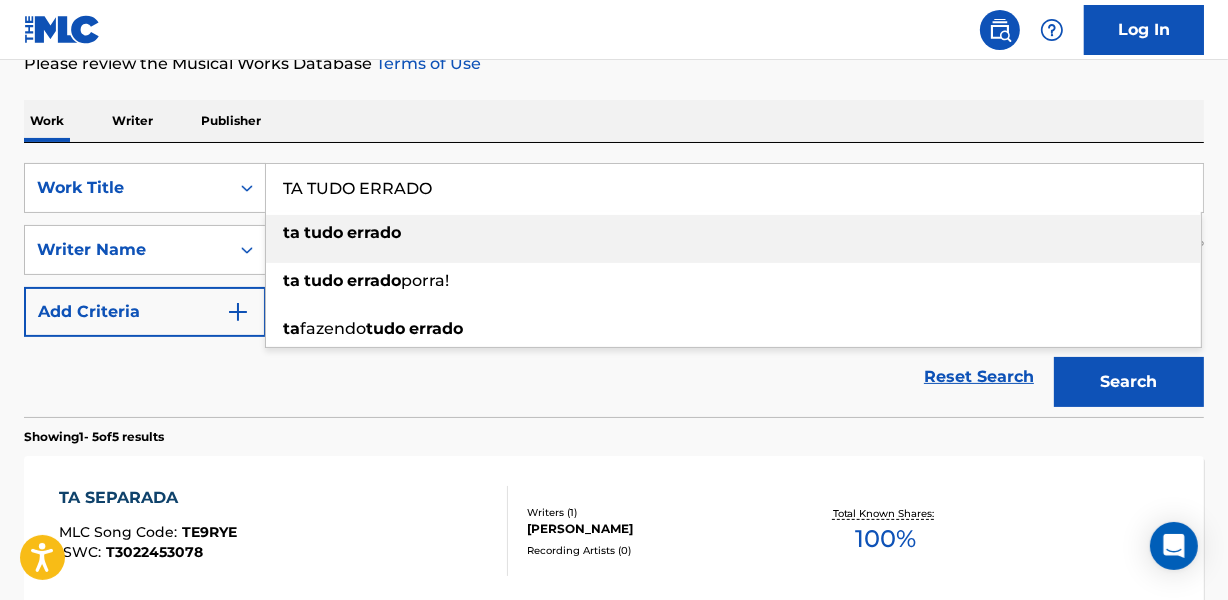 type on "TA TUDO ERRADO" 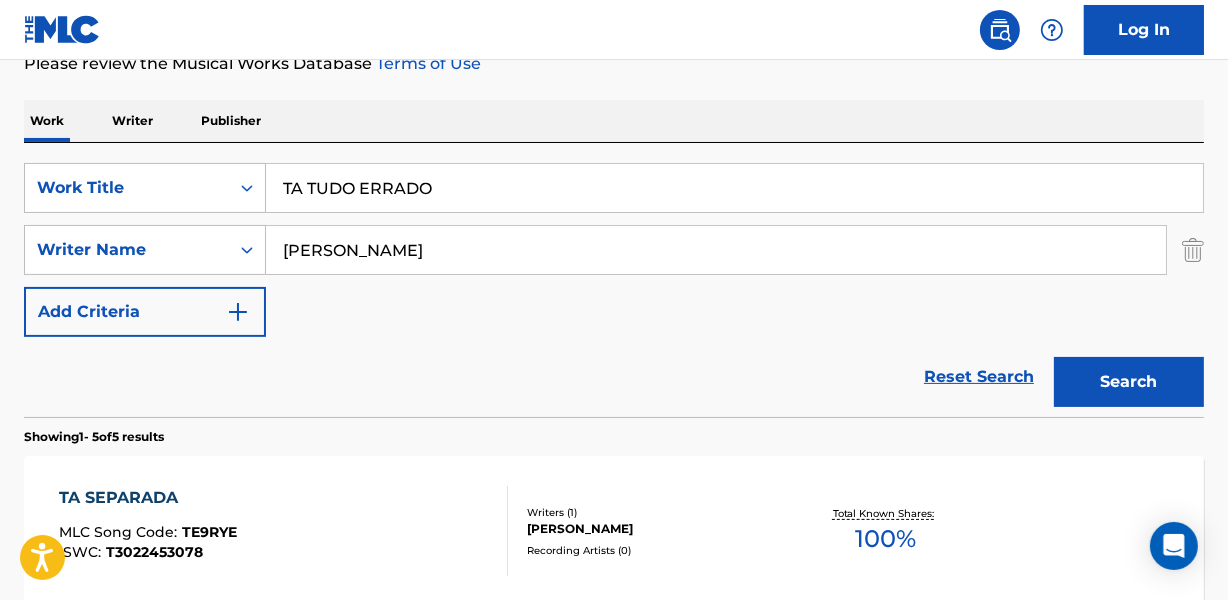 click on "The MLC Public Work Search The accuracy and completeness of The MLC's data is determined solely by our Members. It is not an authoritative source for recording information. Please   click here   for more information about the terms used in the database. Please review the Musical Works Database   Terms of Use Work Writer Publisher SearchWithCriteriace4a5726-6c98-4596-b98e-5f0eb607a661 Work Title TA TUDO ERRADO SearchWithCriteriab2175466-e347-4676-af89-39c22bc19219 Writer Name [PERSON_NAME] Add Criteria Reset Search Search Showing  1  -   5  of  5   results   TA SEPARADA MLC Song Code : TE9RYE ISWC : T3022453078 Writers ( 1 ) [PERSON_NAME] Recording Artists ( 0 ) Total Known Shares: 100 % TA MELADIN MLC Song Code : TE9KJM ISWC : T3022429392 Writers ( 1 ) [PERSON_NAME] Recording Artists ( 0 ) Total Known Shares: 100 % AI TA GOSTOSINHO MLC Song Code : AA0VMJ ISWC : T0395707740 Writers ( 2 ) FRANCISCO [PERSON_NAME] [PERSON_NAME] ALMEIR [PERSON_NAME] COSTA Recording Artists ( 0 ) 100 % : MA9ROD :" at bounding box center [614, 578] 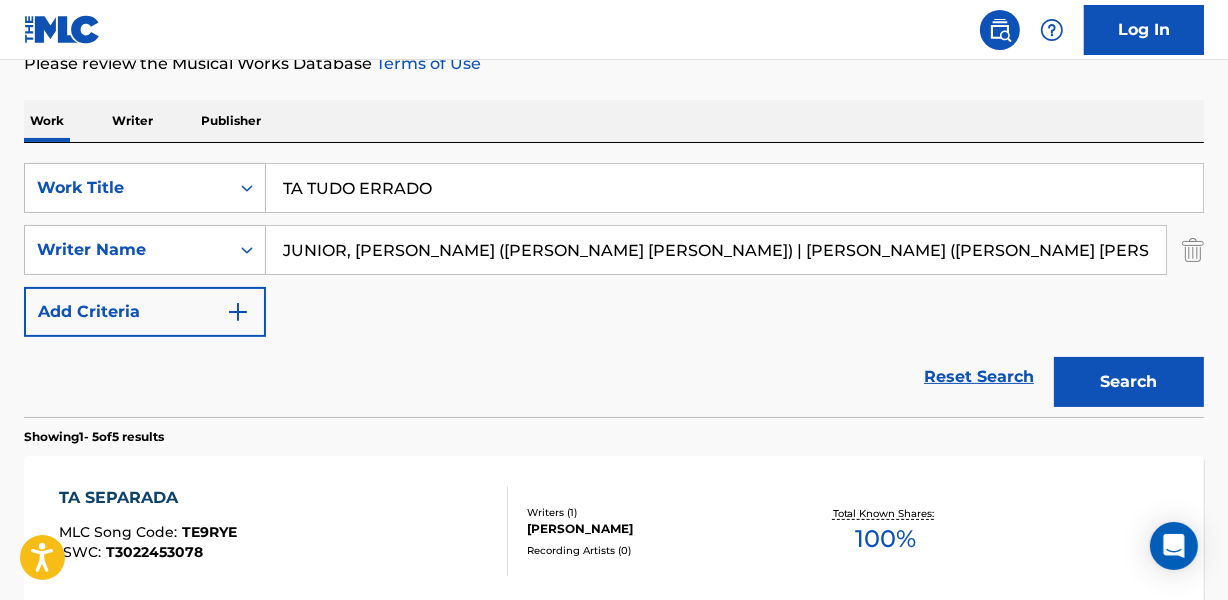 scroll, scrollTop: 0, scrollLeft: 475, axis: horizontal 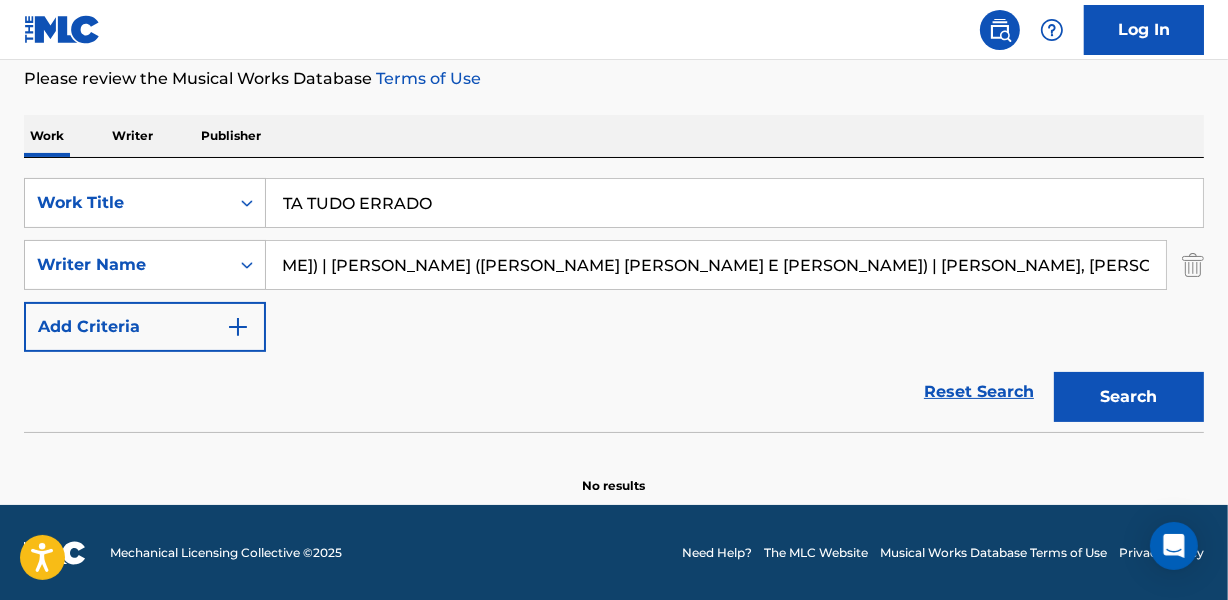 drag, startPoint x: 710, startPoint y: 256, endPoint x: 1237, endPoint y: 311, distance: 529.86224 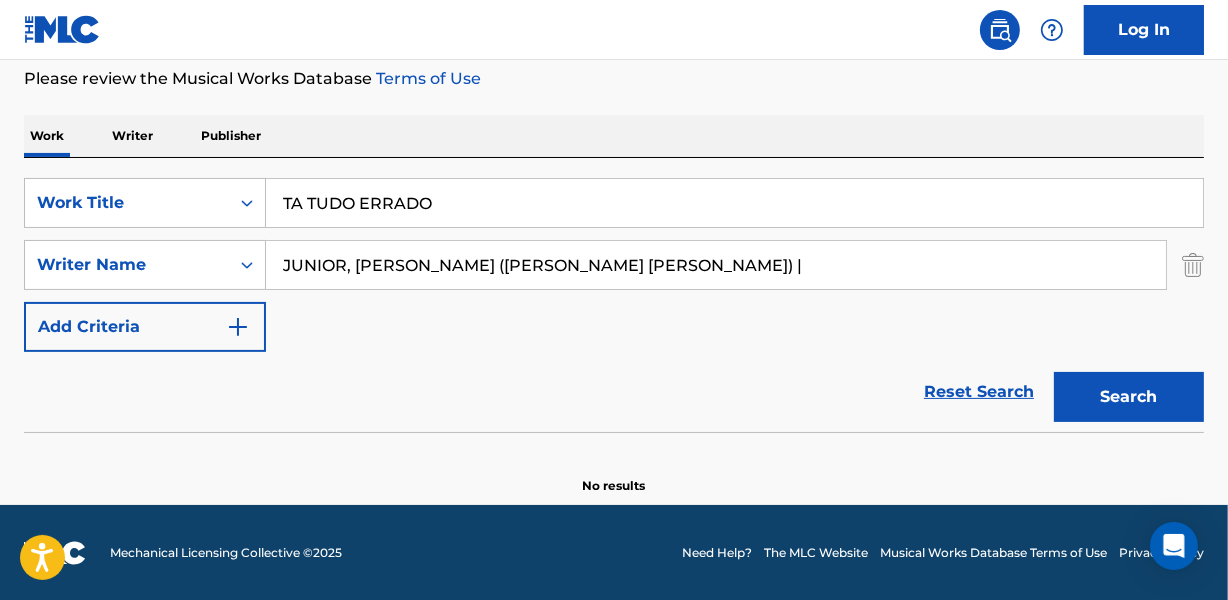 scroll, scrollTop: 0, scrollLeft: 0, axis: both 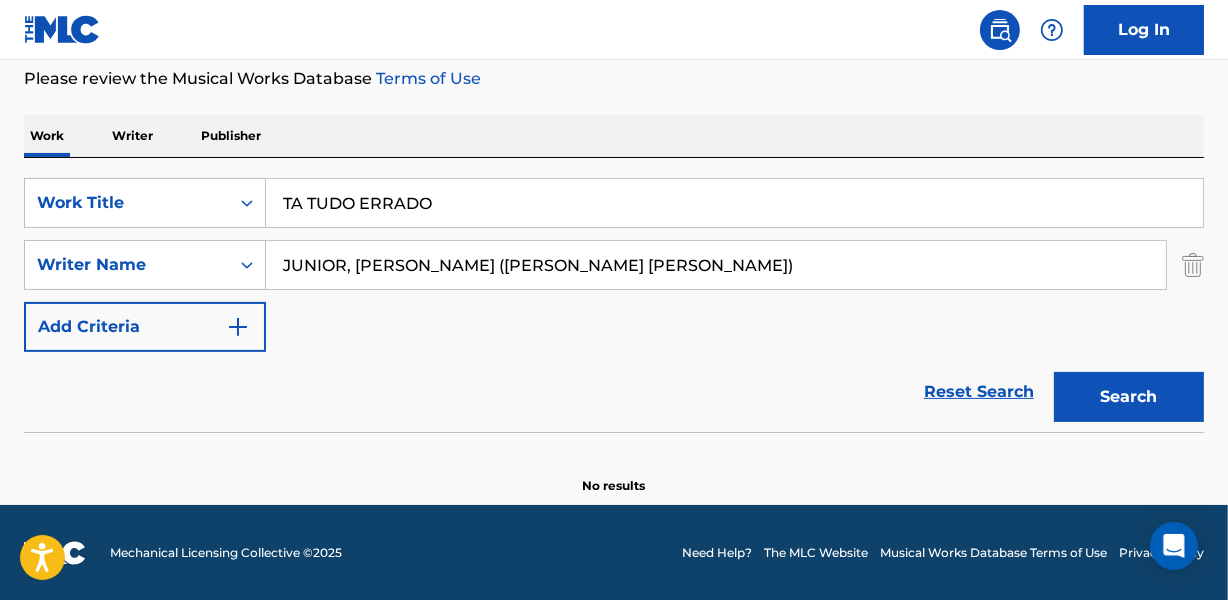 click on "Search" at bounding box center (1129, 397) 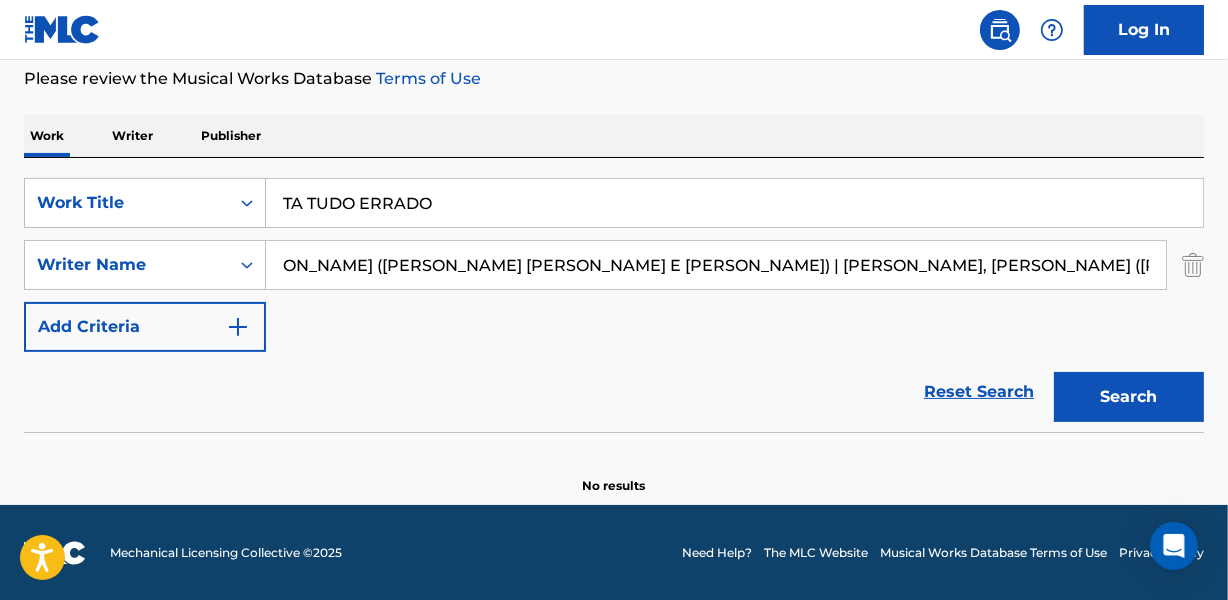 scroll, scrollTop: 0, scrollLeft: 0, axis: both 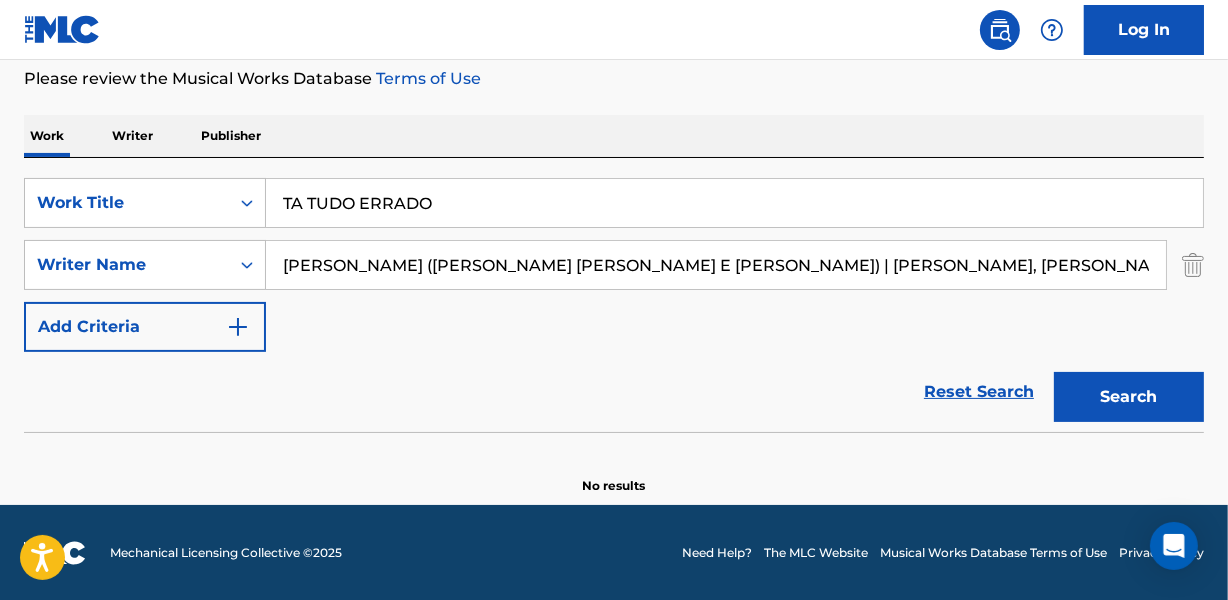 click on "SearchWithCriteriace4a5726-6c98-4596-b98e-5f0eb607a661 Work Title TA TUDO ERRADO SearchWithCriteriab2175466-e347-4676-af89-39c22bc19219 Writer Name [PERSON_NAME] ([PERSON_NAME] [PERSON_NAME] E [PERSON_NAME]) | [PERSON_NAME], [PERSON_NAME] ([PERSON_NAME]) Add Criteria" at bounding box center [614, 265] 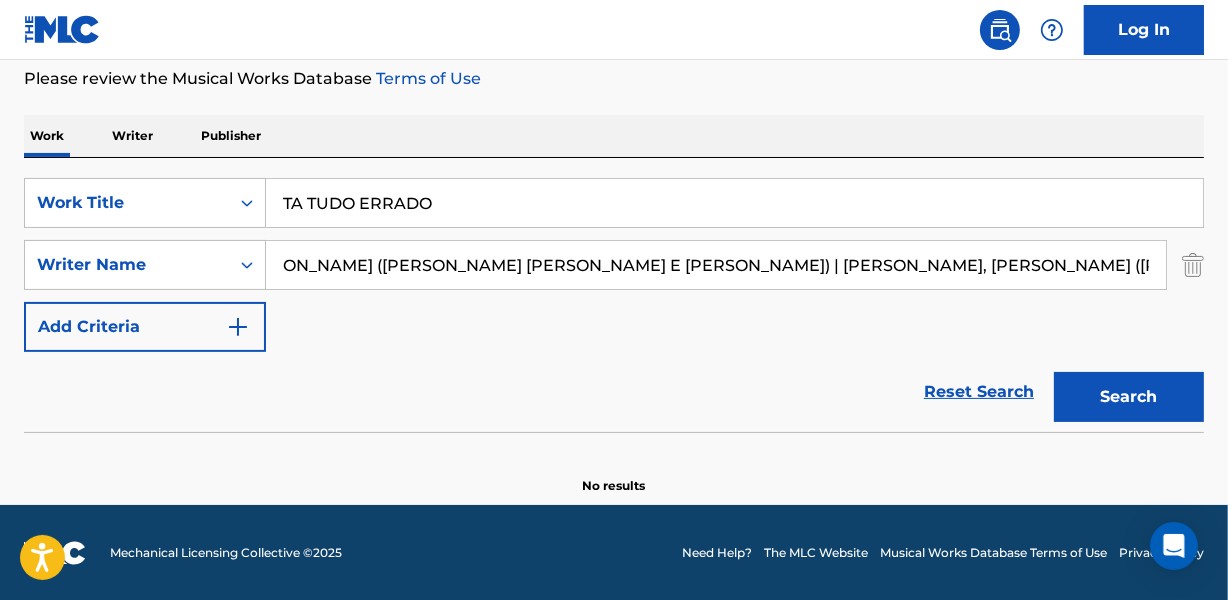 drag, startPoint x: 740, startPoint y: 261, endPoint x: 1237, endPoint y: 260, distance: 497.001 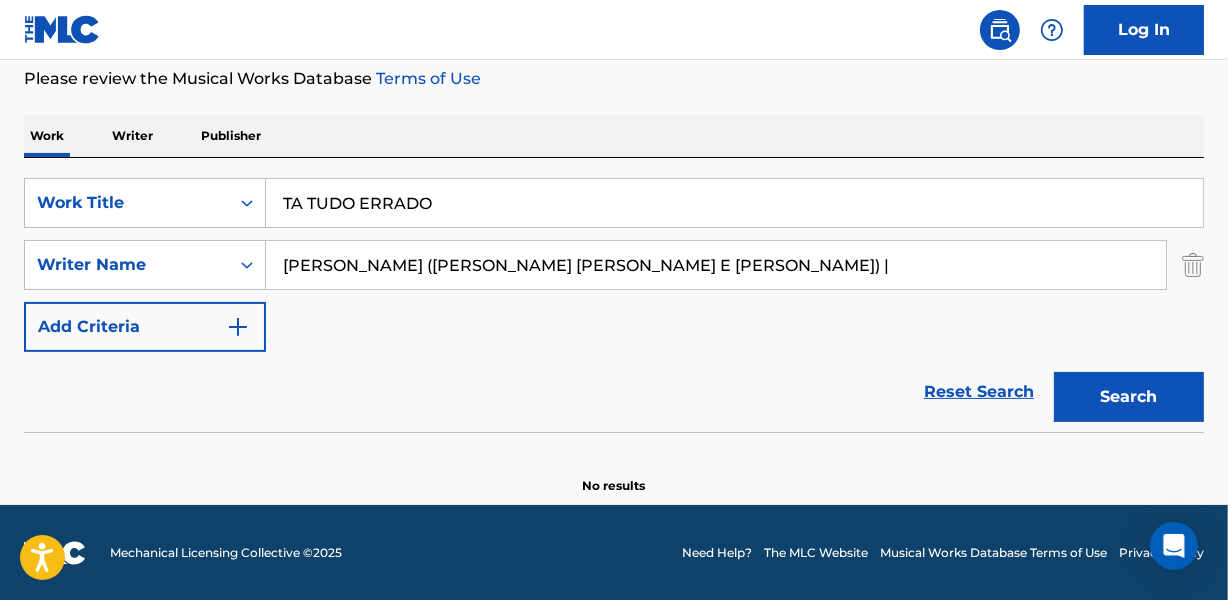 scroll, scrollTop: 0, scrollLeft: 0, axis: both 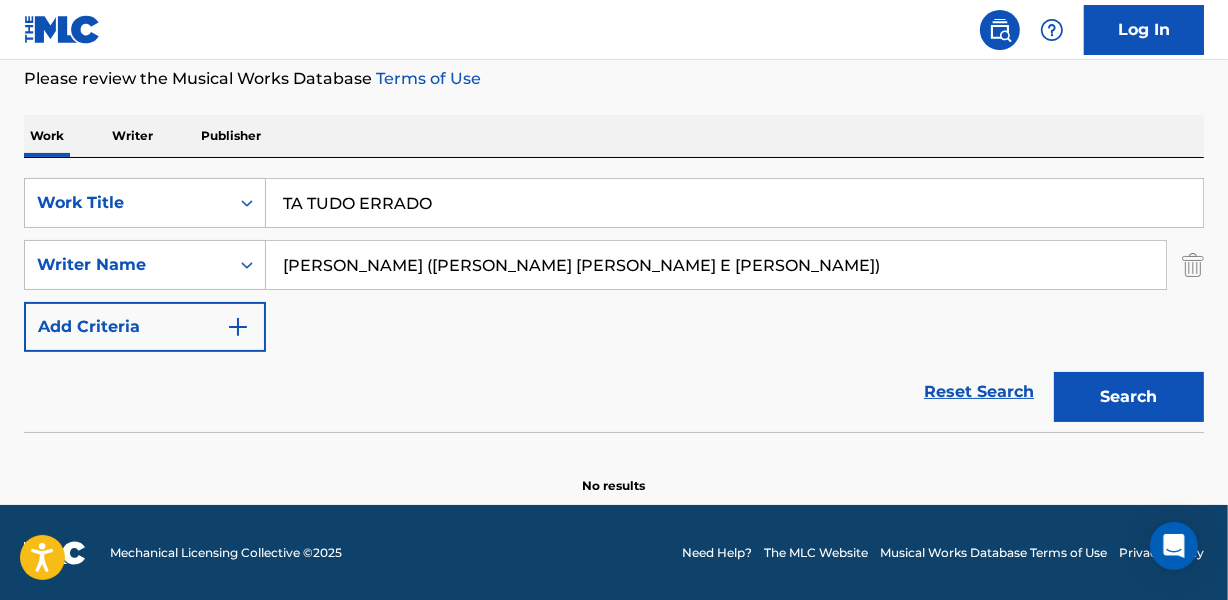 type on "[PERSON_NAME] ([PERSON_NAME] [PERSON_NAME] E [PERSON_NAME])" 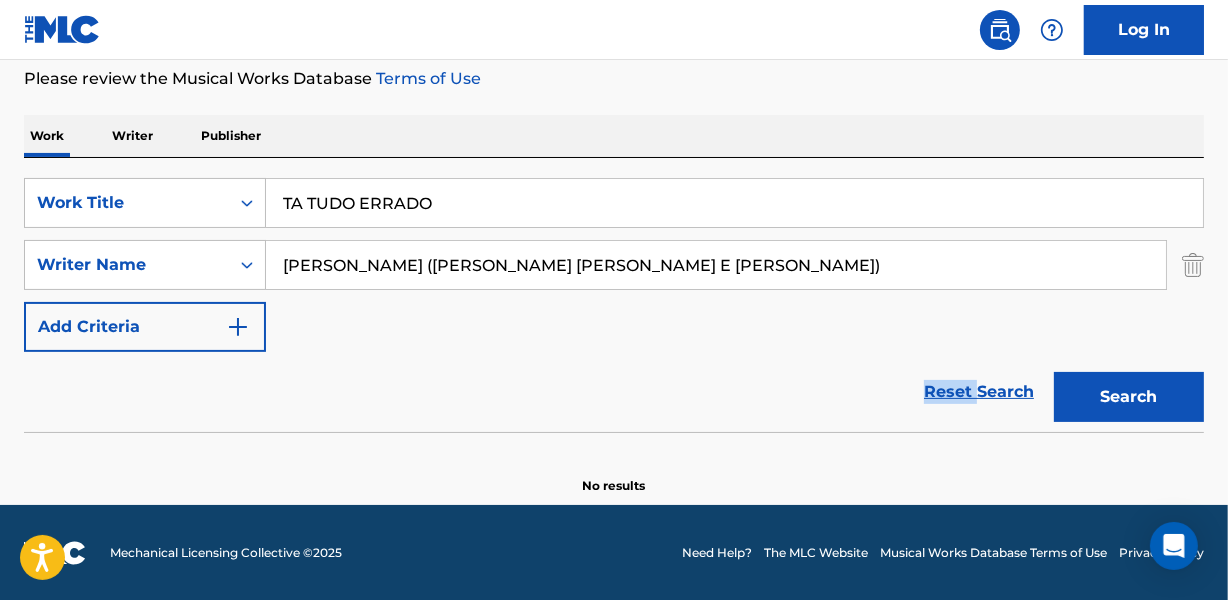 click on "Reset Search Search" at bounding box center [614, 392] 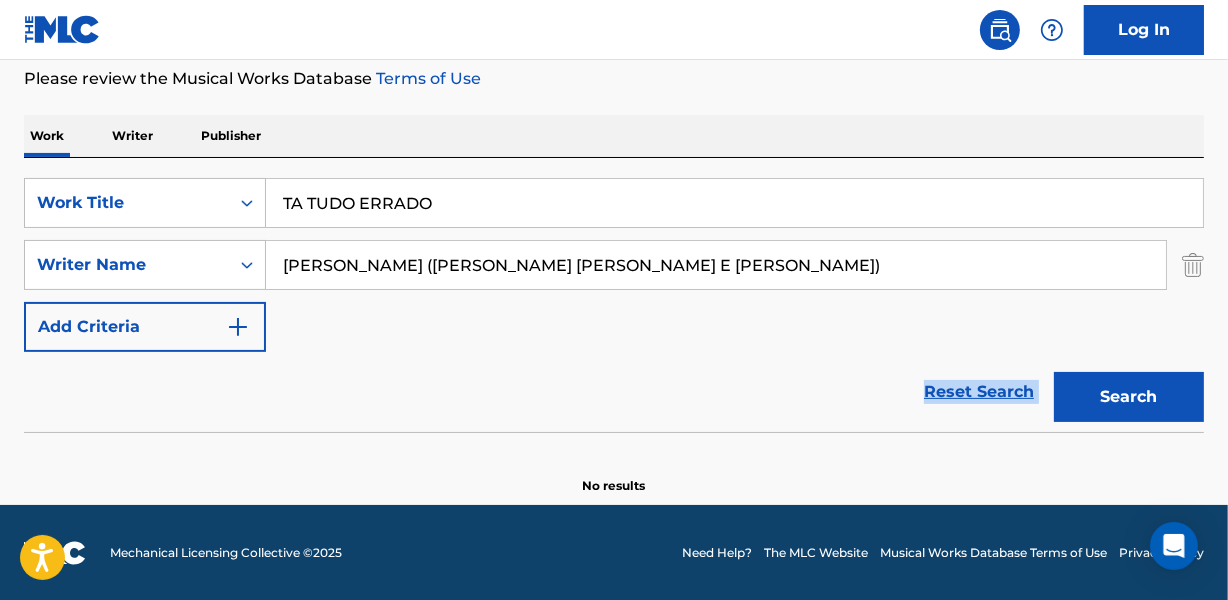 click on "Reset Search Search" at bounding box center [614, 392] 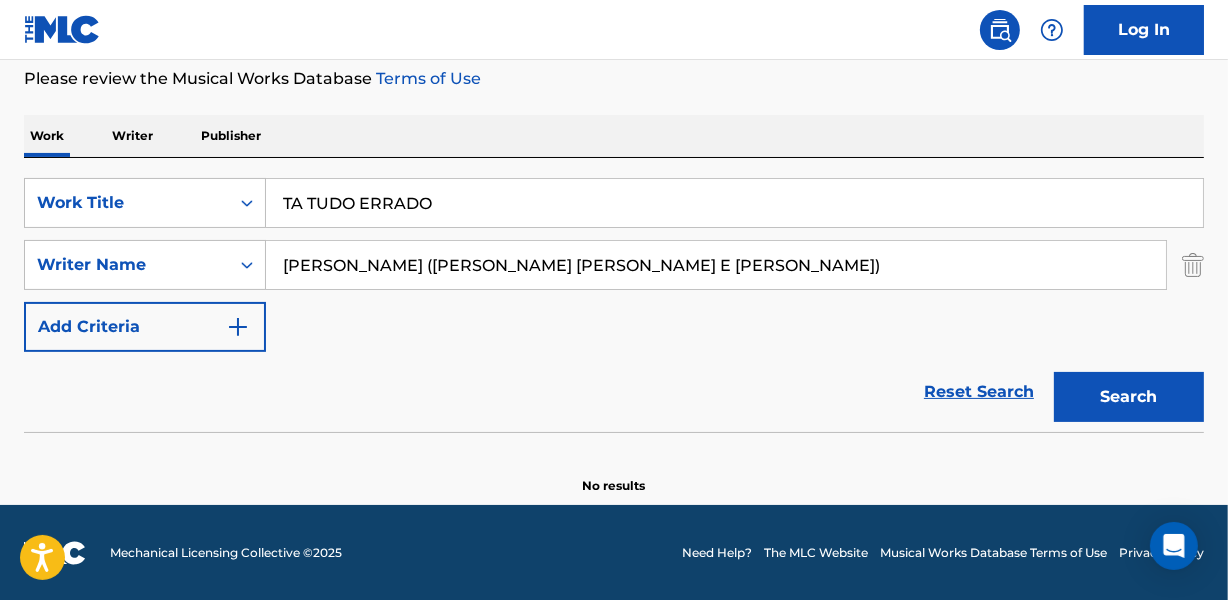 click on "TA TUDO ERRADO" at bounding box center [734, 203] 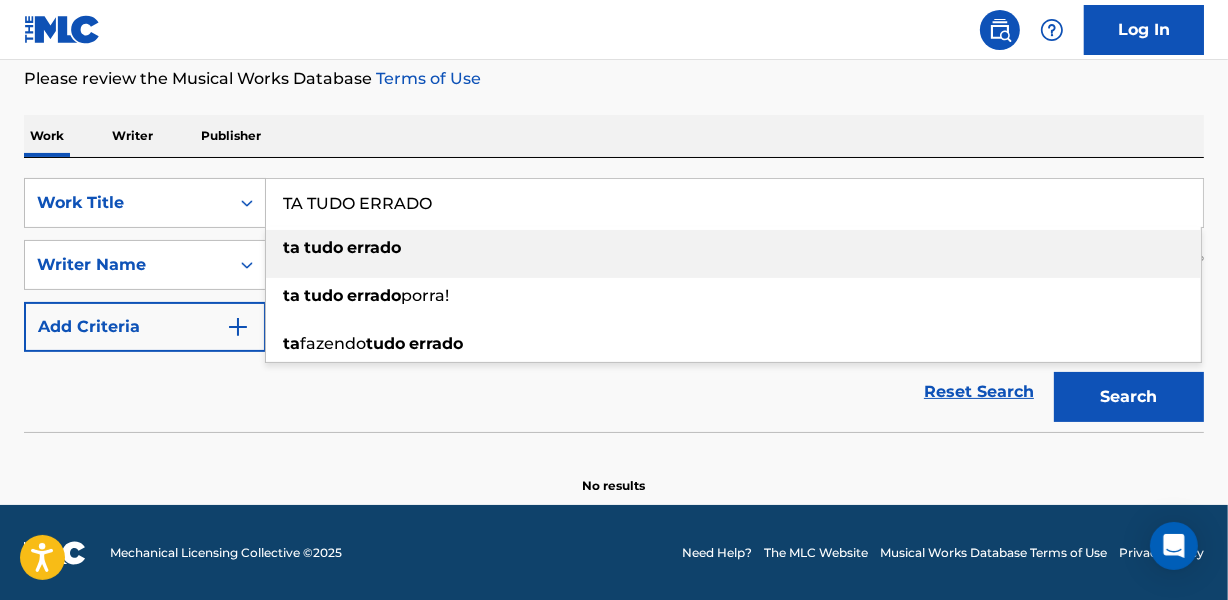 paste on "UM BATATUM" 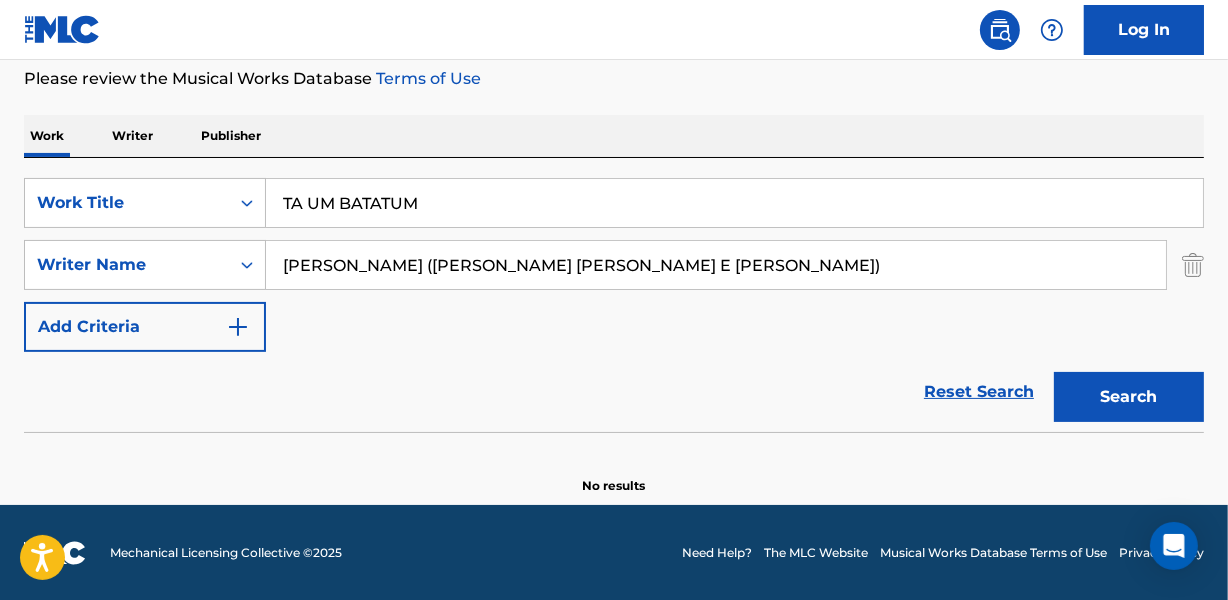 type on "TA UM BATATUM" 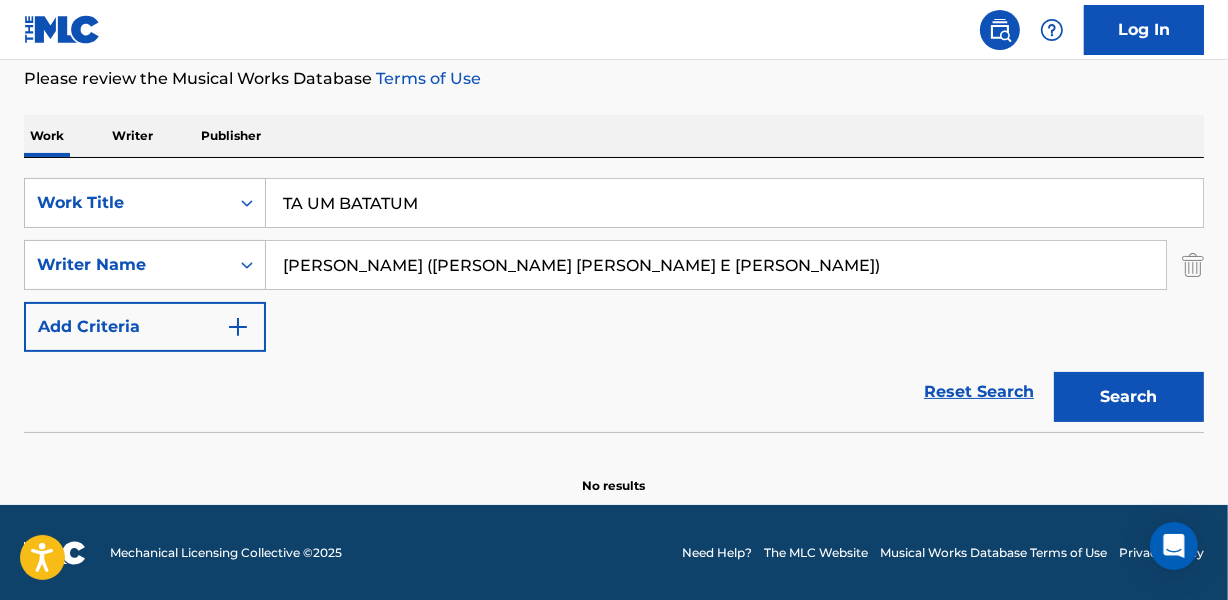 click on "[PERSON_NAME] ([PERSON_NAME] [PERSON_NAME] E [PERSON_NAME])" at bounding box center [716, 265] 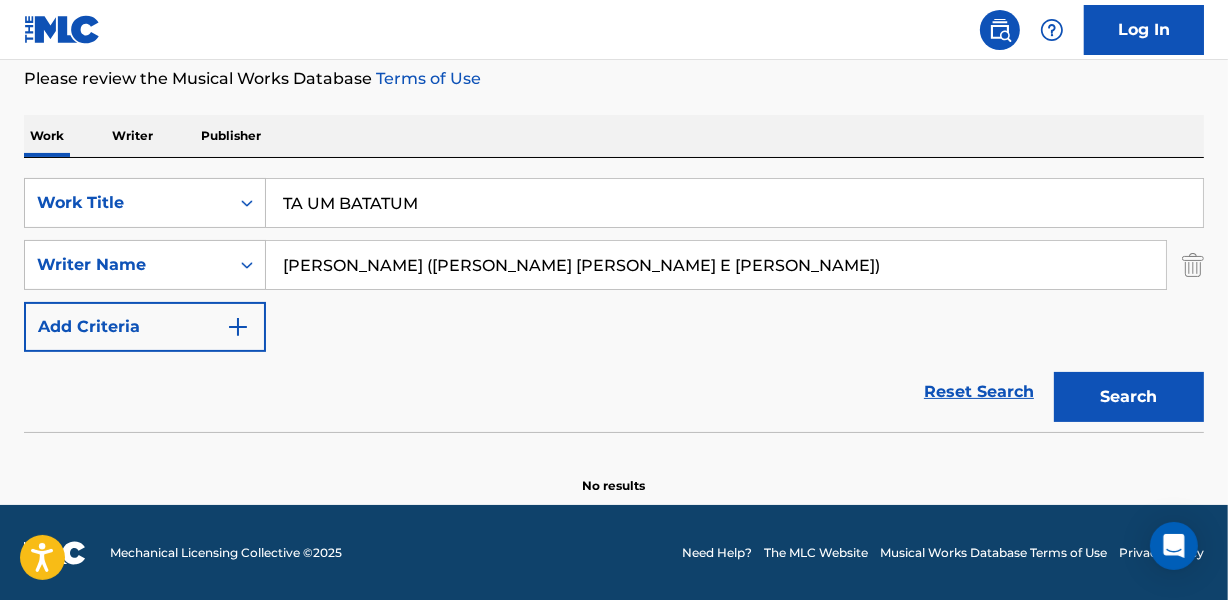 paste on "[PERSON_NAME]" 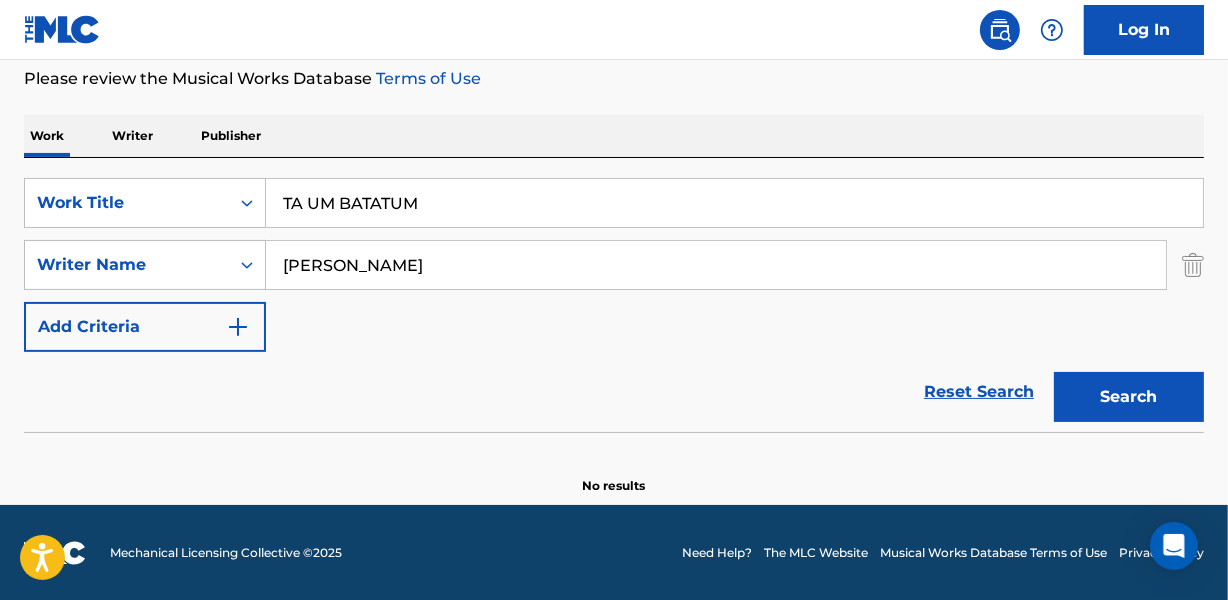 type on "[PERSON_NAME]" 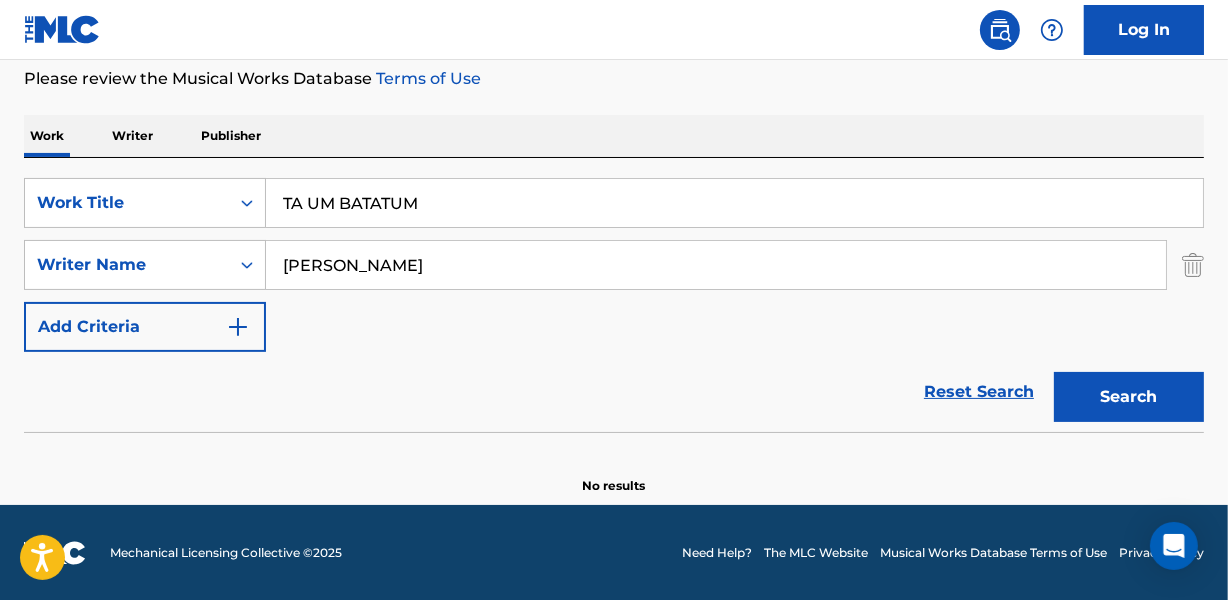 paste on "VENDO" 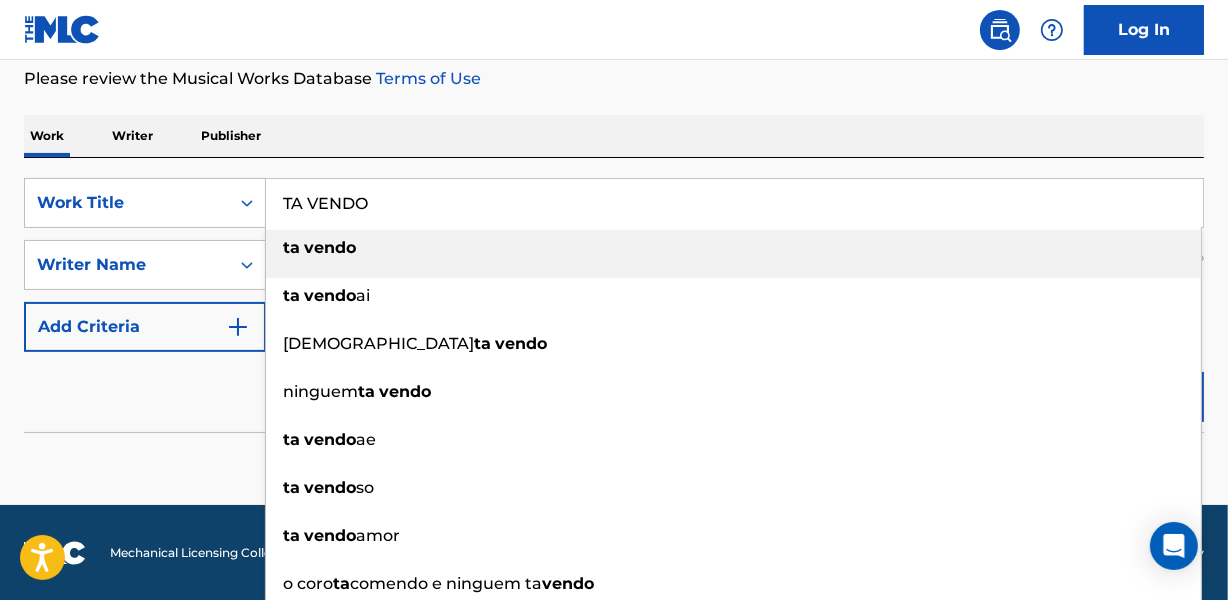 type on "TA VENDO" 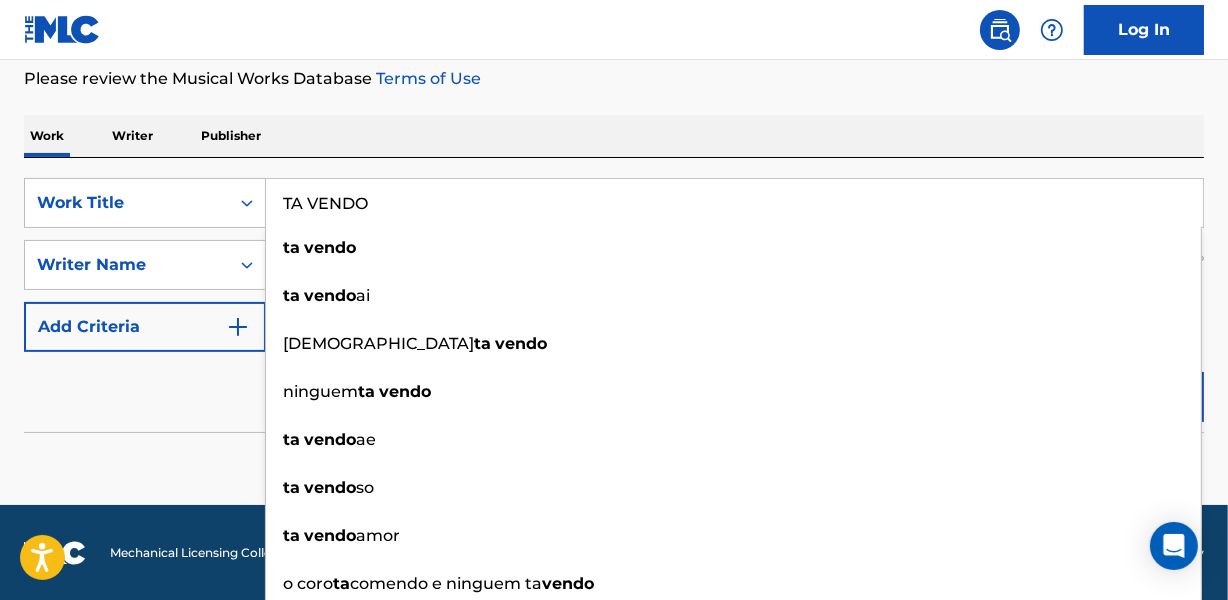 drag, startPoint x: 243, startPoint y: 428, endPoint x: 244, endPoint y: 414, distance: 14.035668 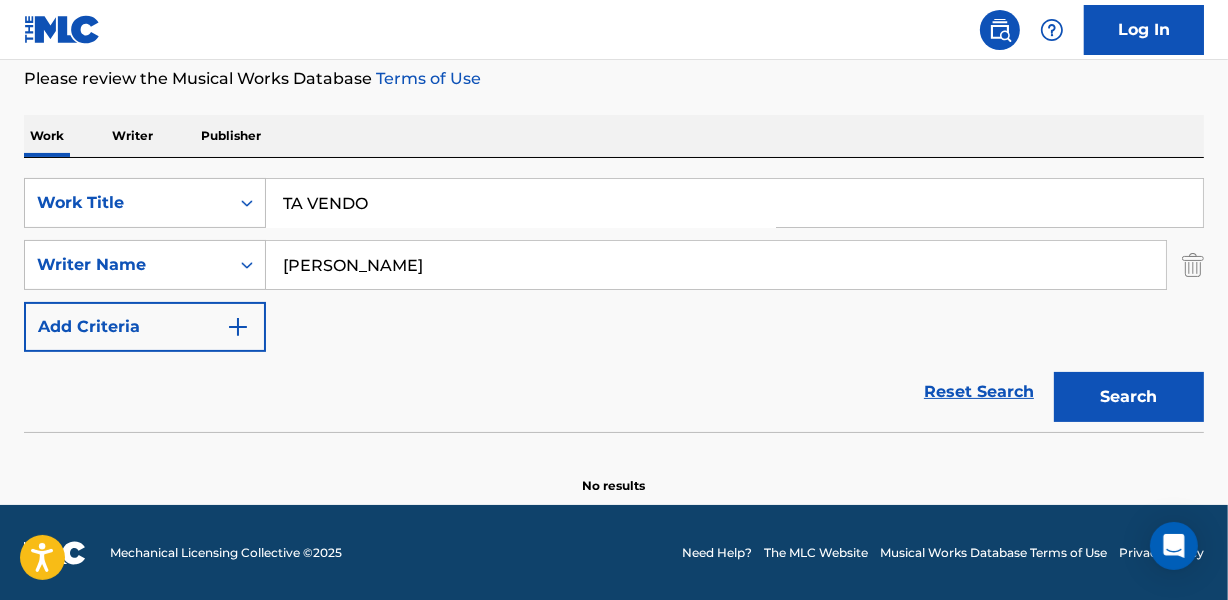 click on "[PERSON_NAME]" at bounding box center [716, 265] 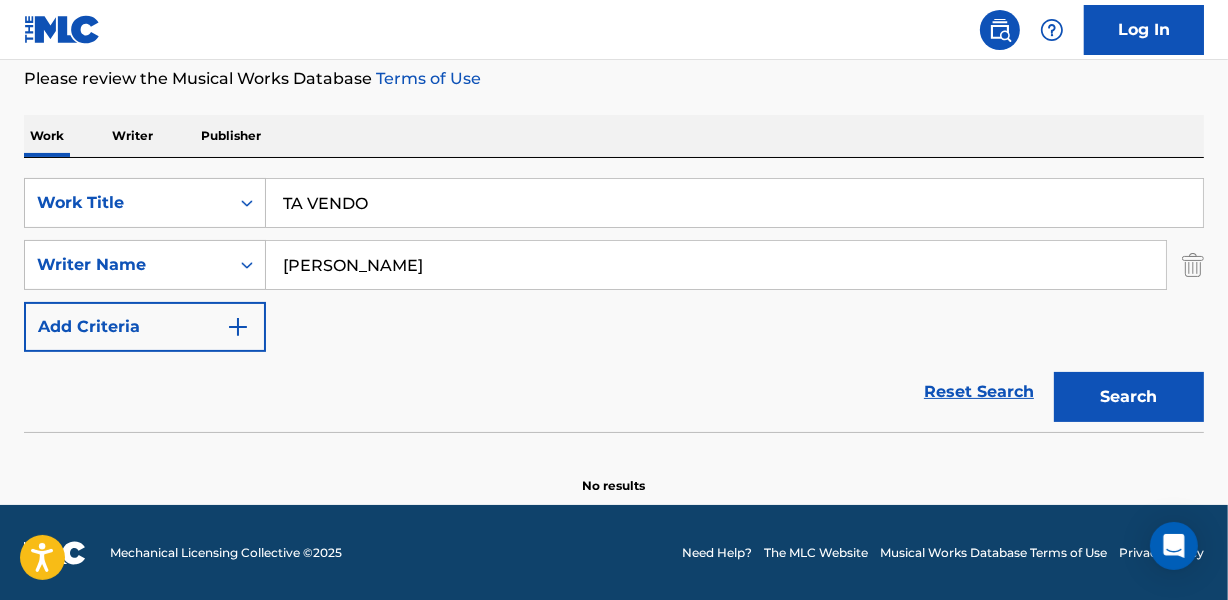 paste on "[PERSON_NAME] ([PERSON_NAME])" 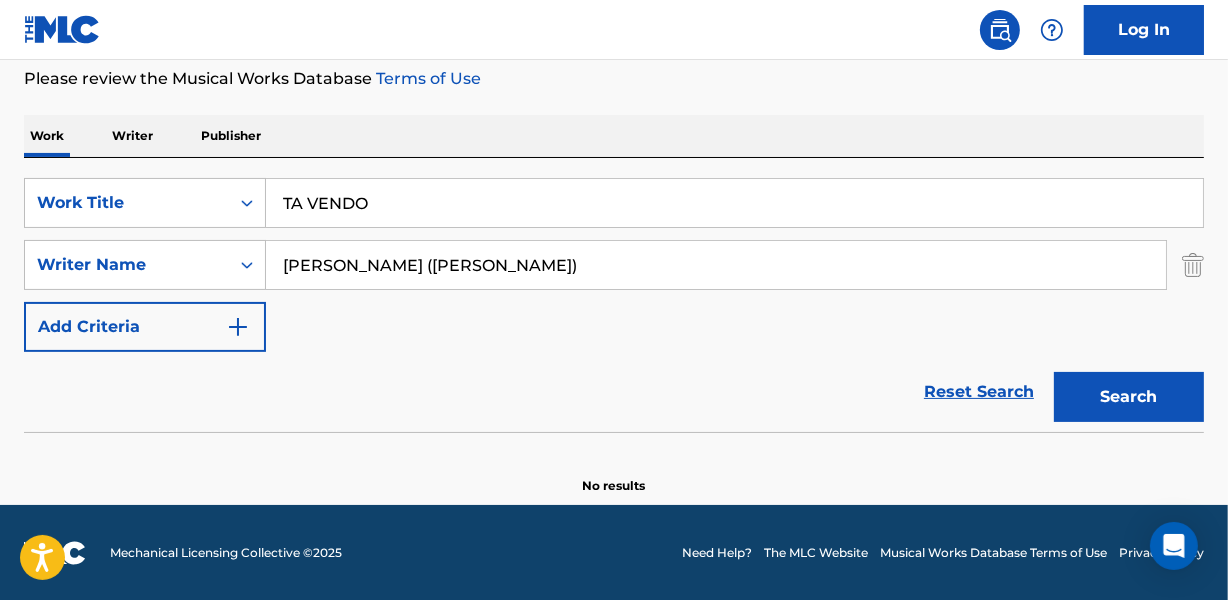 drag, startPoint x: 479, startPoint y: 261, endPoint x: 788, endPoint y: 260, distance: 309.00162 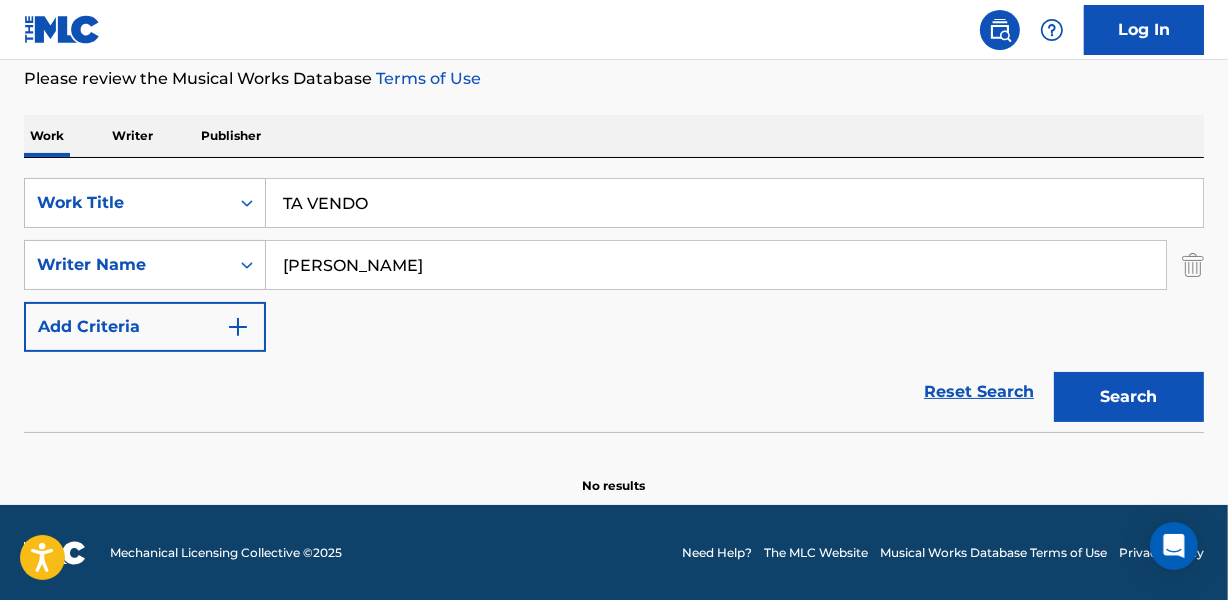 type on "[PERSON_NAME]" 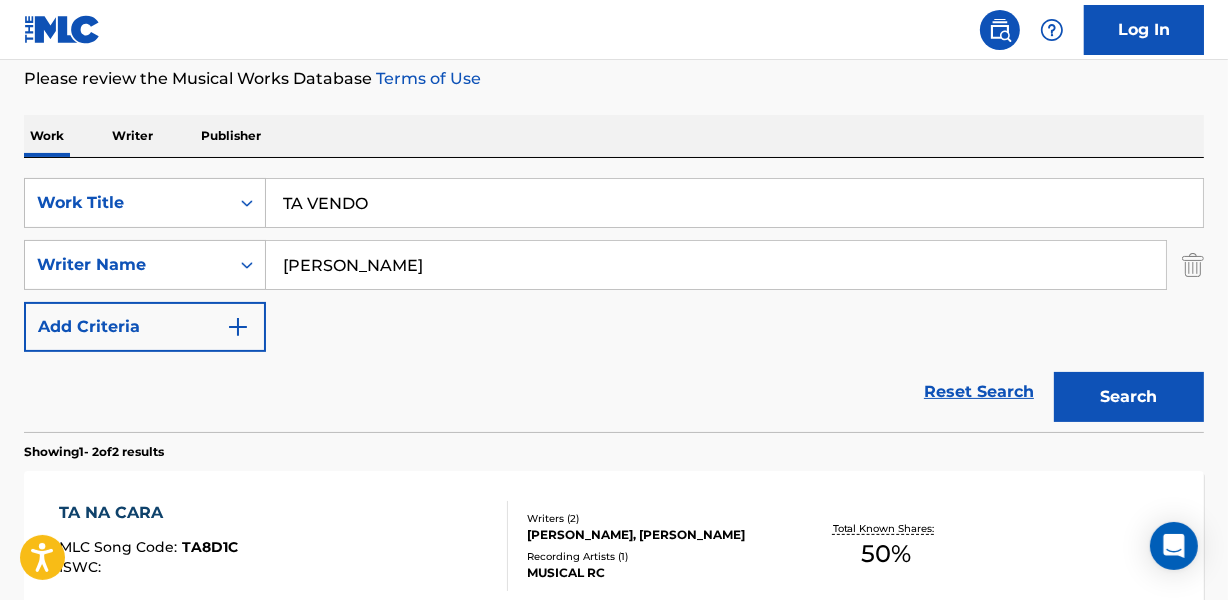 click on "Reset Search Search" at bounding box center (614, 392) 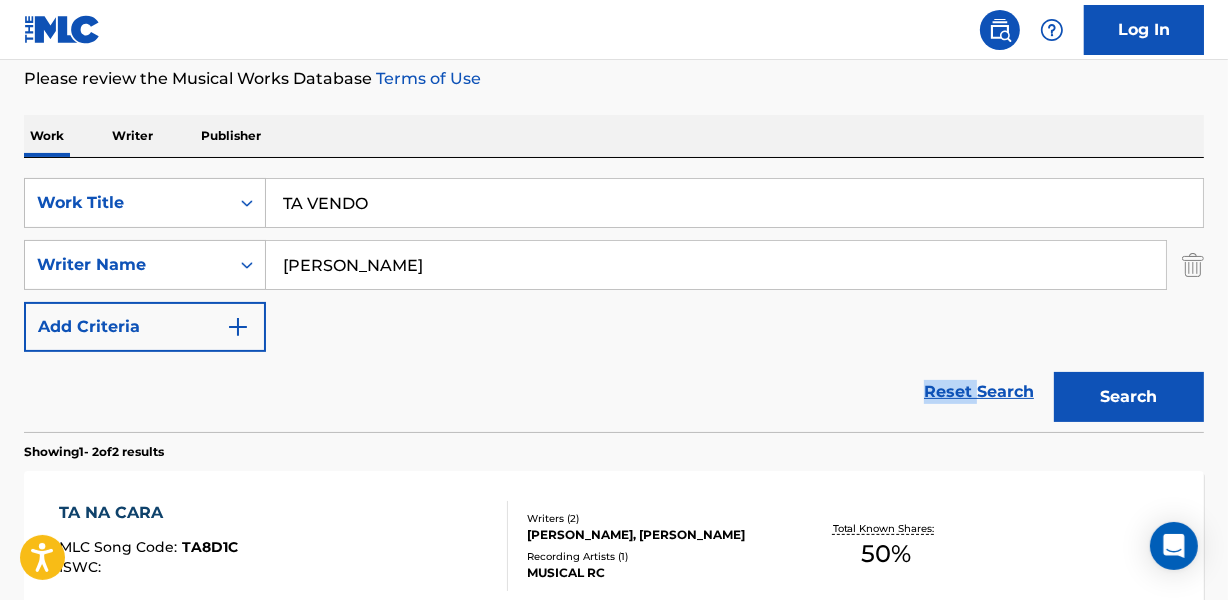 click on "Reset Search Search" at bounding box center [614, 392] 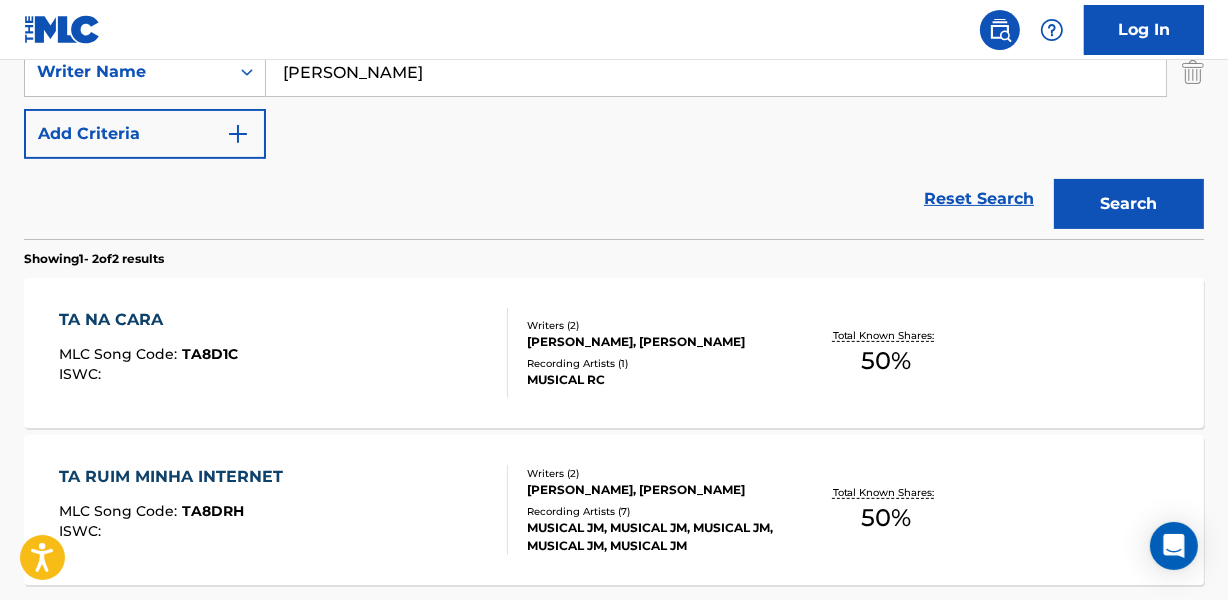 scroll, scrollTop: 99, scrollLeft: 0, axis: vertical 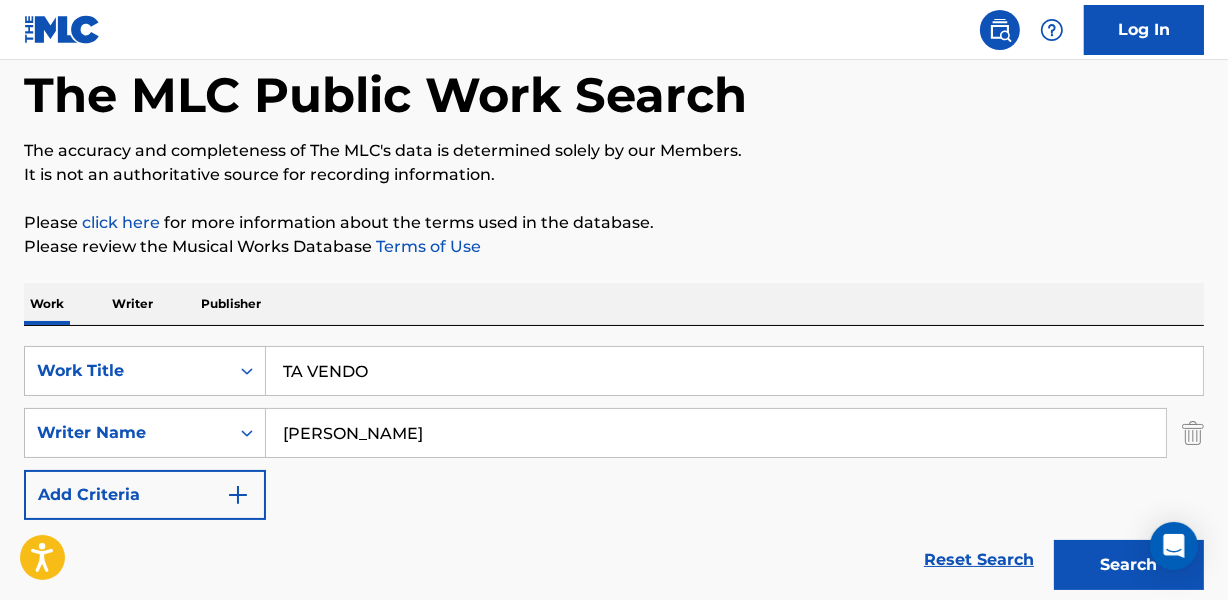 click on "TA VENDO" at bounding box center (734, 371) 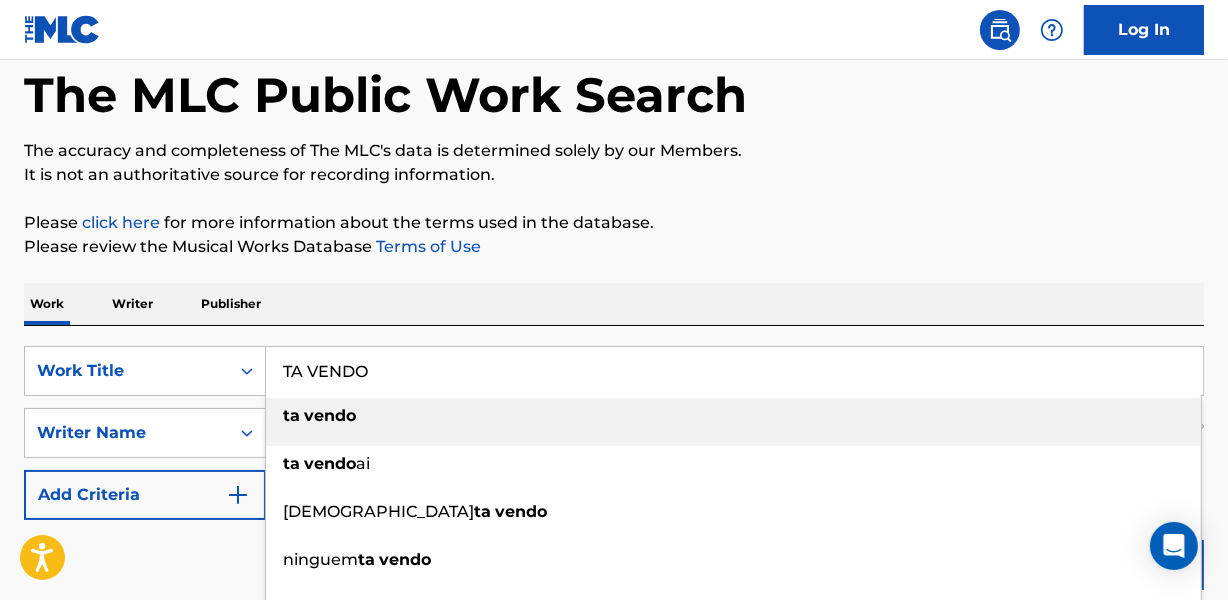 click on "TA VENDO" at bounding box center (734, 371) 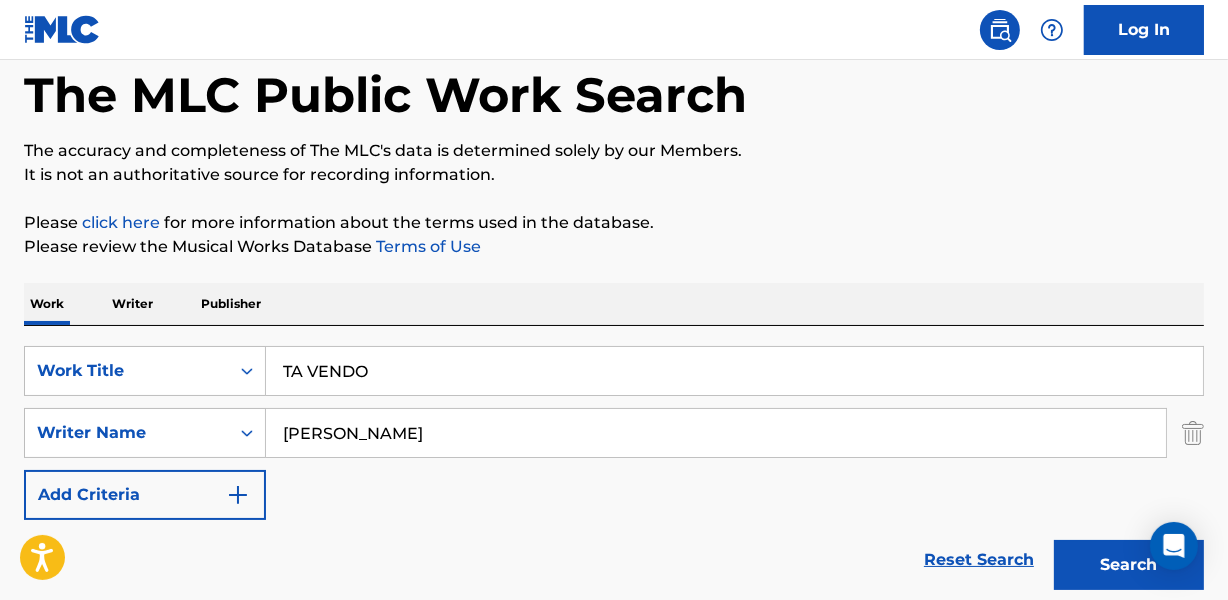 click on "Search" at bounding box center (1129, 565) 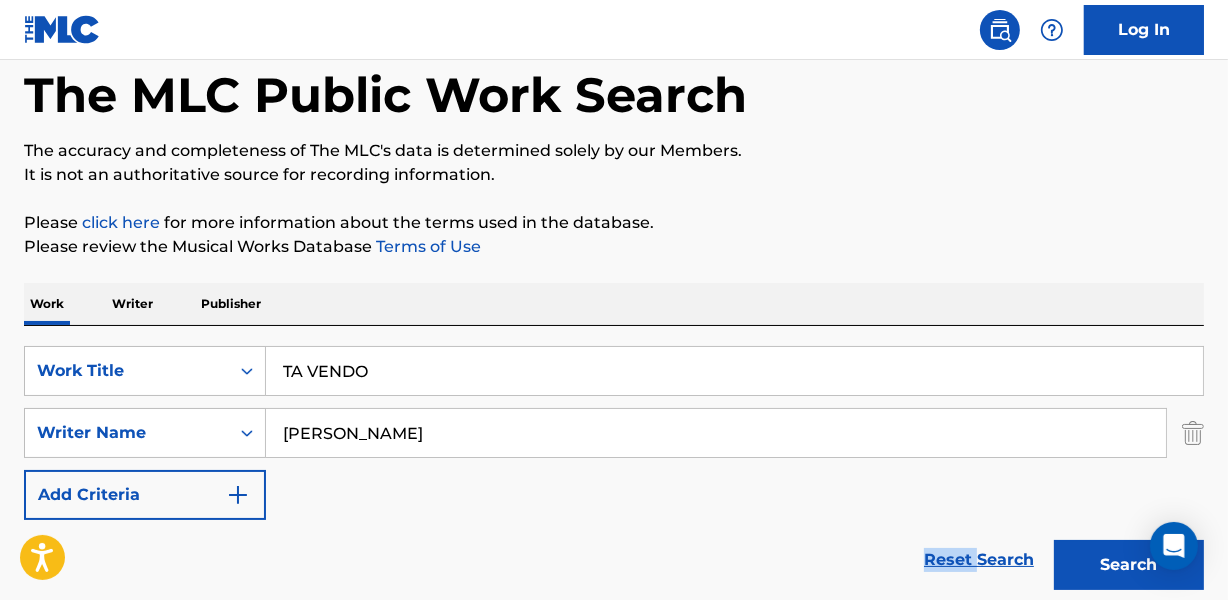 click on "Reset Search Search" at bounding box center (614, 560) 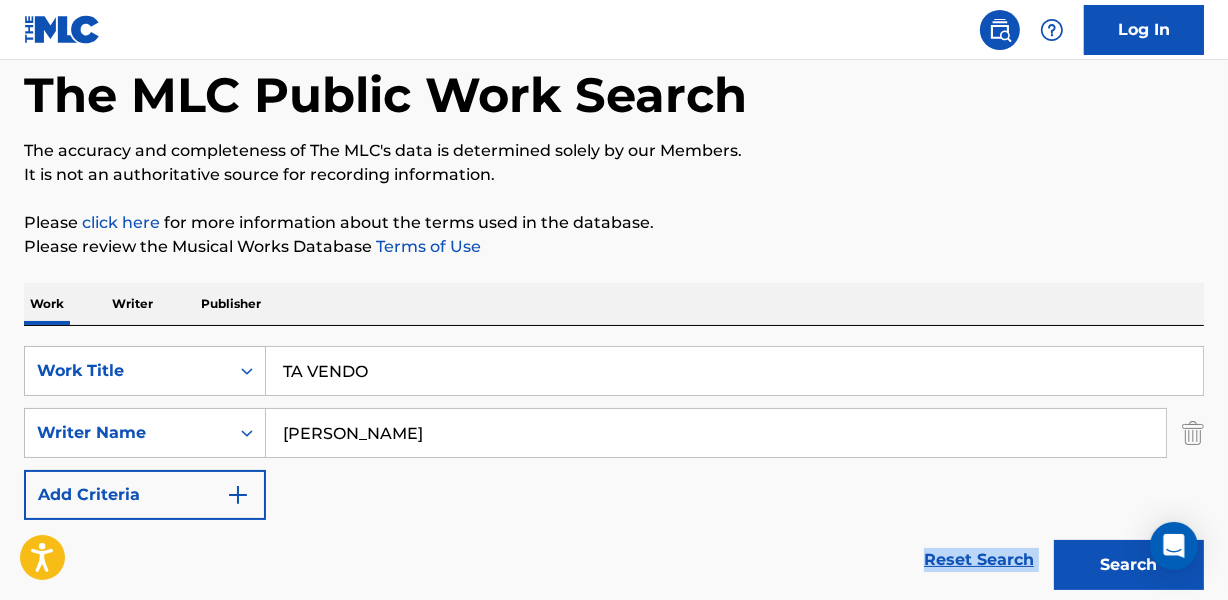 click on "Reset Search Search" at bounding box center [614, 560] 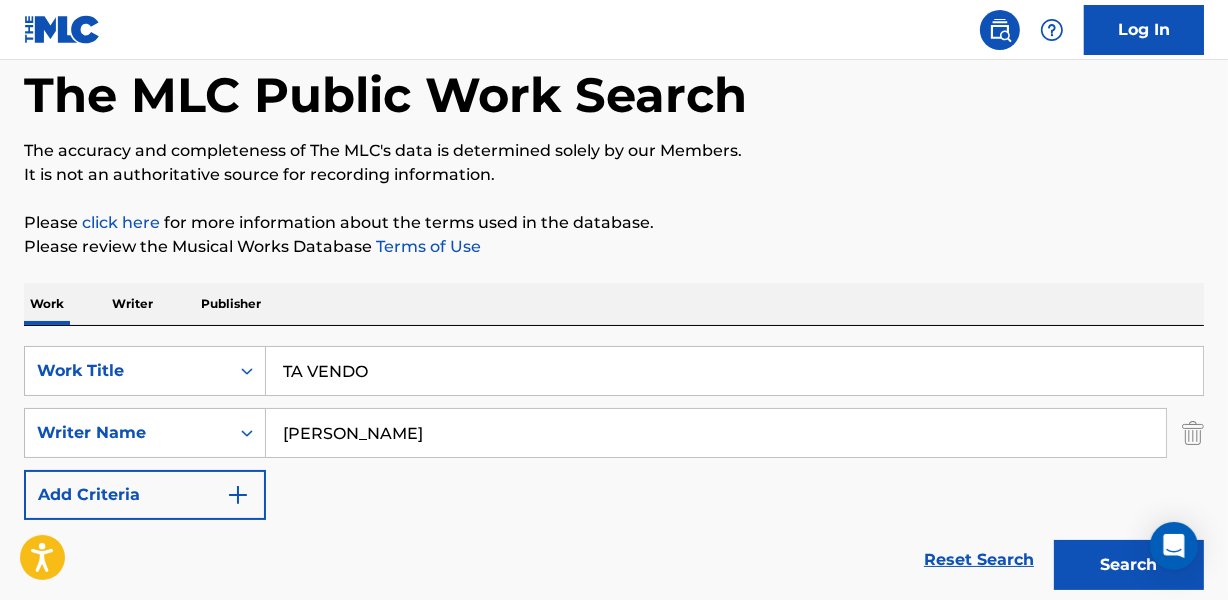 click on "Reset Search Search" at bounding box center (614, 560) 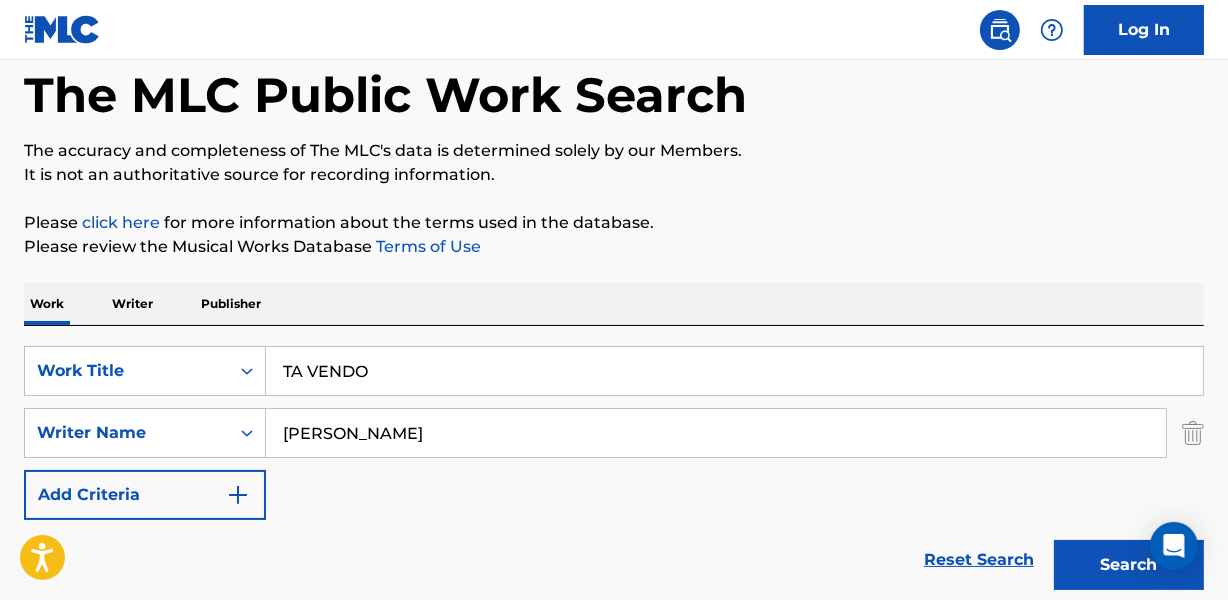 click on "TA VENDO" at bounding box center (734, 371) 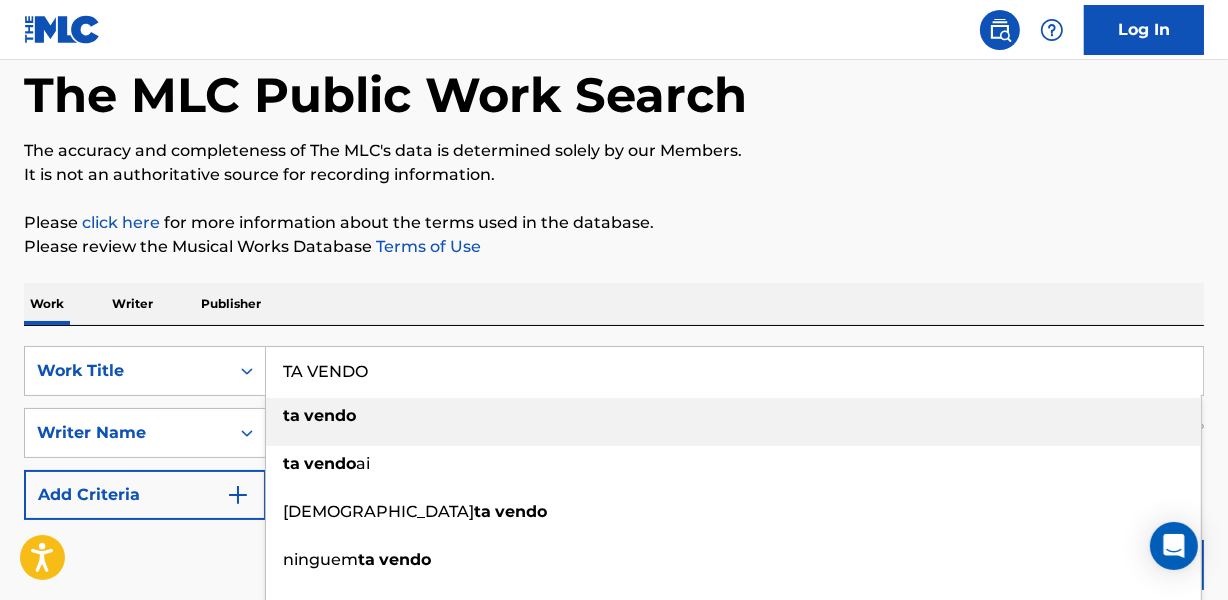 paste on "[PERSON_NAME] [PERSON_NAME]" 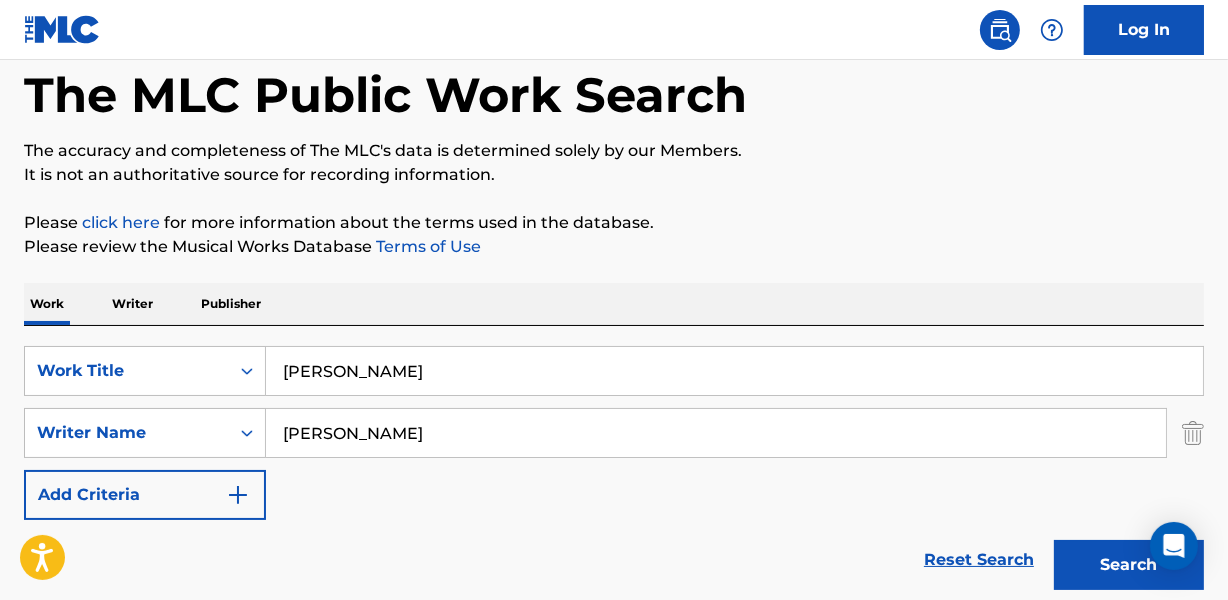 type on "[PERSON_NAME]" 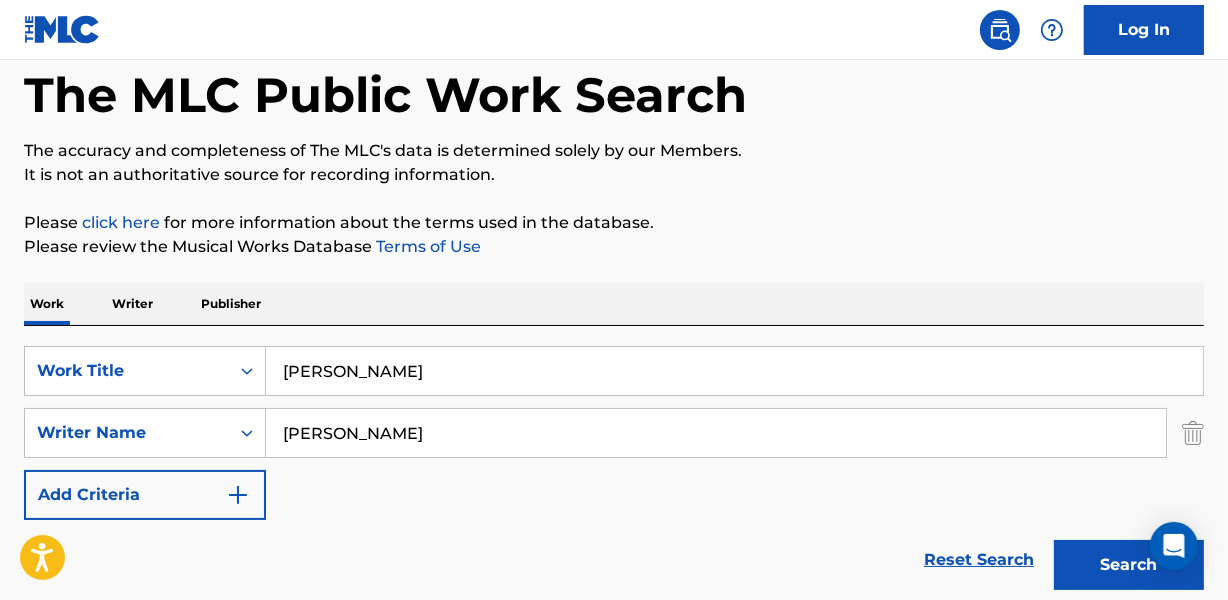 paste on "[PERSON_NAME]" 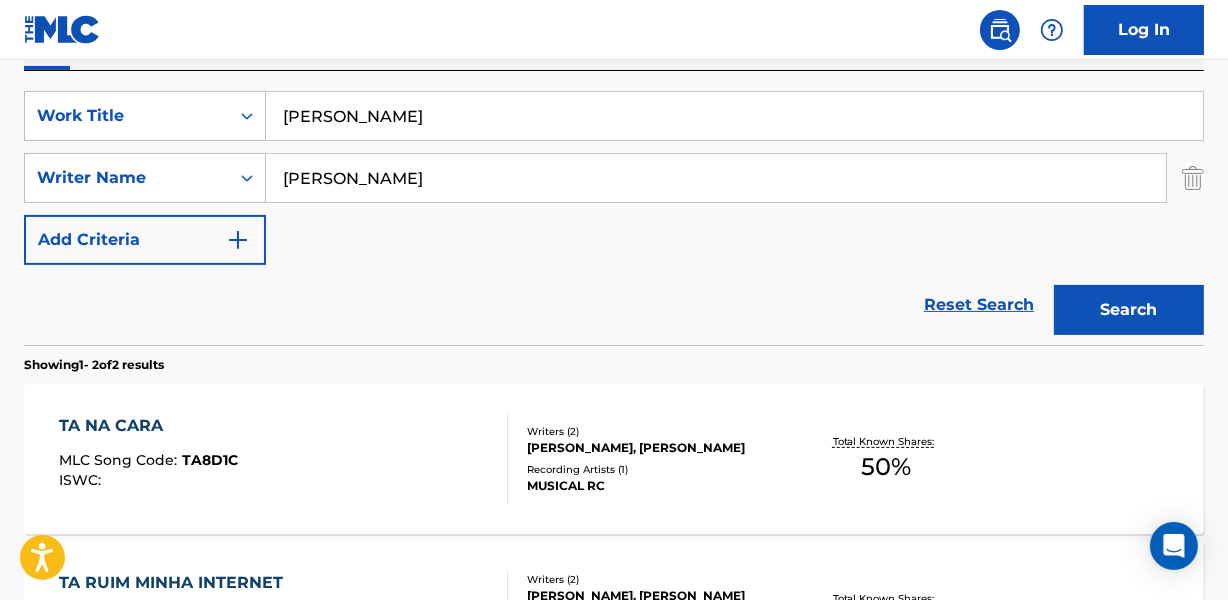 scroll, scrollTop: 371, scrollLeft: 0, axis: vertical 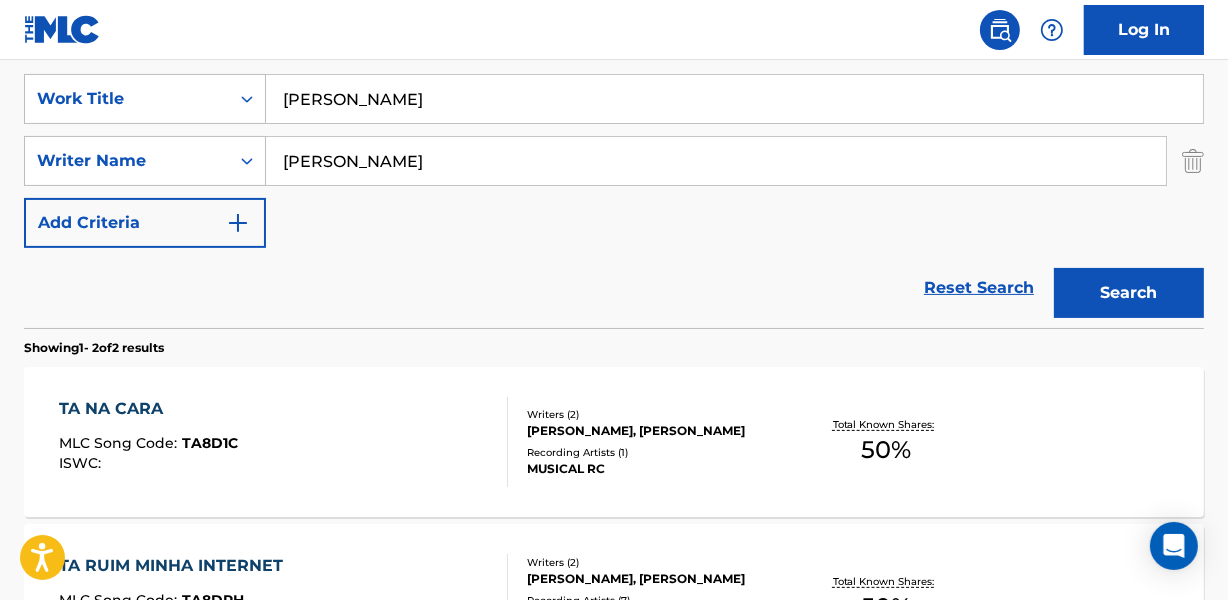 type on "[PERSON_NAME]" 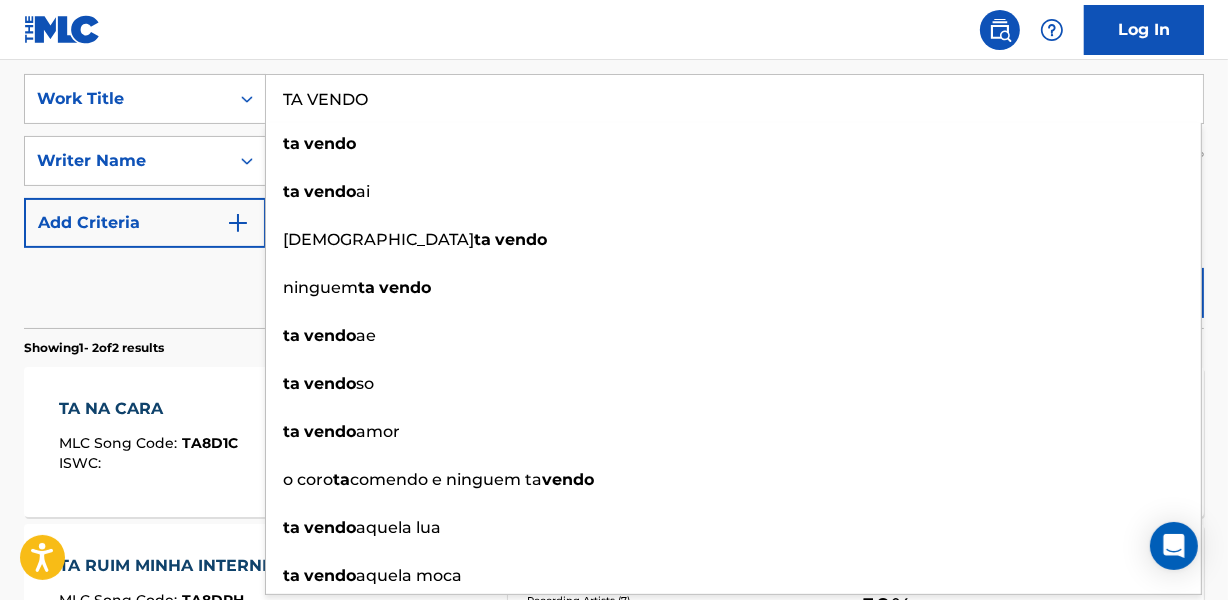 click on "Log In" at bounding box center (614, 30) 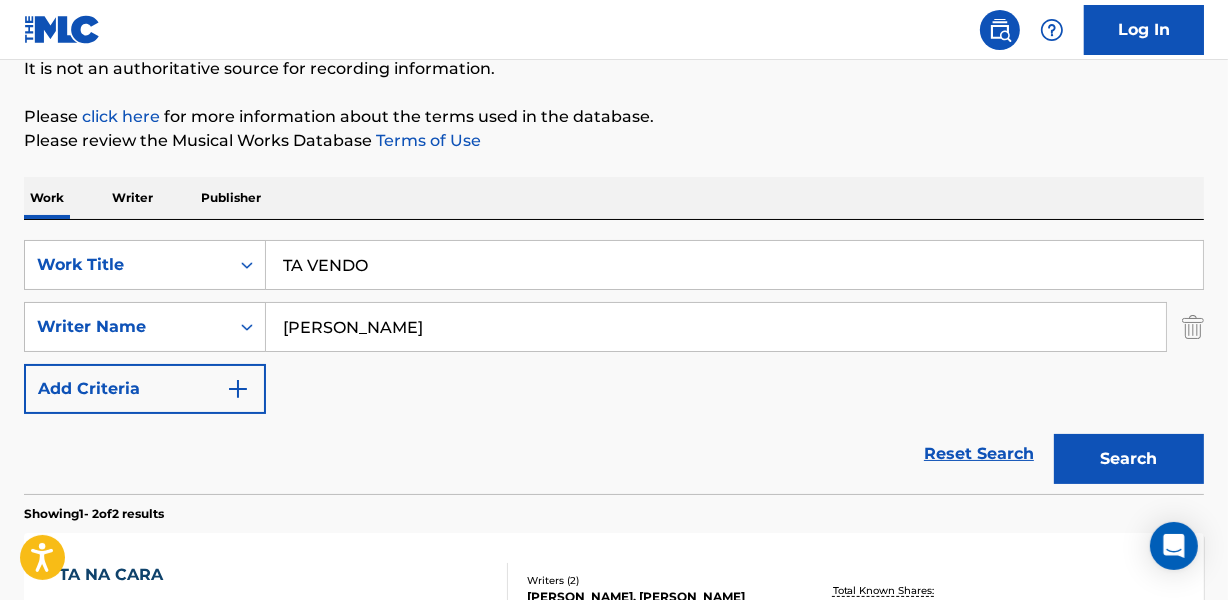 scroll, scrollTop: 190, scrollLeft: 0, axis: vertical 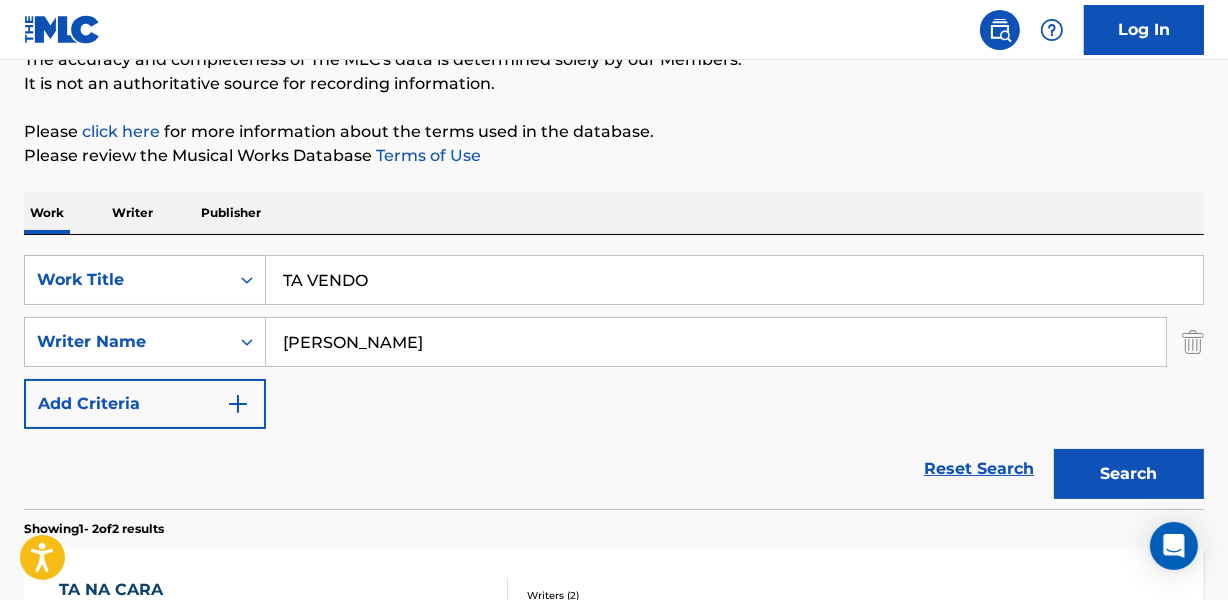 click on "Search" at bounding box center [1129, 474] 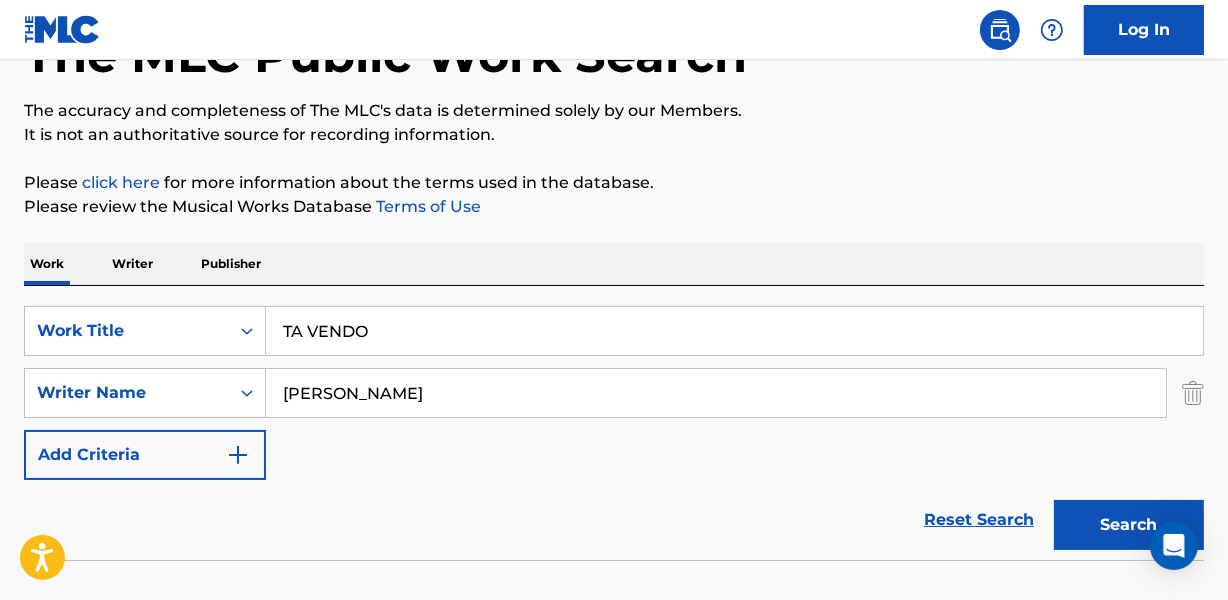 scroll, scrollTop: 181, scrollLeft: 0, axis: vertical 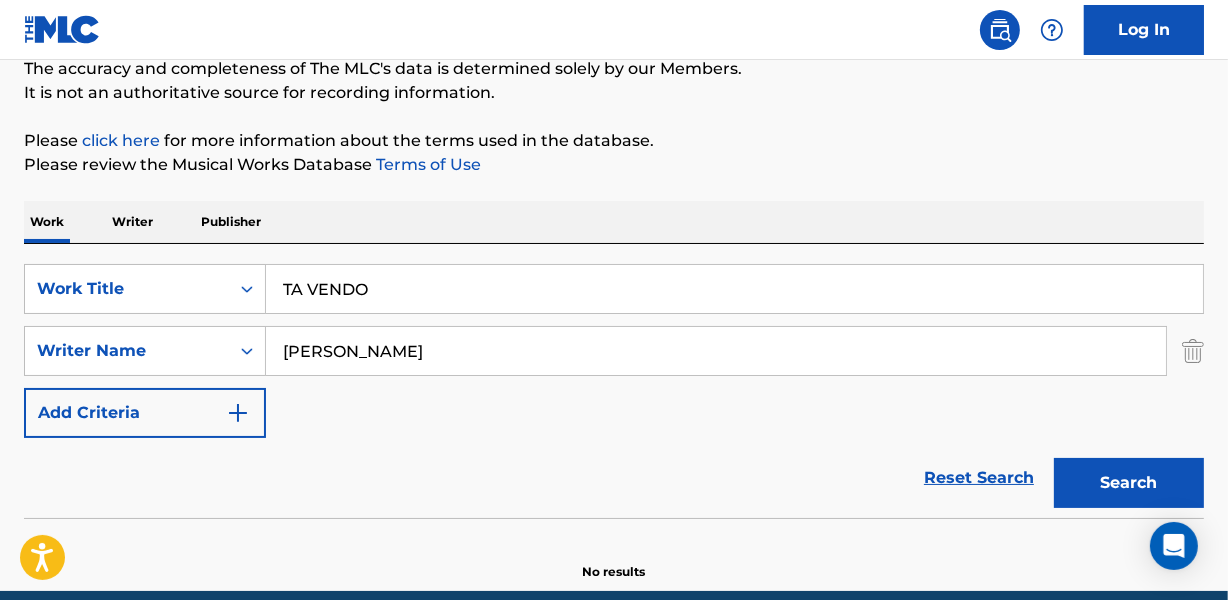 click on "Reset Search Search" at bounding box center [614, 478] 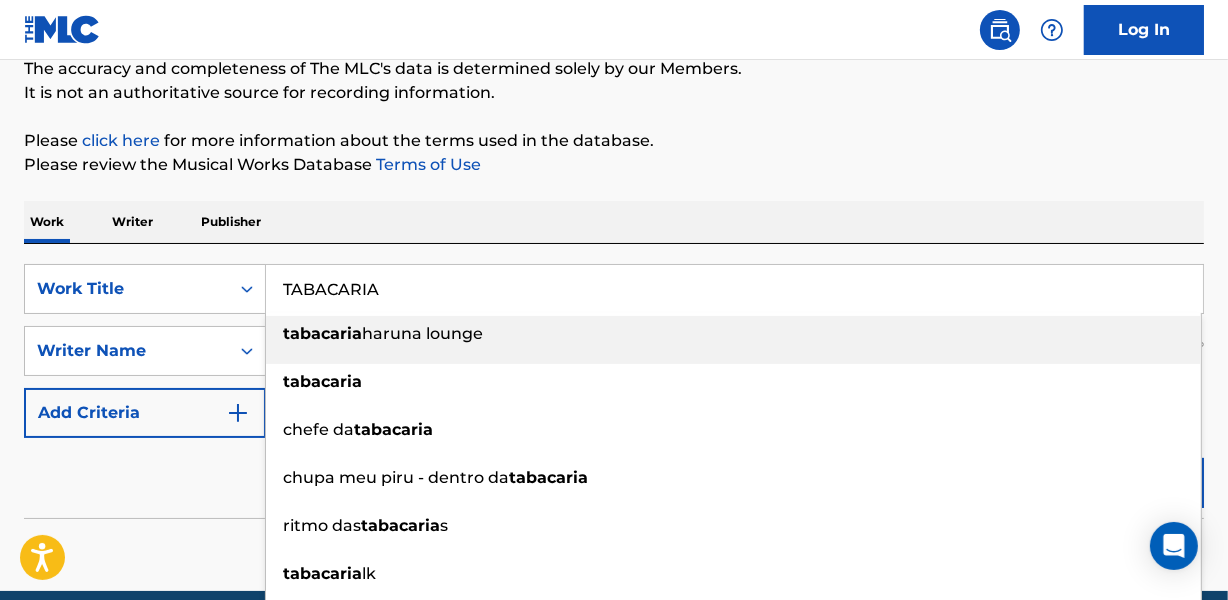 click on "TABACARIA" at bounding box center (734, 289) 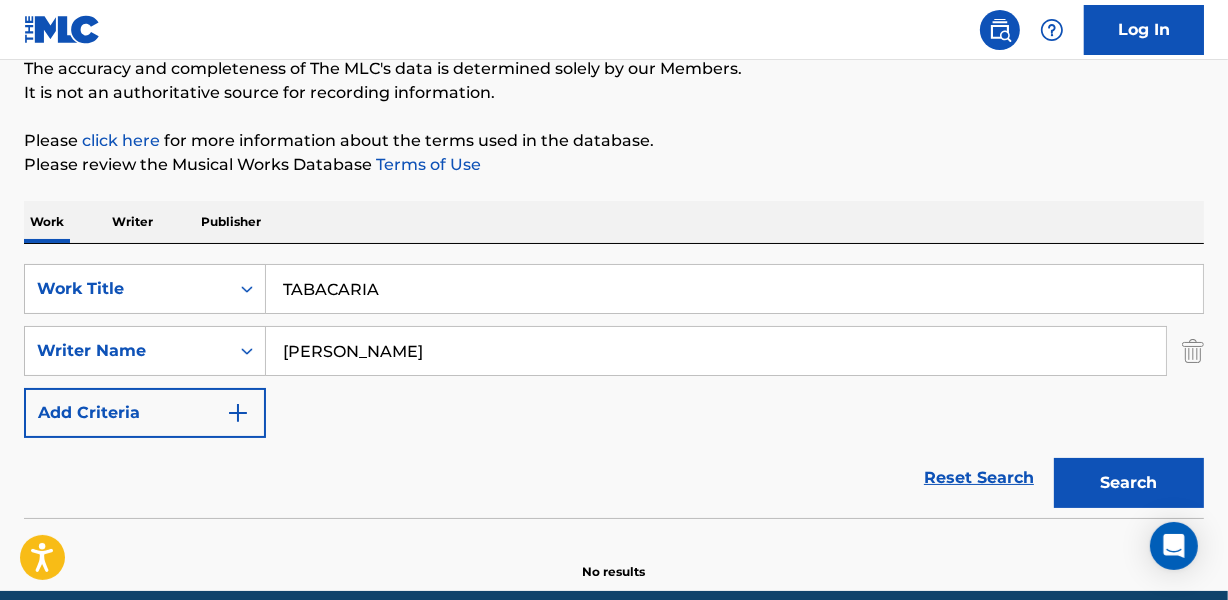 click on "Work Writer Publisher" at bounding box center [614, 222] 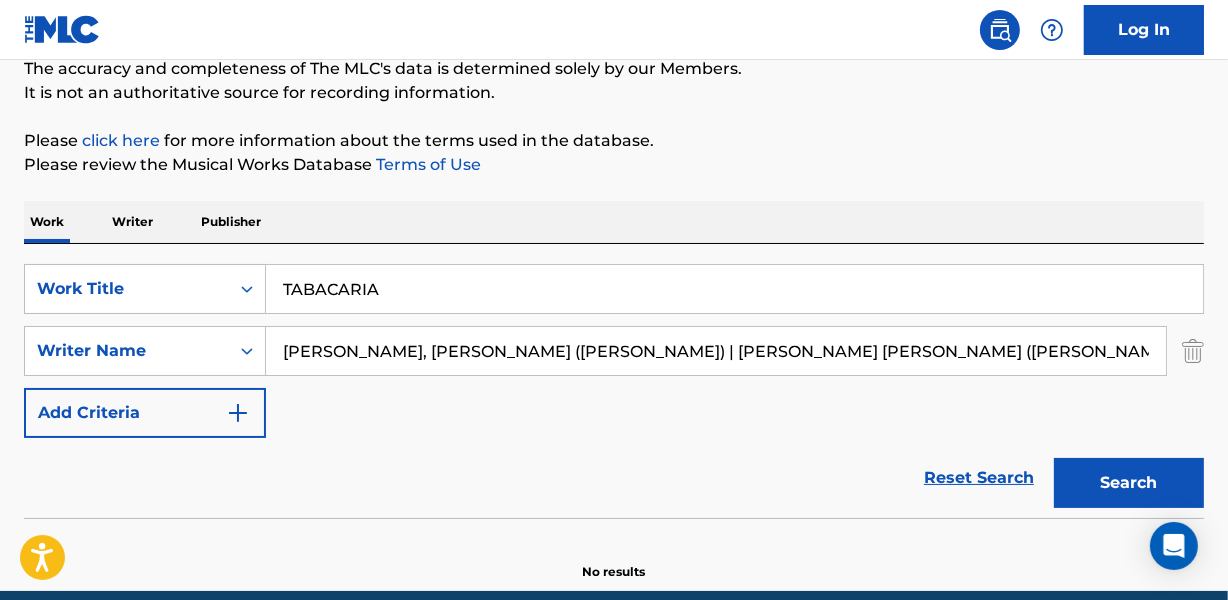 scroll, scrollTop: 0, scrollLeft: 361, axis: horizontal 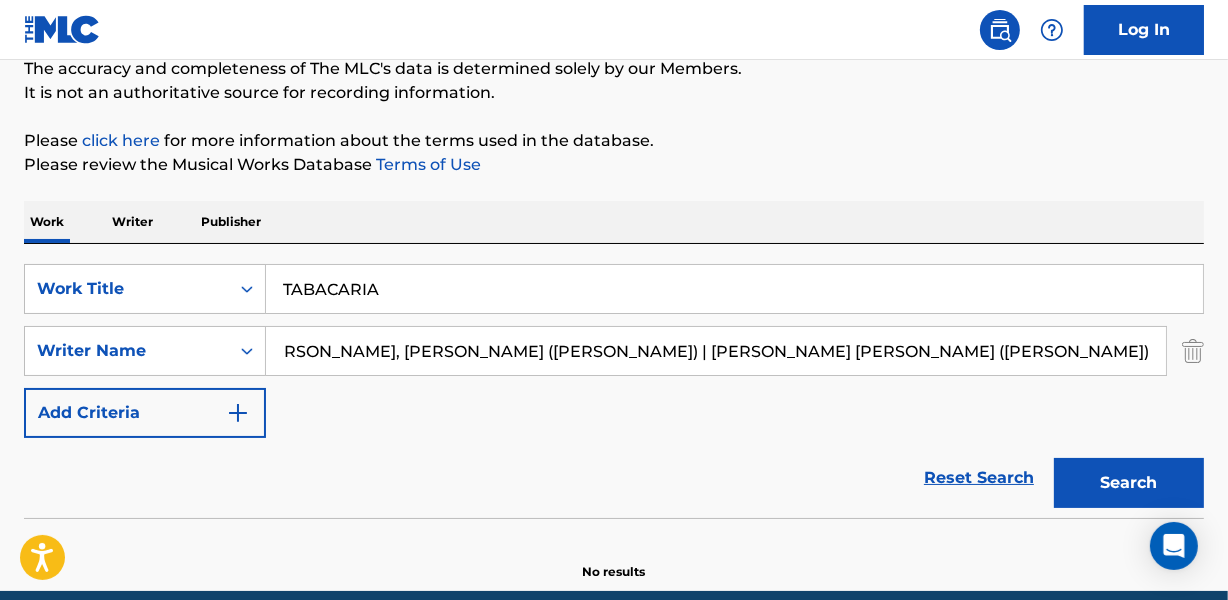 drag, startPoint x: 687, startPoint y: 350, endPoint x: 1237, endPoint y: 350, distance: 550 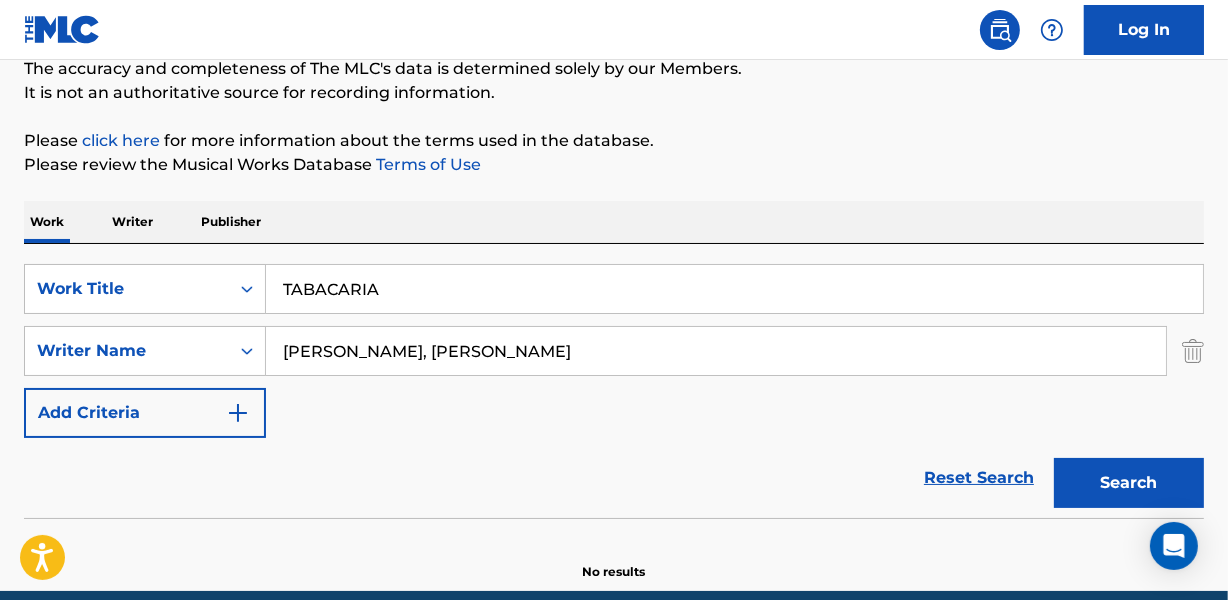 scroll, scrollTop: 0, scrollLeft: 0, axis: both 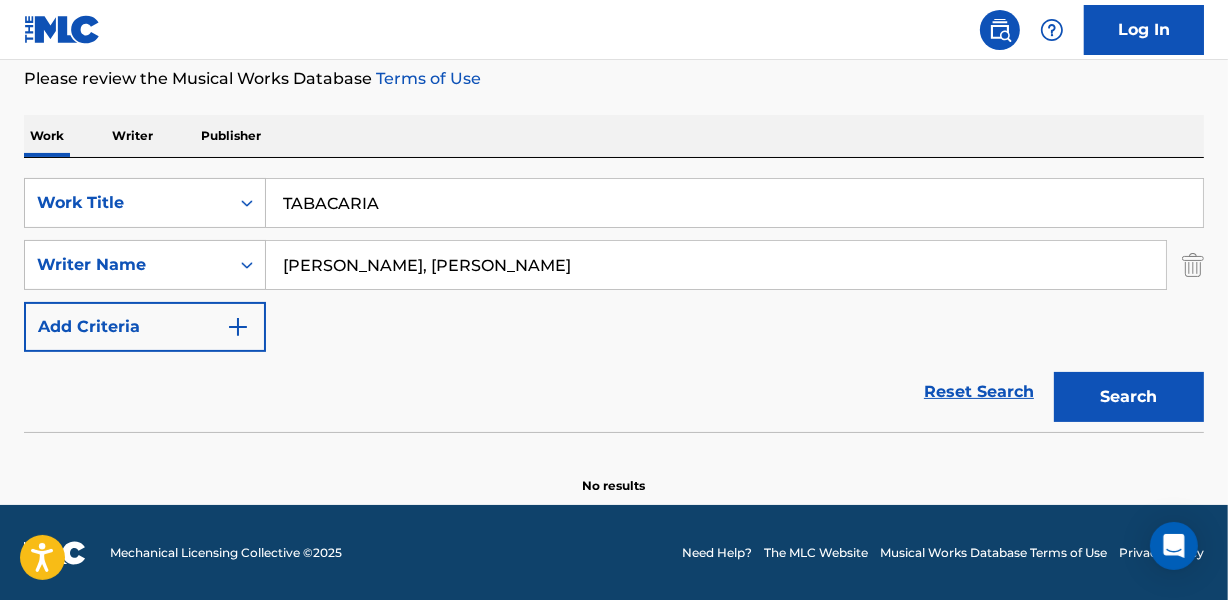 click on "Search" at bounding box center (1129, 397) 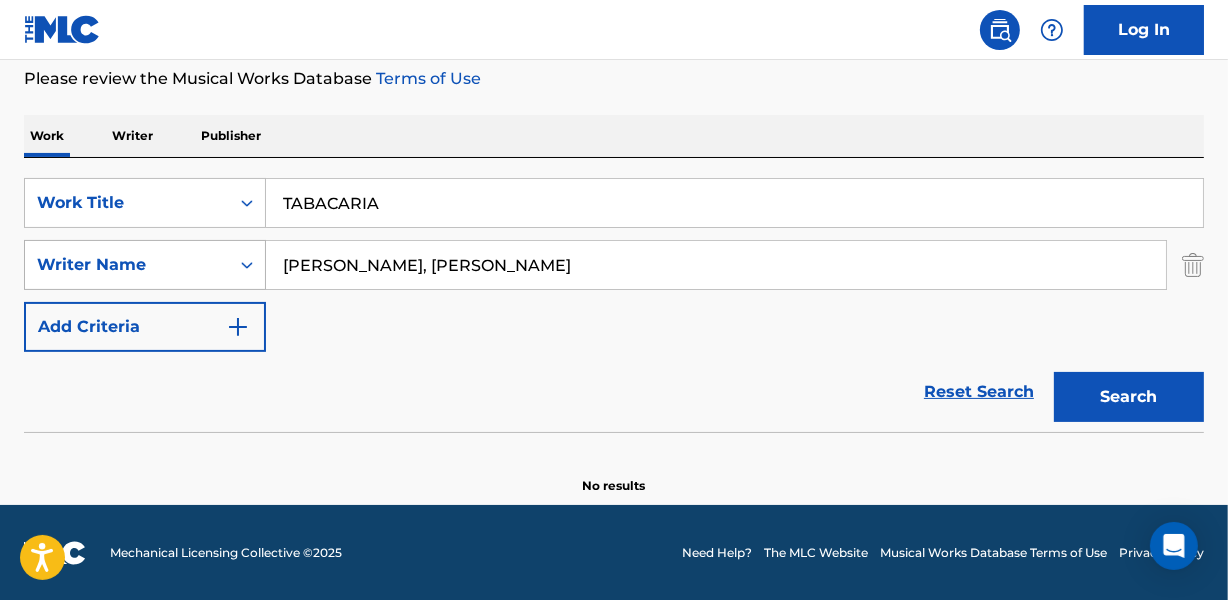 drag, startPoint x: 349, startPoint y: 260, endPoint x: 200, endPoint y: 251, distance: 149.27156 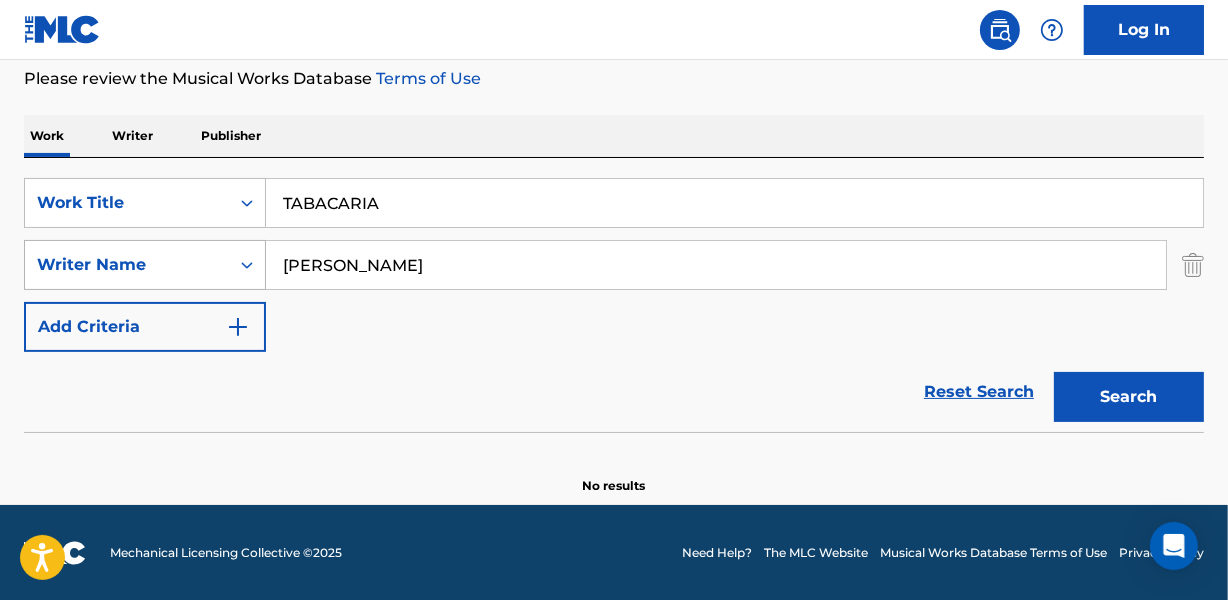 click on "Search" at bounding box center (1129, 397) 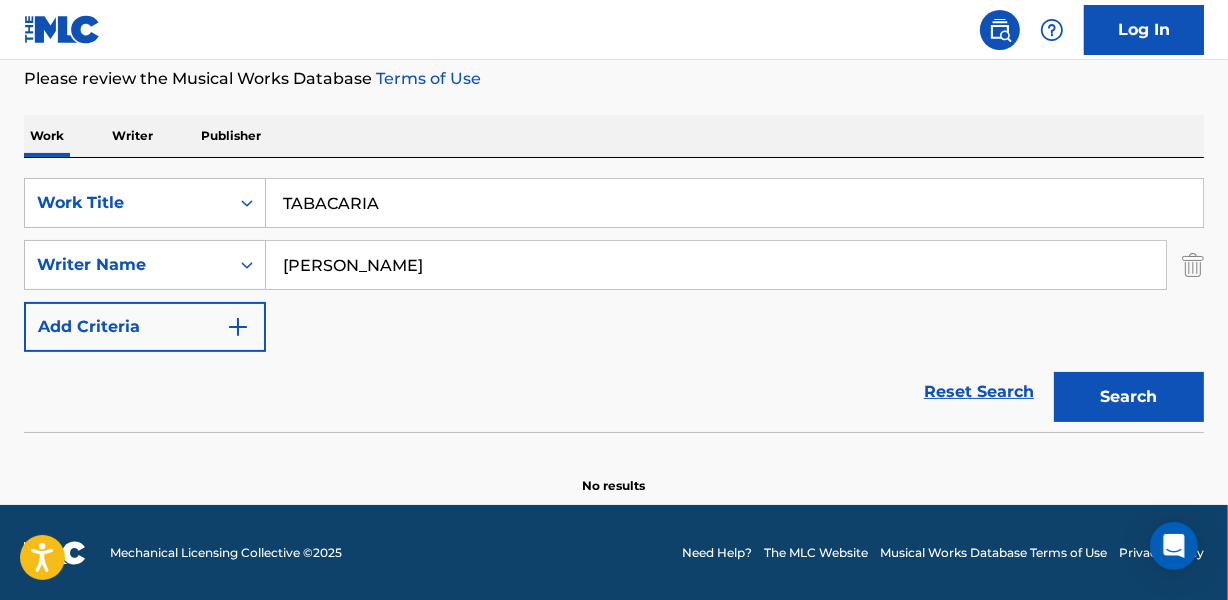 drag, startPoint x: 276, startPoint y: 263, endPoint x: 614, endPoint y: 300, distance: 340.0191 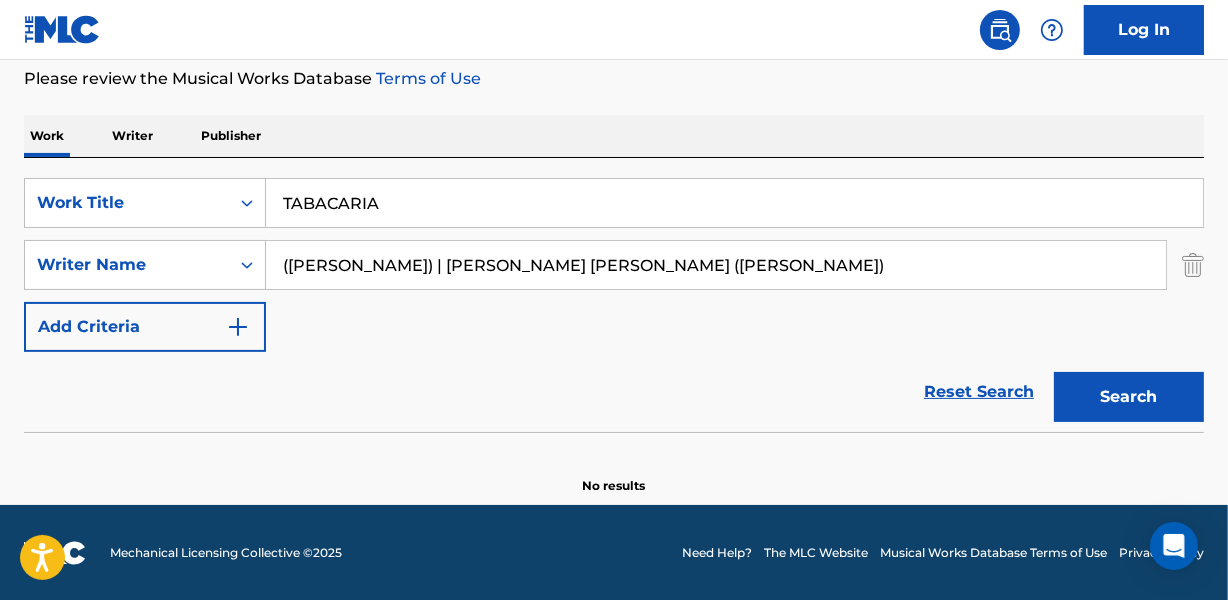 drag, startPoint x: 639, startPoint y: 260, endPoint x: 240, endPoint y: 230, distance: 400.12622 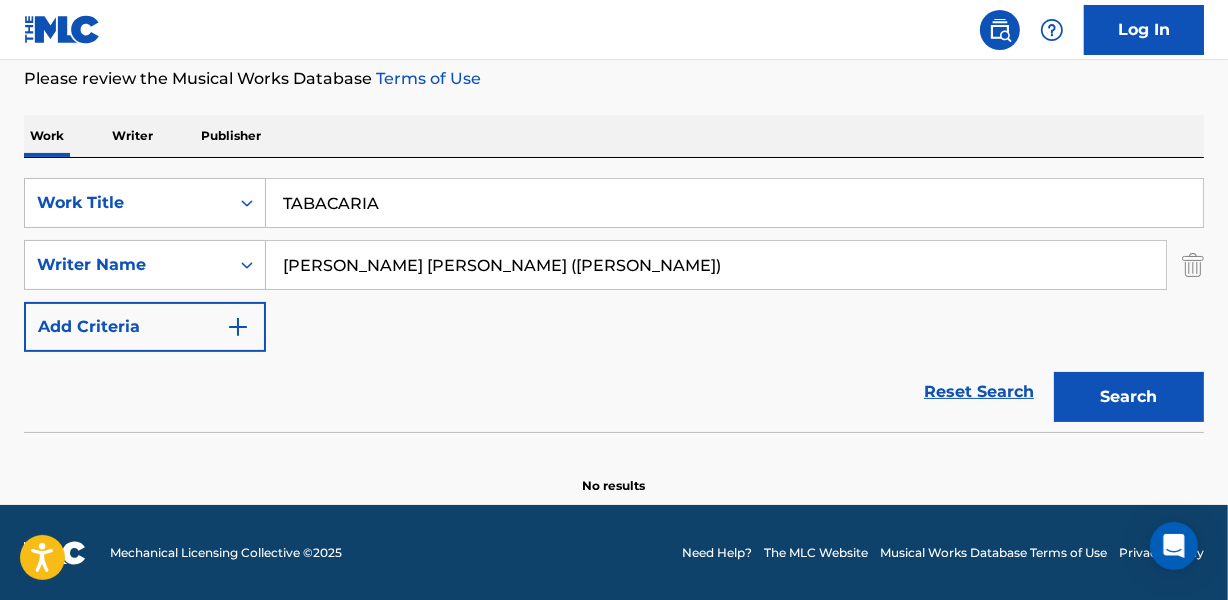 click on "Search" at bounding box center (1129, 397) 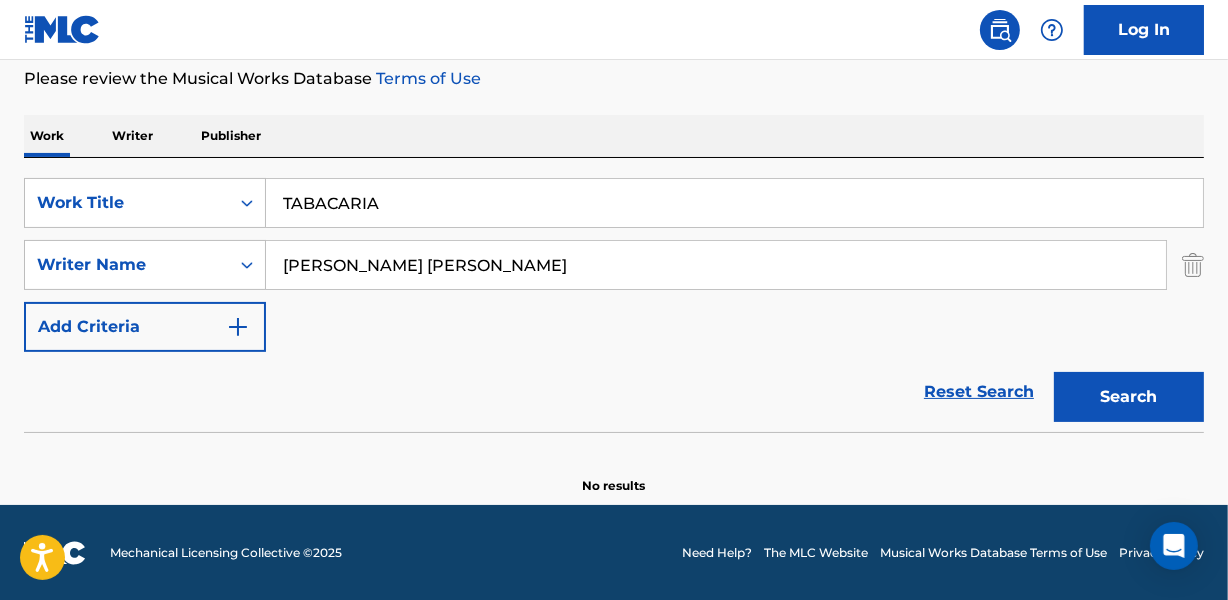 type on "[PERSON_NAME] [PERSON_NAME]" 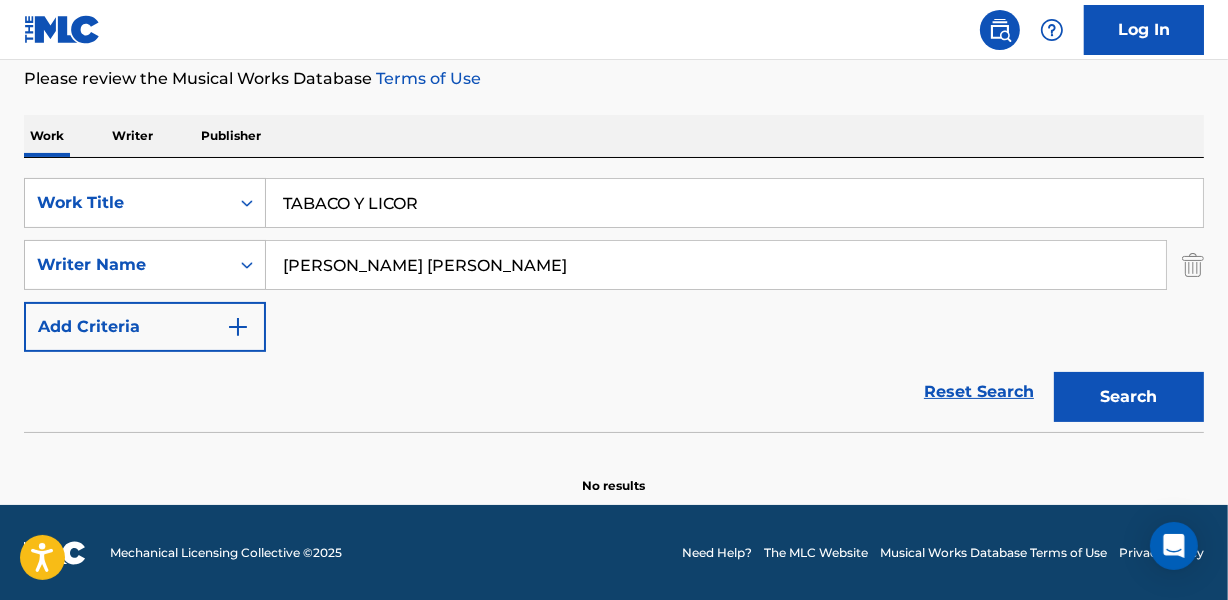 type on "TABACO Y LICOR" 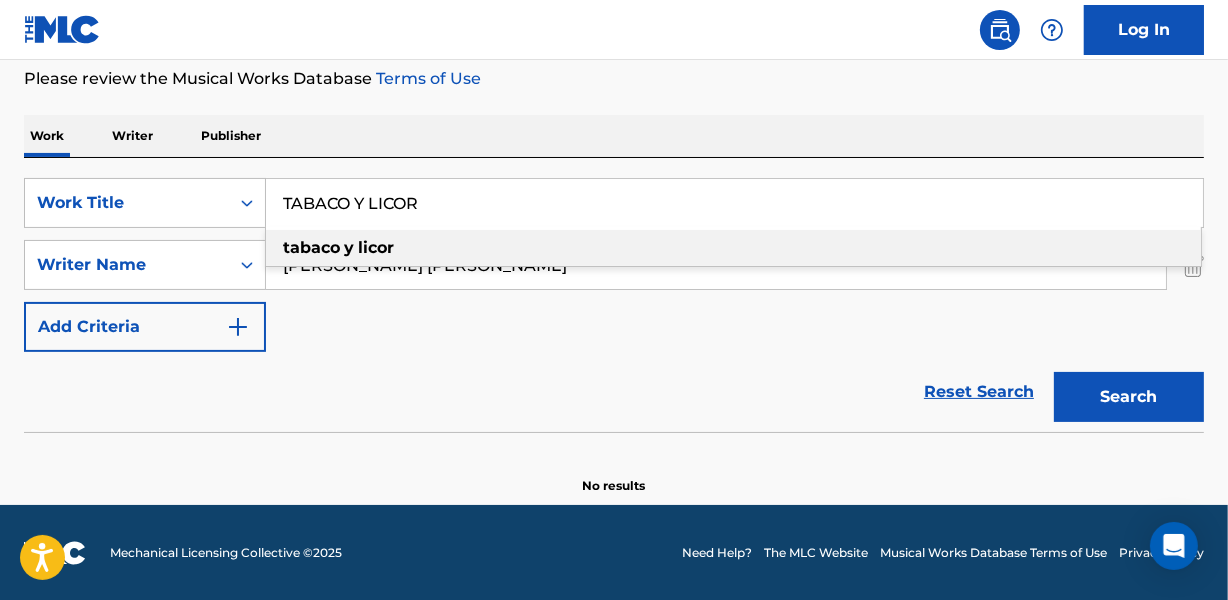 click on "SearchWithCriteriace4a5726-6c98-4596-b98e-5f0eb607a661 Work Title TABACO Y LICOR tabaco   y   licor SearchWithCriteriab2175466-e347-4676-af89-39c22bc19219 Writer Name [PERSON_NAME] [PERSON_NAME] Add Criteria Reset Search Search" at bounding box center [614, 295] 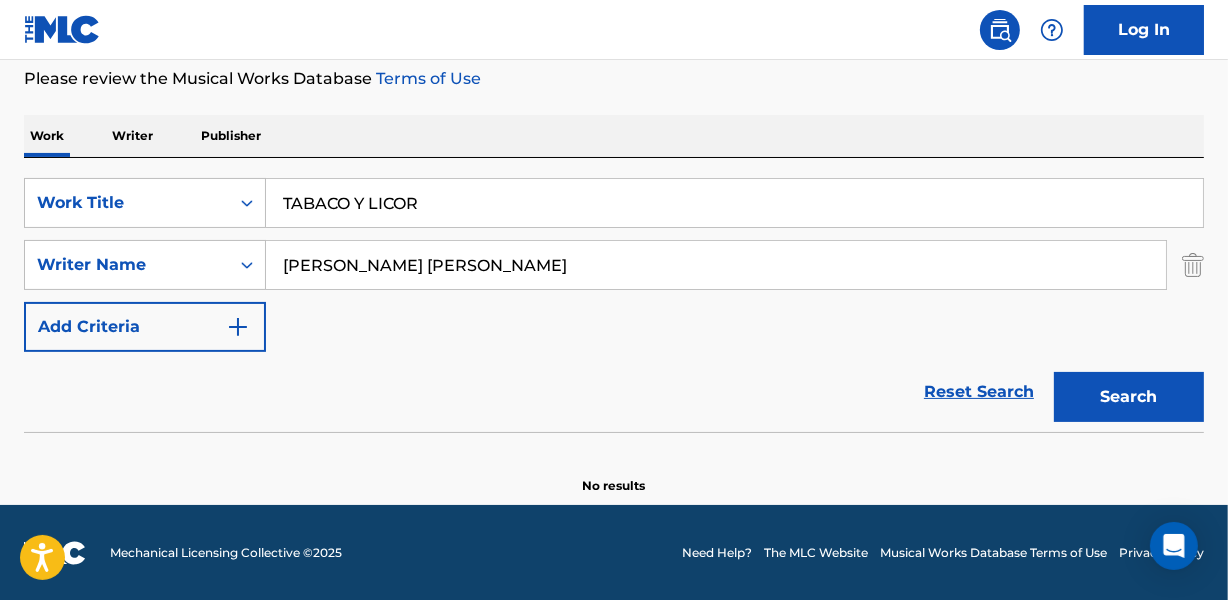 drag, startPoint x: 284, startPoint y: 266, endPoint x: 634, endPoint y: 282, distance: 350.3655 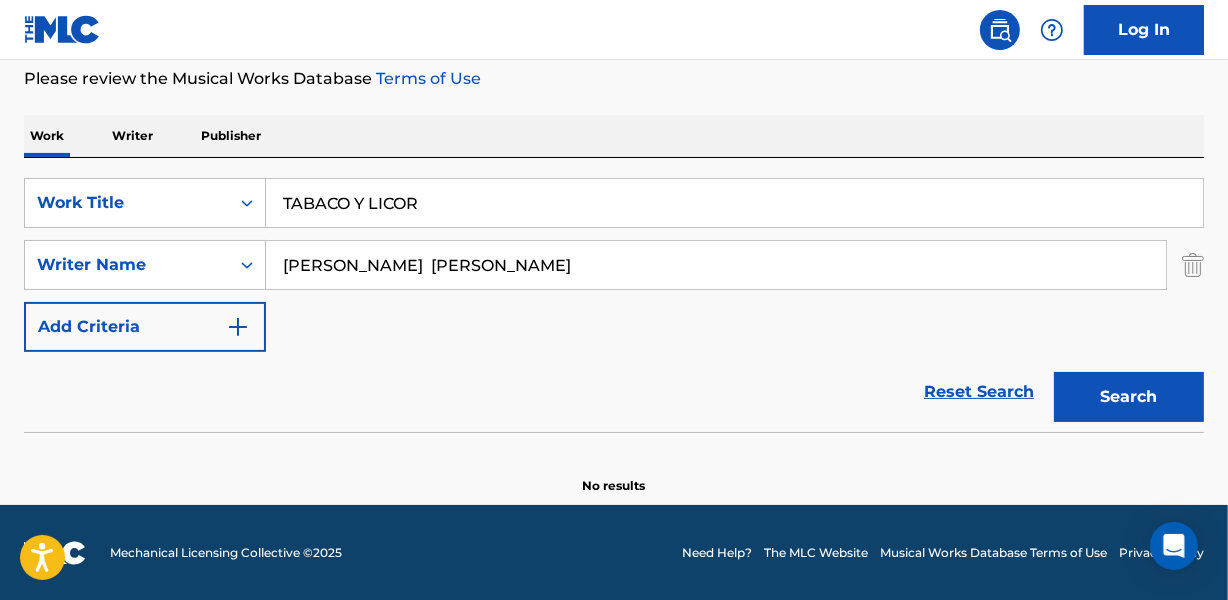 drag, startPoint x: 506, startPoint y: 263, endPoint x: 817, endPoint y: 284, distance: 311.7082 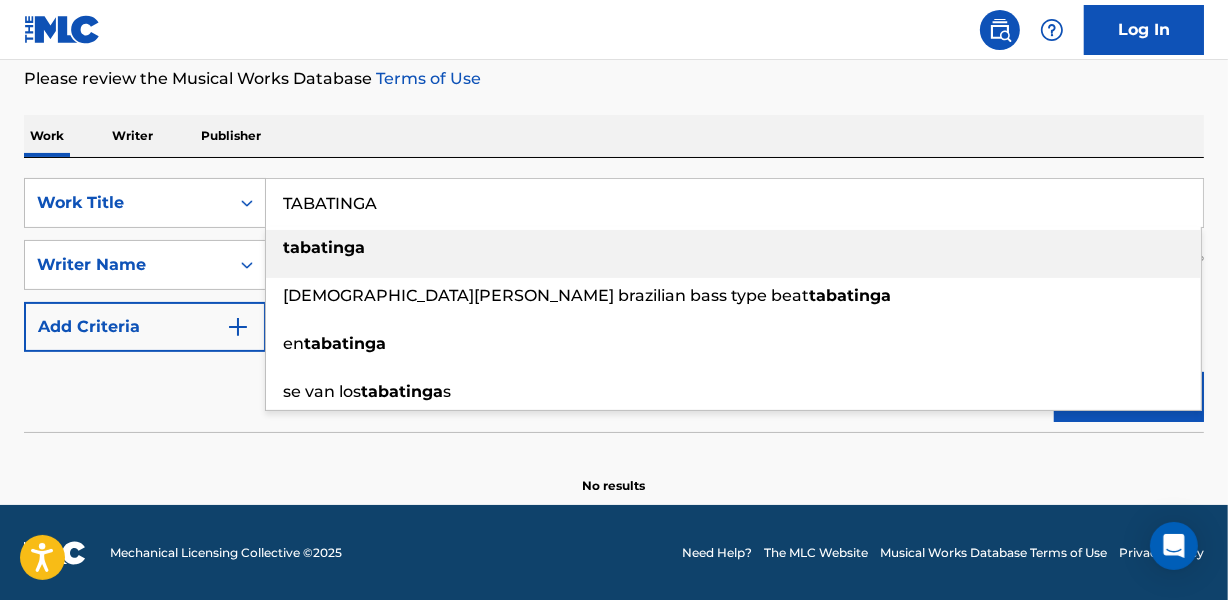 type on "TABATINGA" 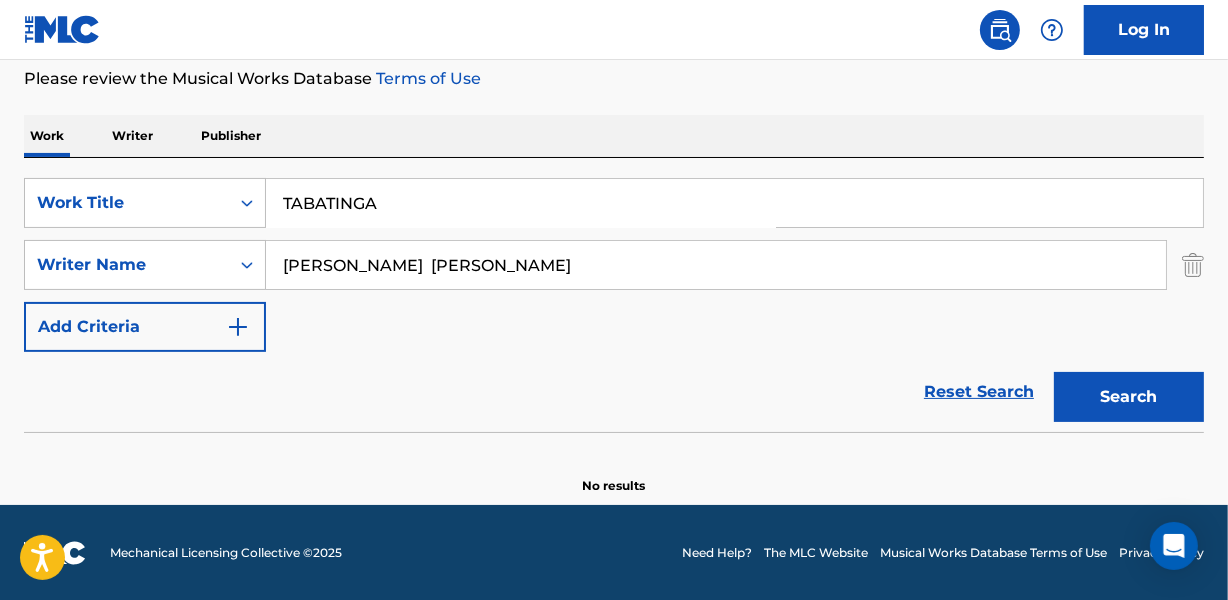 click on "Reset Search Search" at bounding box center (614, 392) 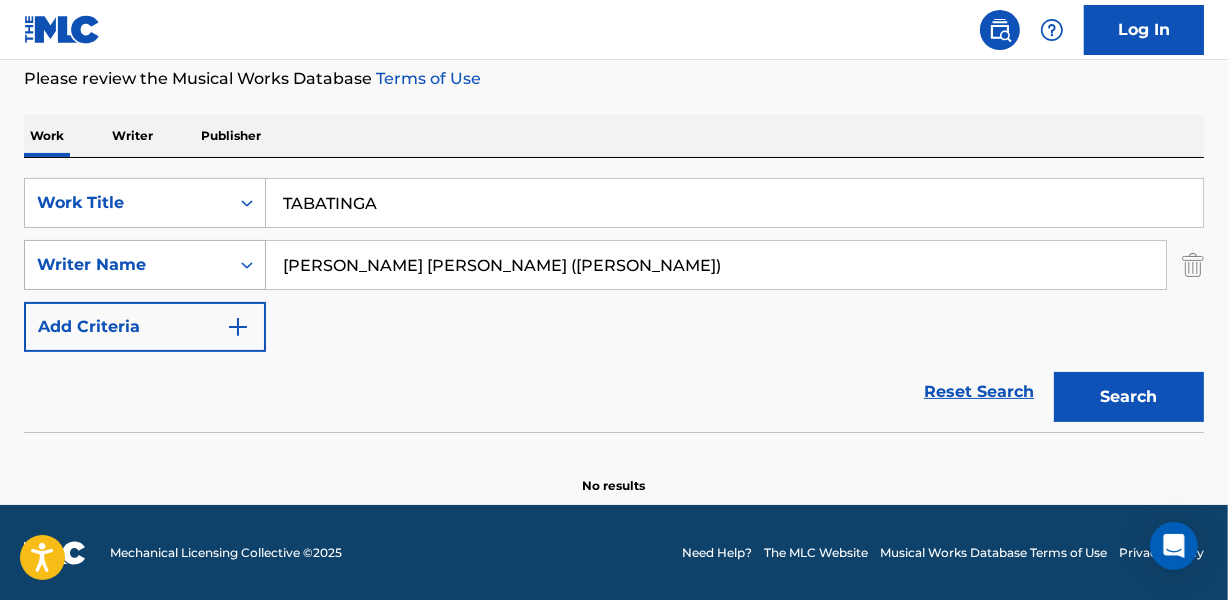 drag, startPoint x: 366, startPoint y: 270, endPoint x: 224, endPoint y: 259, distance: 142.42542 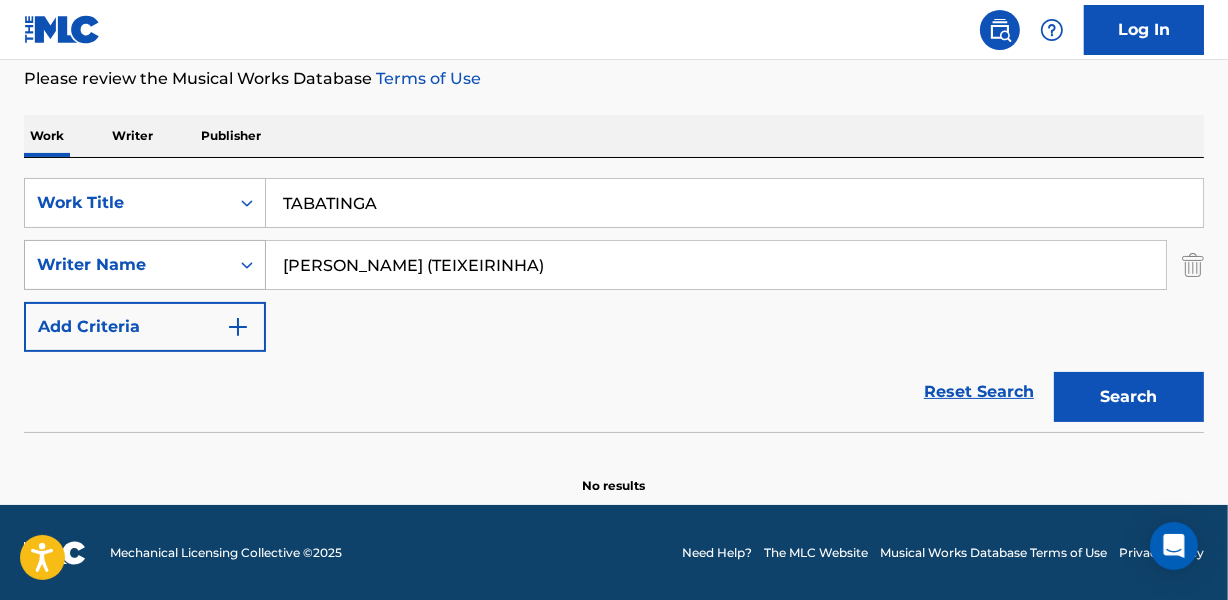 click on "Search" at bounding box center (1129, 397) 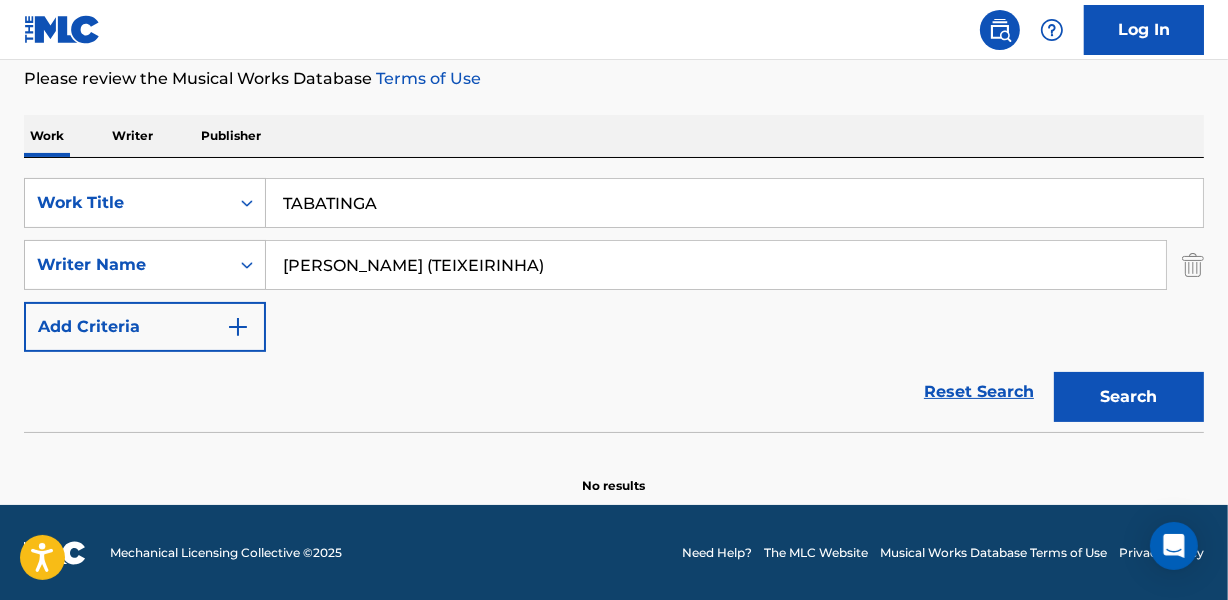 drag, startPoint x: 413, startPoint y: 263, endPoint x: 903, endPoint y: 269, distance: 490.03674 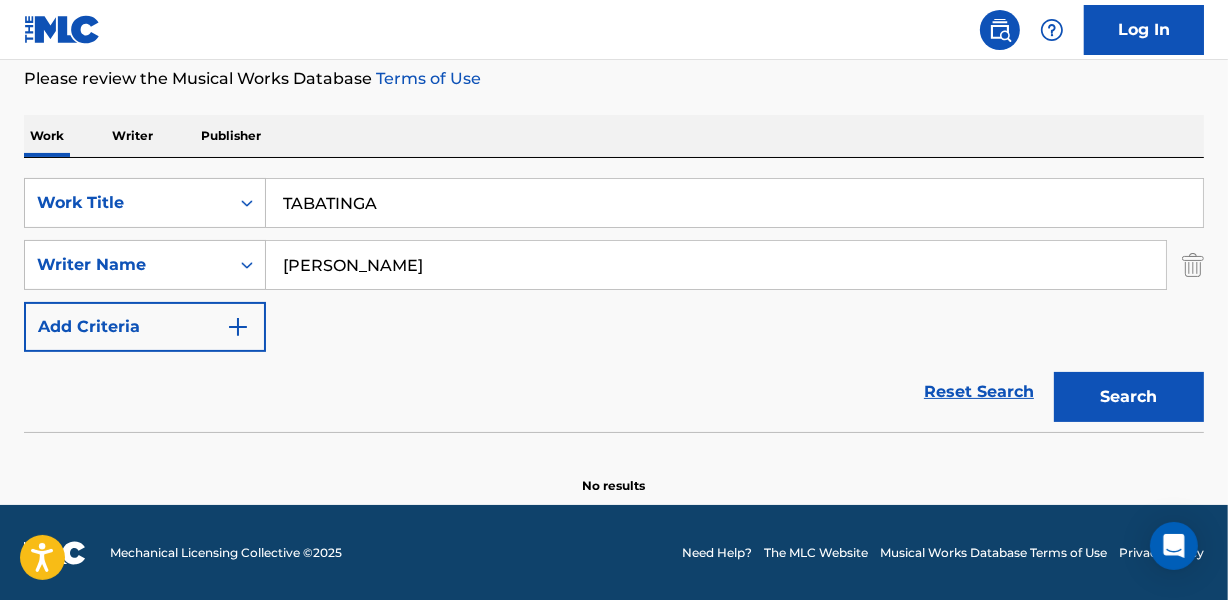 type on "[PERSON_NAME]" 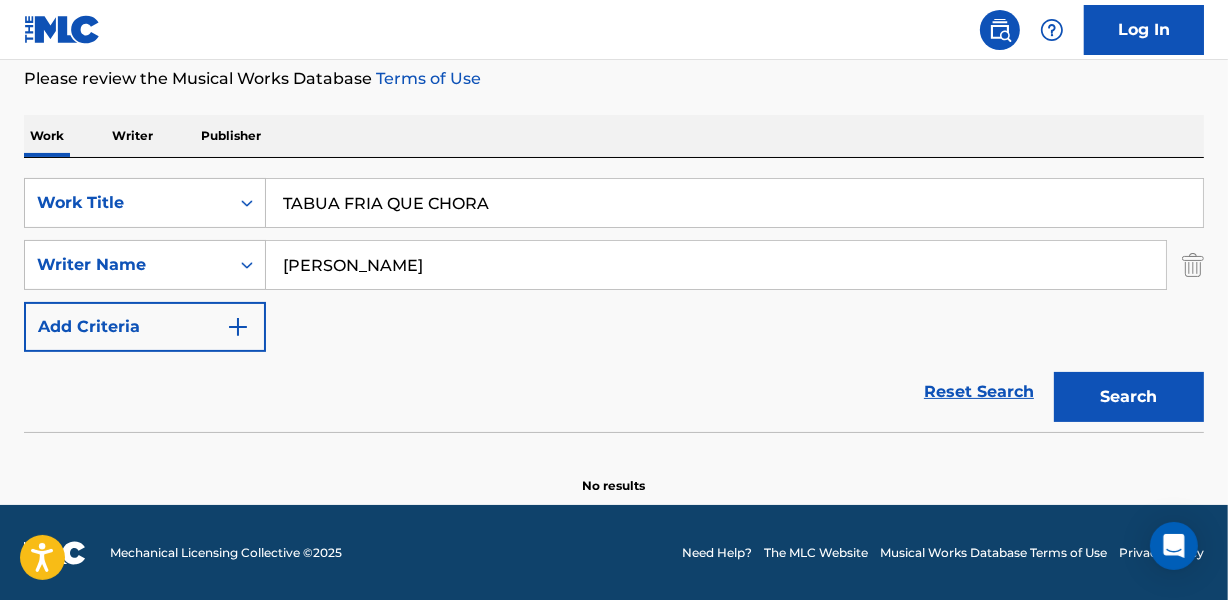 click on "Search" at bounding box center (1129, 397) 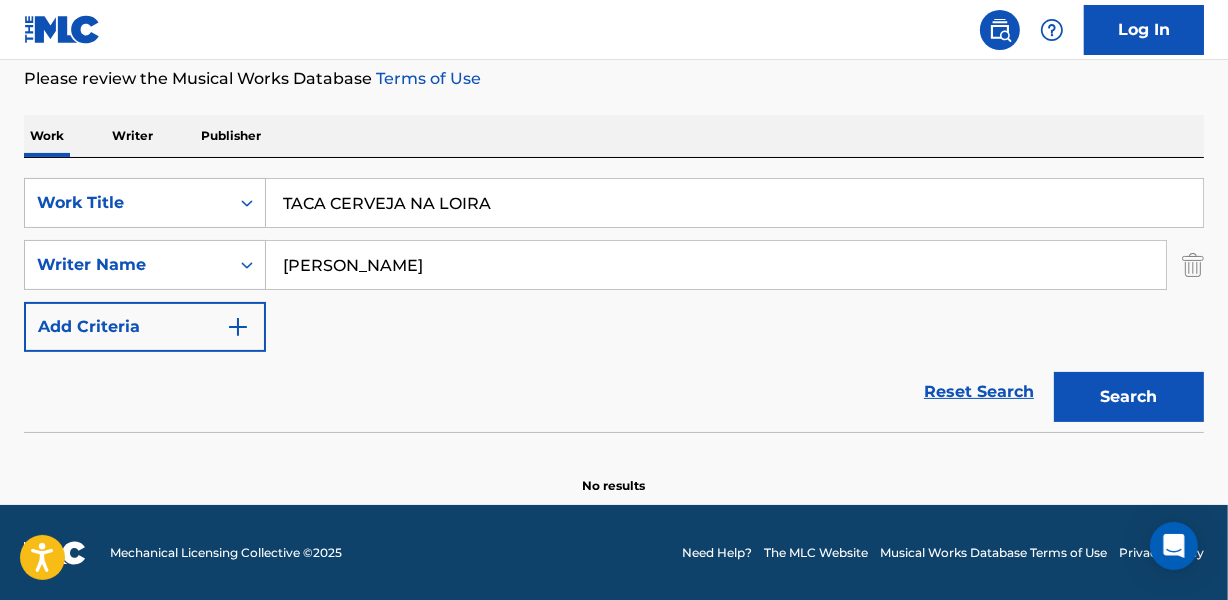 type on "TACA CERVEJA NA LOIRA" 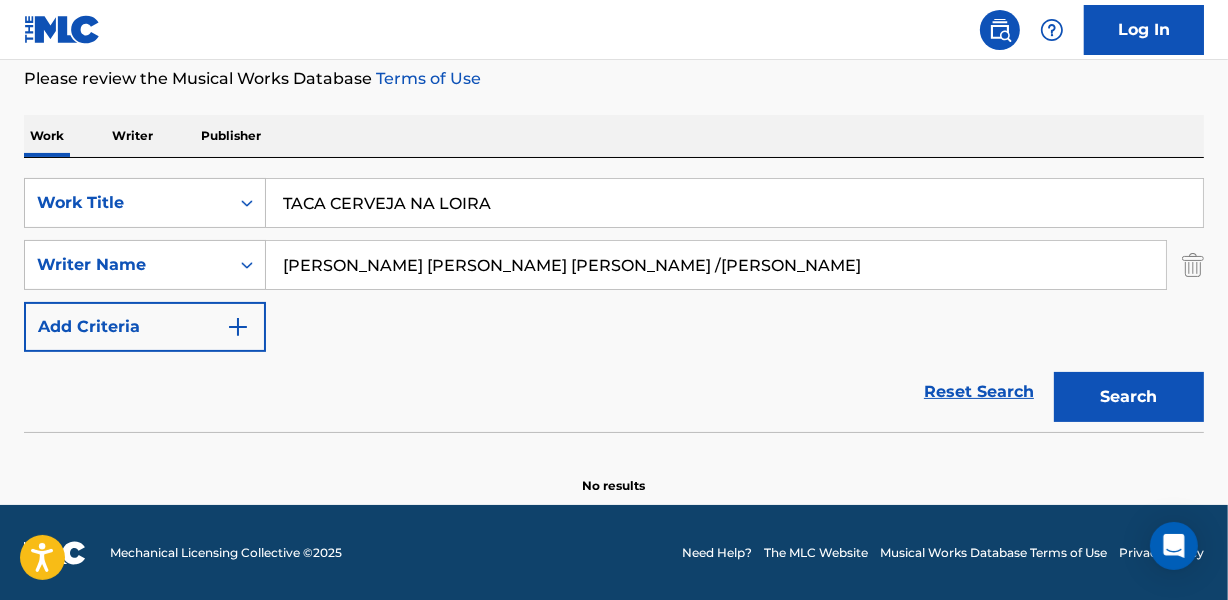 drag, startPoint x: 521, startPoint y: 265, endPoint x: 875, endPoint y: 243, distance: 354.68295 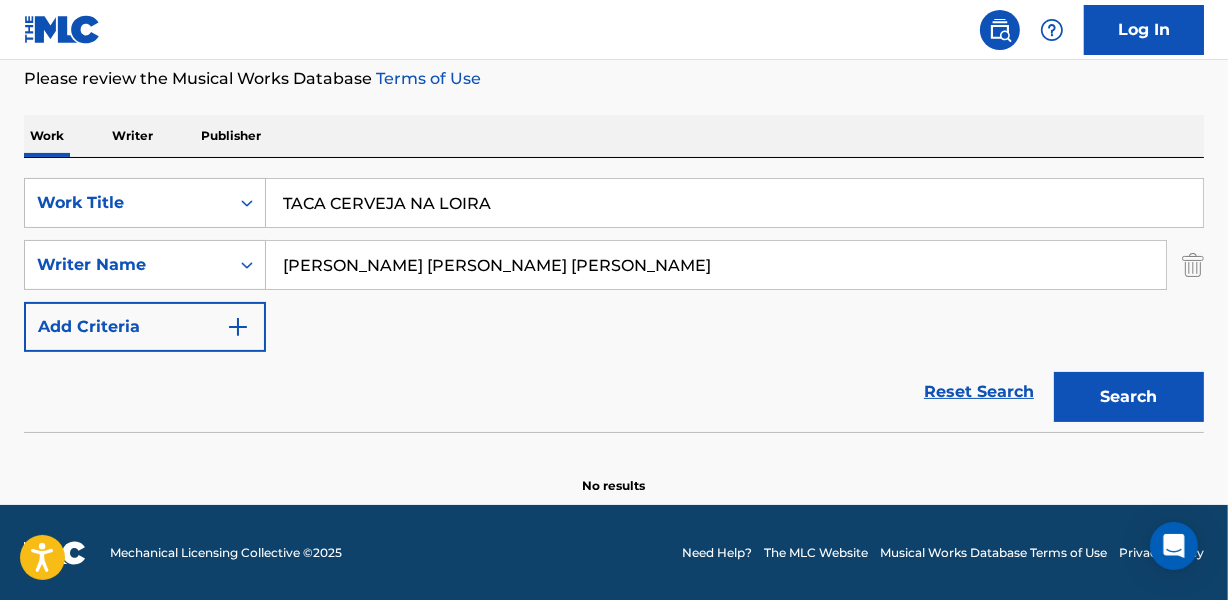type on "[PERSON_NAME] [PERSON_NAME] [PERSON_NAME]" 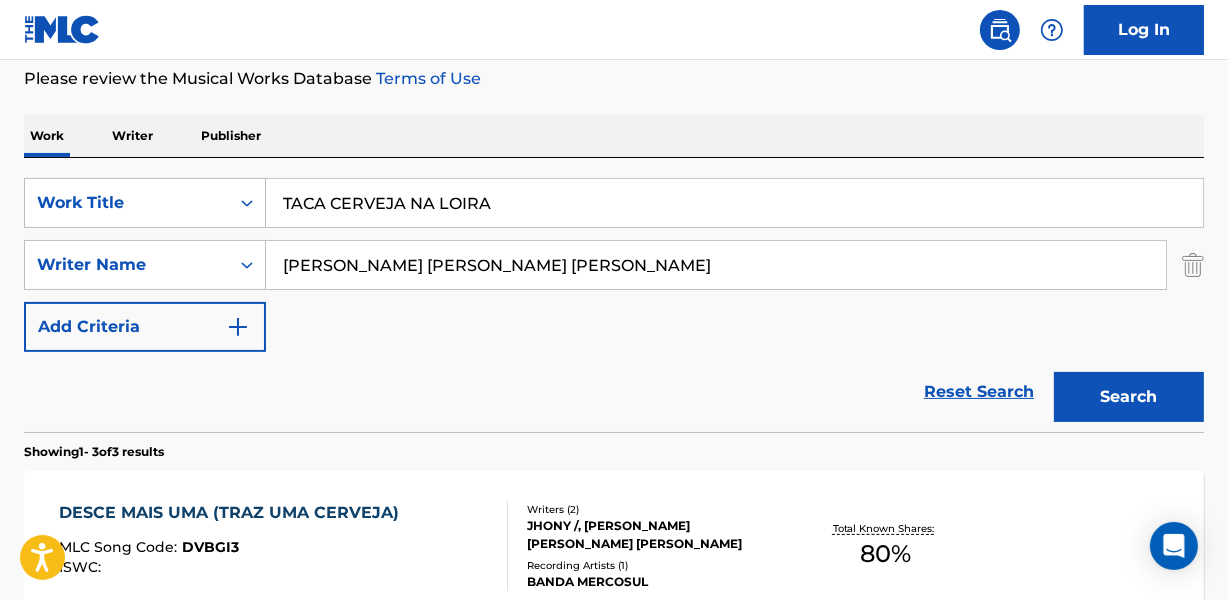 click on "Reset Search Search" at bounding box center (614, 392) 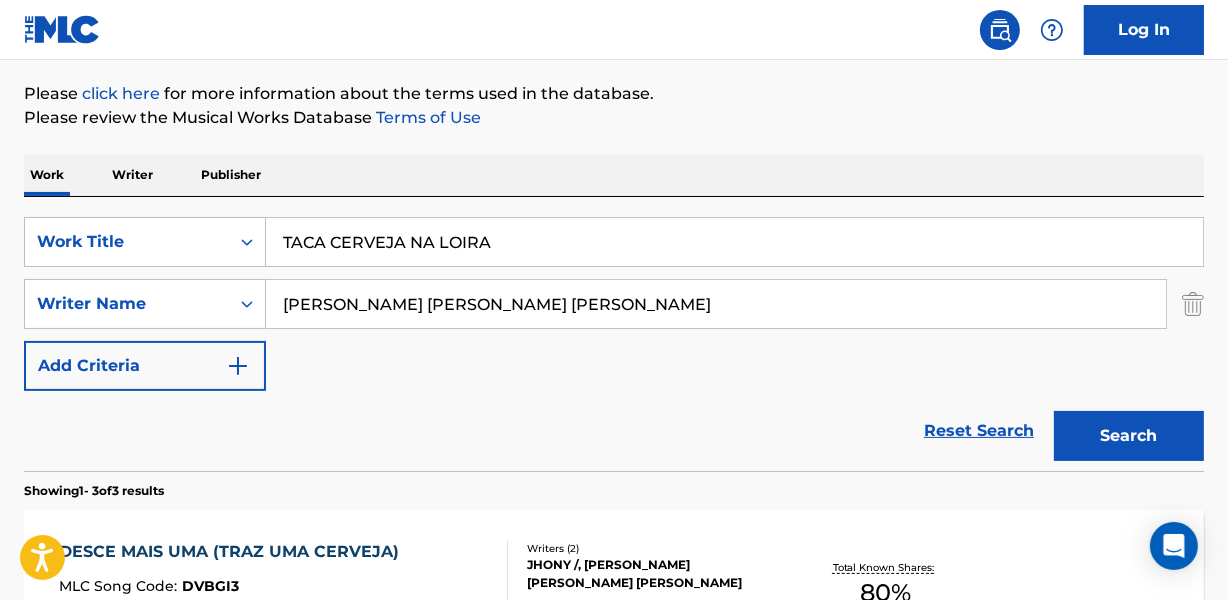 scroll, scrollTop: 176, scrollLeft: 0, axis: vertical 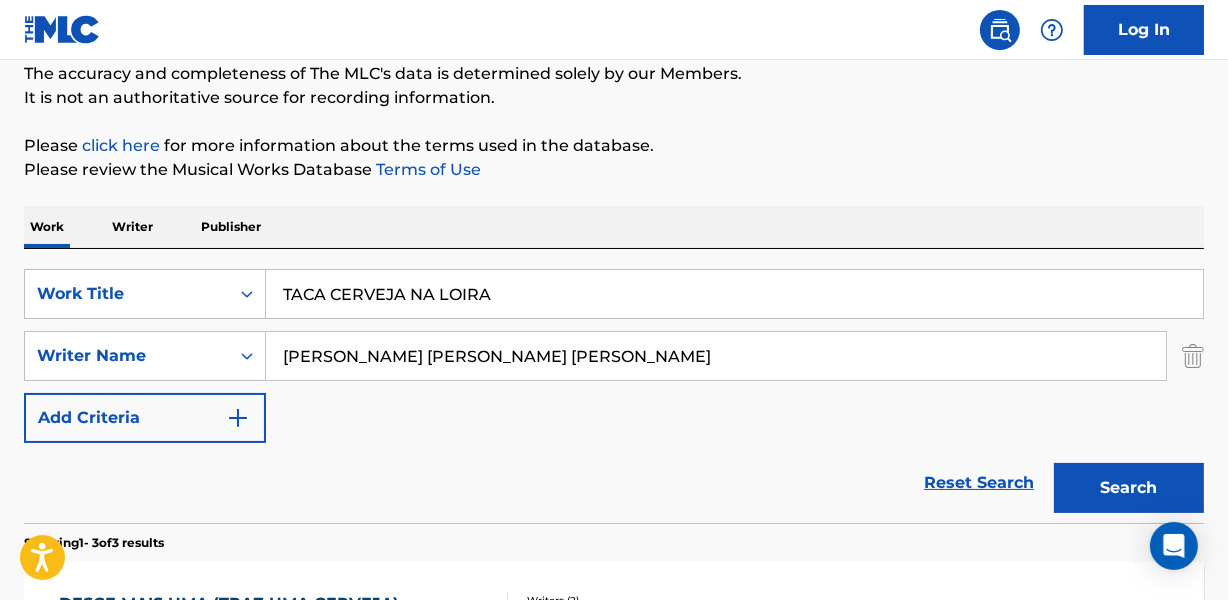 click on "TACA CERVEJA NA LOIRA" at bounding box center [734, 294] 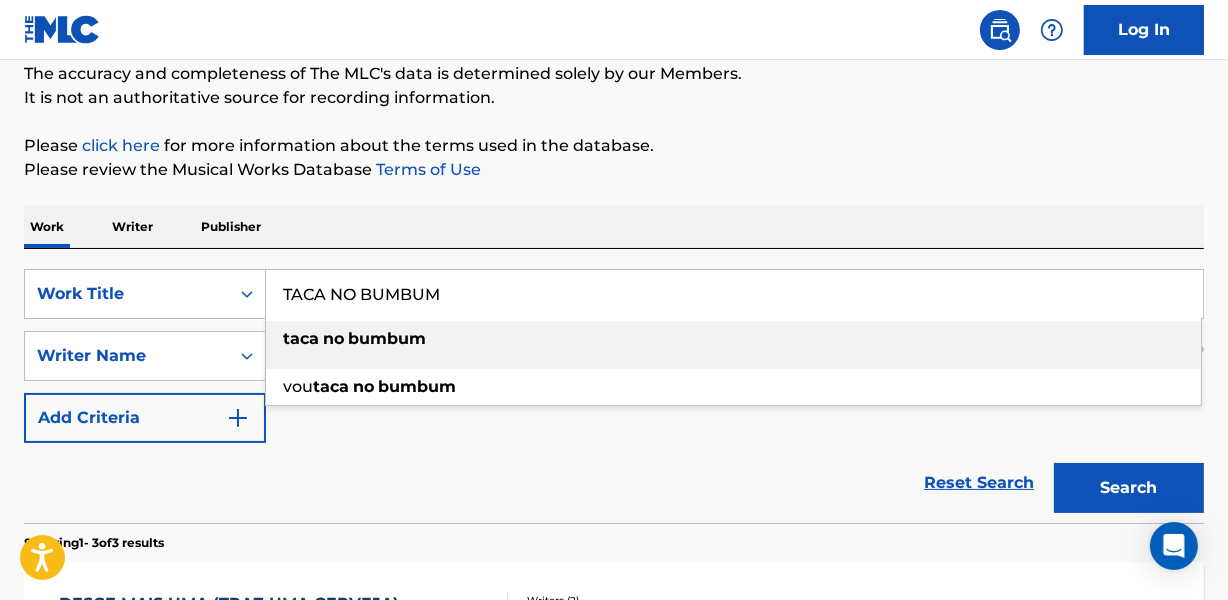 type on "TACA NO BUMBUM" 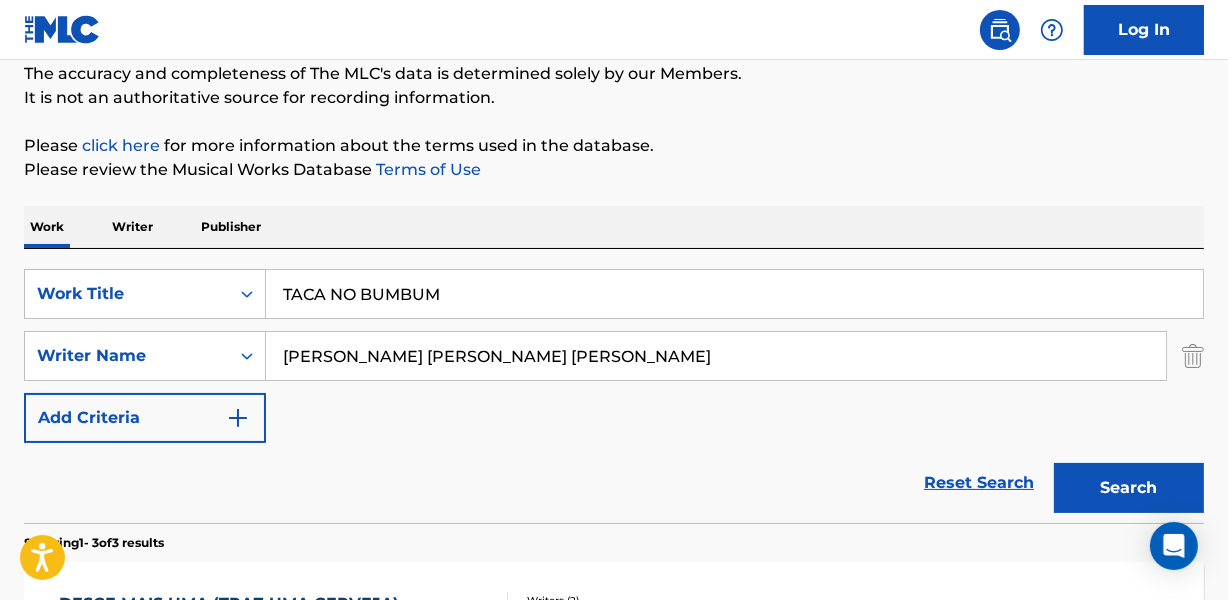 click on "Work Writer Publisher" at bounding box center (614, 227) 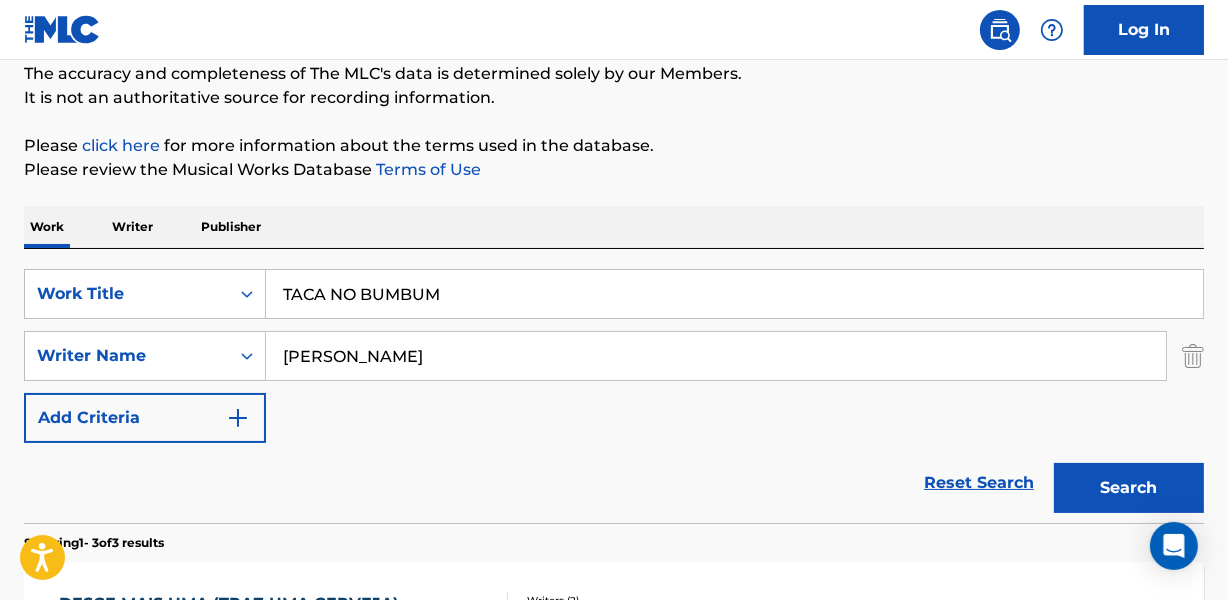 type on "[PERSON_NAME]" 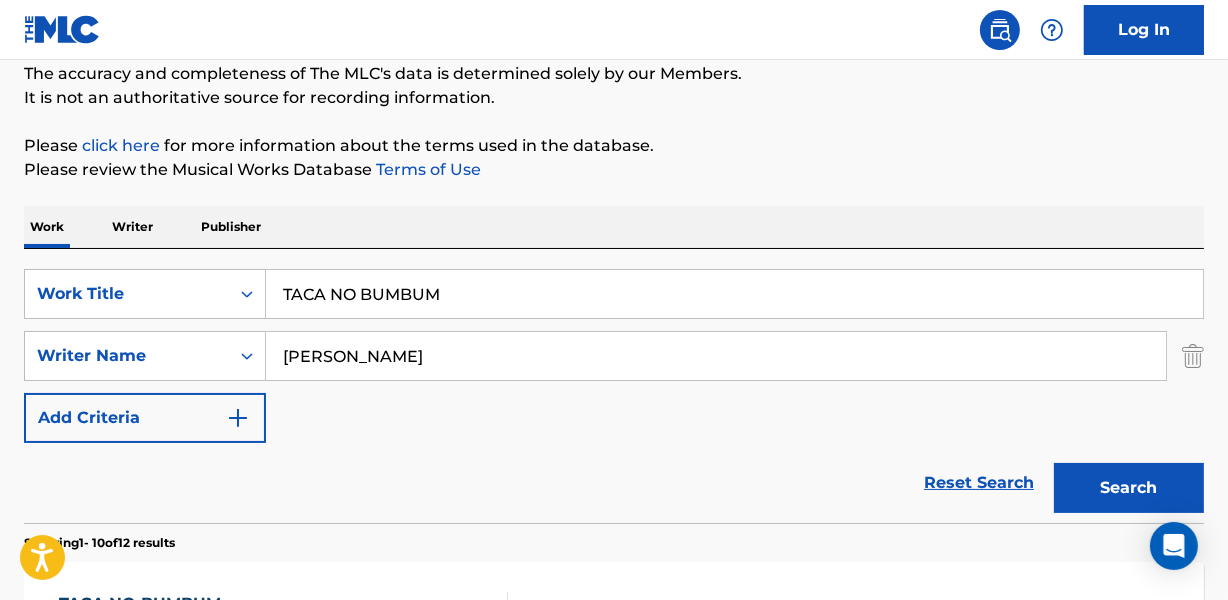 click on "Reset Search Search" at bounding box center [614, 483] 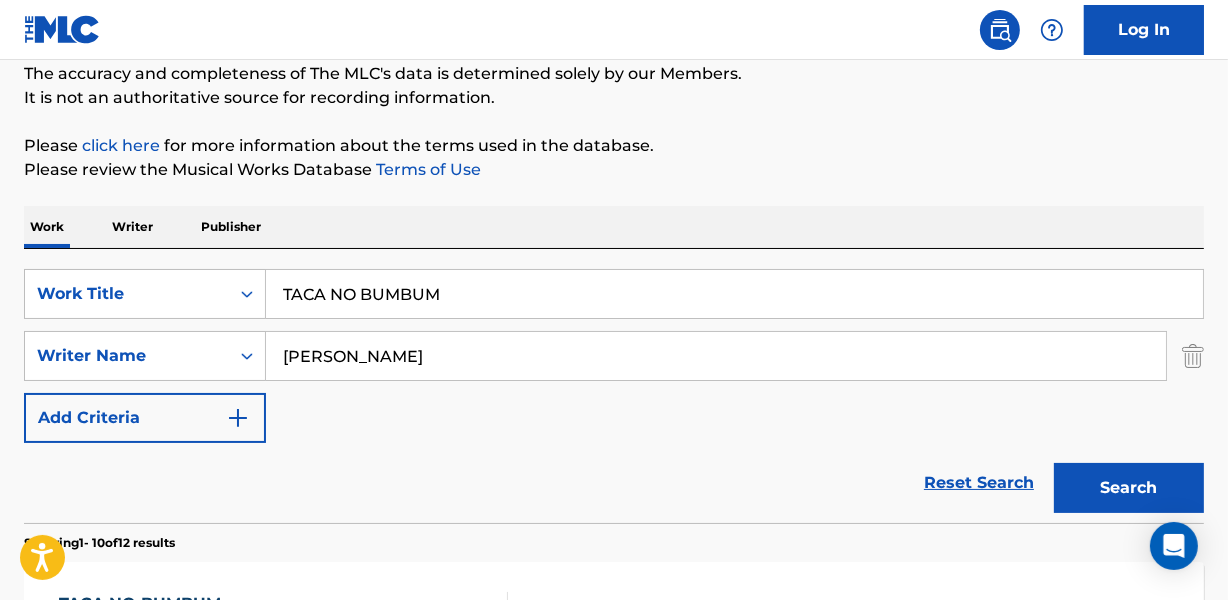 click on "Reset Search Search" at bounding box center [614, 483] 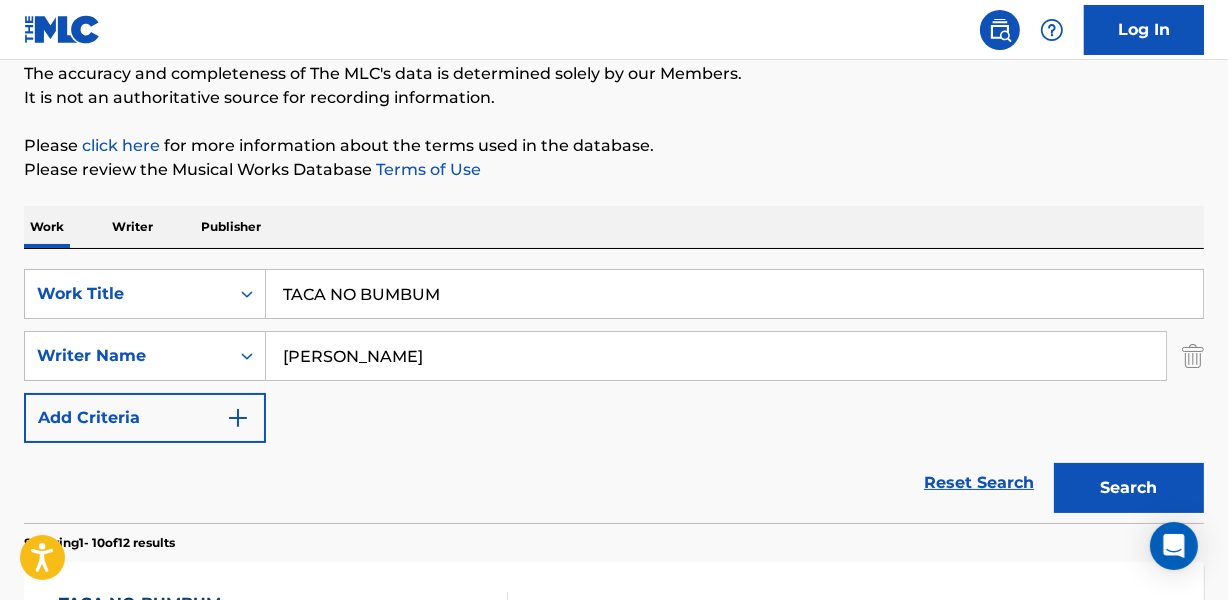 click on "Reset Search Search" at bounding box center (614, 483) 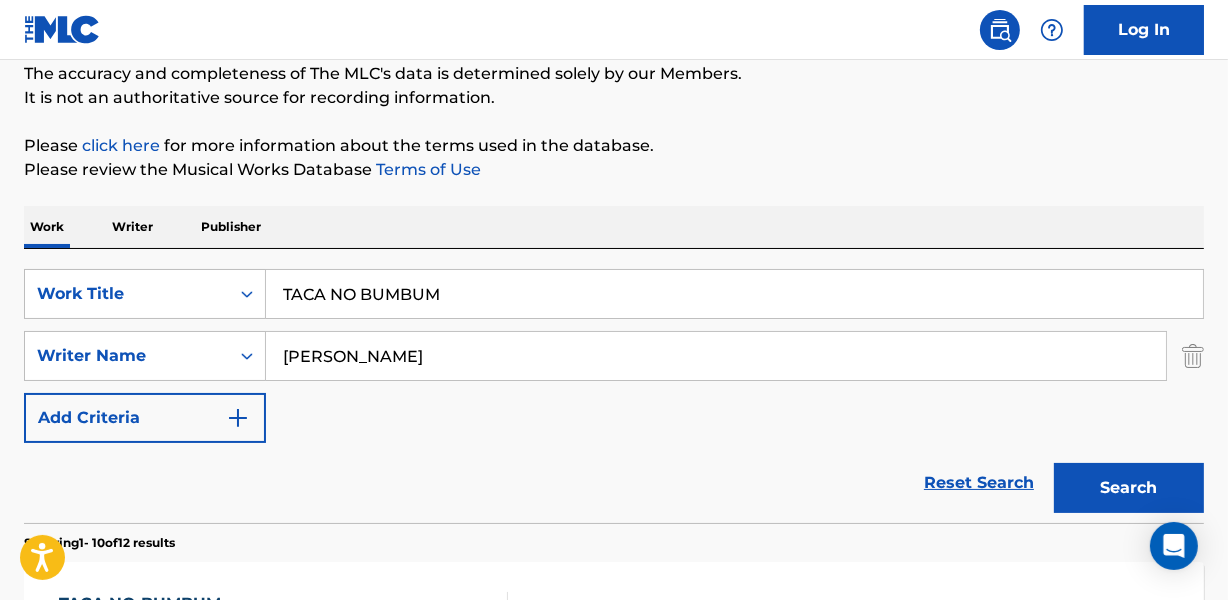 click on "Reset Search Search" at bounding box center (614, 483) 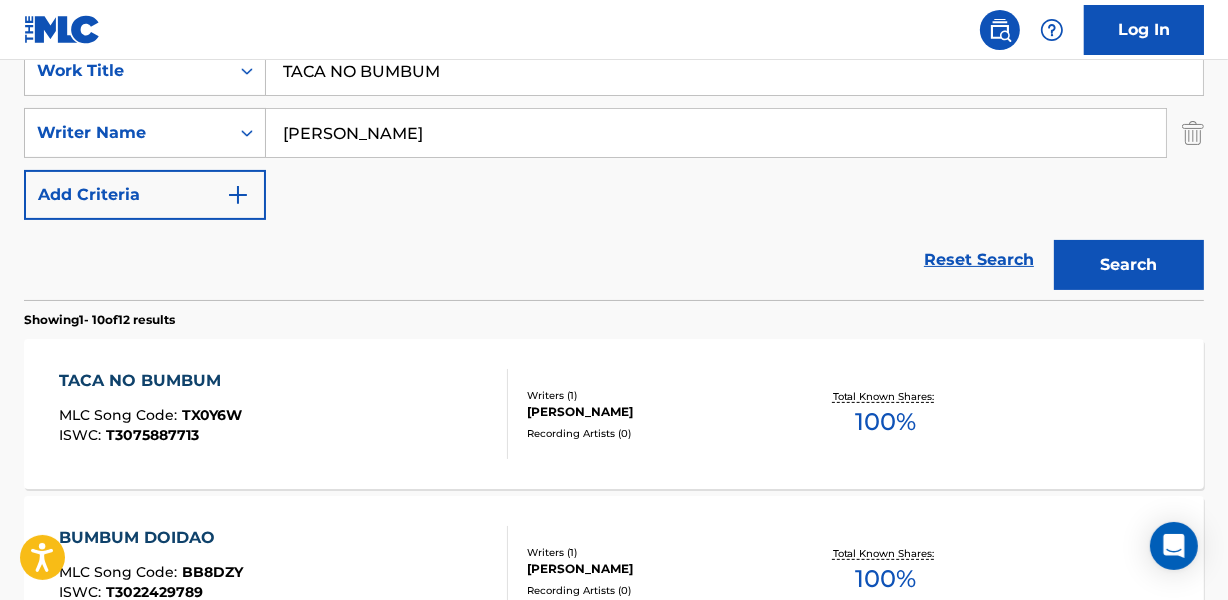 scroll, scrollTop: 449, scrollLeft: 0, axis: vertical 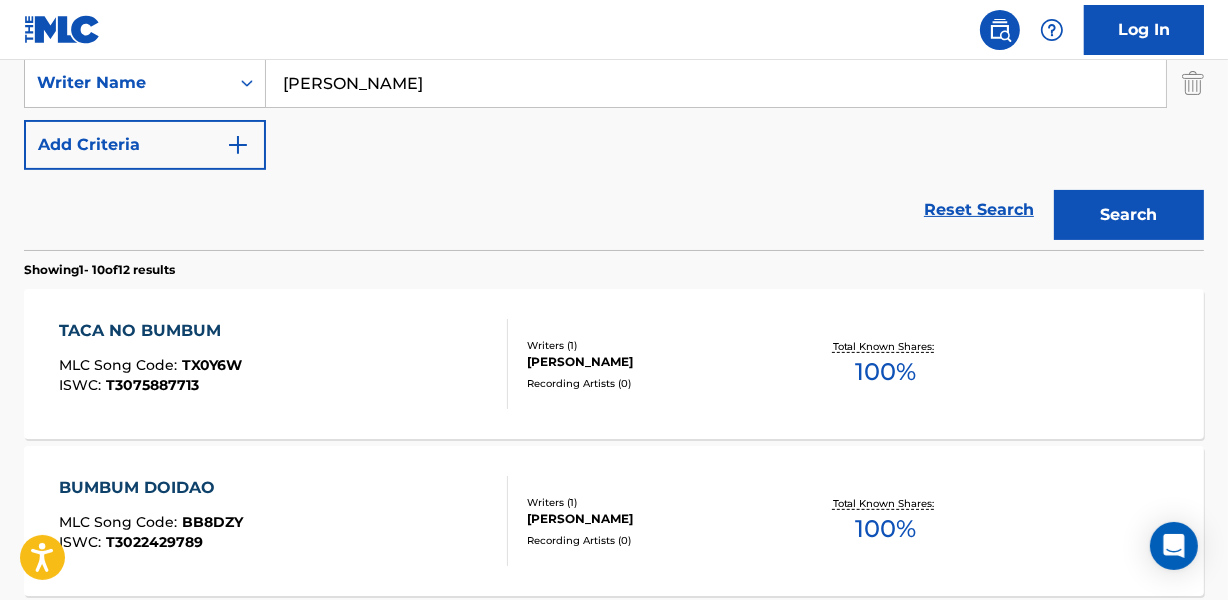 click on "[PERSON_NAME]" at bounding box center [657, 362] 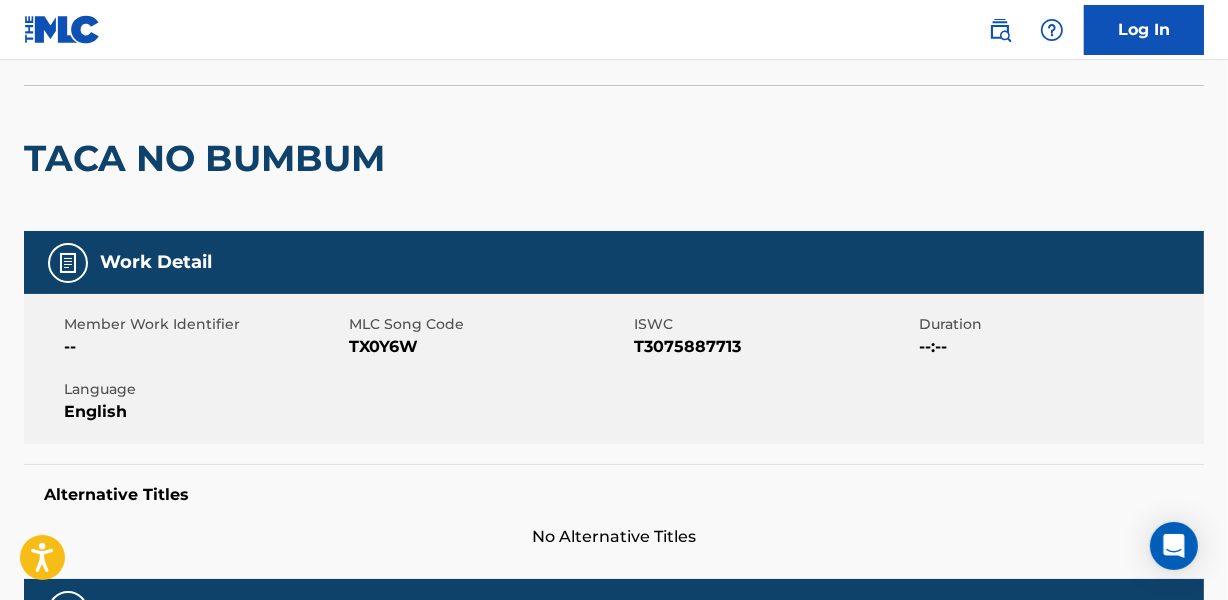 scroll, scrollTop: 0, scrollLeft: 0, axis: both 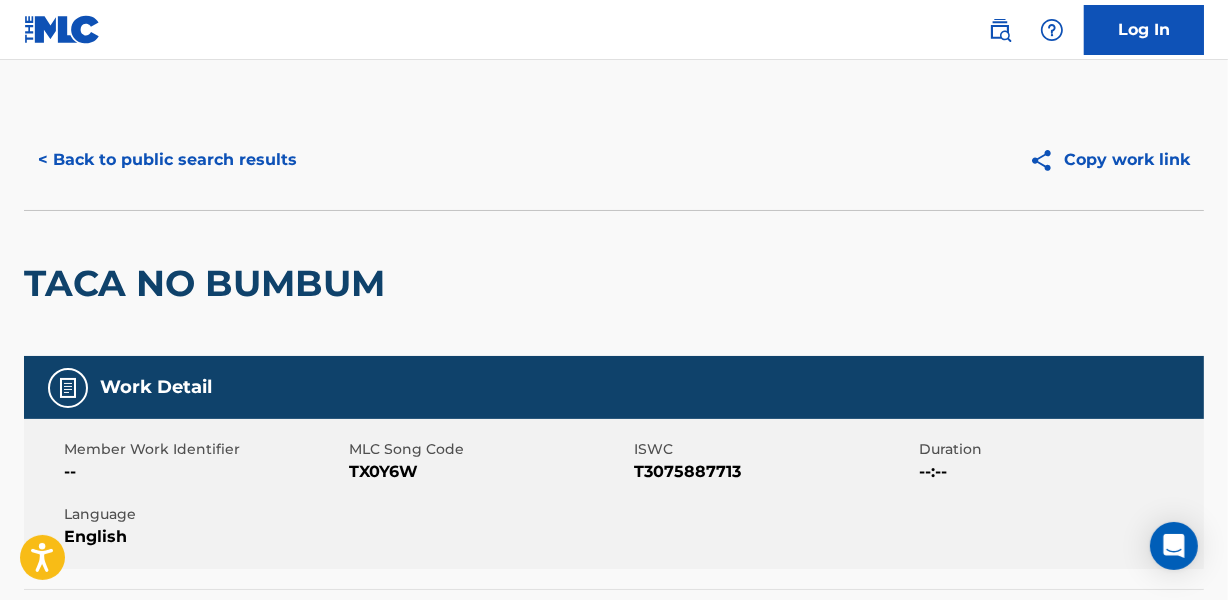 click on "< Back to public search results" at bounding box center (167, 160) 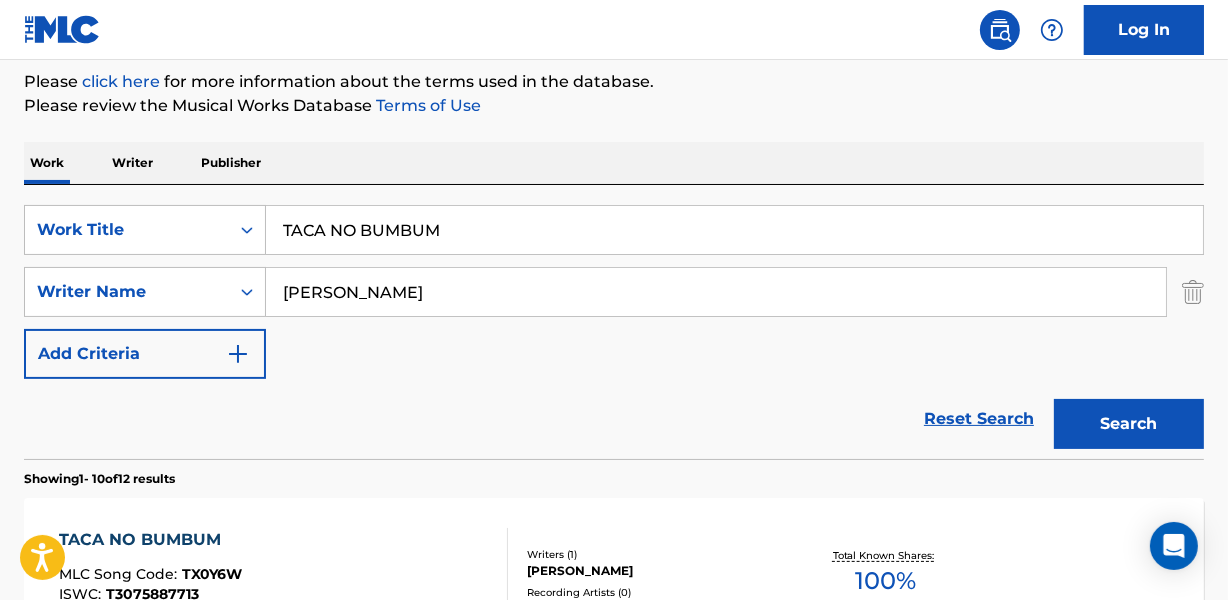 scroll, scrollTop: 166, scrollLeft: 0, axis: vertical 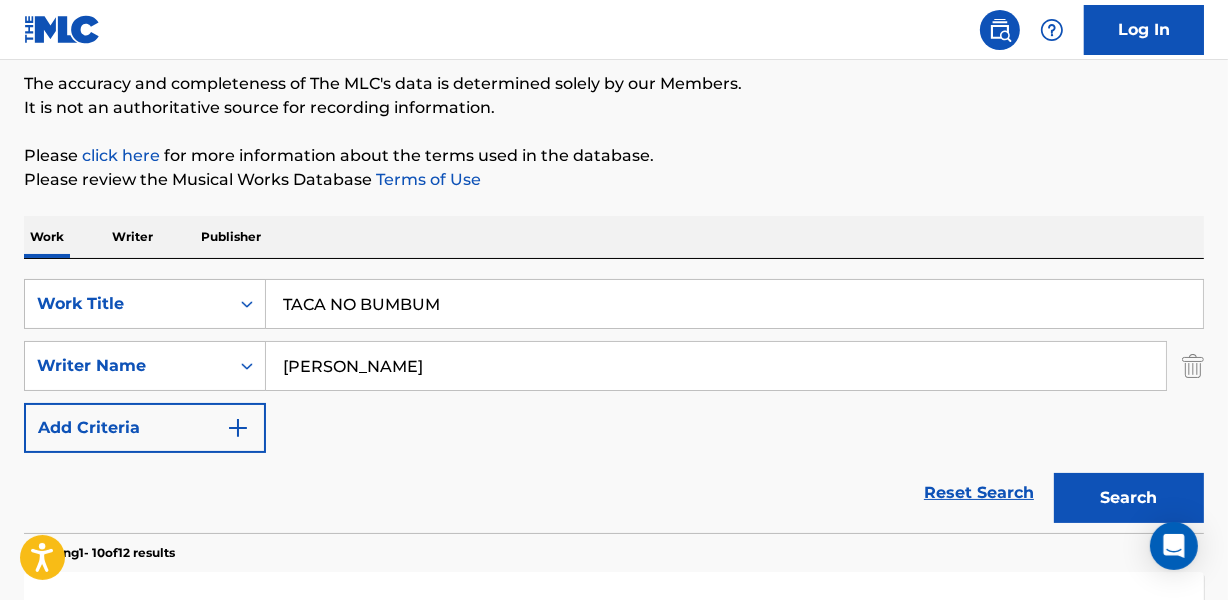 click on "TACA NO BUMBUM" at bounding box center [734, 304] 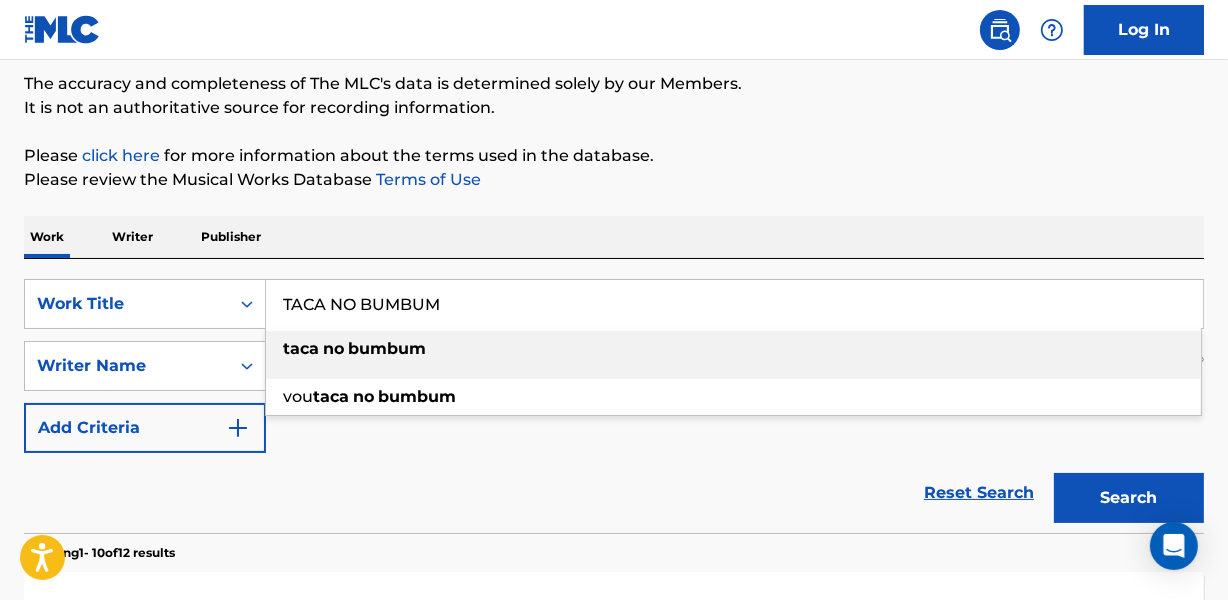 paste on "HO" 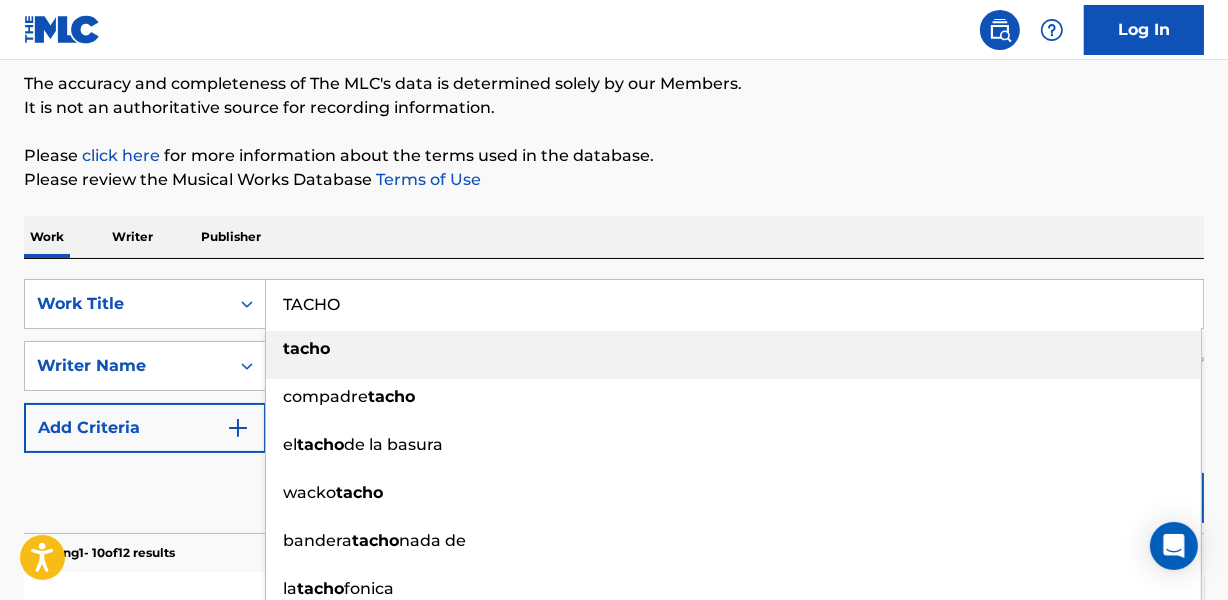 type on "TACHO" 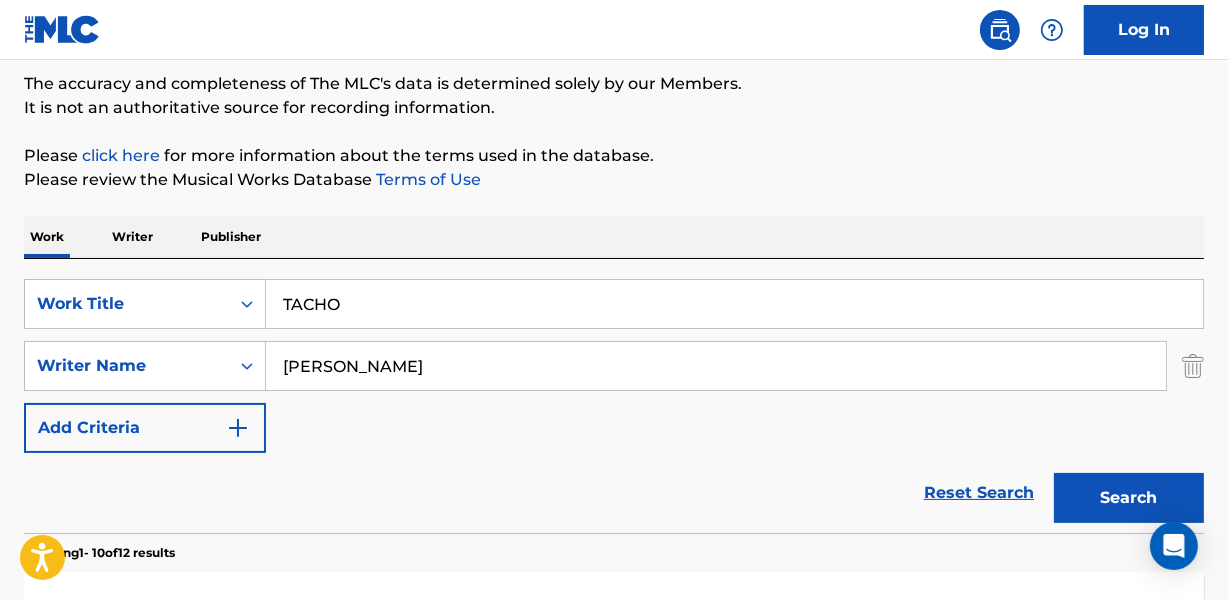 click on "Work Writer Publisher" at bounding box center [614, 237] 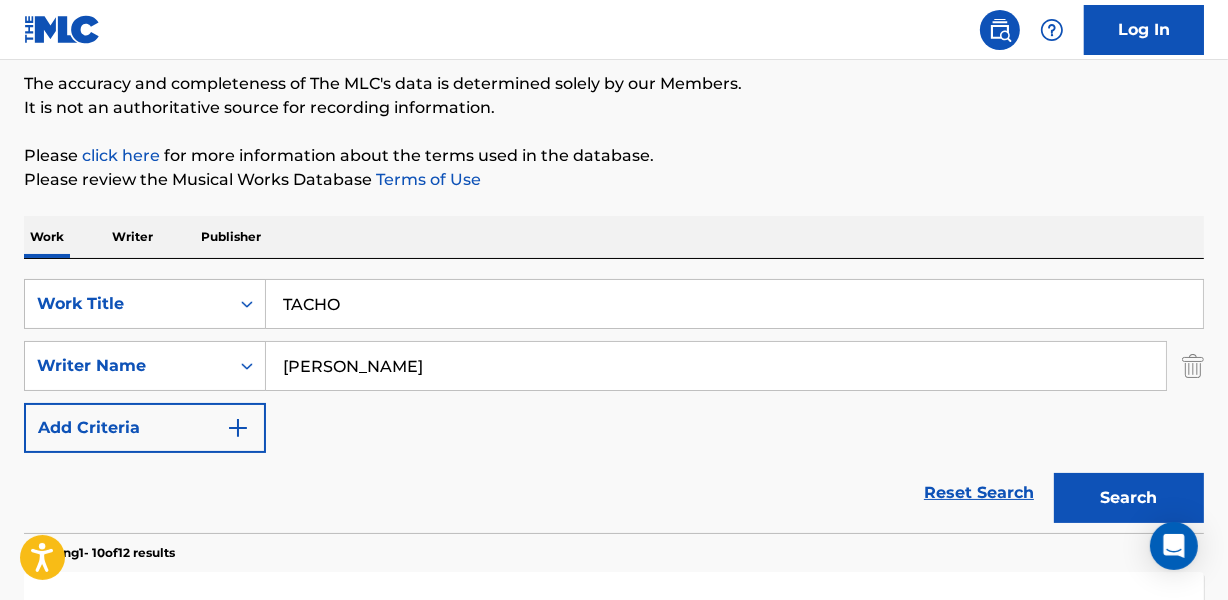 paste on "[PERSON_NAME]" 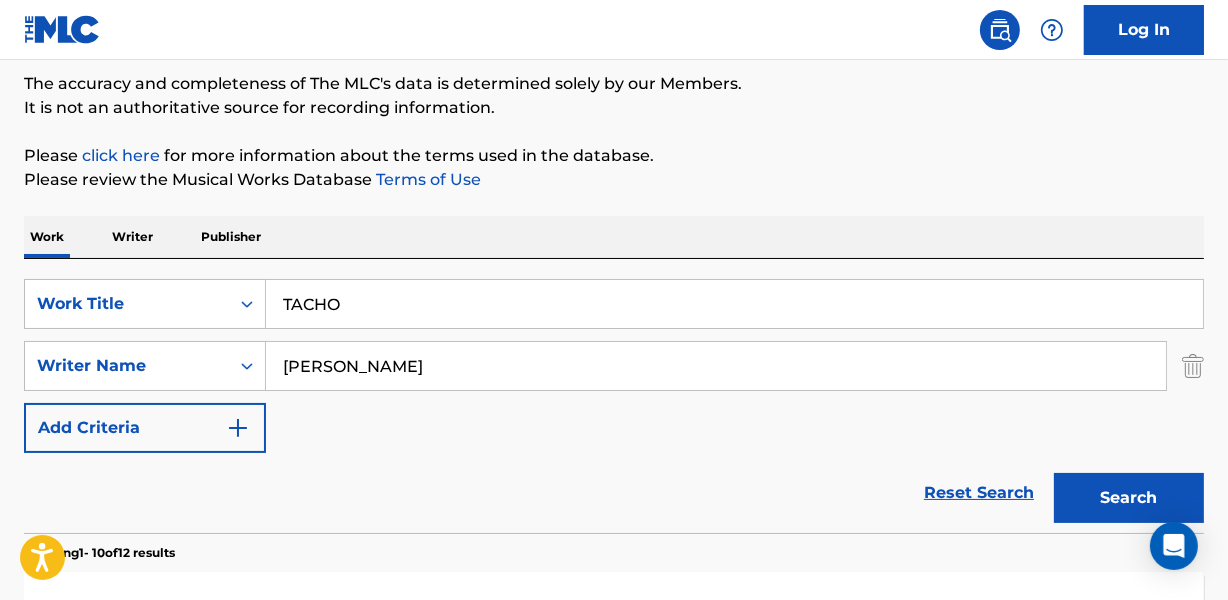 type on "[PERSON_NAME]" 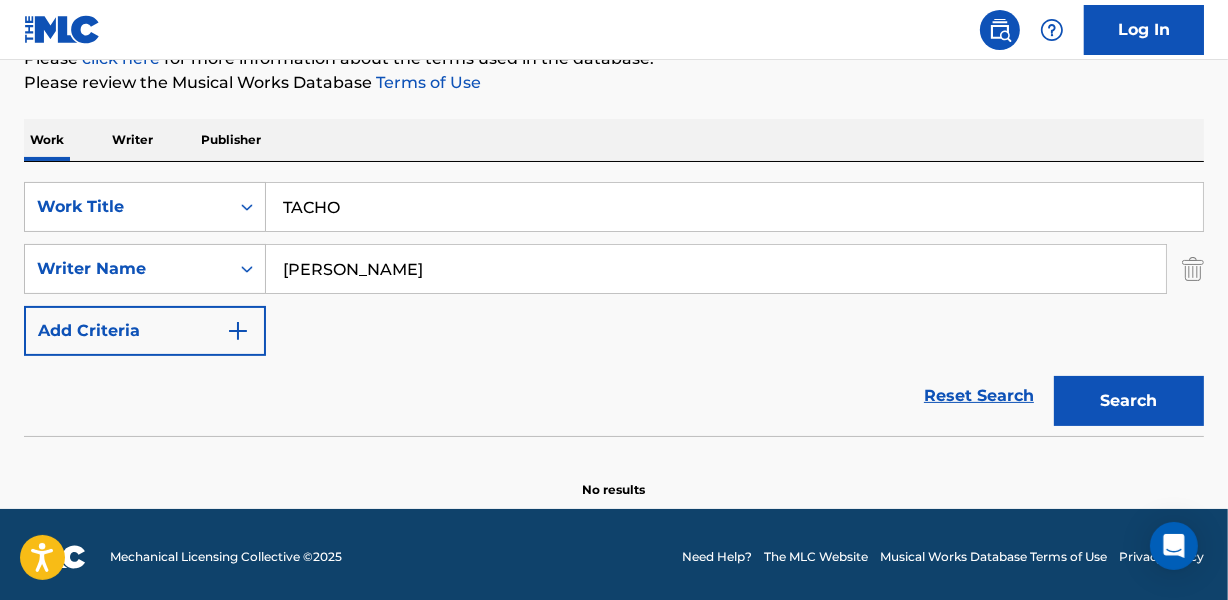 scroll, scrollTop: 267, scrollLeft: 0, axis: vertical 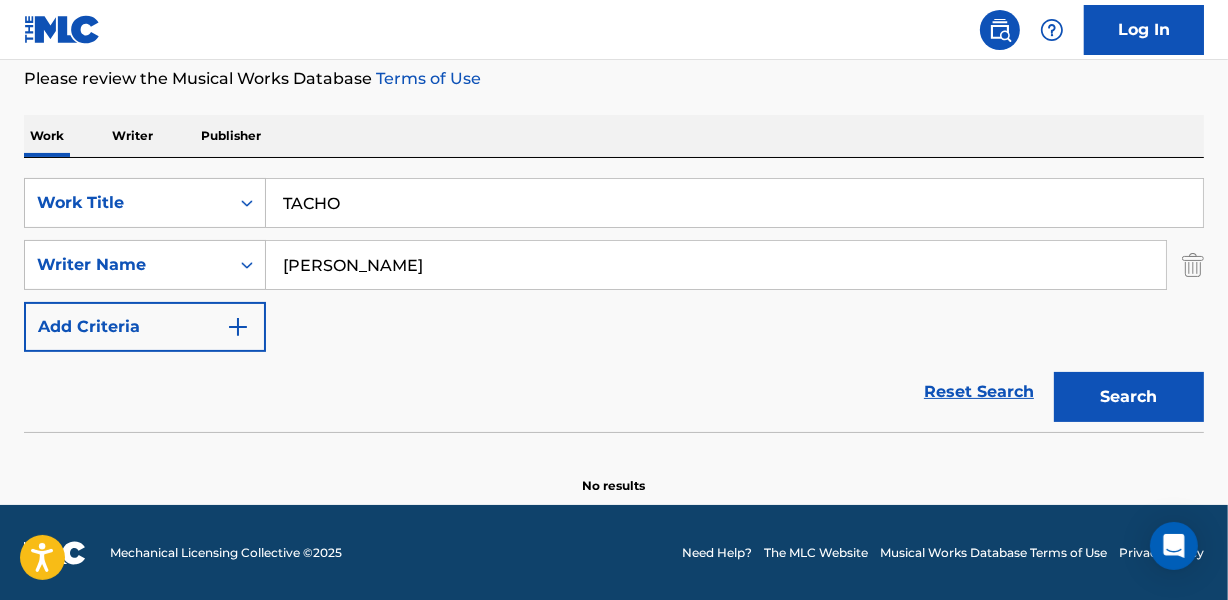 click on "TACHO" at bounding box center (734, 203) 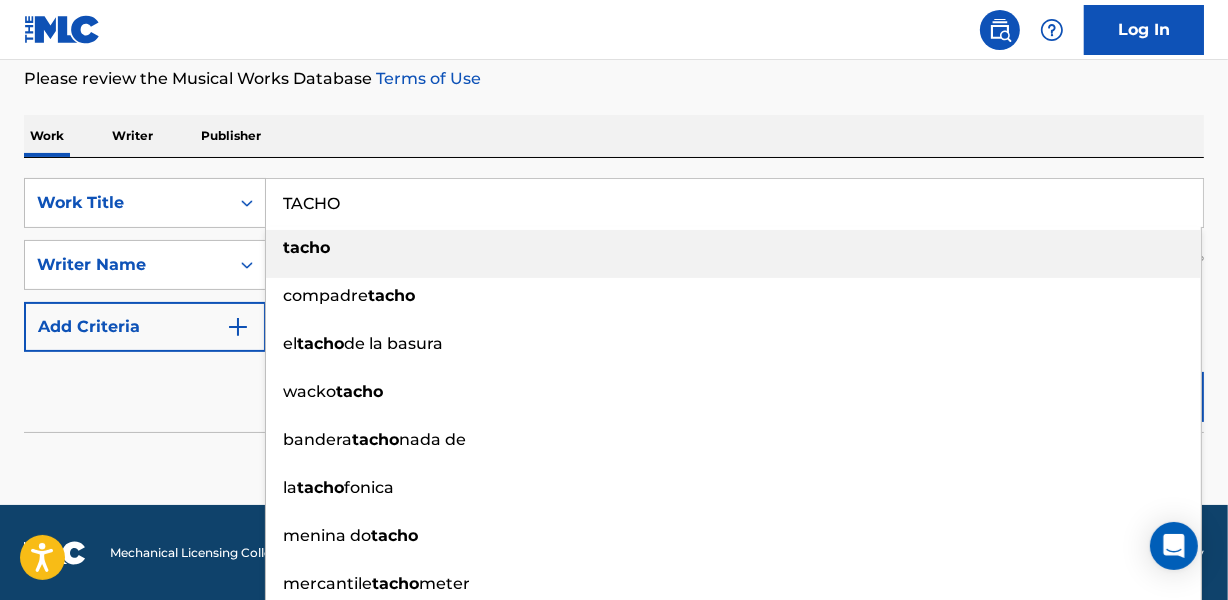 paste on "GARELA" 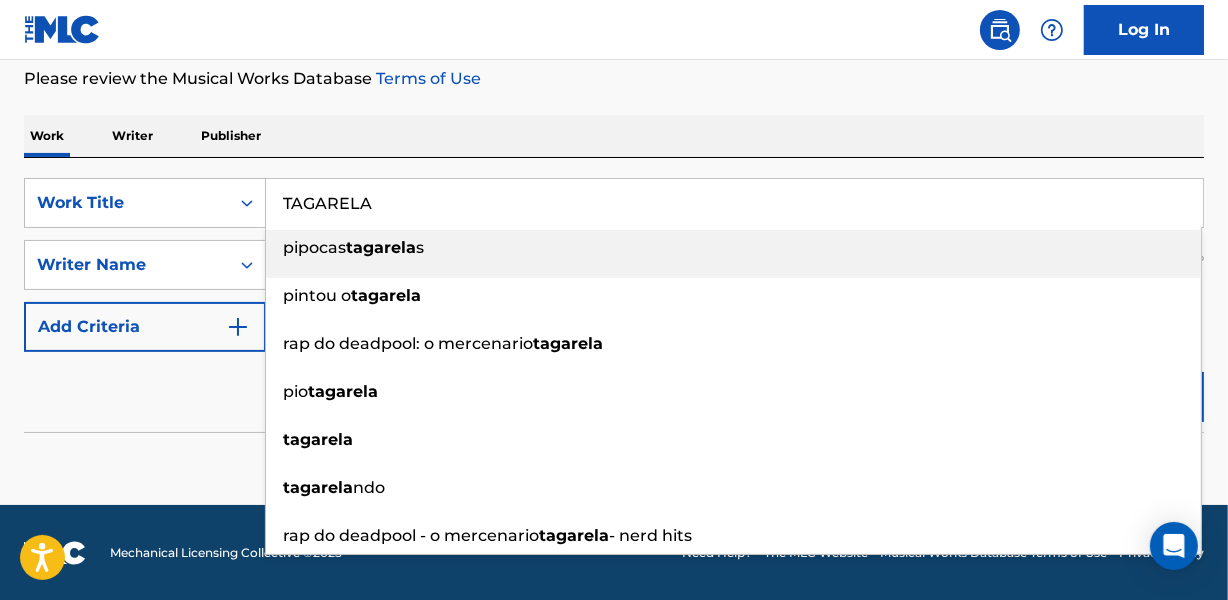 type on "TAGARELA" 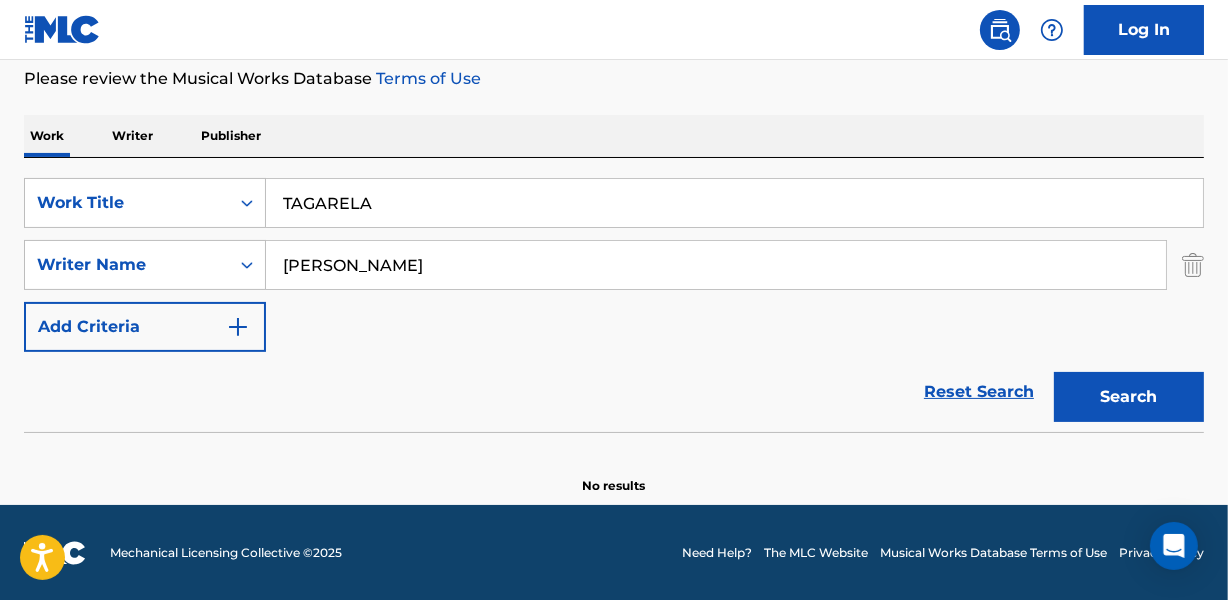 click at bounding box center (614, 437) 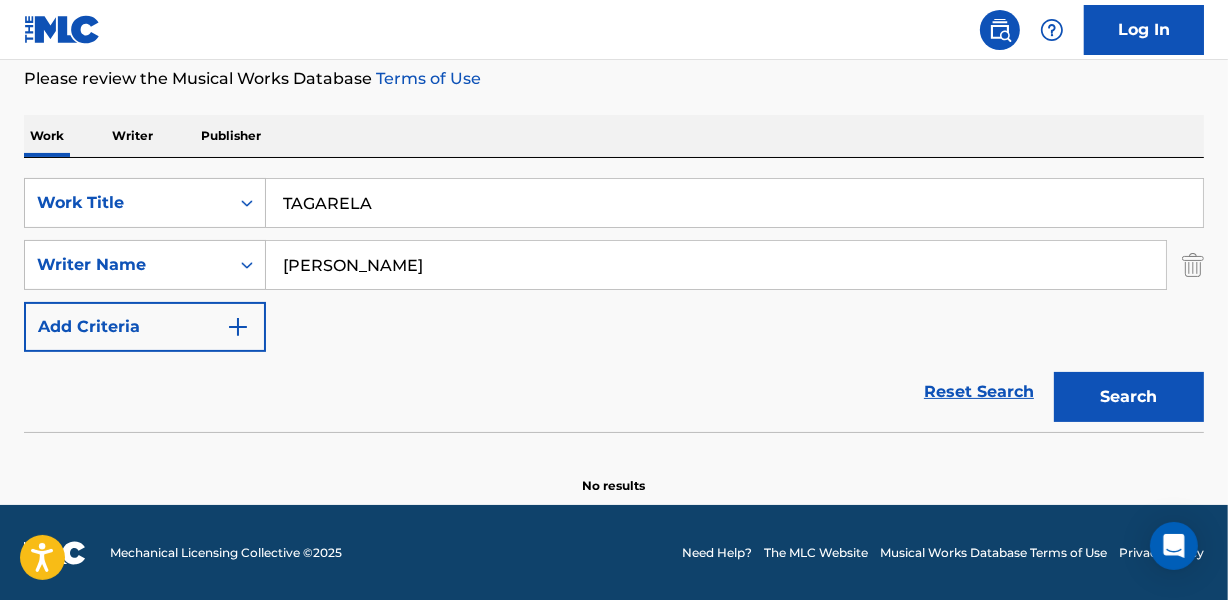 click on "[PERSON_NAME]" at bounding box center [716, 265] 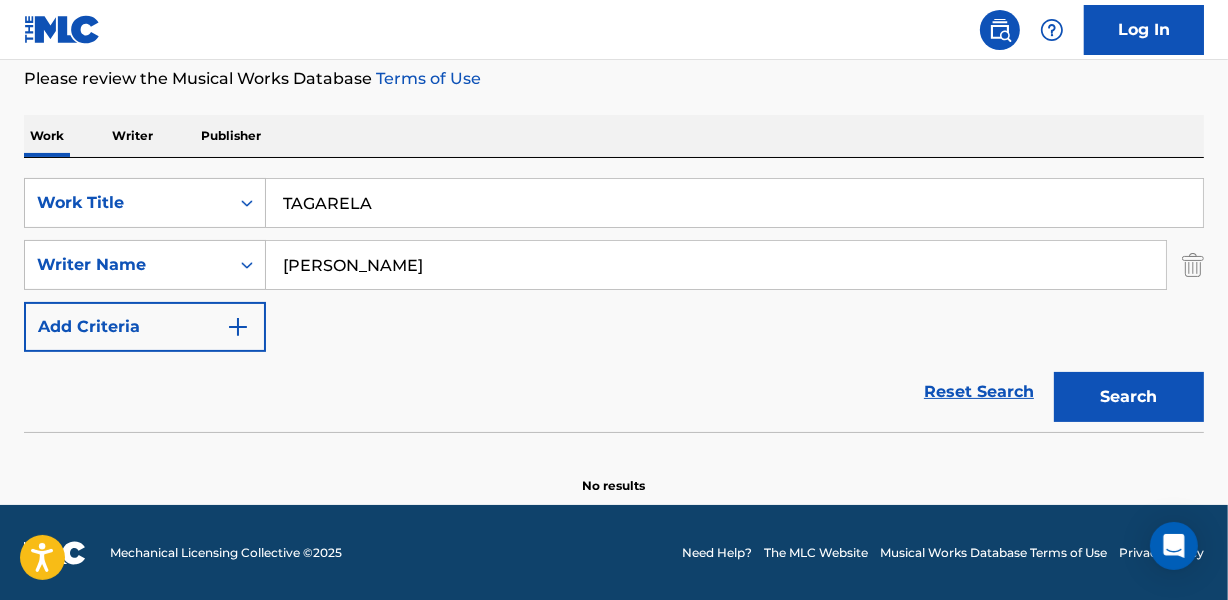 paste on "[PERSON_NAME]" 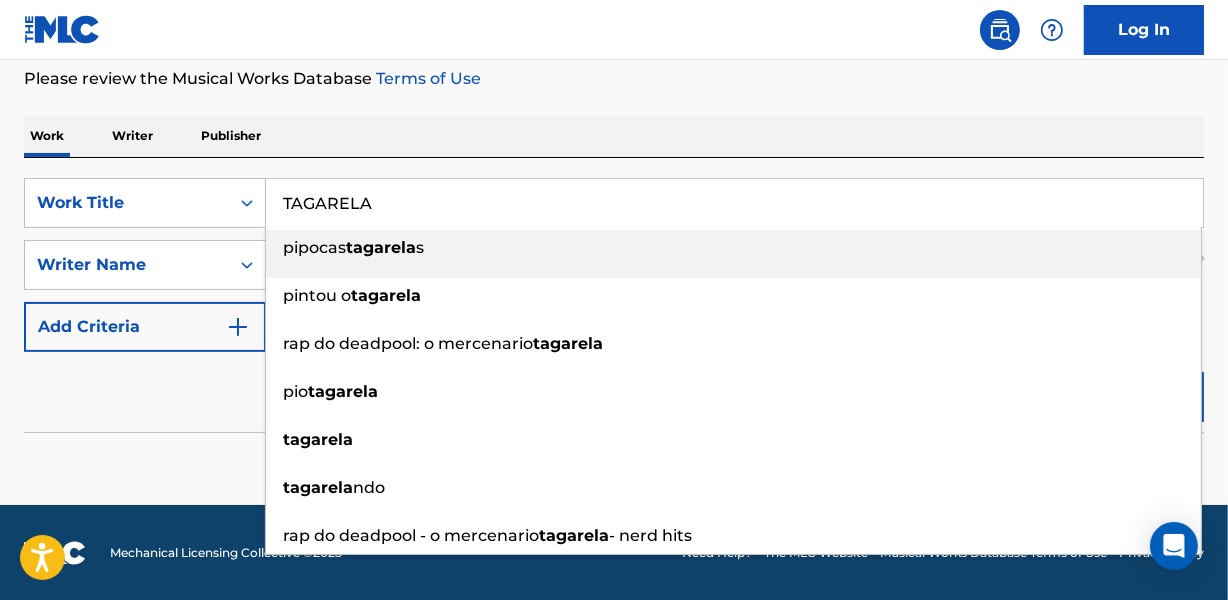 paste on "I O QUE VOCE FEZ" 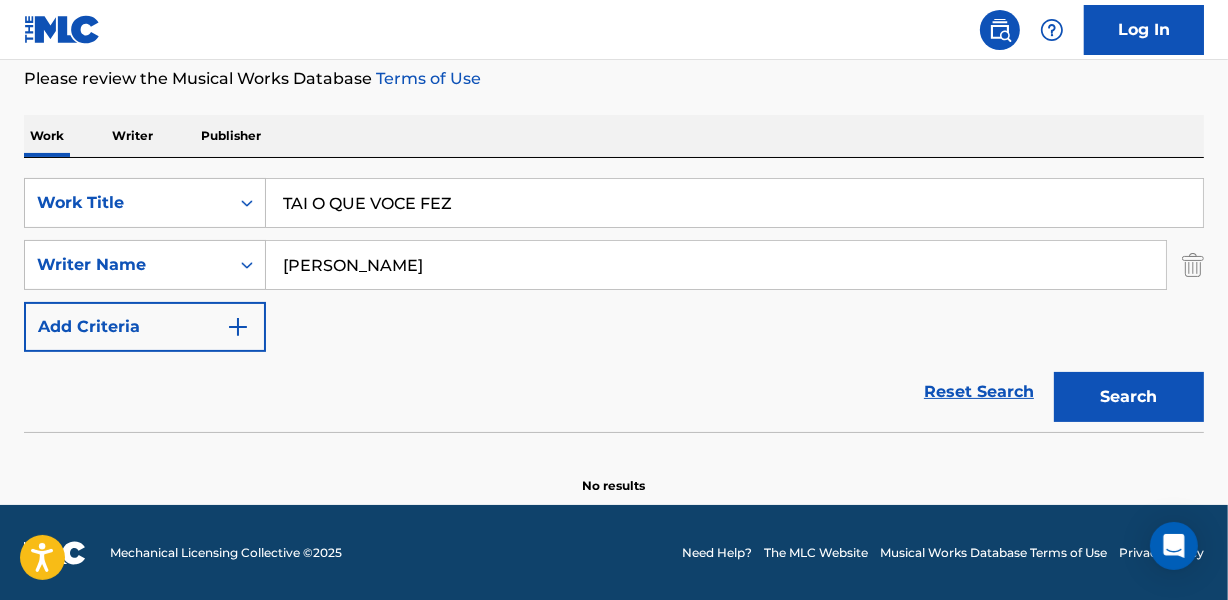 type on "TAI O QUE VOCE FEZ" 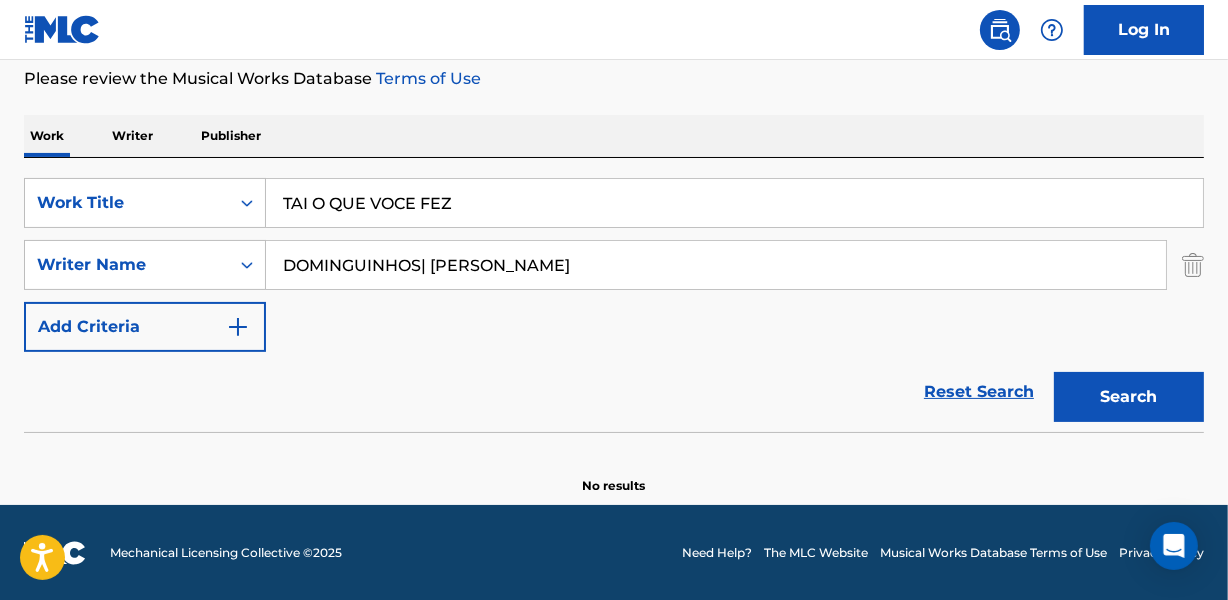 drag, startPoint x: 530, startPoint y: 299, endPoint x: 480, endPoint y: 286, distance: 51.662365 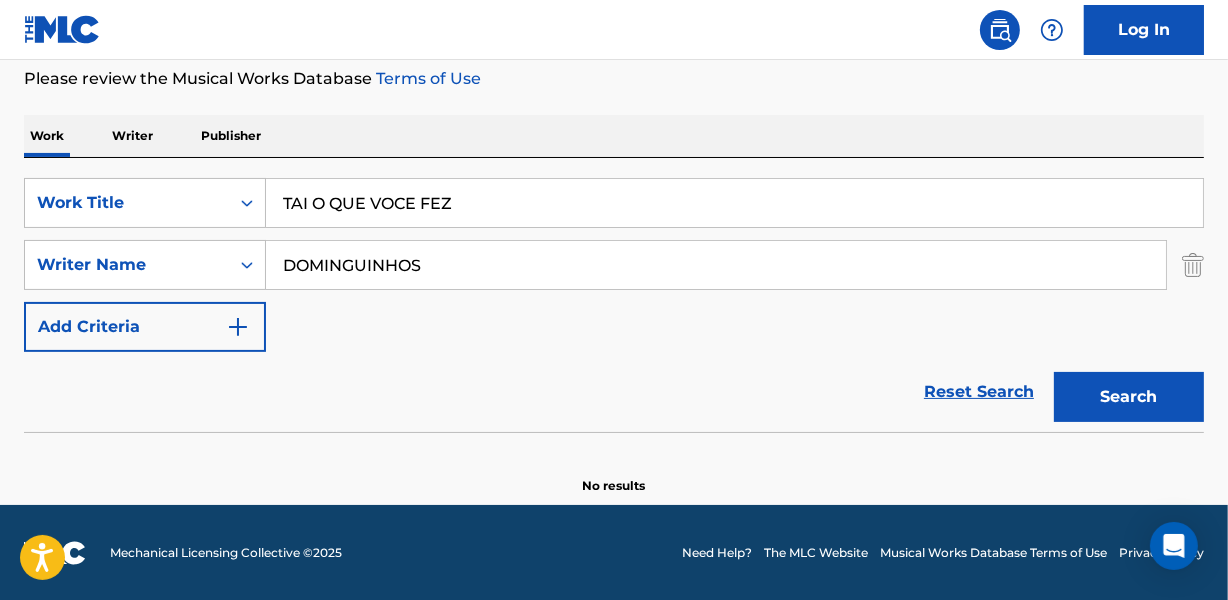 click on "Search" at bounding box center [1129, 397] 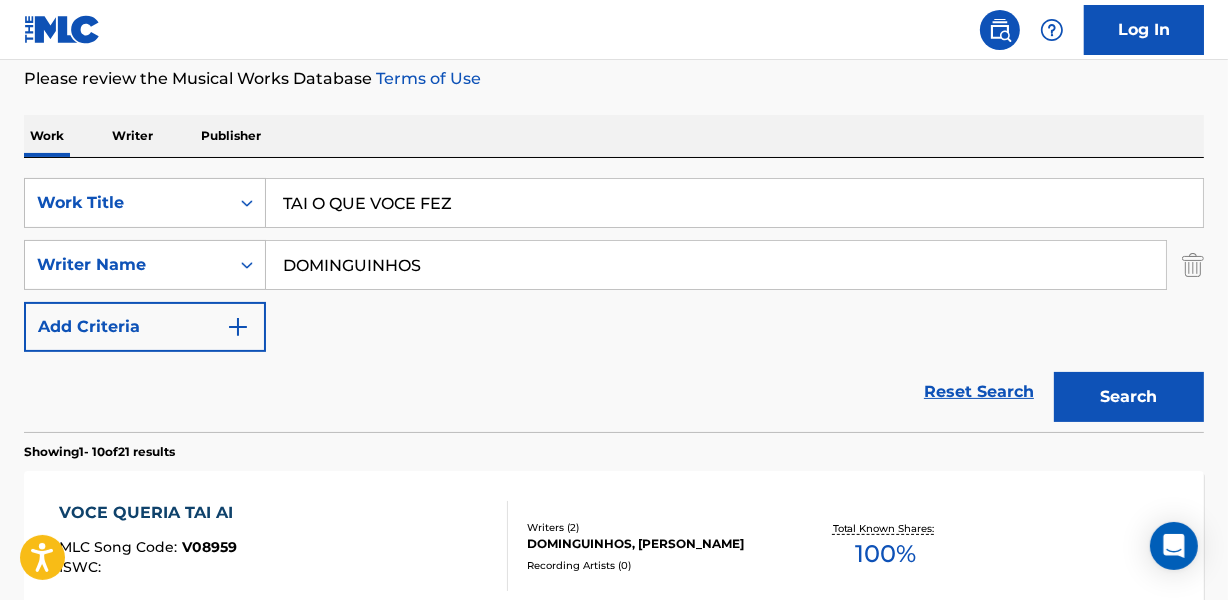 click on "DOMINGUINHOS" at bounding box center (716, 265) 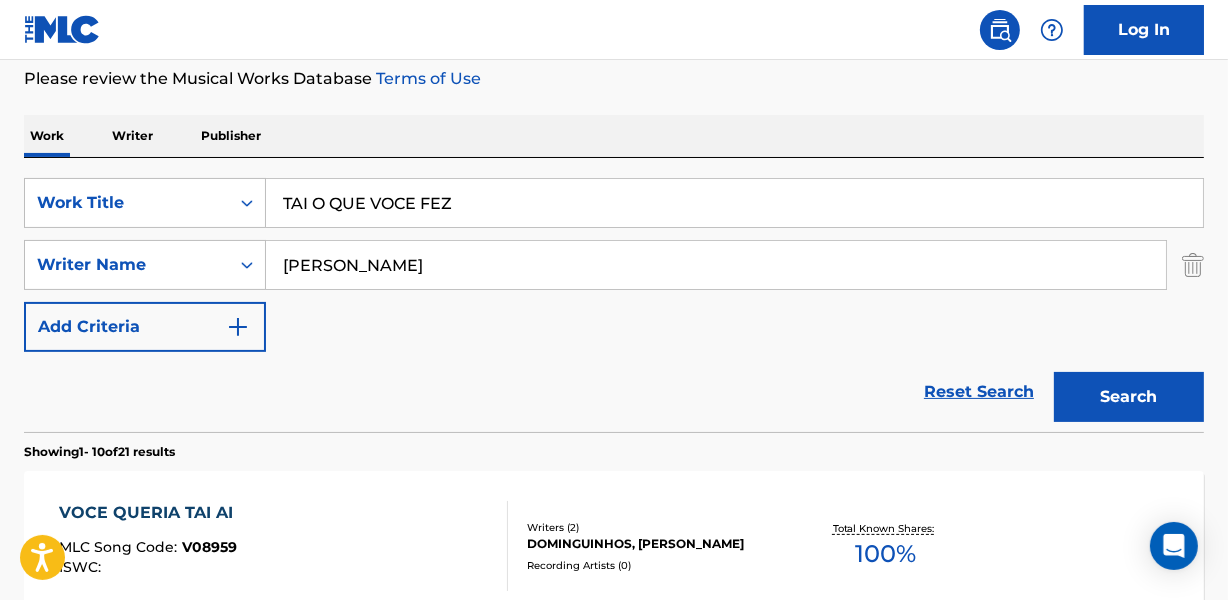 type on "[PERSON_NAME]" 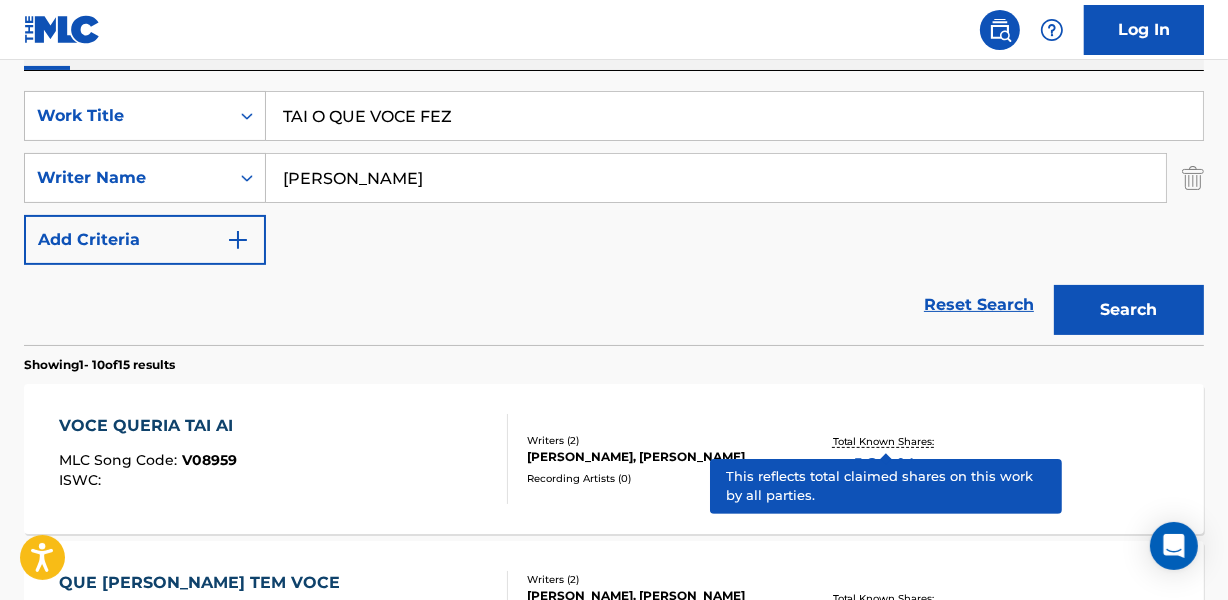 scroll, scrollTop: 267, scrollLeft: 0, axis: vertical 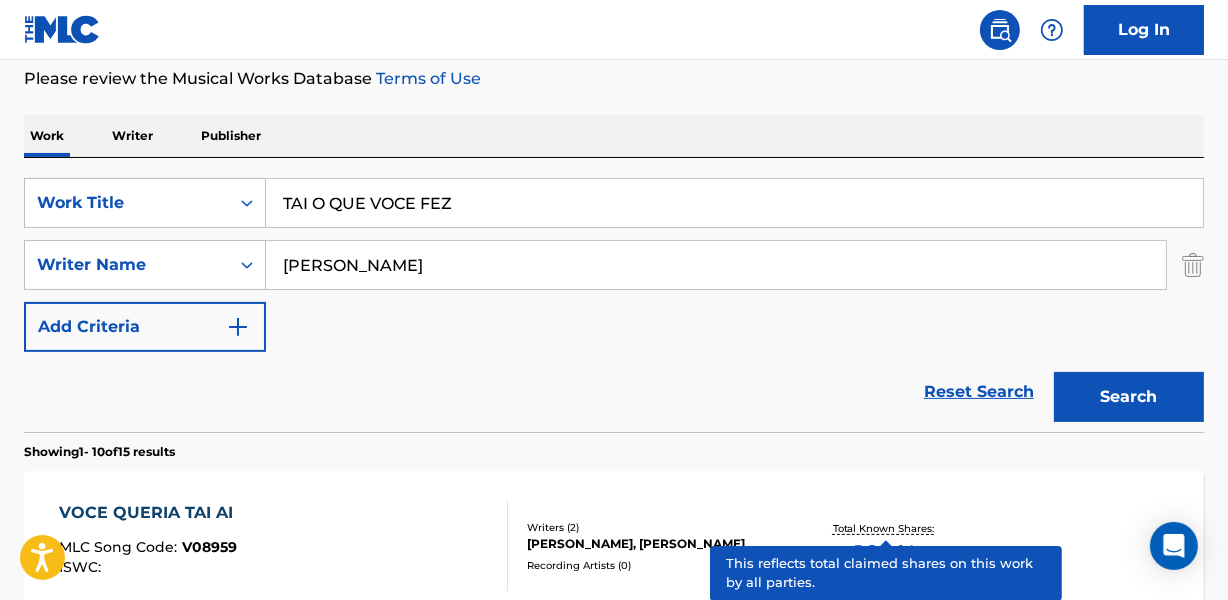 drag, startPoint x: 377, startPoint y: 197, endPoint x: 489, endPoint y: 195, distance: 112.01785 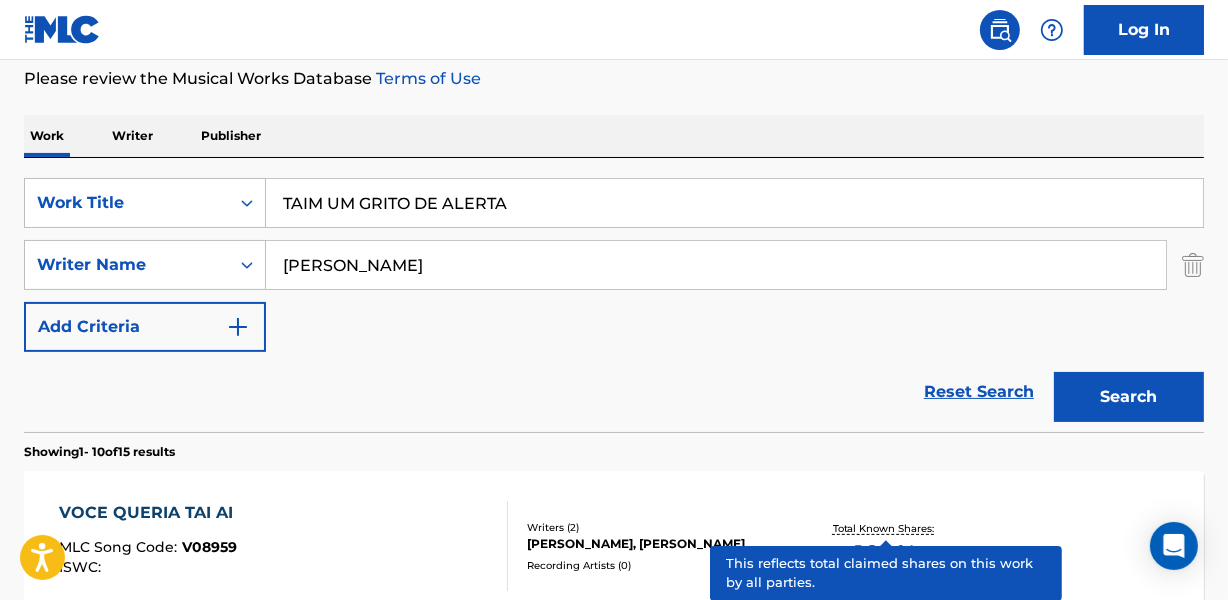 type on "TAIM UM GRITO DE ALERTA" 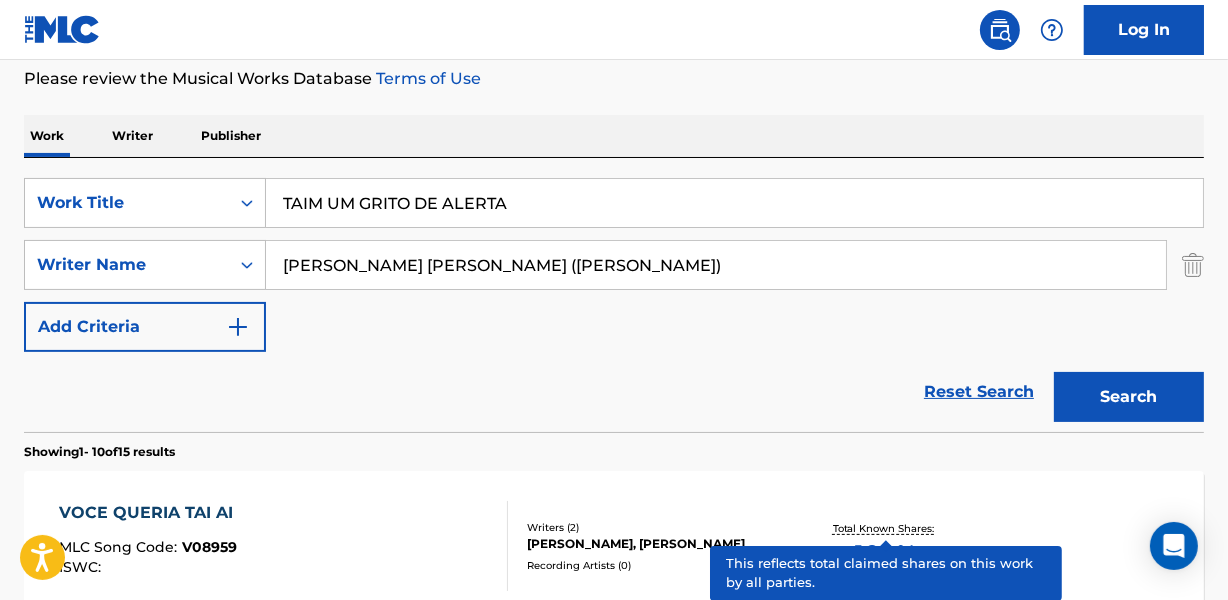 click on "Search" at bounding box center (1129, 397) 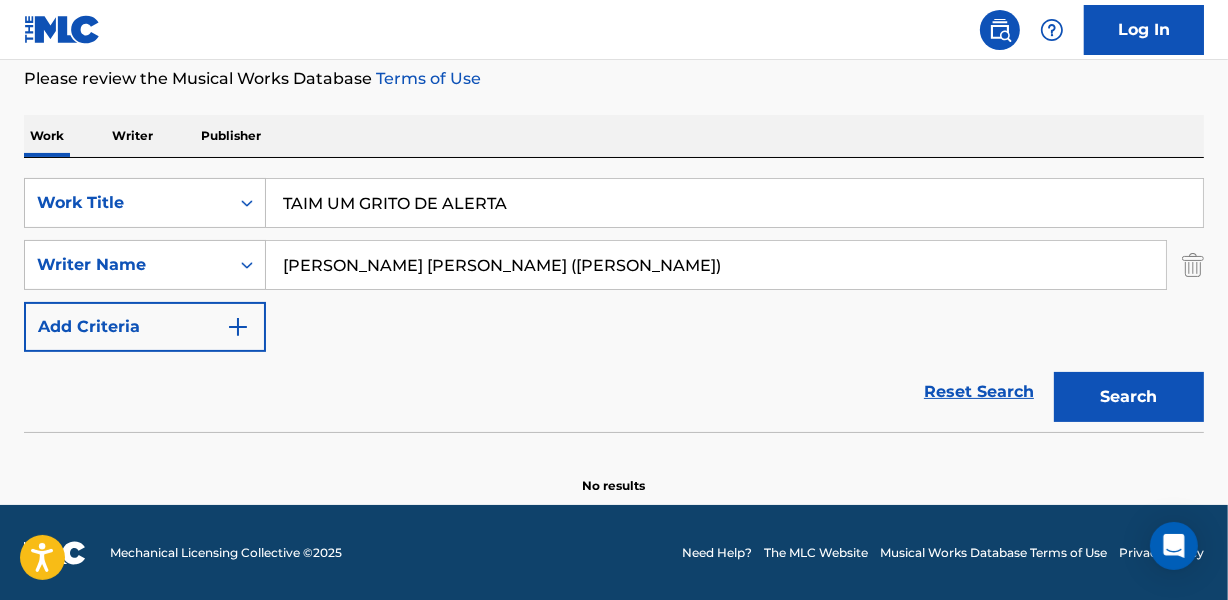 drag, startPoint x: 560, startPoint y: 265, endPoint x: 839, endPoint y: 258, distance: 279.0878 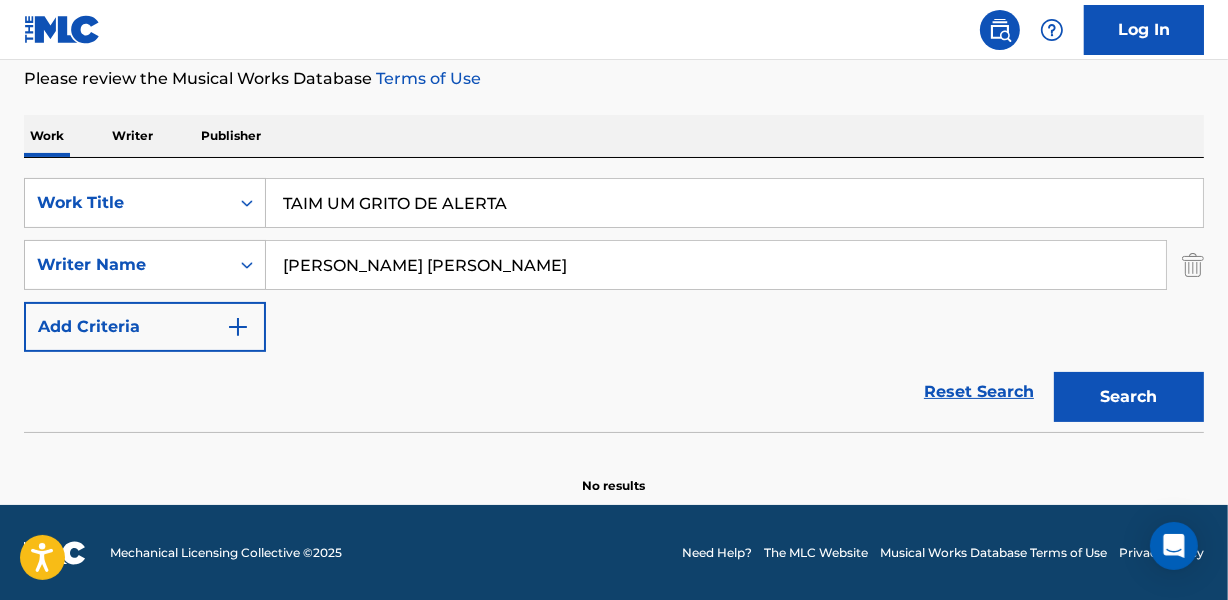 click on "Search" at bounding box center (1129, 397) 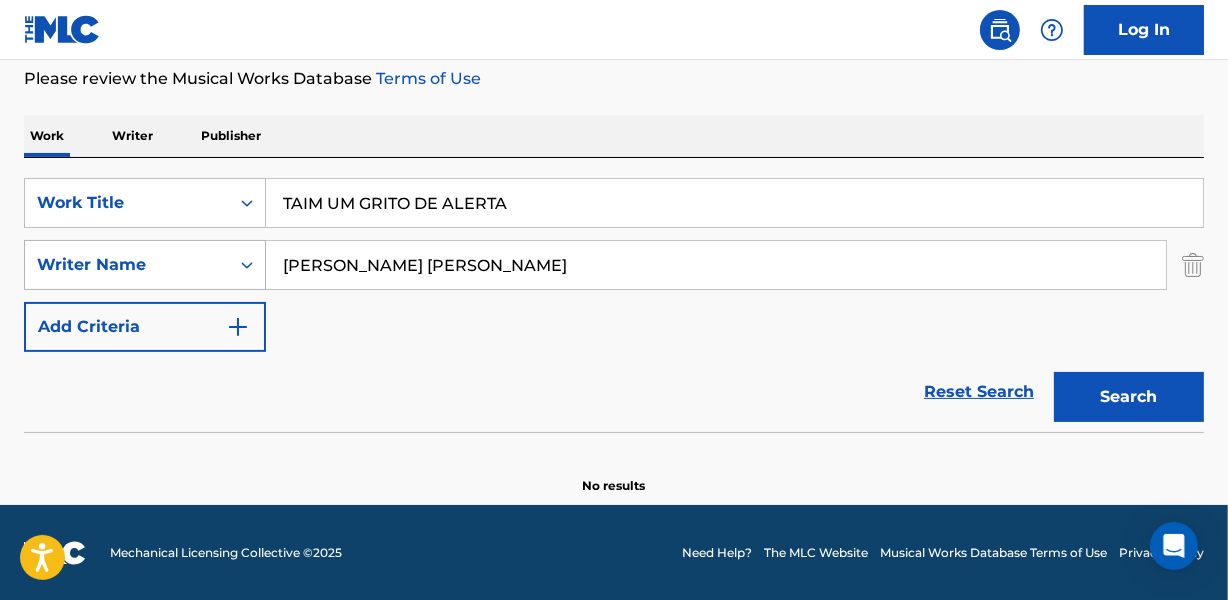 drag, startPoint x: 344, startPoint y: 264, endPoint x: 258, endPoint y: 256, distance: 86.37129 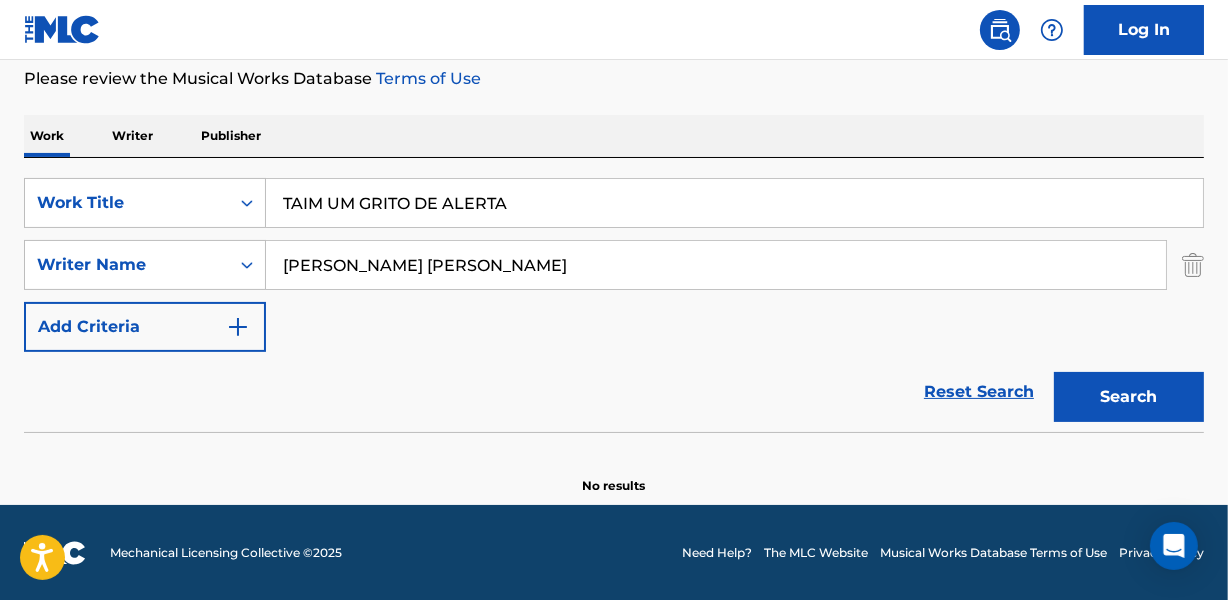 type on "[PERSON_NAME] [PERSON_NAME]" 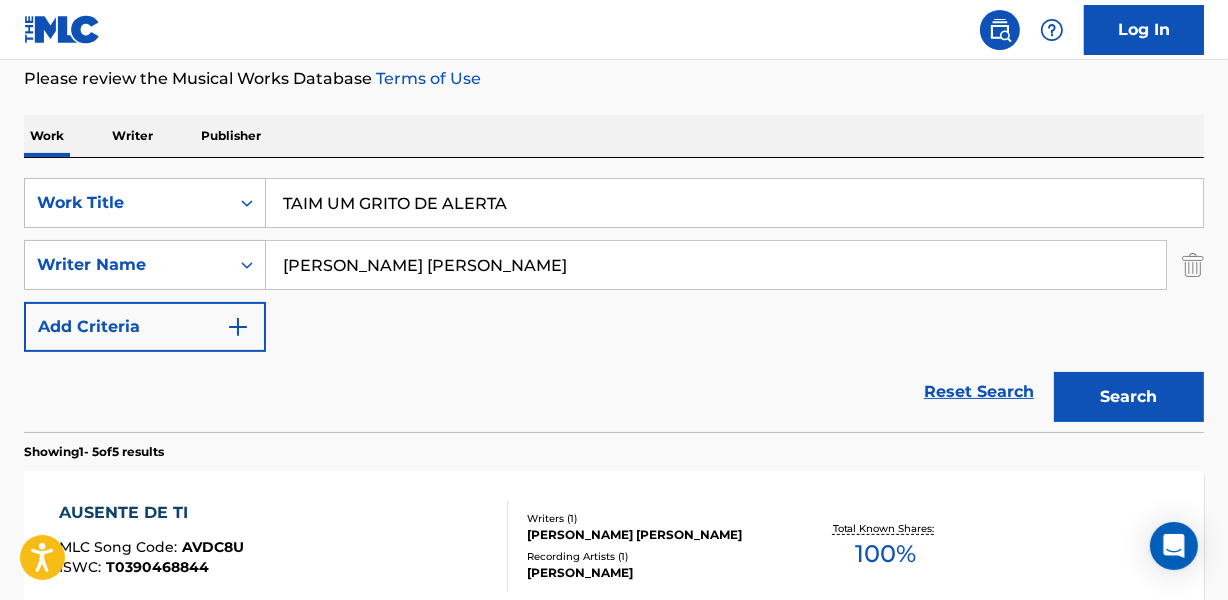 click on "Reset Search Search" at bounding box center [614, 392] 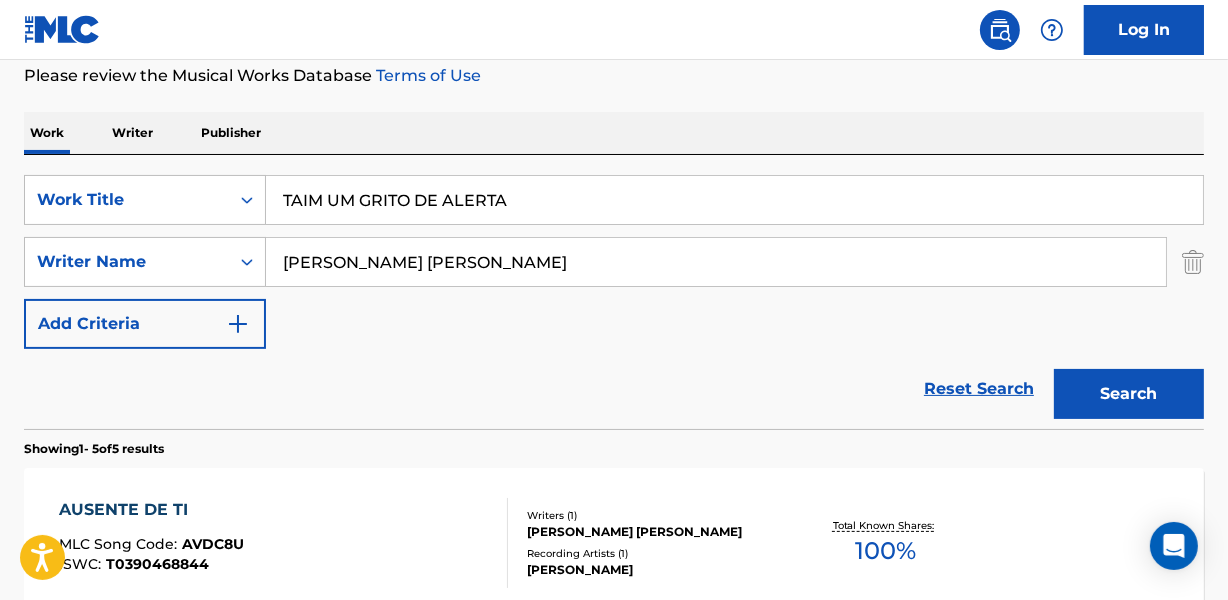scroll, scrollTop: 267, scrollLeft: 0, axis: vertical 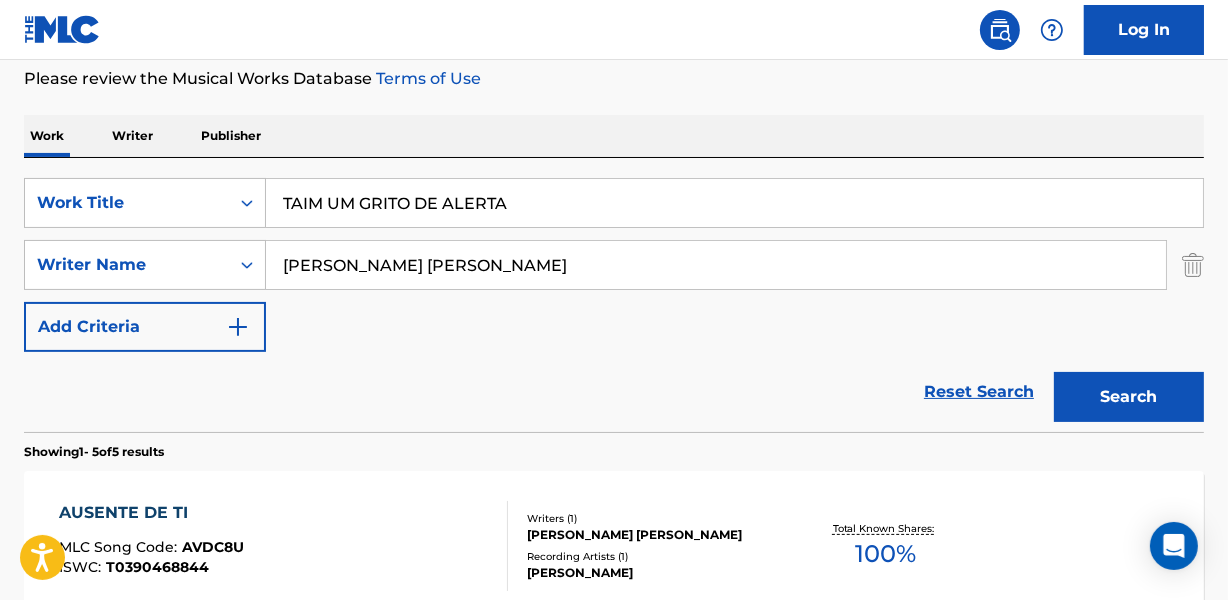 drag, startPoint x: 283, startPoint y: 195, endPoint x: 542, endPoint y: 200, distance: 259.04825 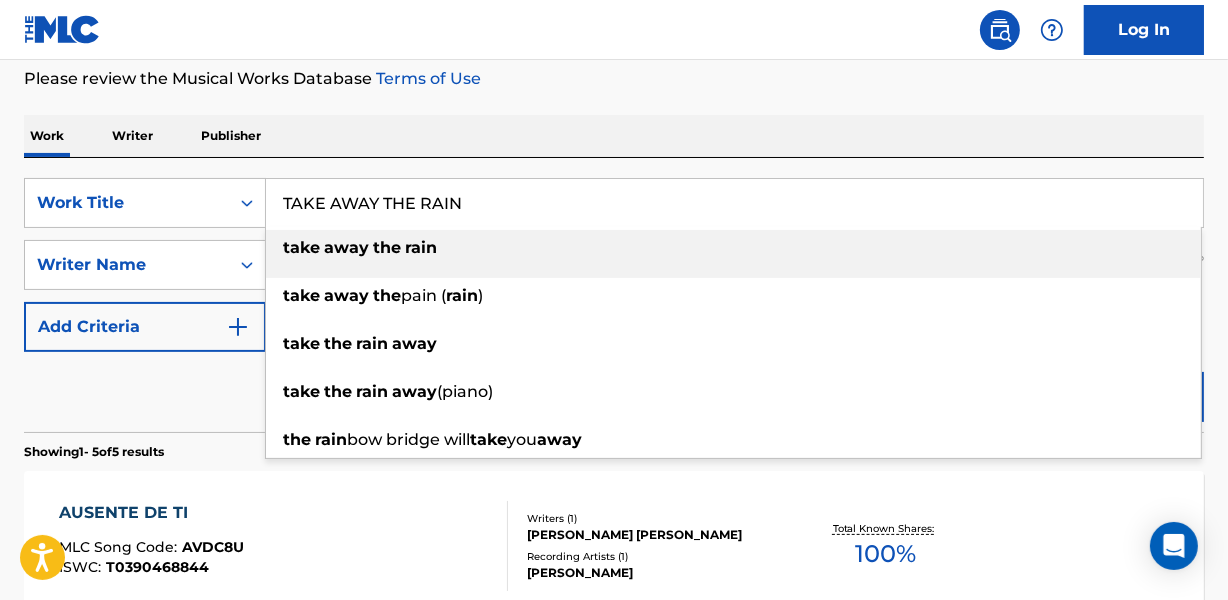 type on "TAKE AWAY THE RAIN" 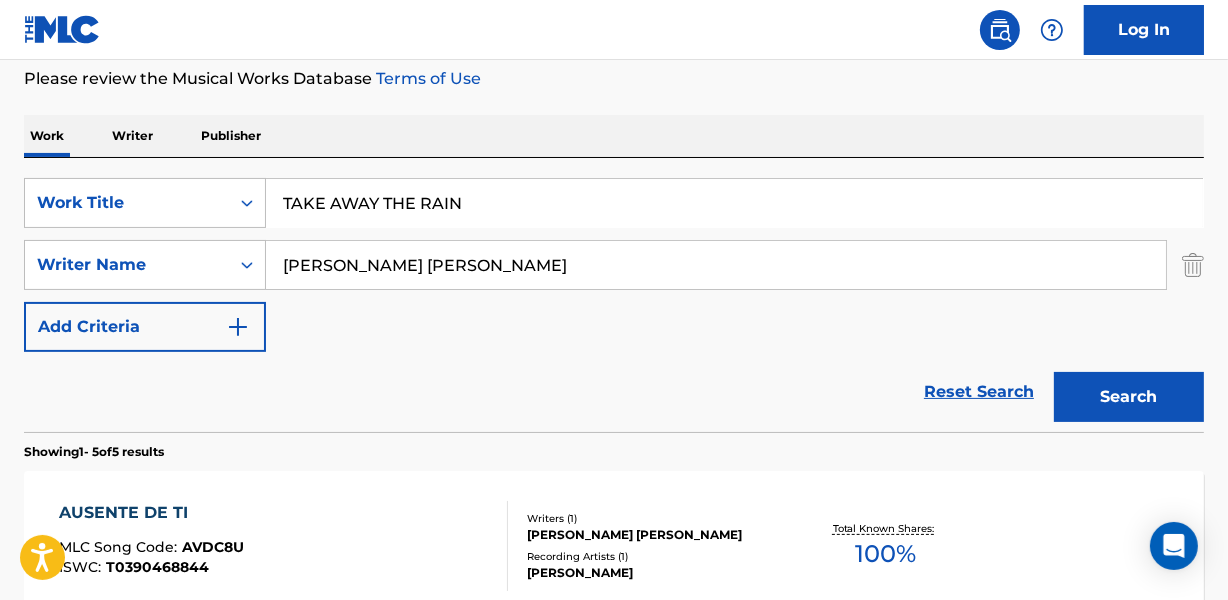 drag, startPoint x: 338, startPoint y: 142, endPoint x: 285, endPoint y: 188, distance: 70.178345 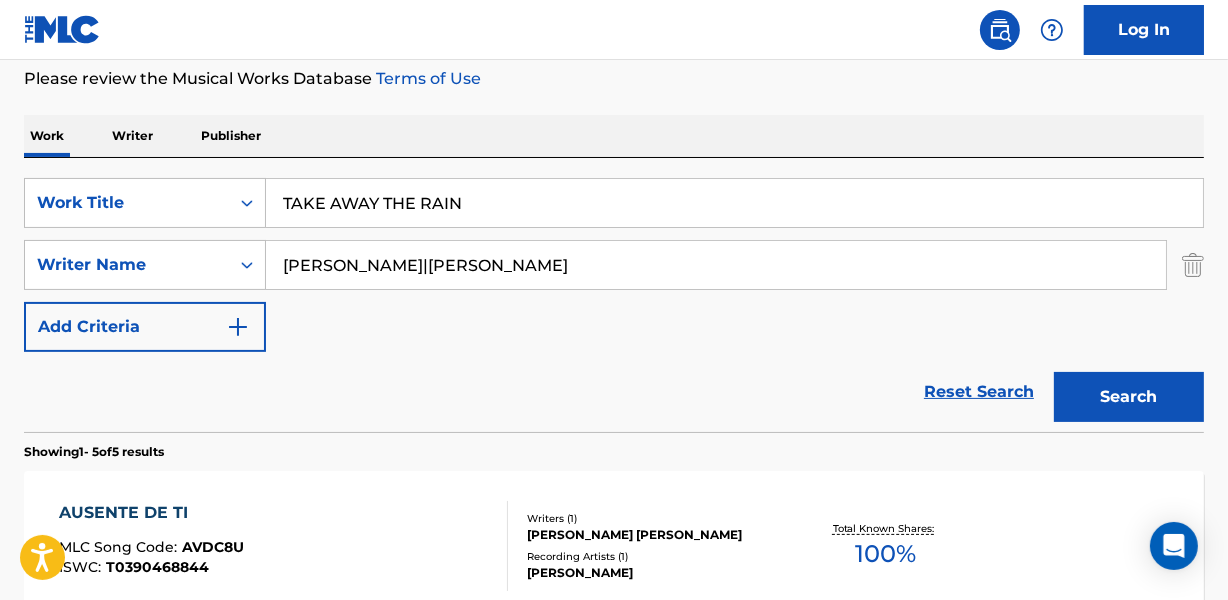 click on "Search" at bounding box center [1129, 397] 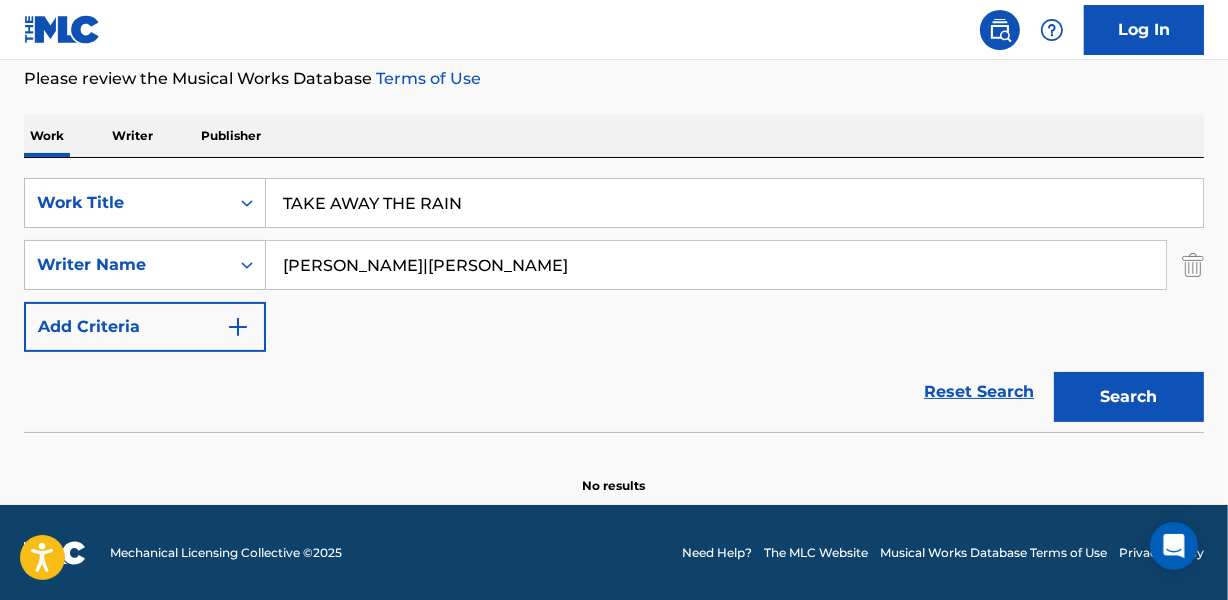 drag, startPoint x: 448, startPoint y: 268, endPoint x: 627, endPoint y: 267, distance: 179.00279 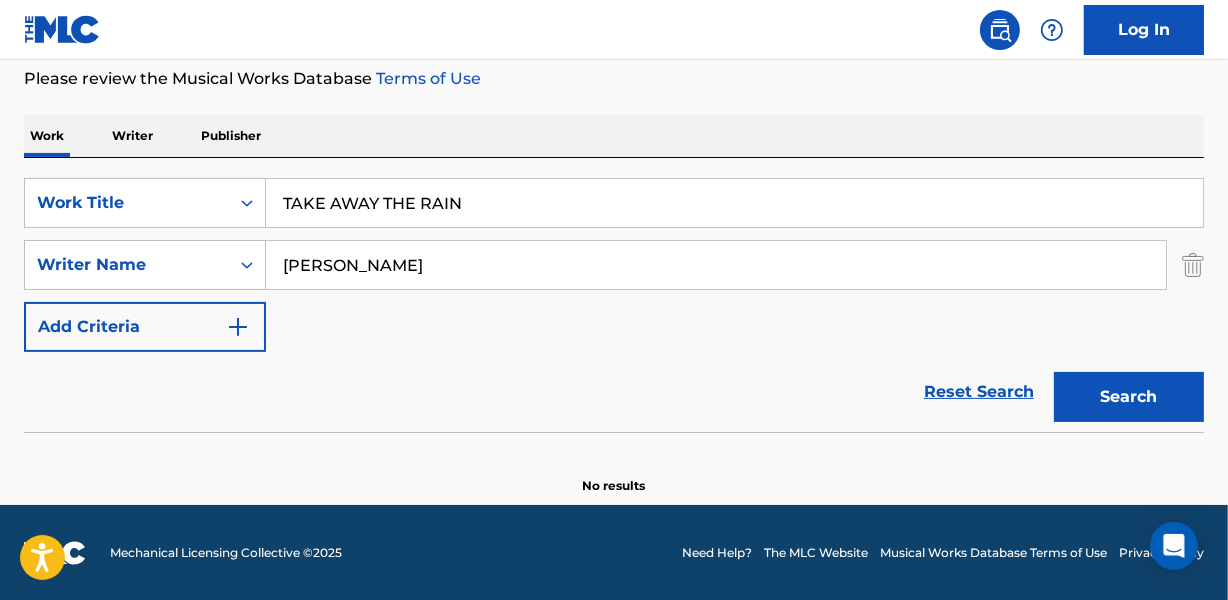 click on "Search" at bounding box center (1129, 397) 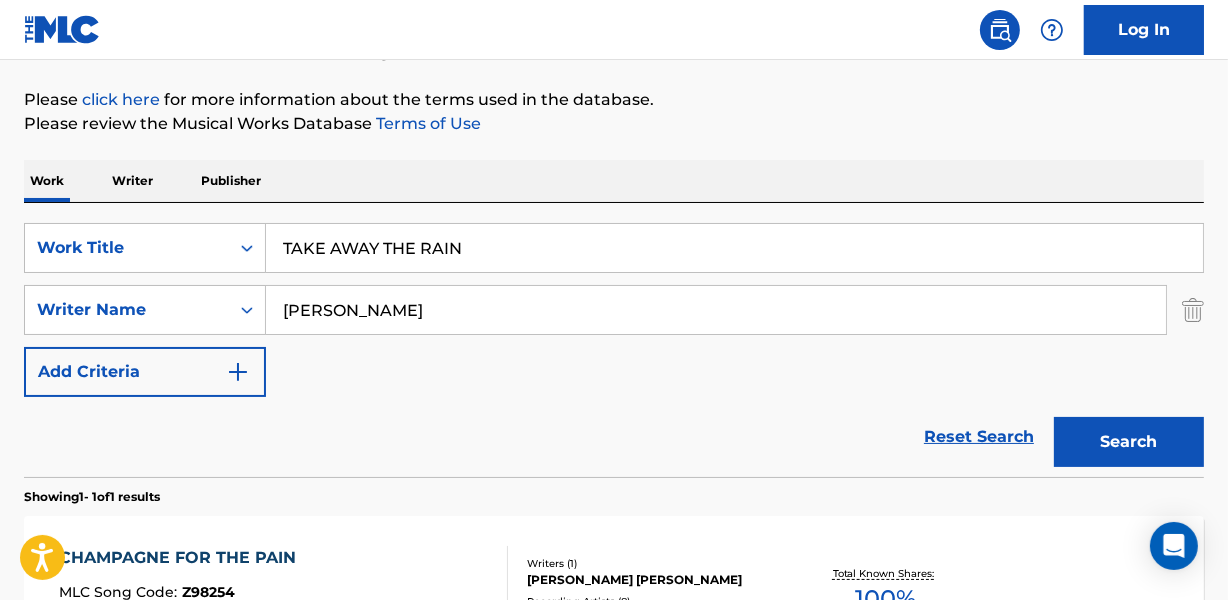 scroll, scrollTop: 176, scrollLeft: 0, axis: vertical 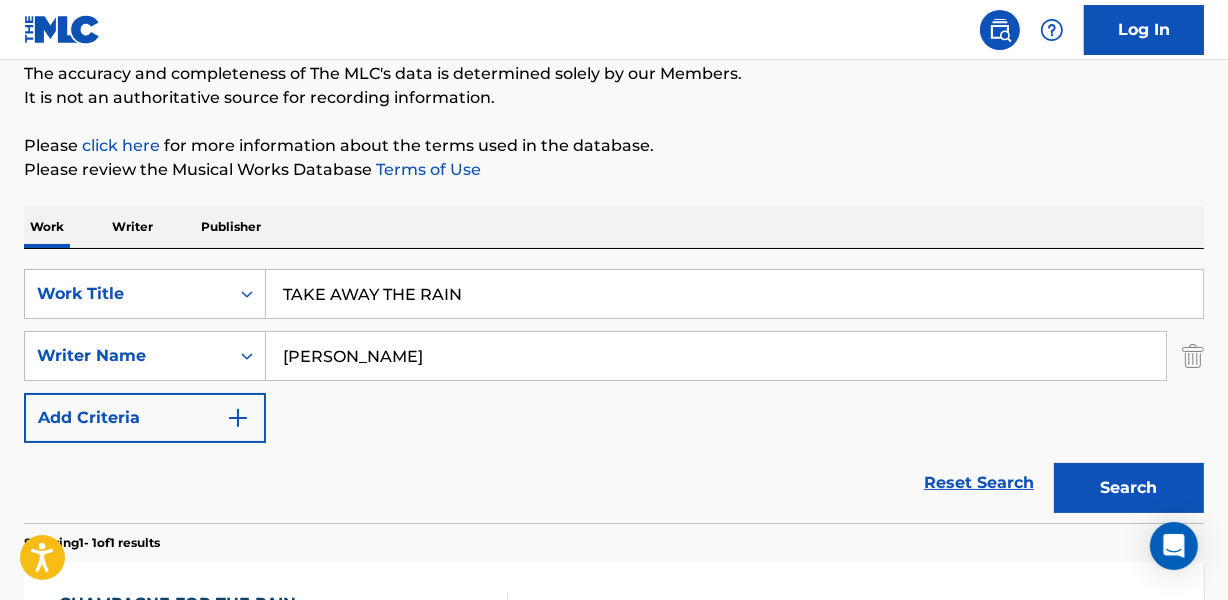 click on "[PERSON_NAME]" at bounding box center (716, 356) 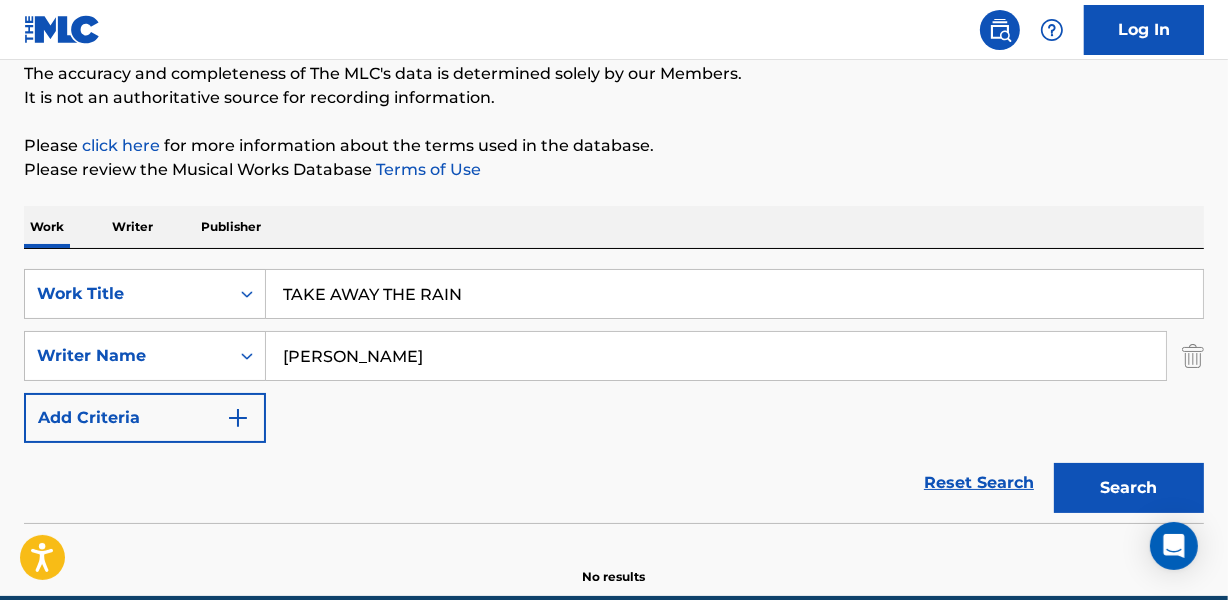 drag, startPoint x: 282, startPoint y: 298, endPoint x: 533, endPoint y: 292, distance: 251.0717 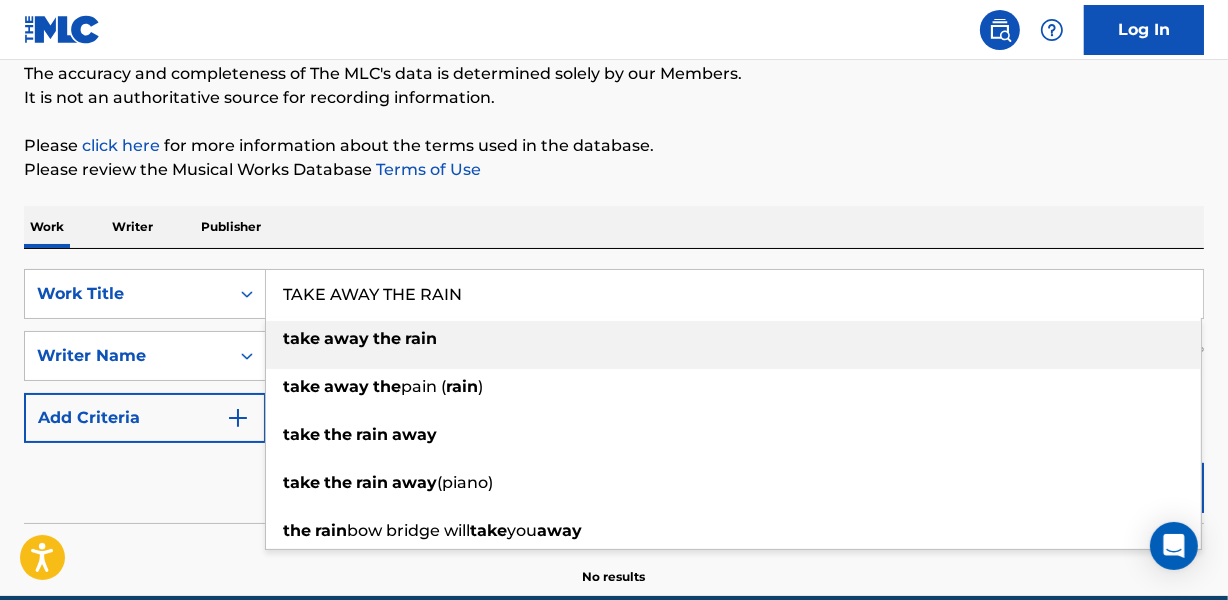 paste on "THE RISK" 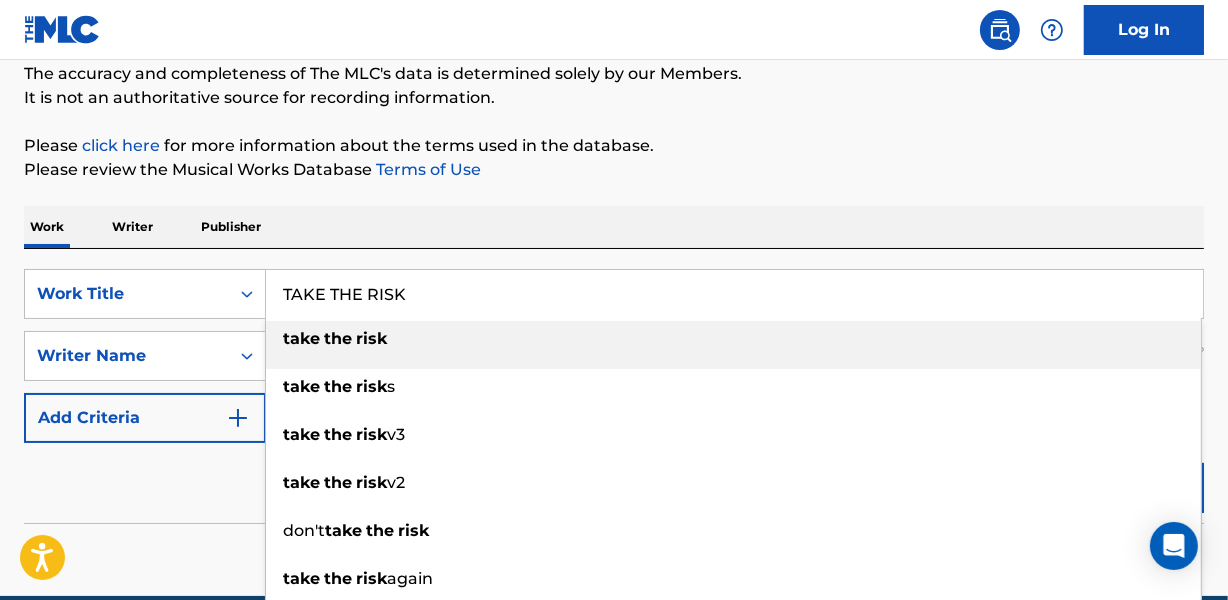 type on "TAKE THE RISK" 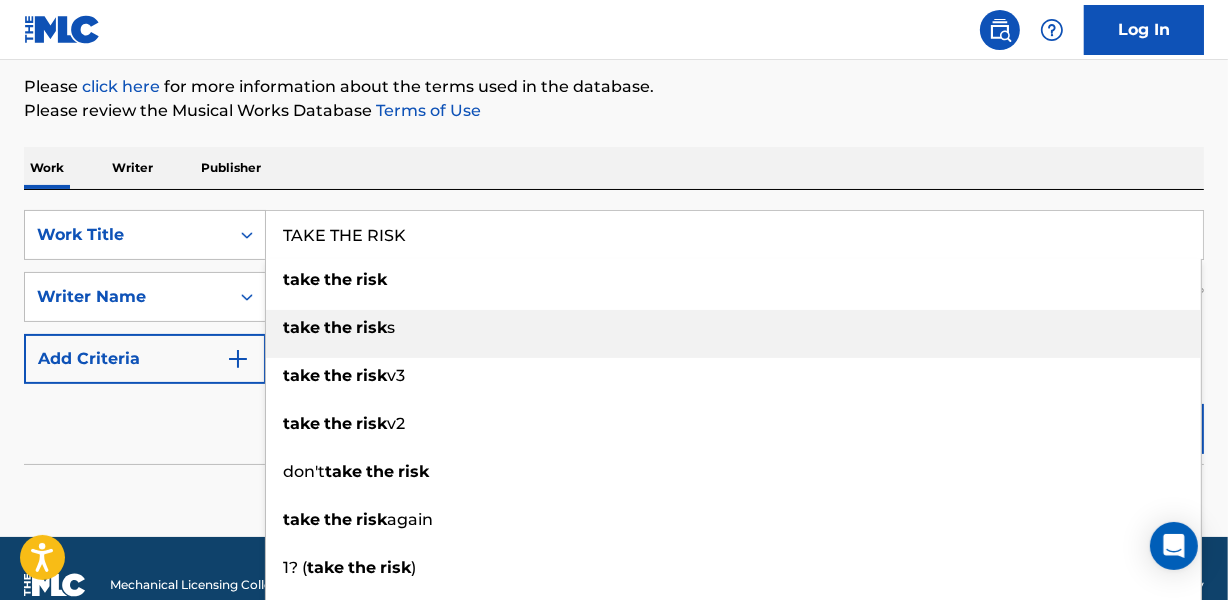 scroll, scrollTop: 267, scrollLeft: 0, axis: vertical 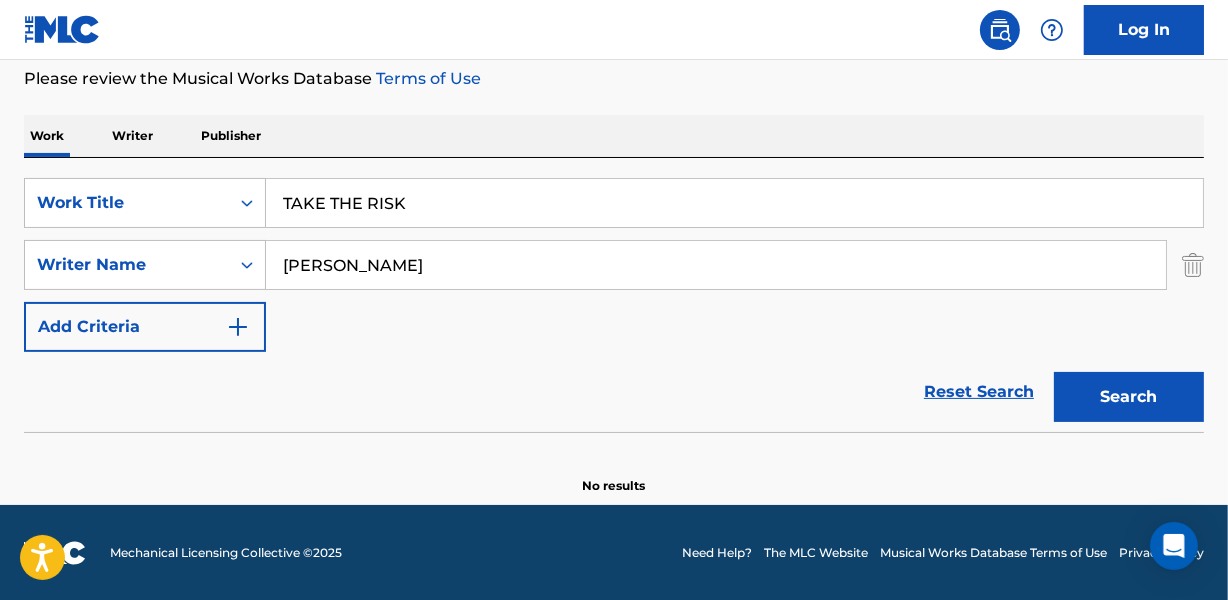 click on "Work Writer Publisher" at bounding box center (614, 136) 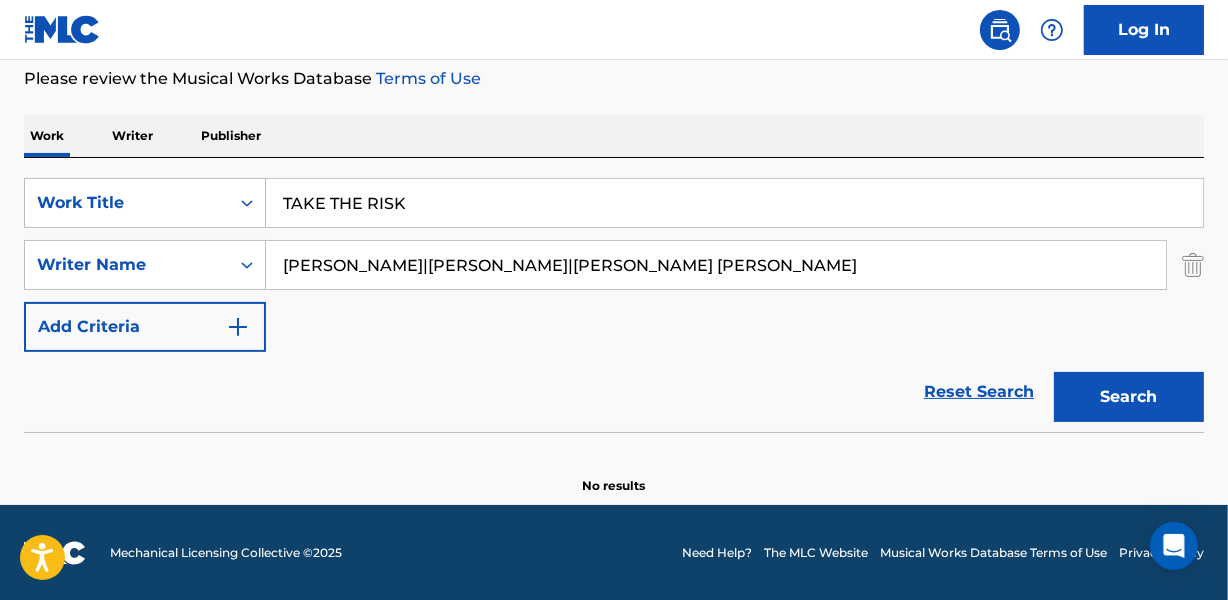 drag, startPoint x: 630, startPoint y: 254, endPoint x: 986, endPoint y: 285, distance: 357.34717 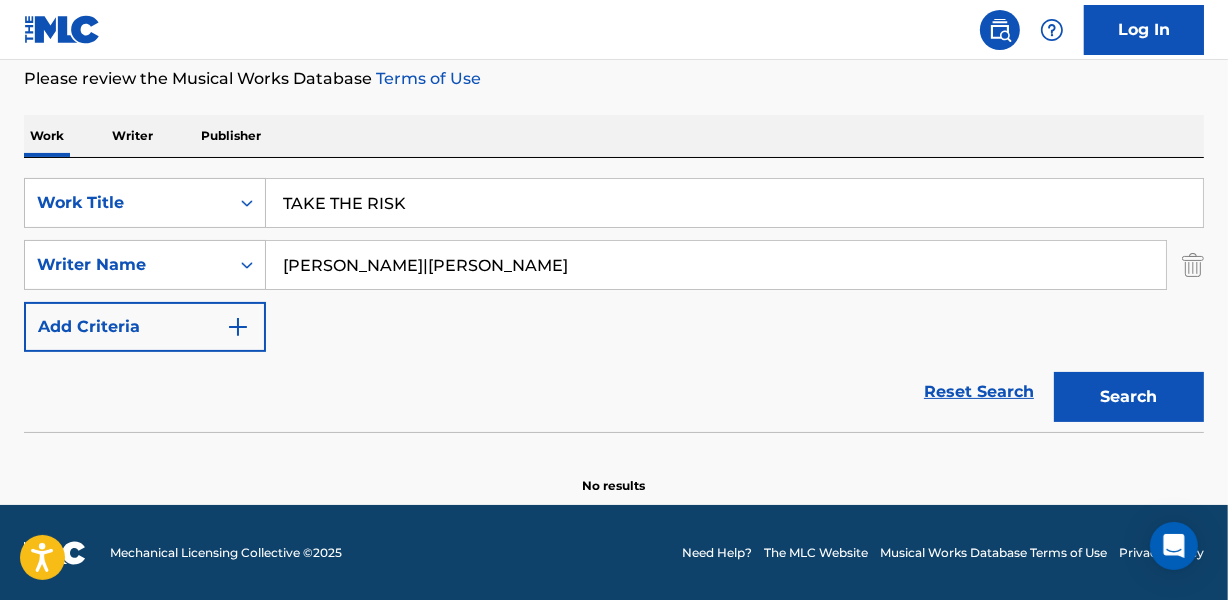 click on "Search" at bounding box center (1129, 397) 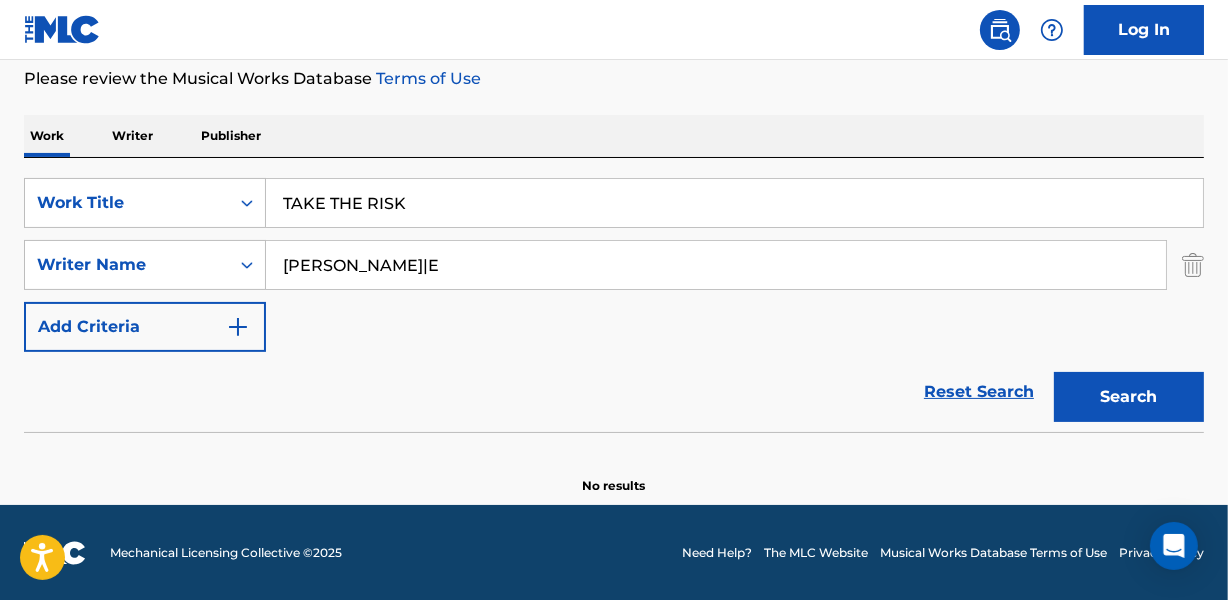 click on "[PERSON_NAME]|E" at bounding box center [716, 265] 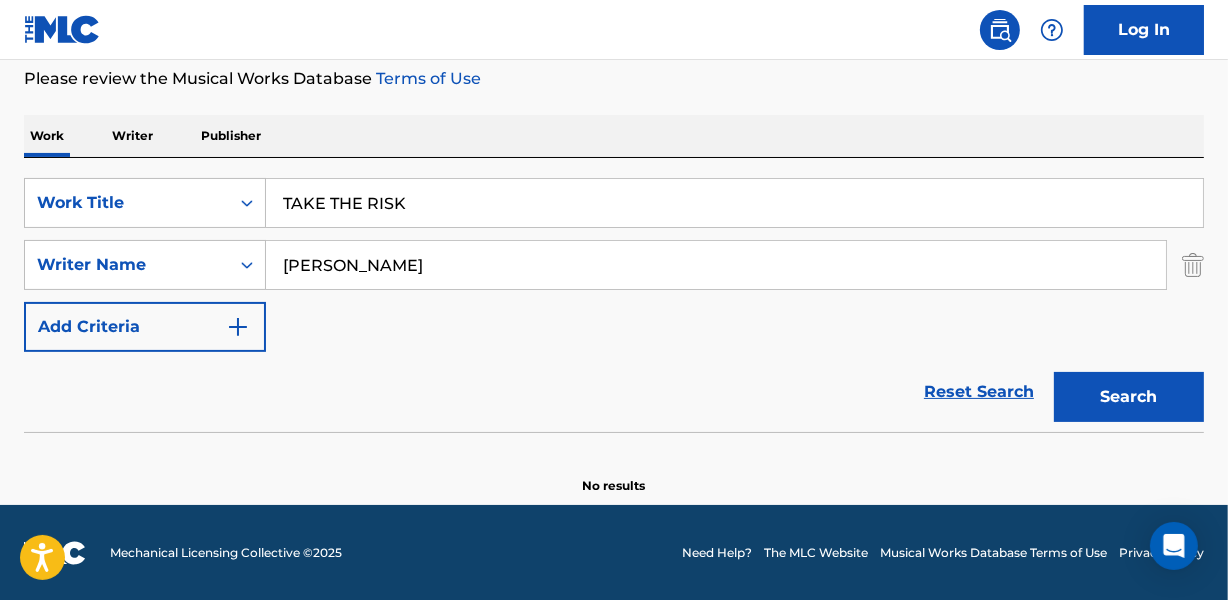click on "Search" at bounding box center (1129, 397) 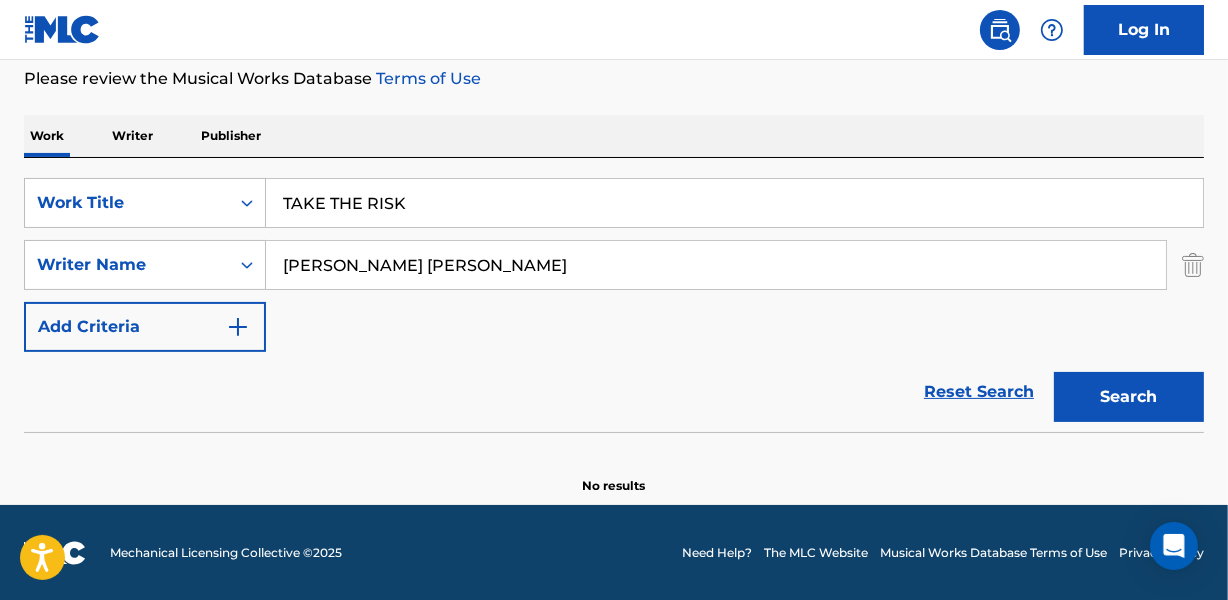 type on "[PERSON_NAME] [PERSON_NAME]" 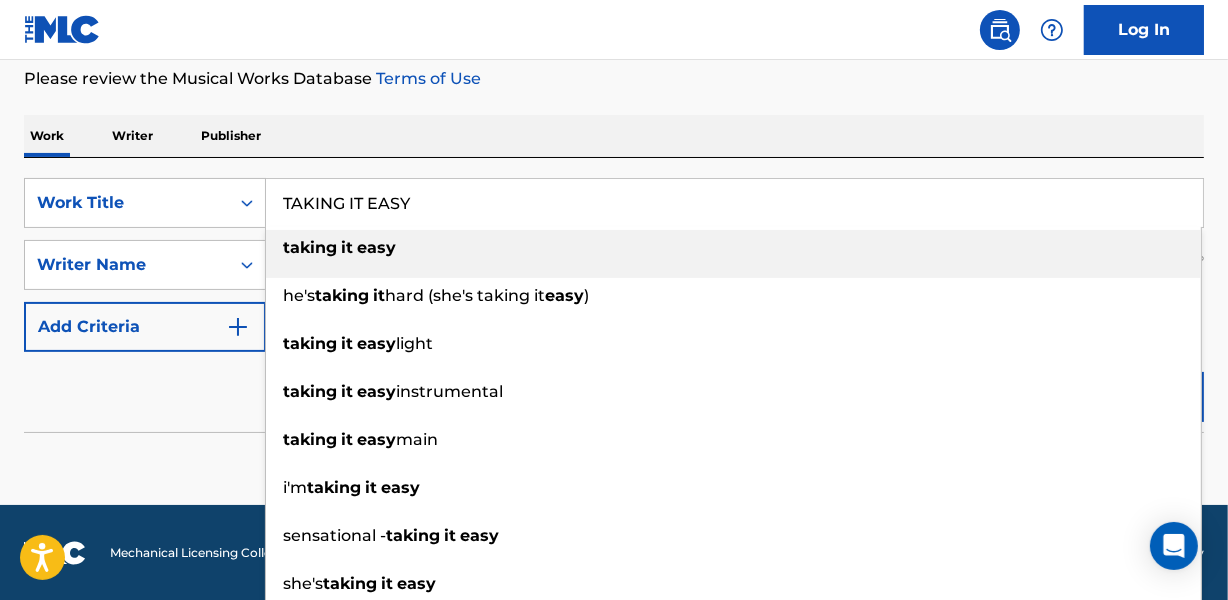 type on "TAKING IT EASY" 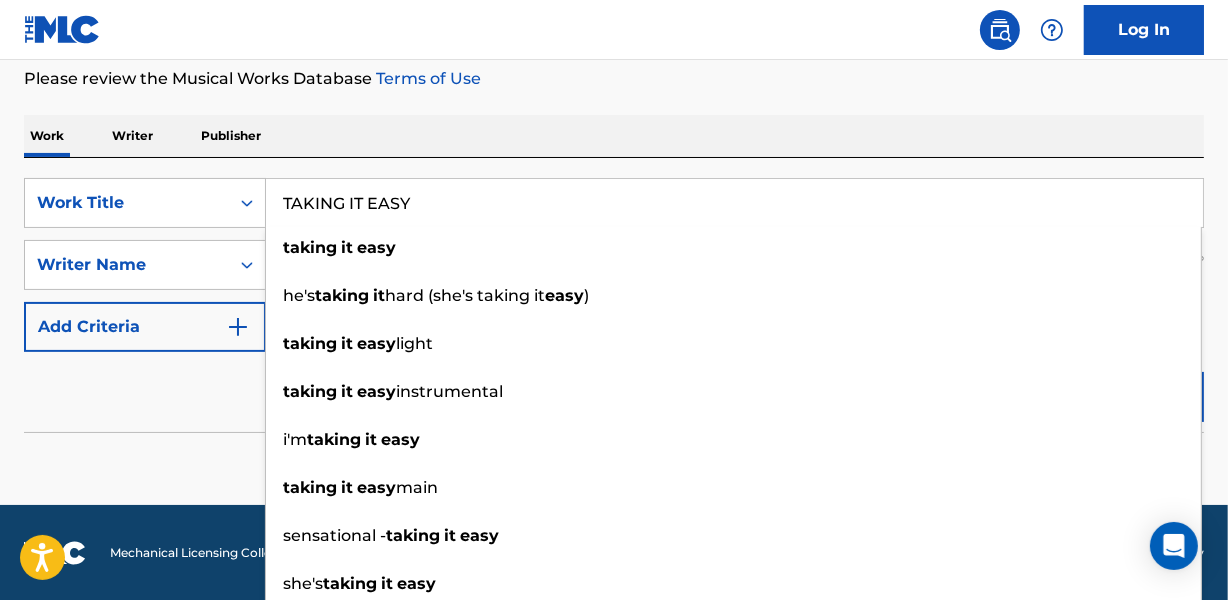 click on "Work Writer Publisher" at bounding box center [614, 136] 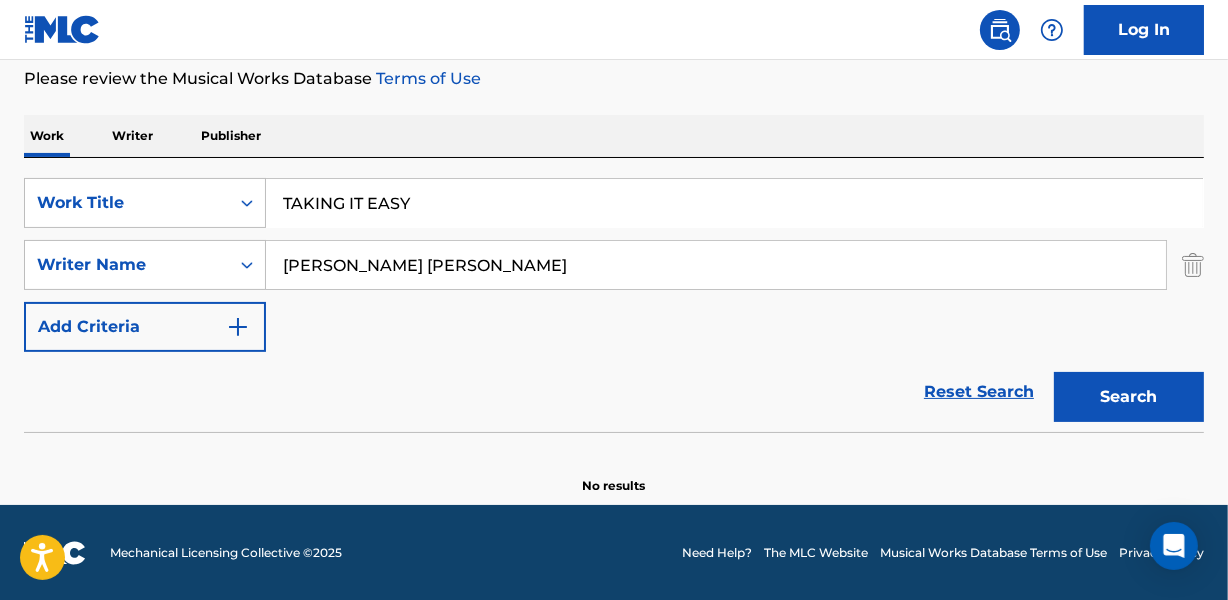 drag, startPoint x: 281, startPoint y: 267, endPoint x: 691, endPoint y: 291, distance: 410.70184 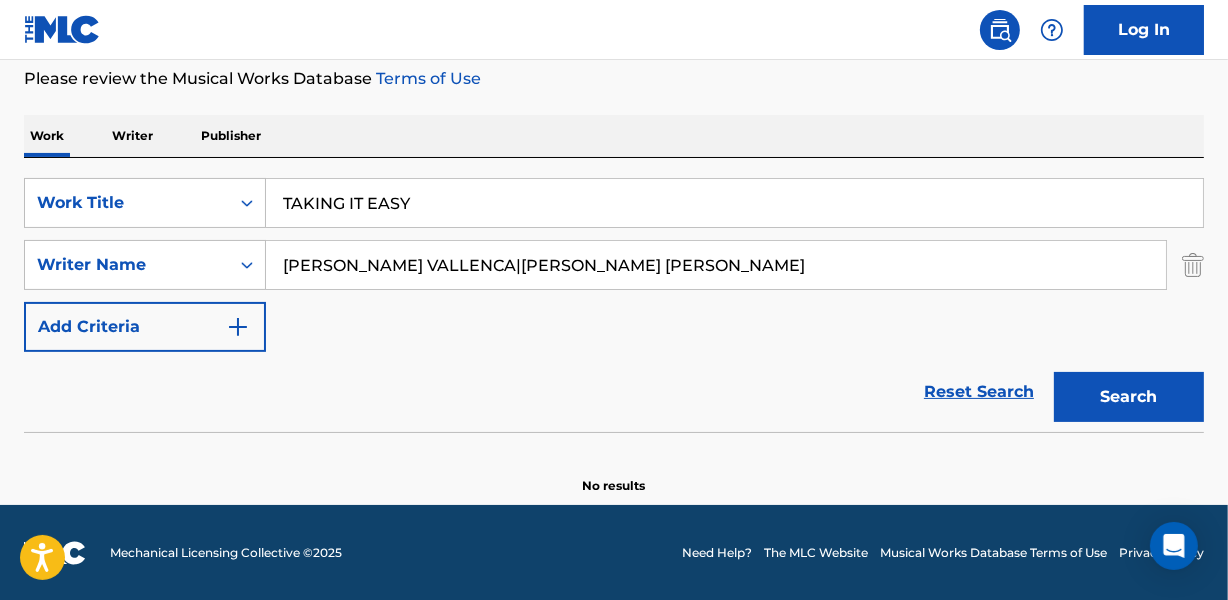 drag, startPoint x: 490, startPoint y: 265, endPoint x: 835, endPoint y: 270, distance: 345.03622 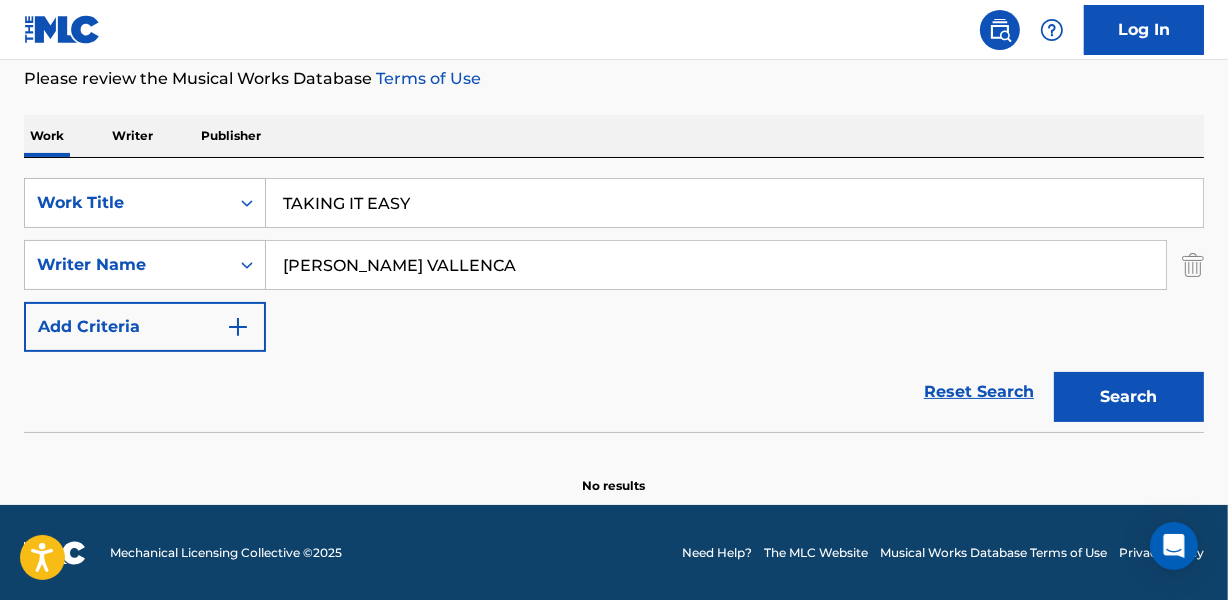 click on "Search" at bounding box center [1129, 397] 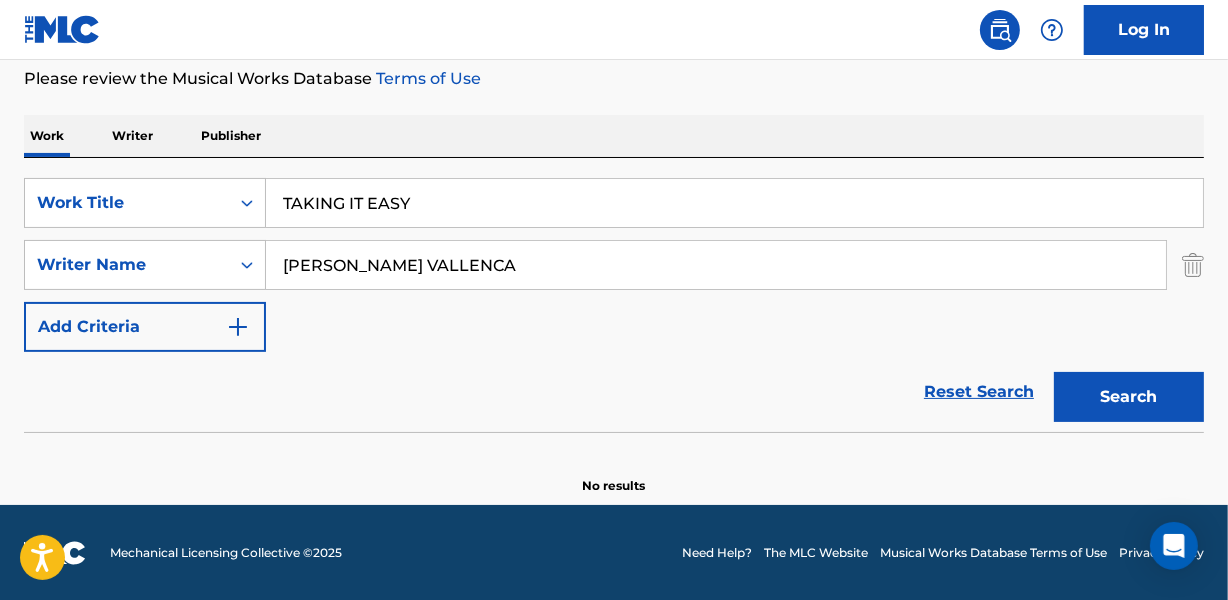 drag, startPoint x: 280, startPoint y: 202, endPoint x: 573, endPoint y: 195, distance: 293.08362 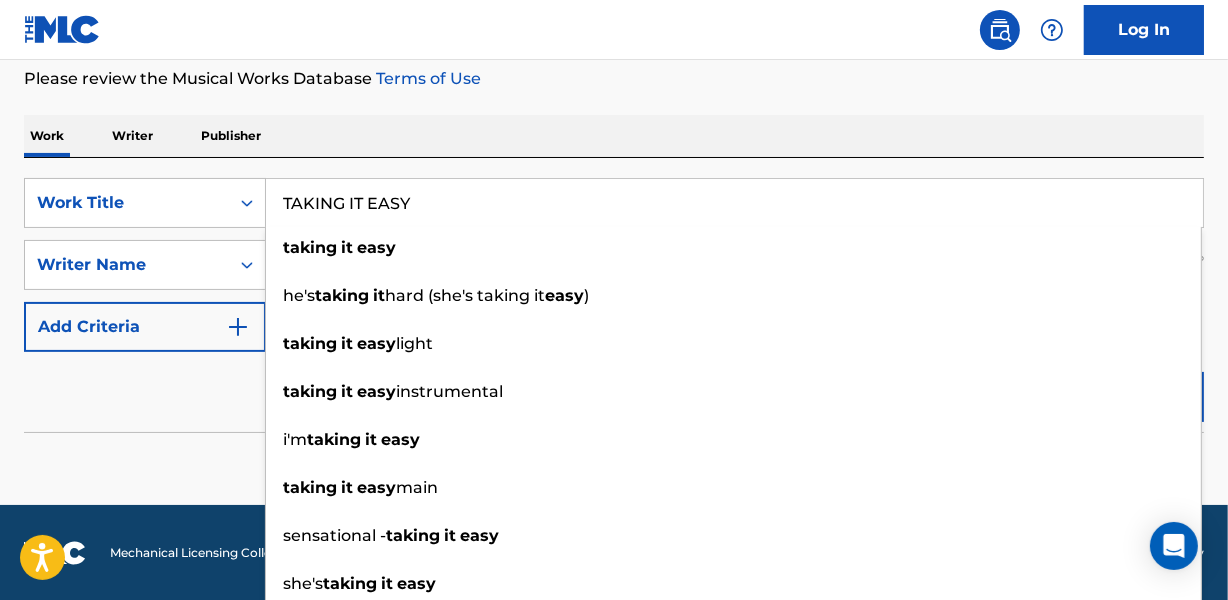 click on "Work Writer Publisher" at bounding box center [614, 136] 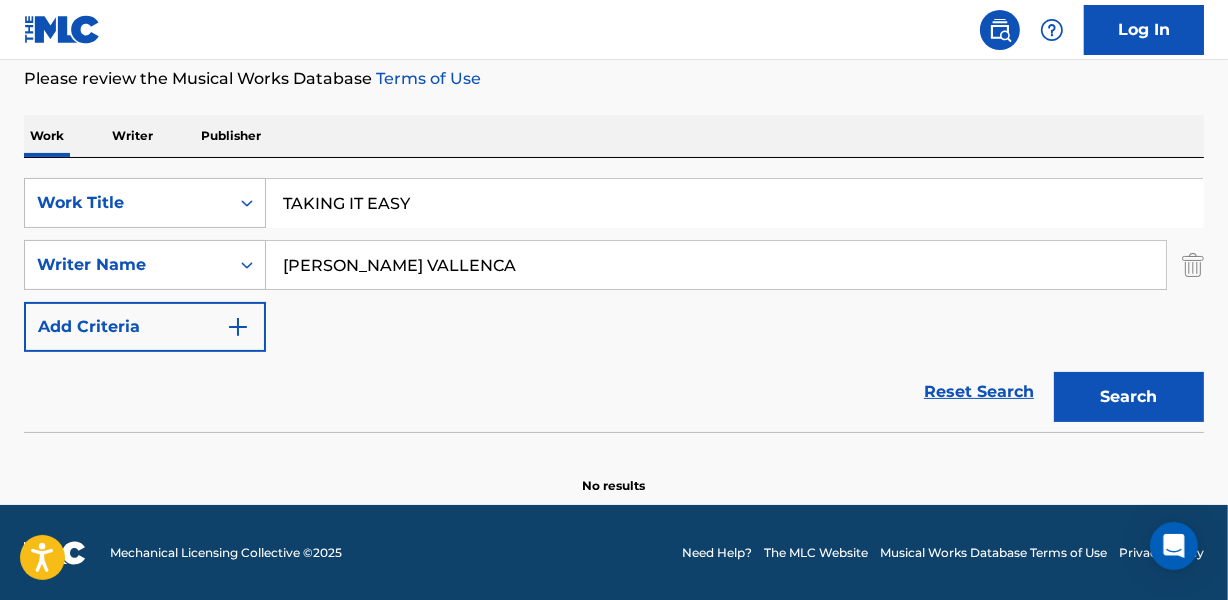 drag, startPoint x: 340, startPoint y: 261, endPoint x: 644, endPoint y: 260, distance: 304.00165 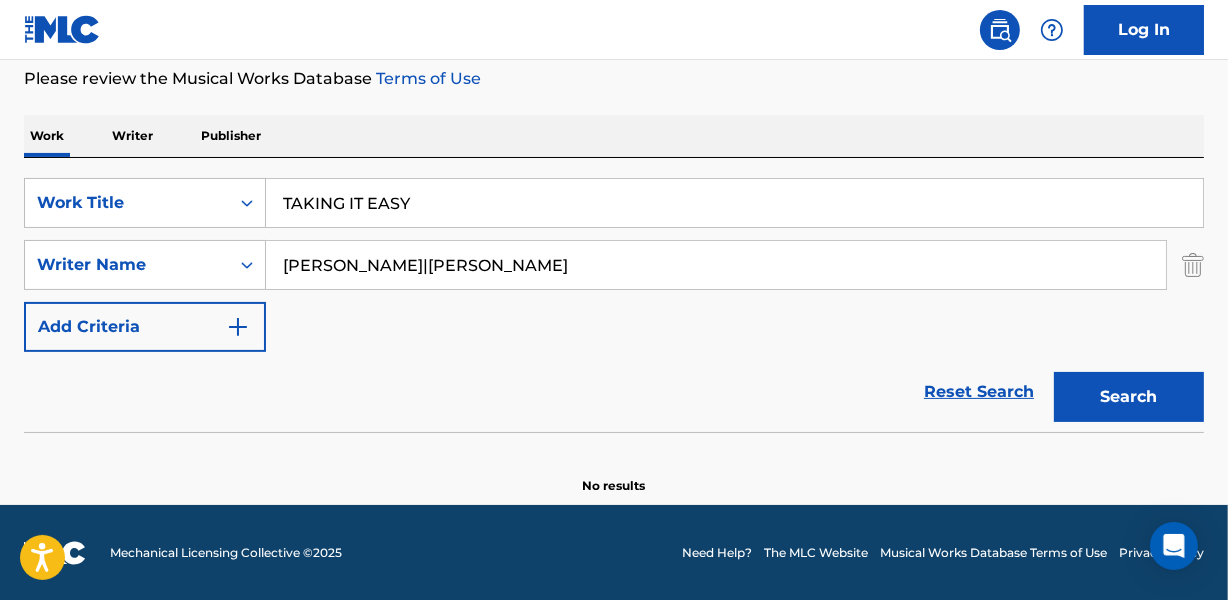 drag, startPoint x: 616, startPoint y: 263, endPoint x: 913, endPoint y: 279, distance: 297.43066 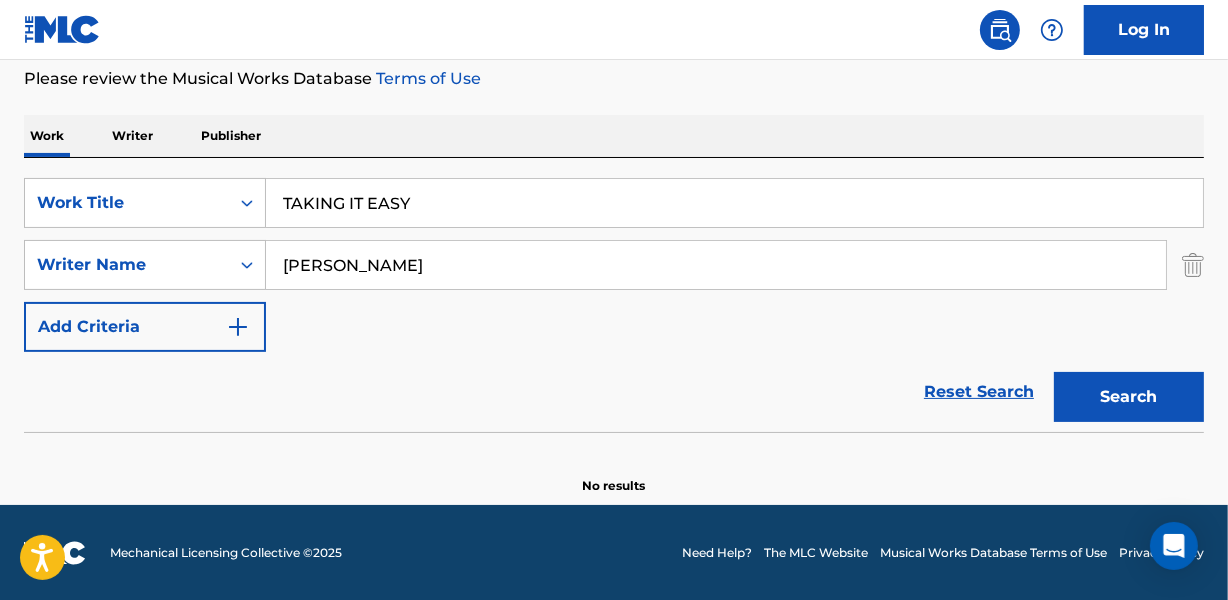 click on "Search" at bounding box center (1129, 397) 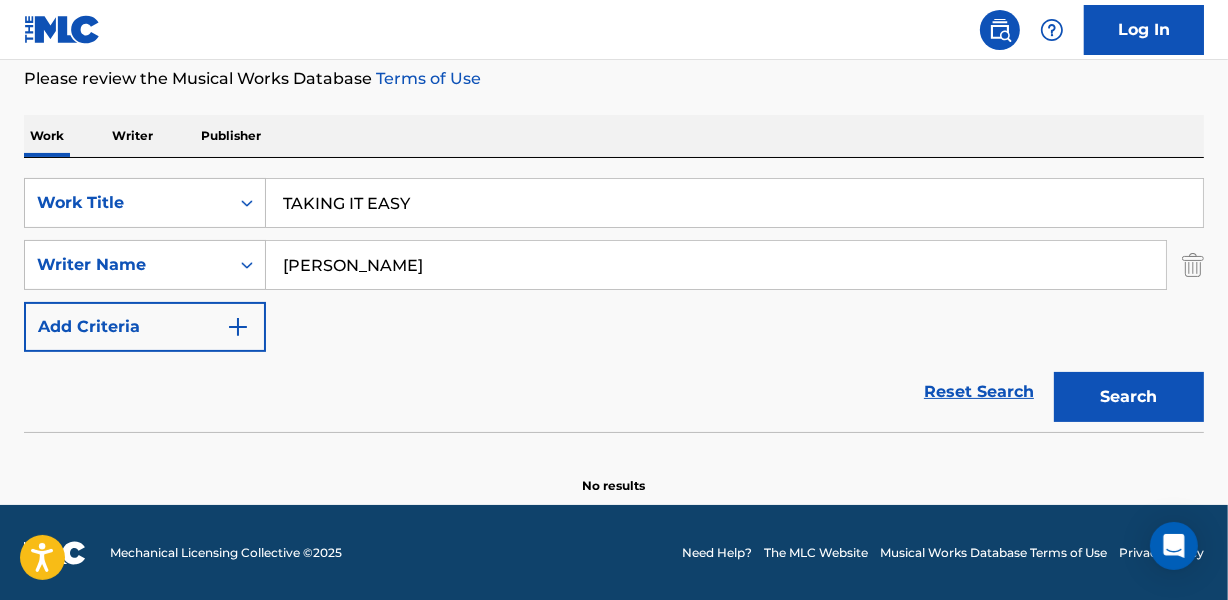 click on "[PERSON_NAME]" at bounding box center [716, 265] 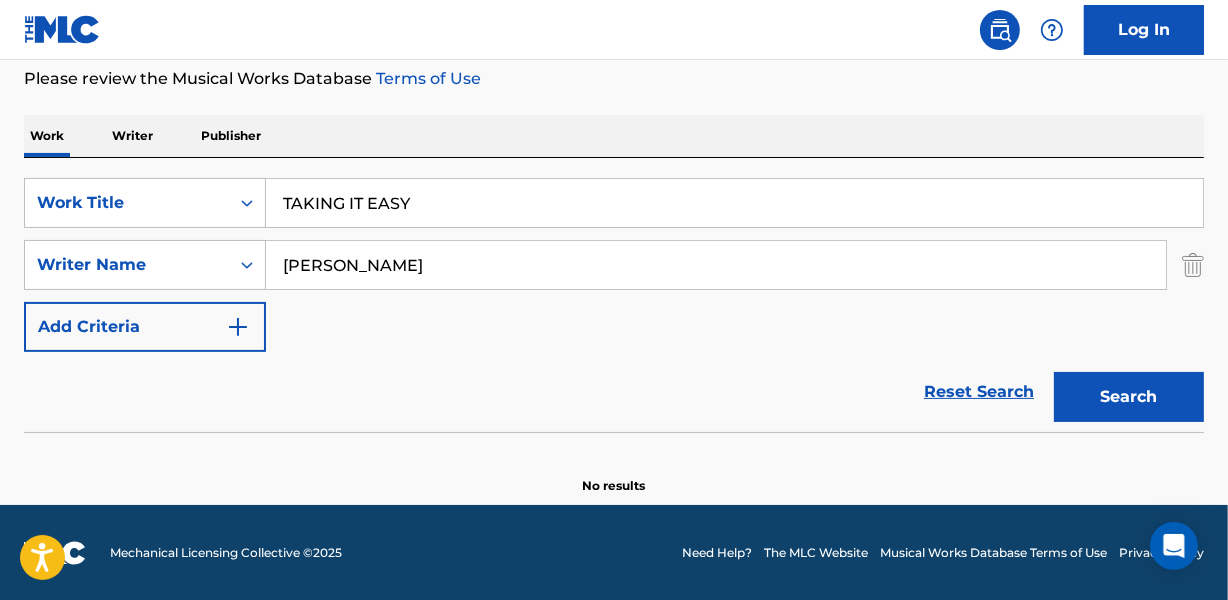 drag, startPoint x: 273, startPoint y: 200, endPoint x: 580, endPoint y: 199, distance: 307.00162 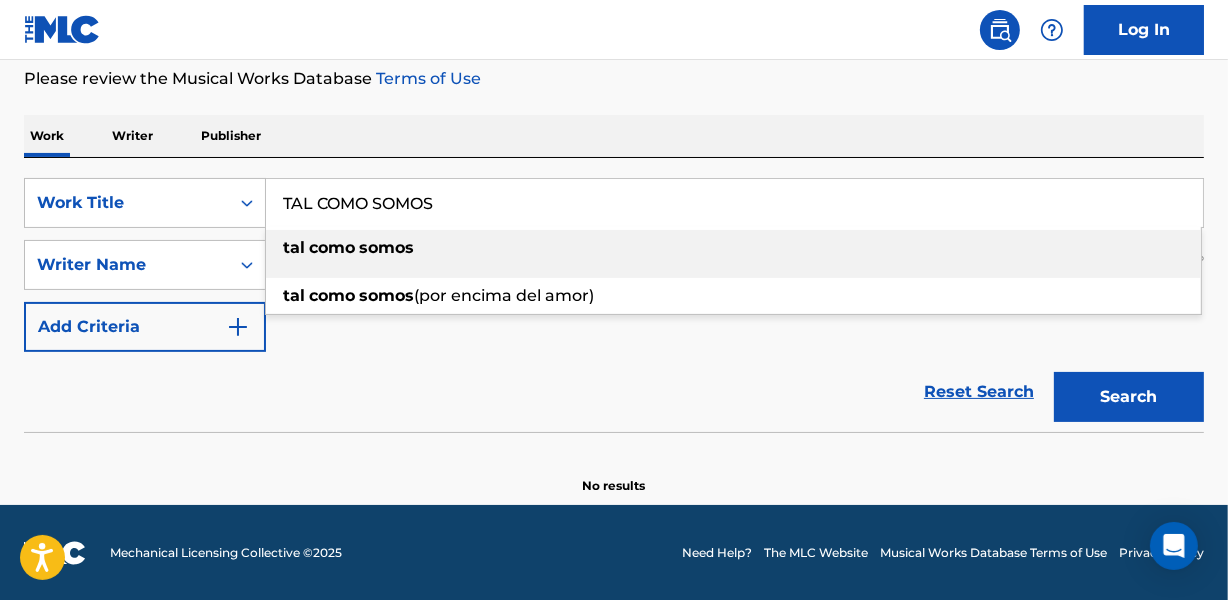 type on "TAL COMO SOMOS" 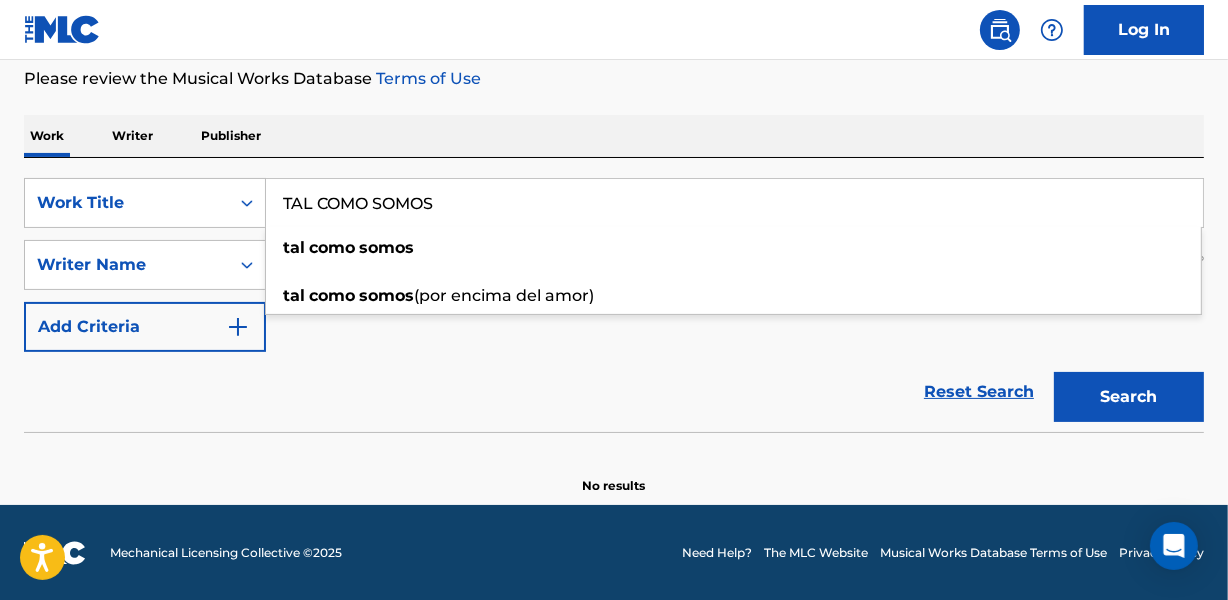 drag, startPoint x: 420, startPoint y: 109, endPoint x: 400, endPoint y: 130, distance: 29 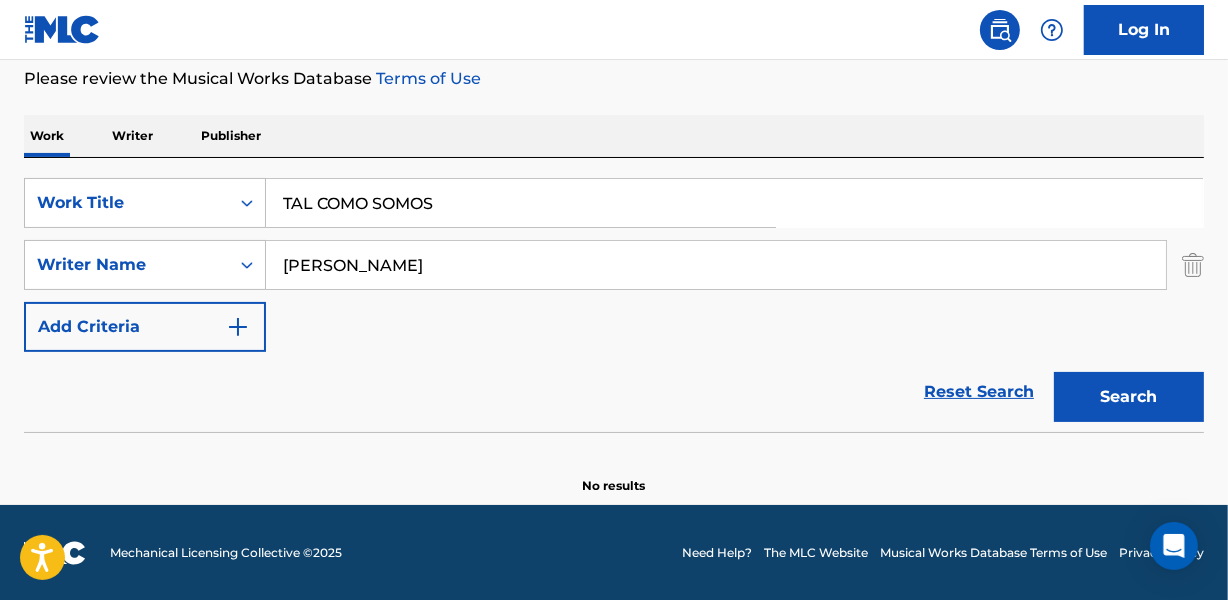 drag, startPoint x: 279, startPoint y: 271, endPoint x: 602, endPoint y: 259, distance: 323.22284 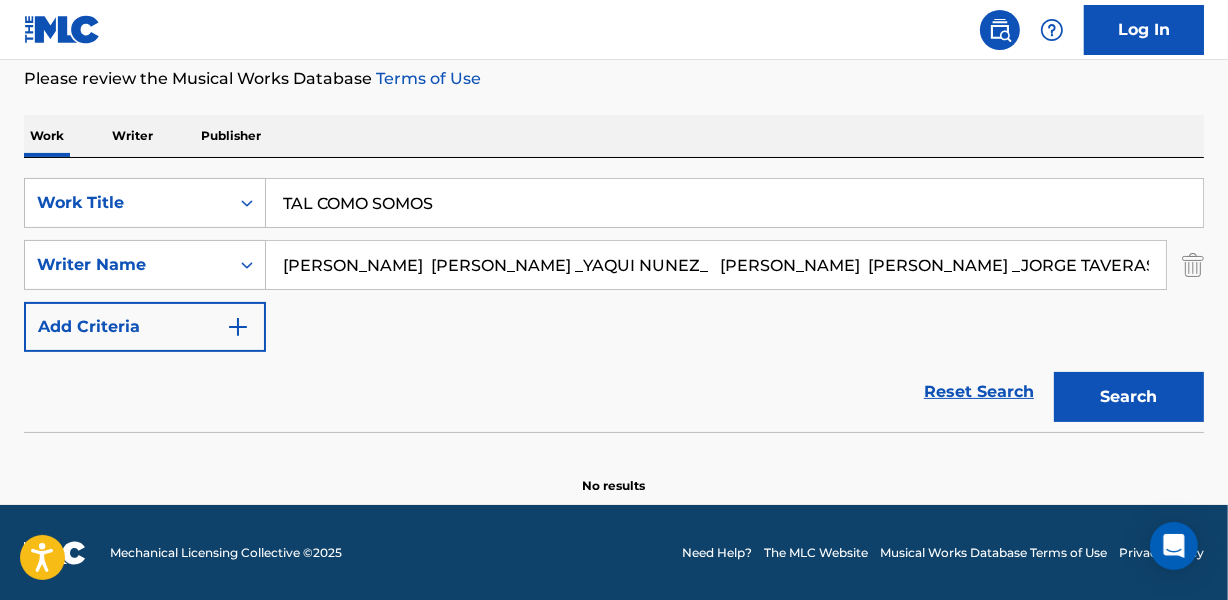 drag, startPoint x: 469, startPoint y: 260, endPoint x: 1033, endPoint y: 258, distance: 564.00354 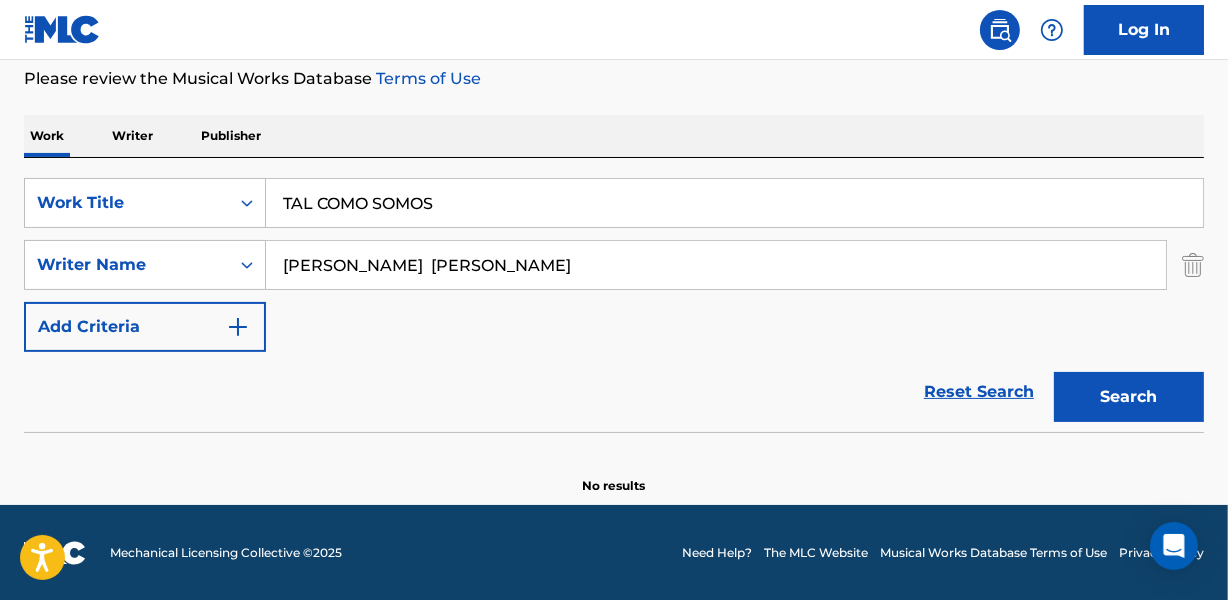 click on "Search" at bounding box center [1129, 397] 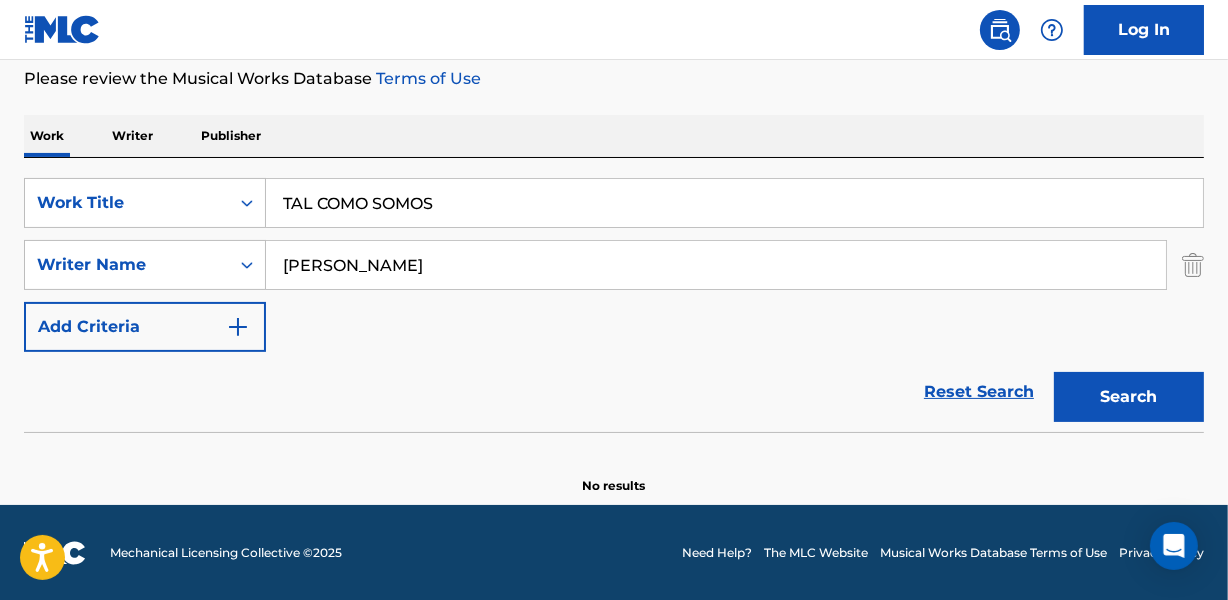 click on "Search" at bounding box center (1129, 397) 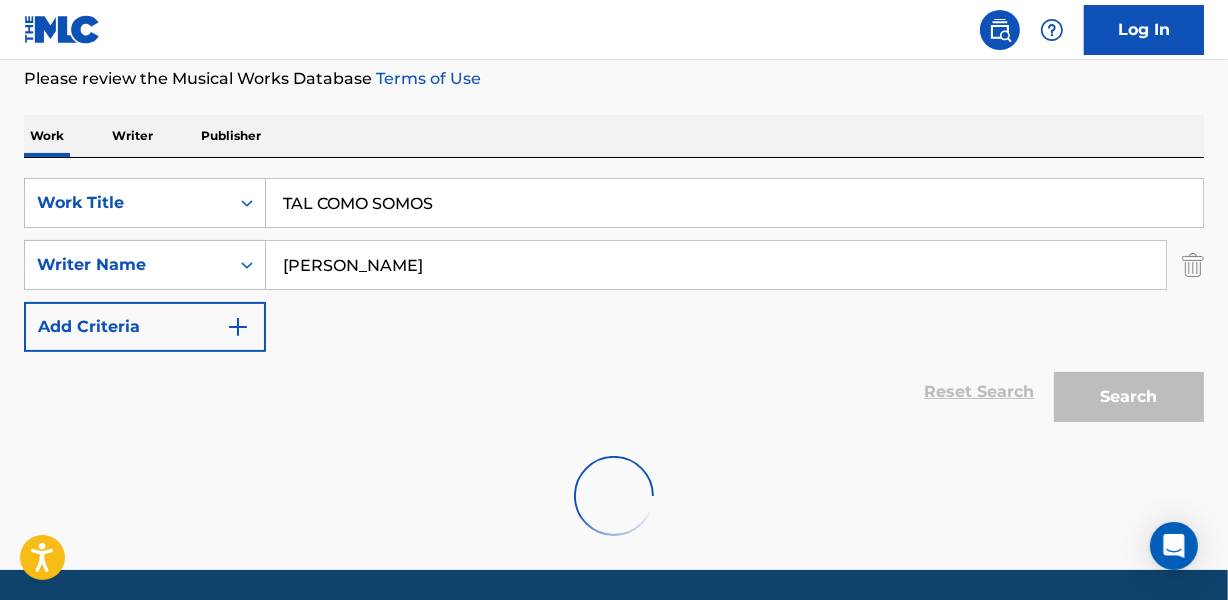 type on "[PERSON_NAME]" 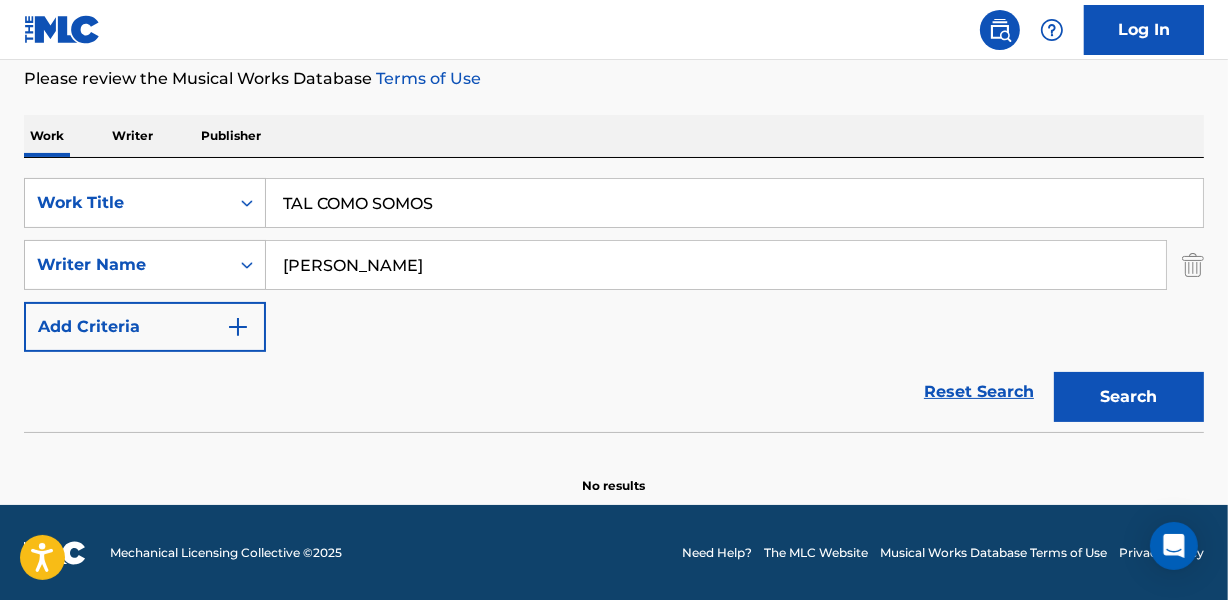 click on "Search" at bounding box center (1129, 397) 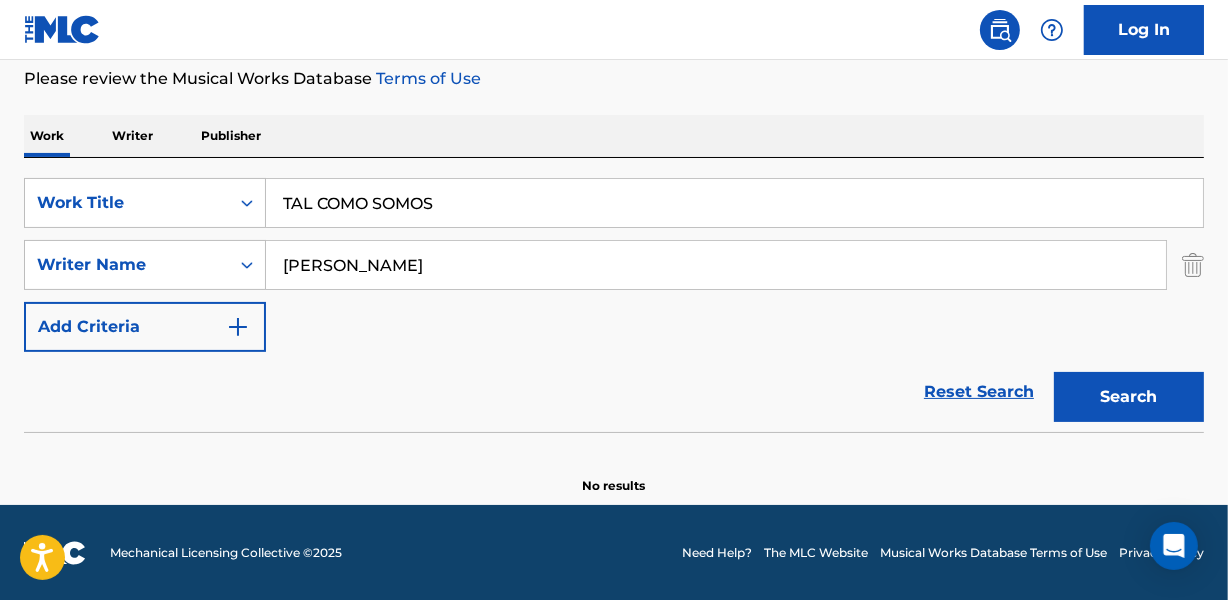 click on "Reset Search Search" at bounding box center [614, 392] 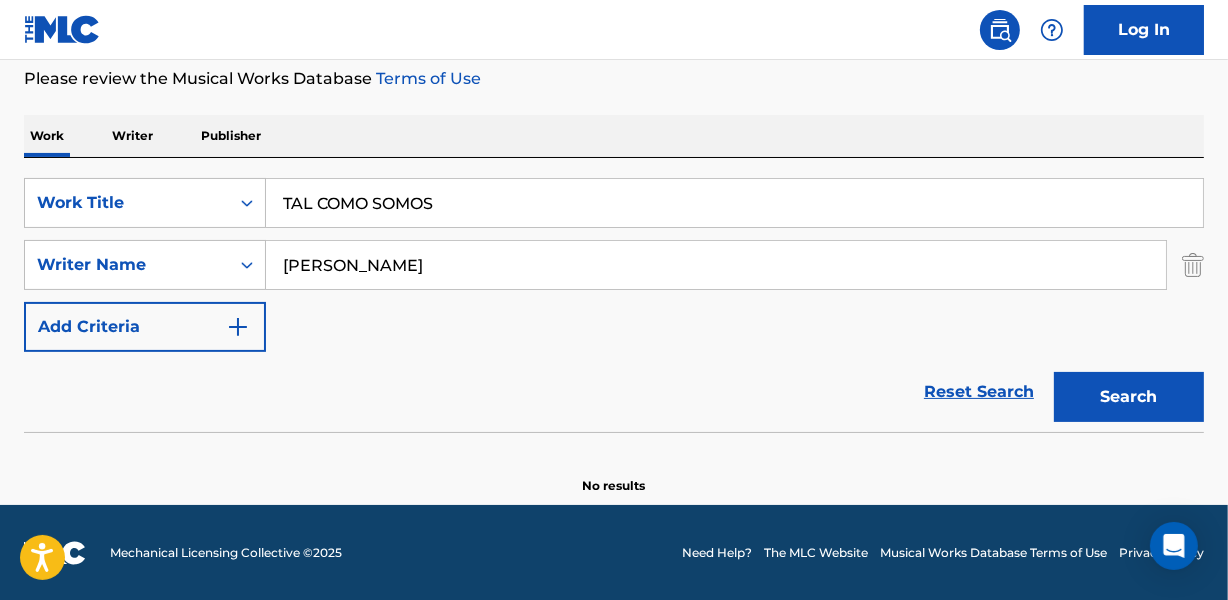 click on "Reset Search Search" at bounding box center (614, 392) 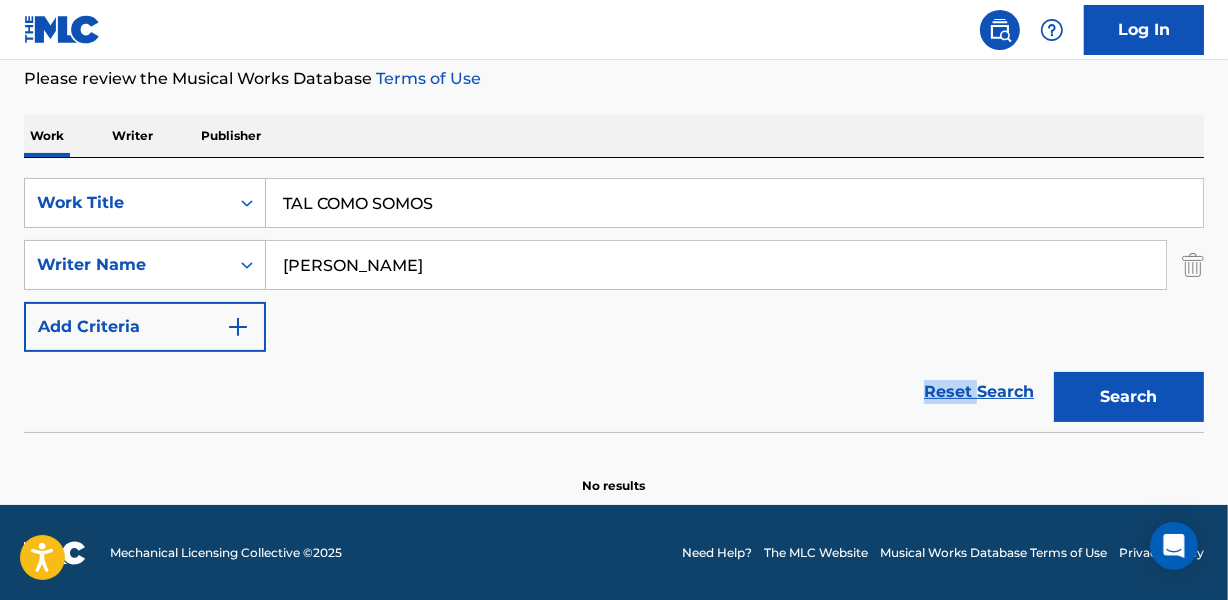 click on "Reset Search Search" at bounding box center (614, 392) 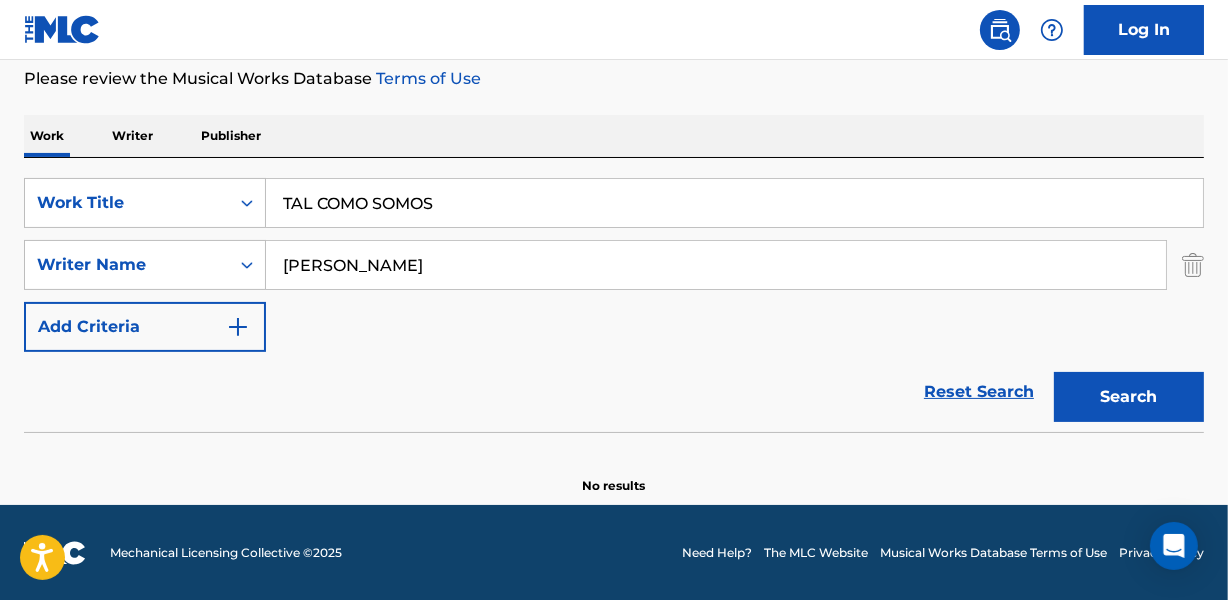 click on "Reset Search Search" at bounding box center (614, 392) 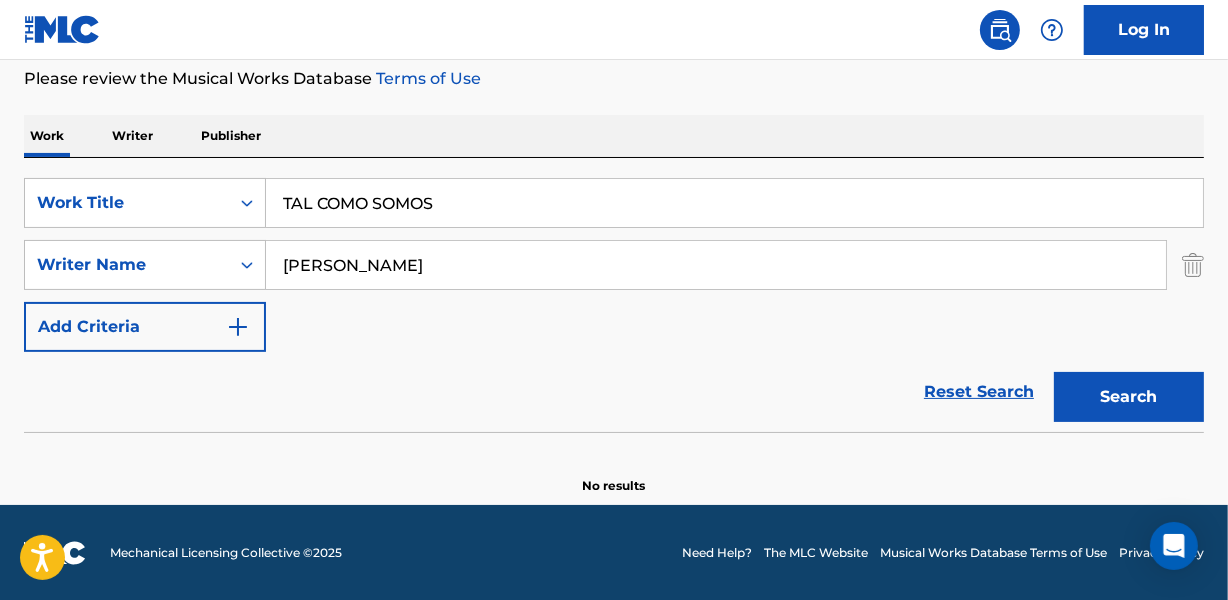 click on "Reset Search Search" at bounding box center (614, 392) 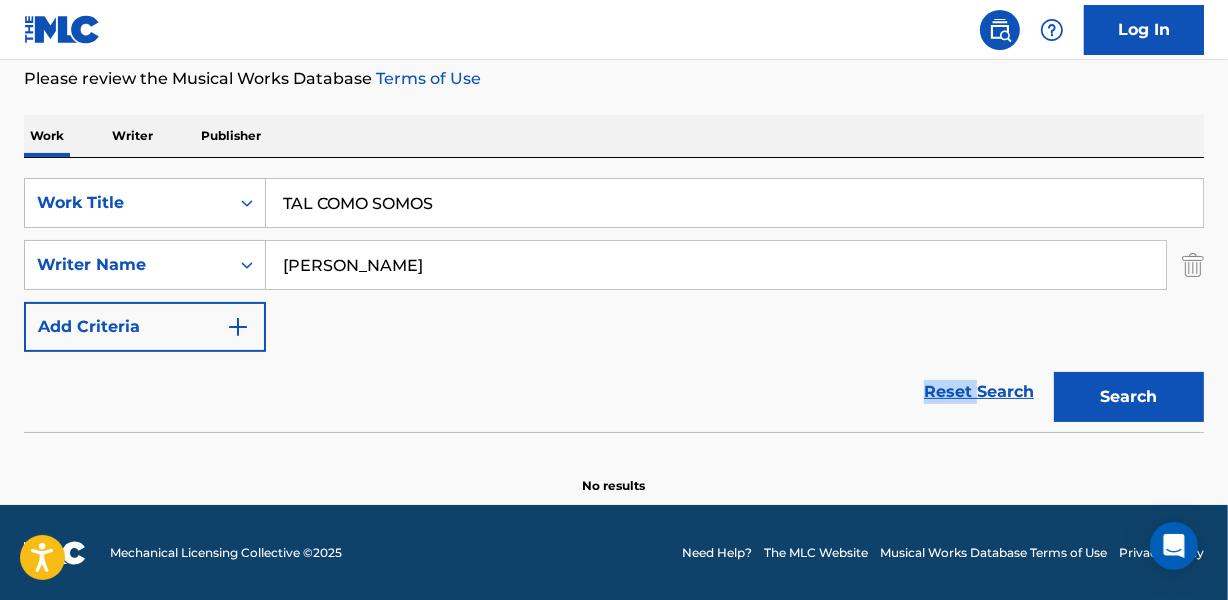 click on "Reset Search Search" at bounding box center (614, 392) 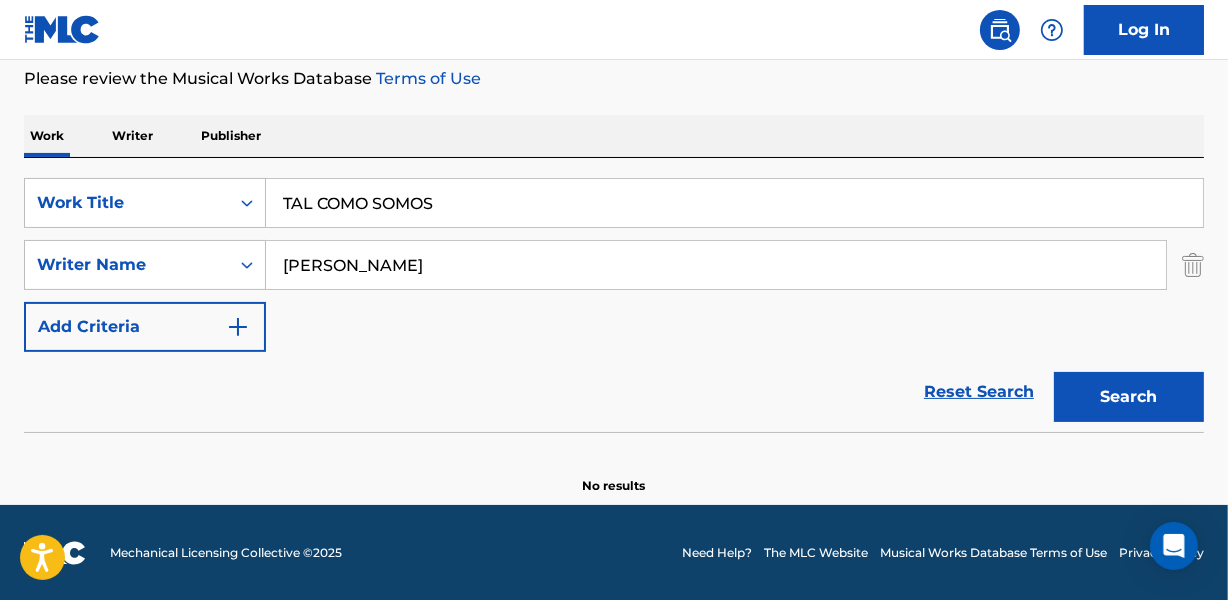 click on "Reset Search Search" at bounding box center [614, 392] 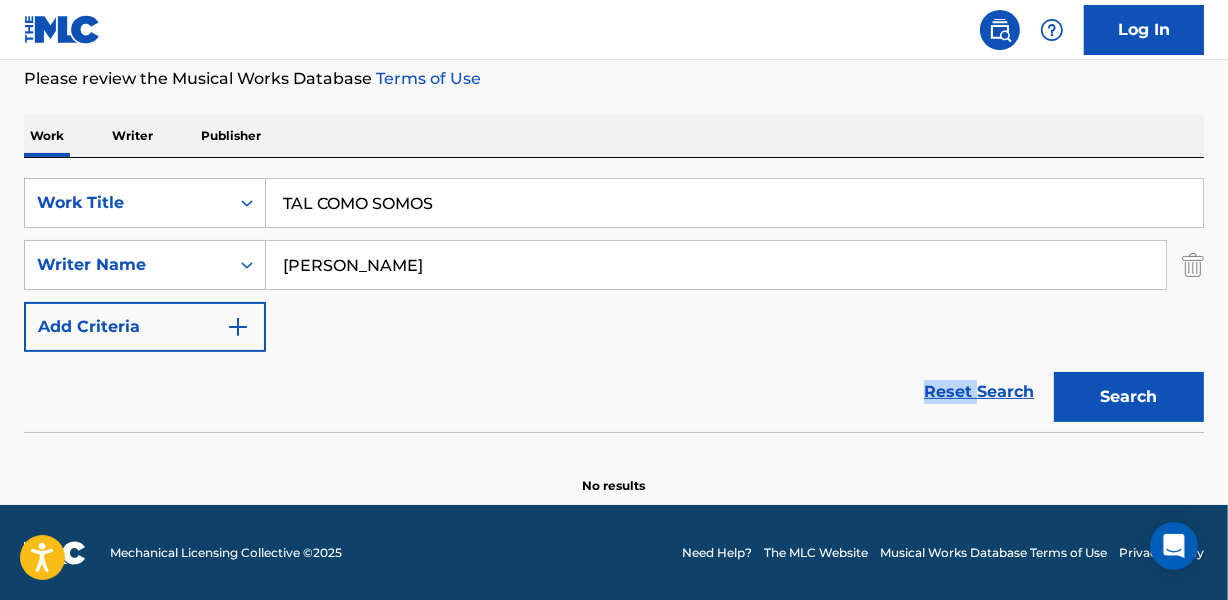 click on "Reset Search Search" at bounding box center [614, 392] 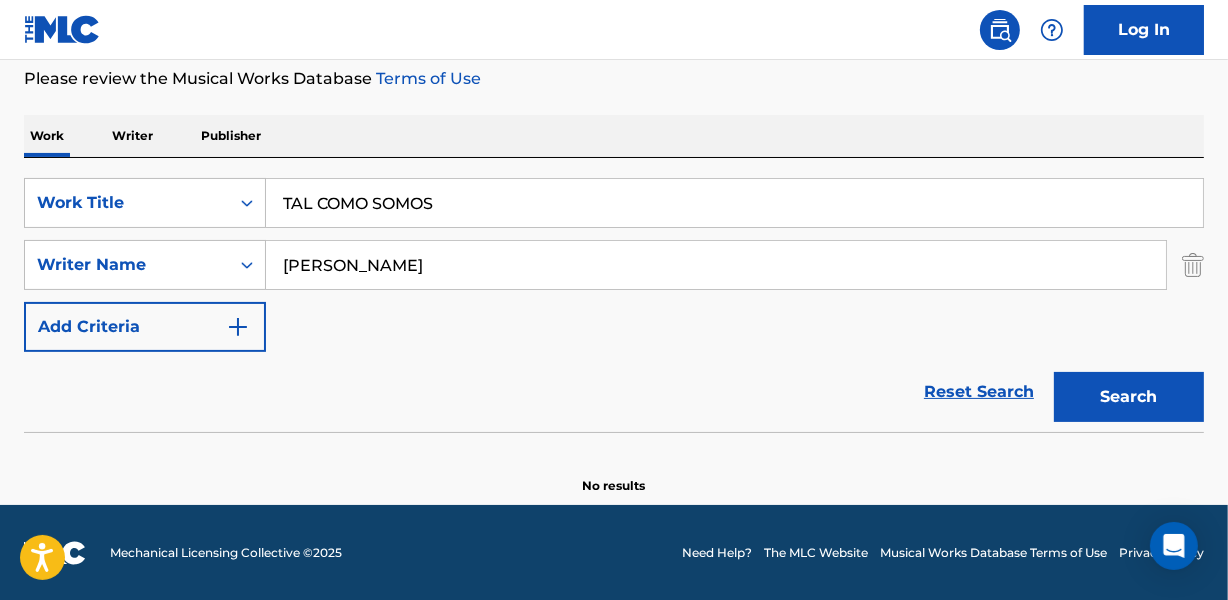 drag, startPoint x: 399, startPoint y: 354, endPoint x: 409, endPoint y: 355, distance: 10.049875 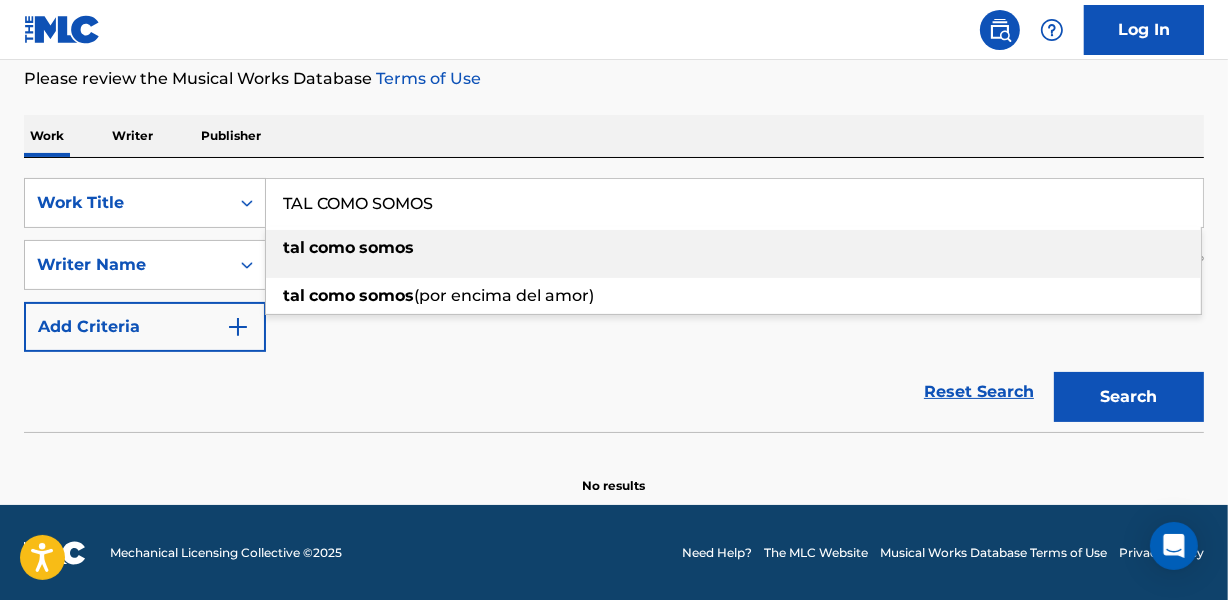paste on "HORA [PERSON_NAME]" 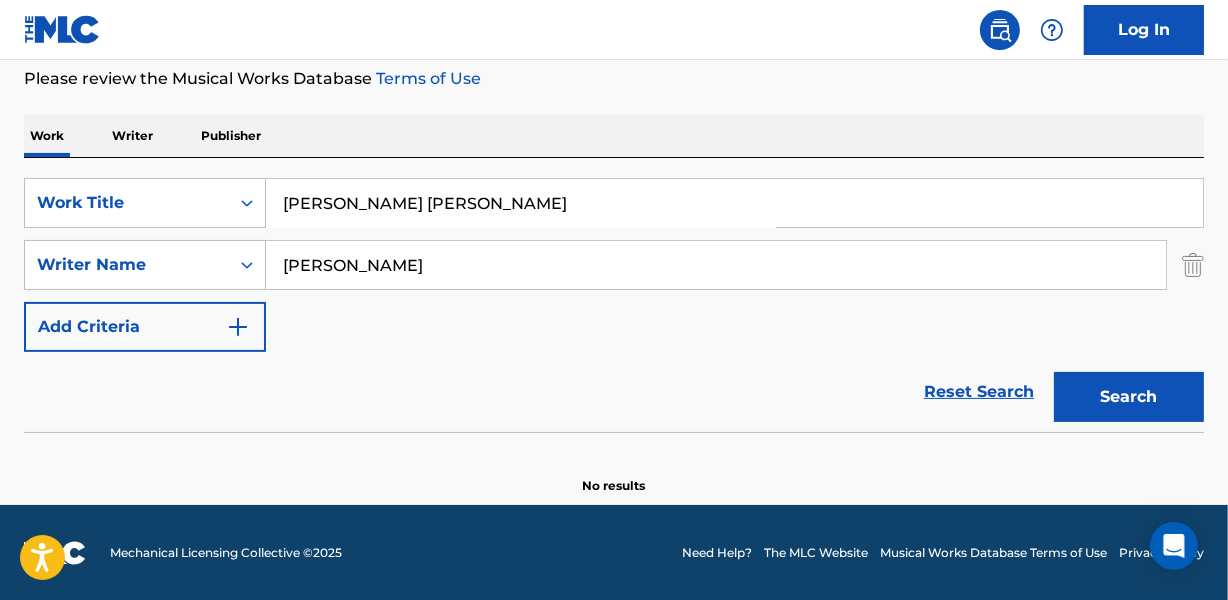 type on "[PERSON_NAME] [PERSON_NAME]" 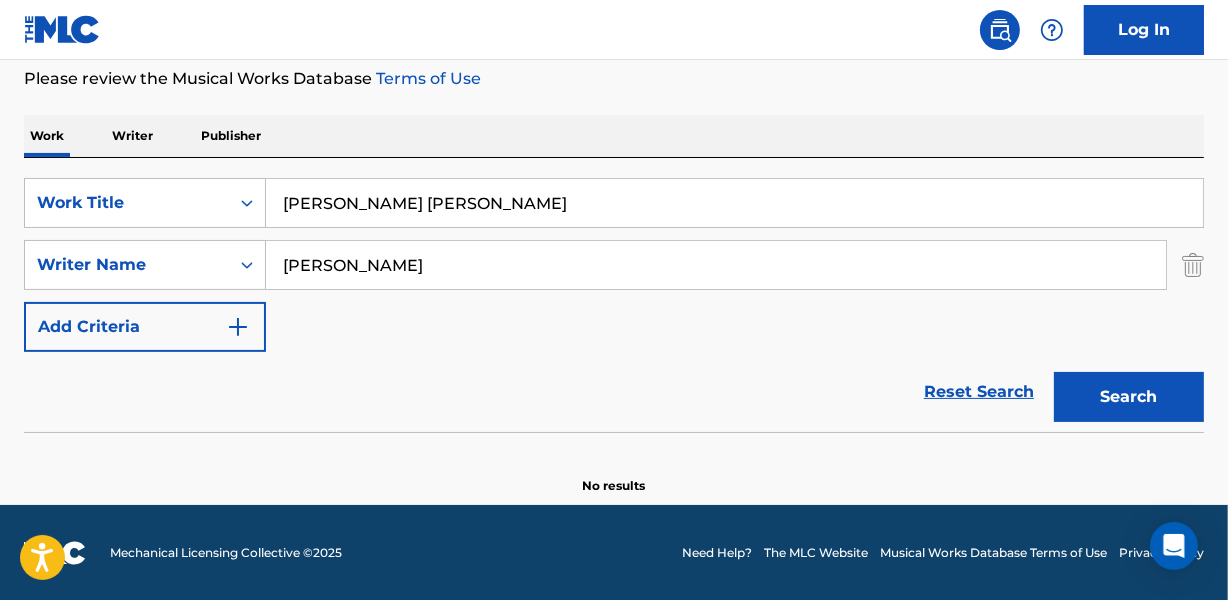 click on "Reset Search Search" at bounding box center [614, 392] 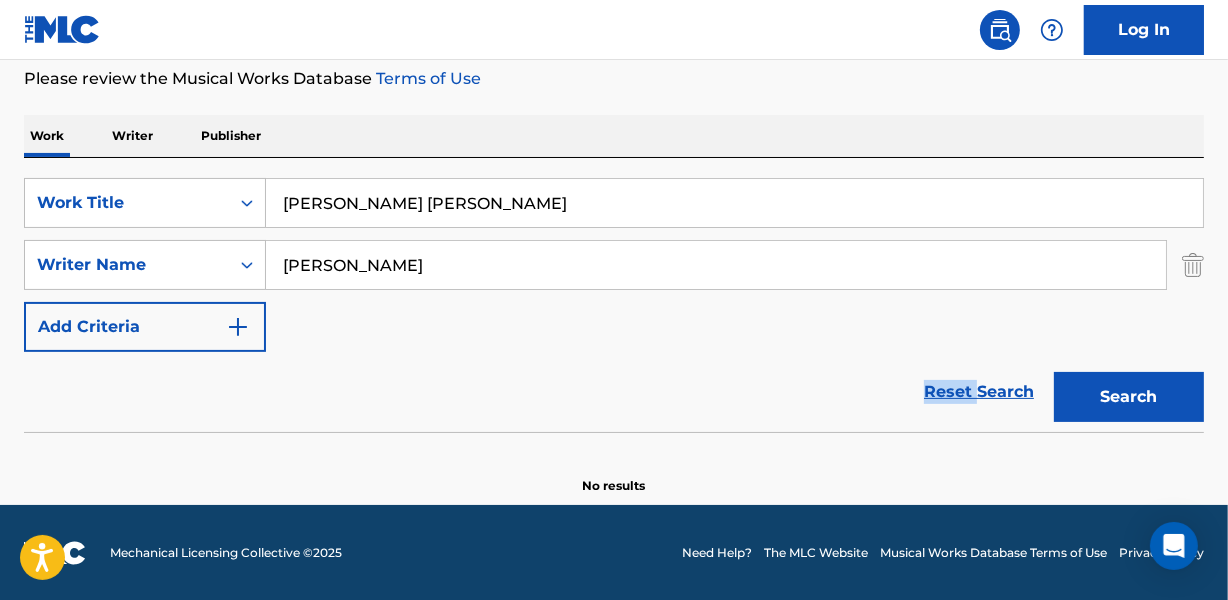 click on "Reset Search Search" at bounding box center (614, 392) 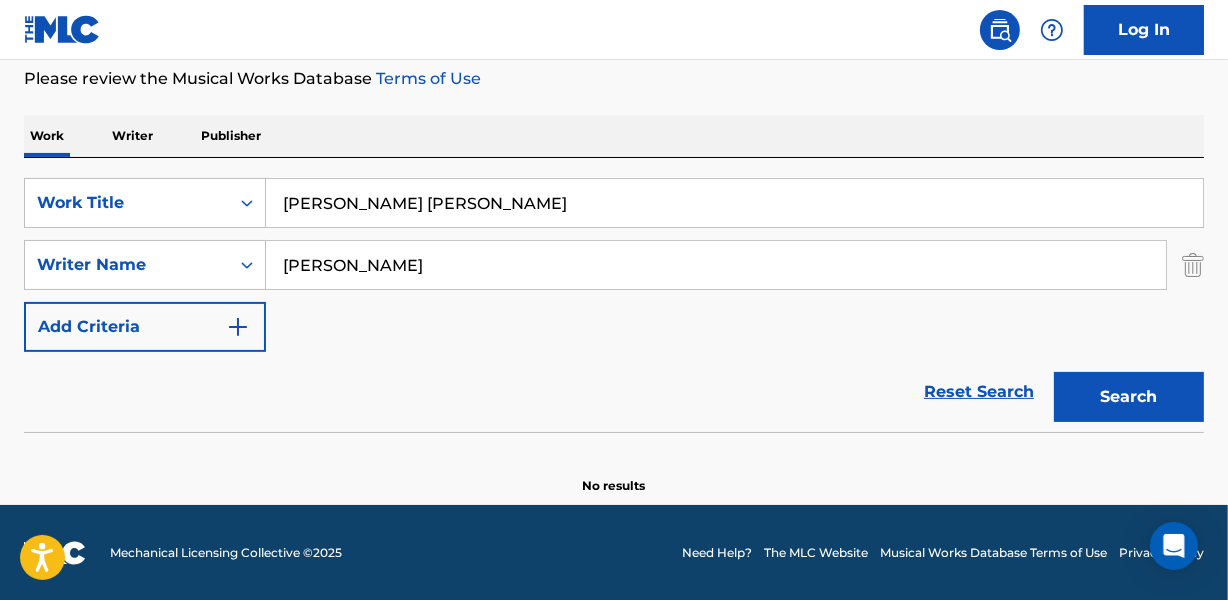 click on "Reset Search Search" at bounding box center [614, 392] 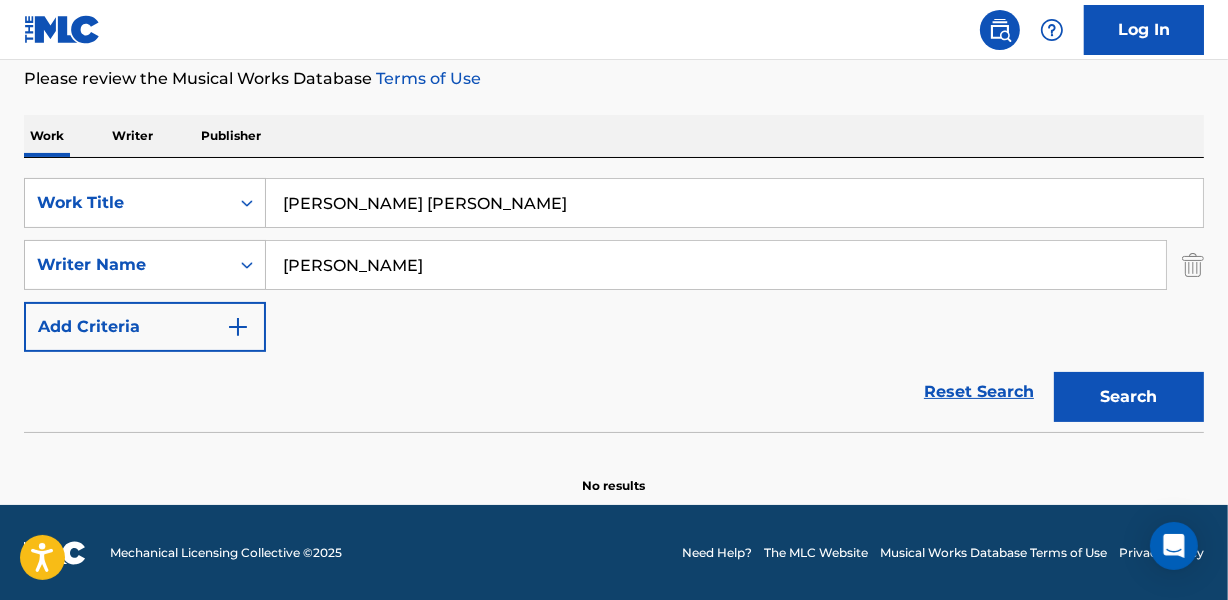 click on "Reset Search Search" at bounding box center [614, 392] 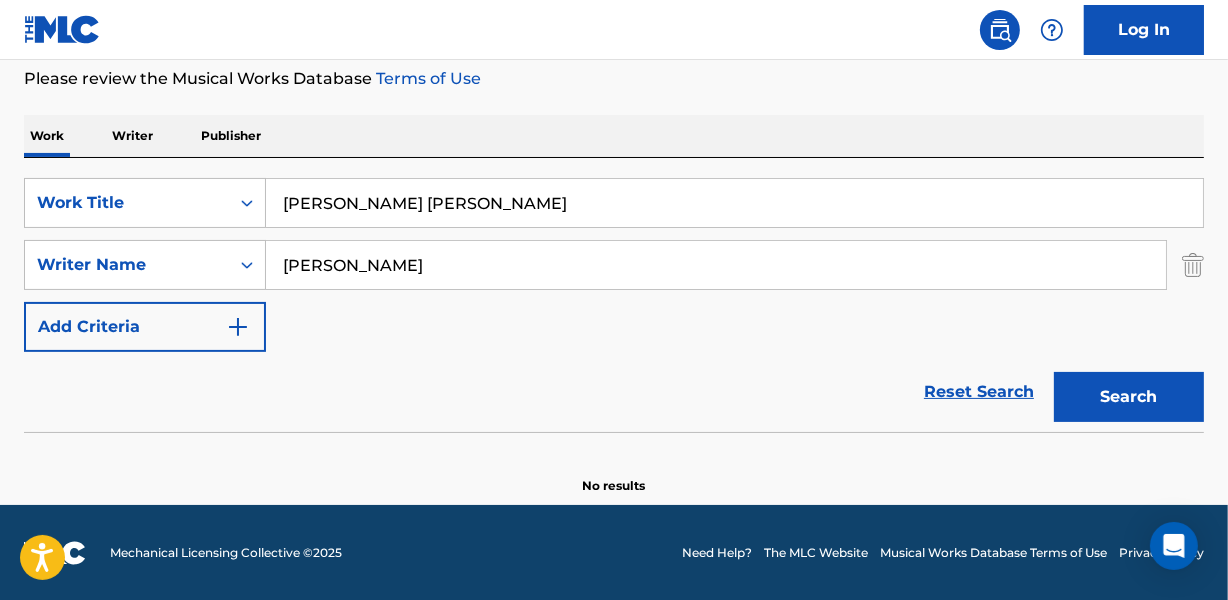 click on "Reset Search Search" at bounding box center [614, 392] 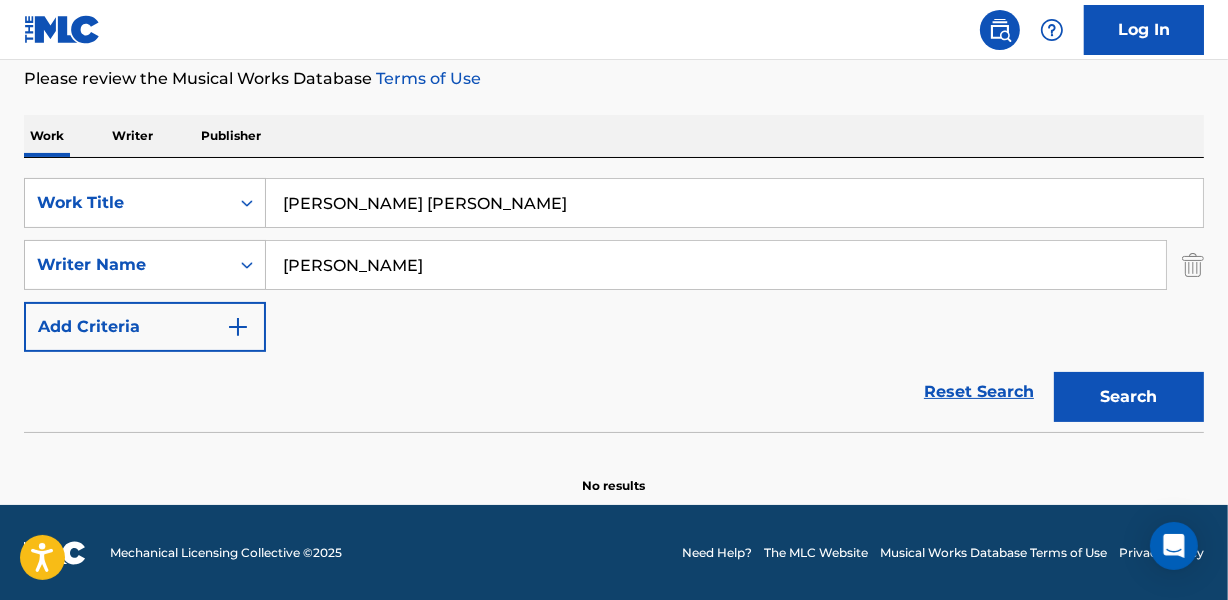 paste on "TALA" 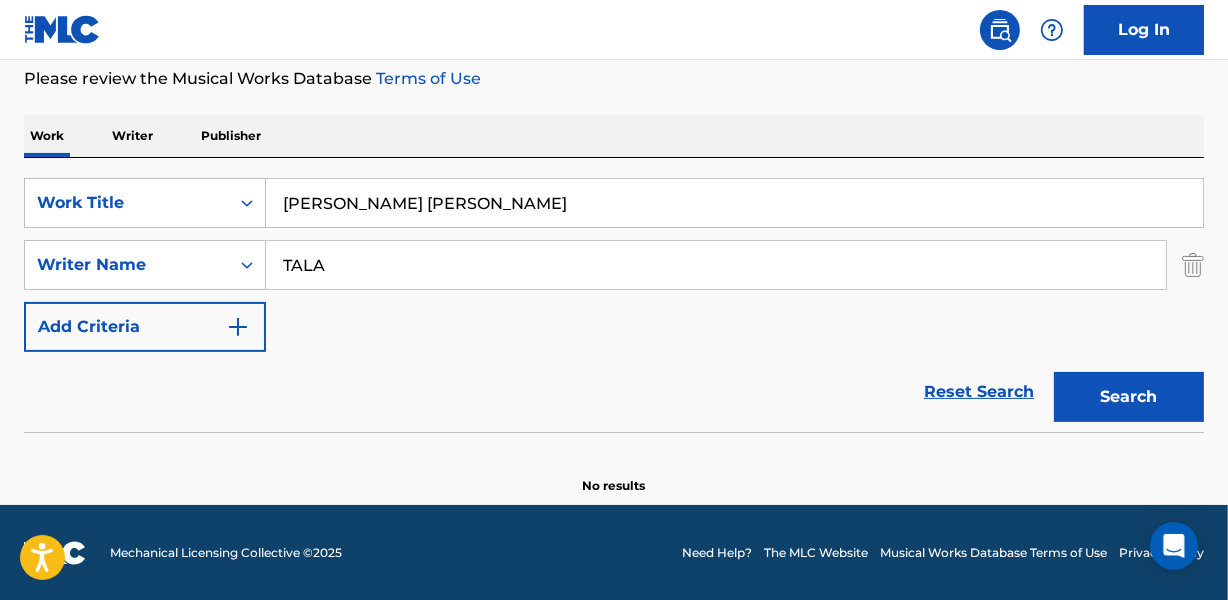 type on "TALA" 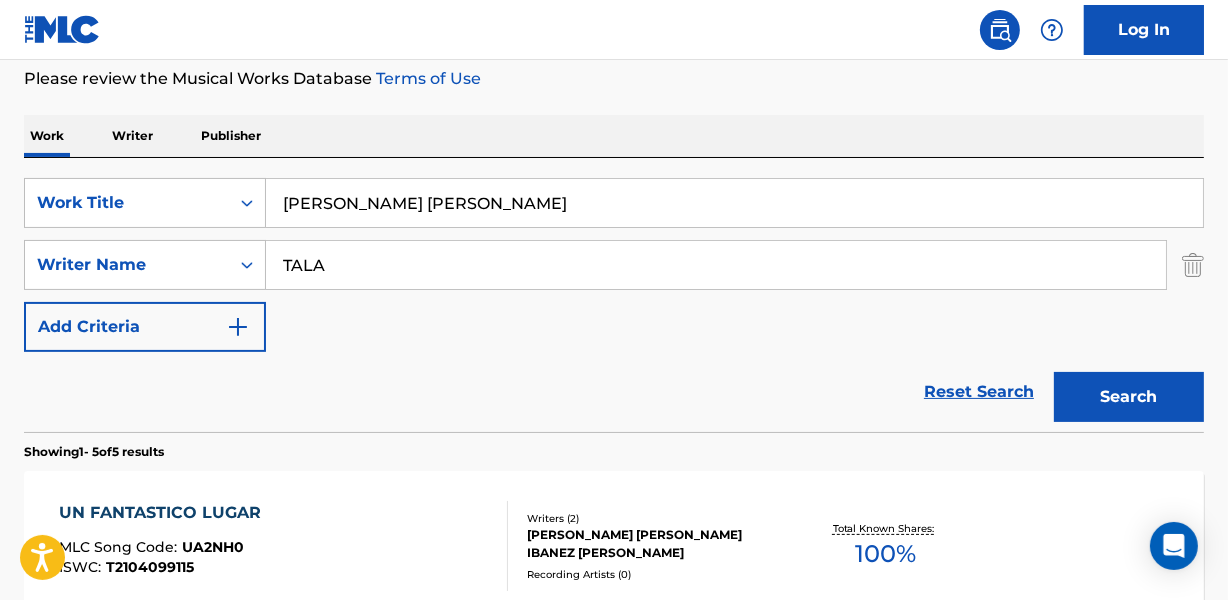 click on "Reset Search Search" at bounding box center (614, 392) 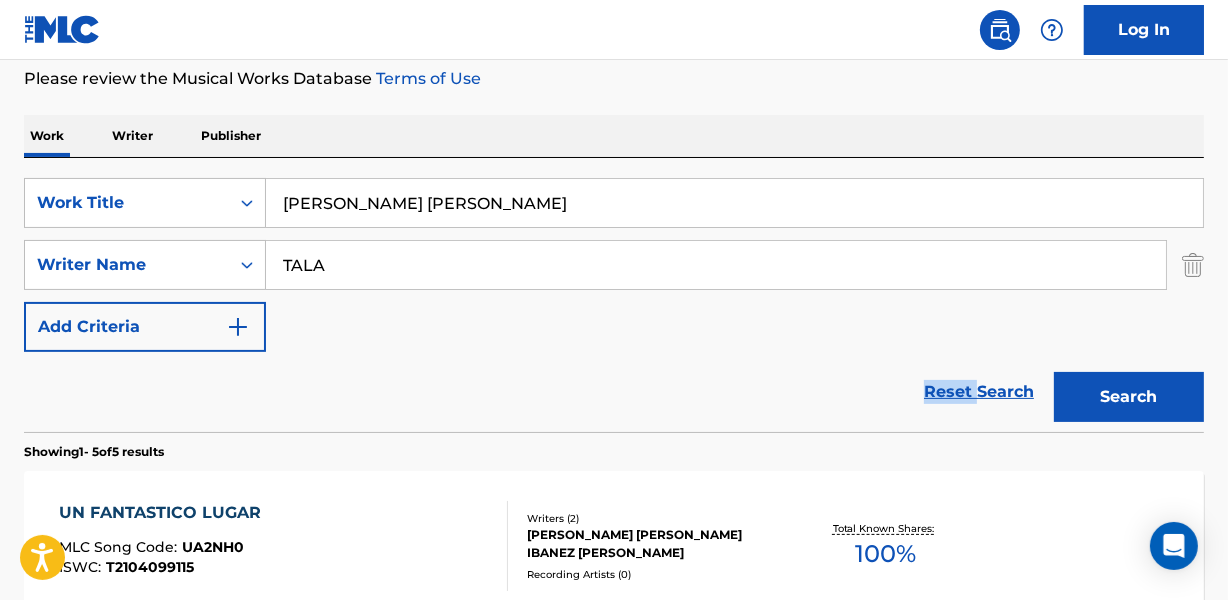 click on "Reset Search Search" at bounding box center (614, 392) 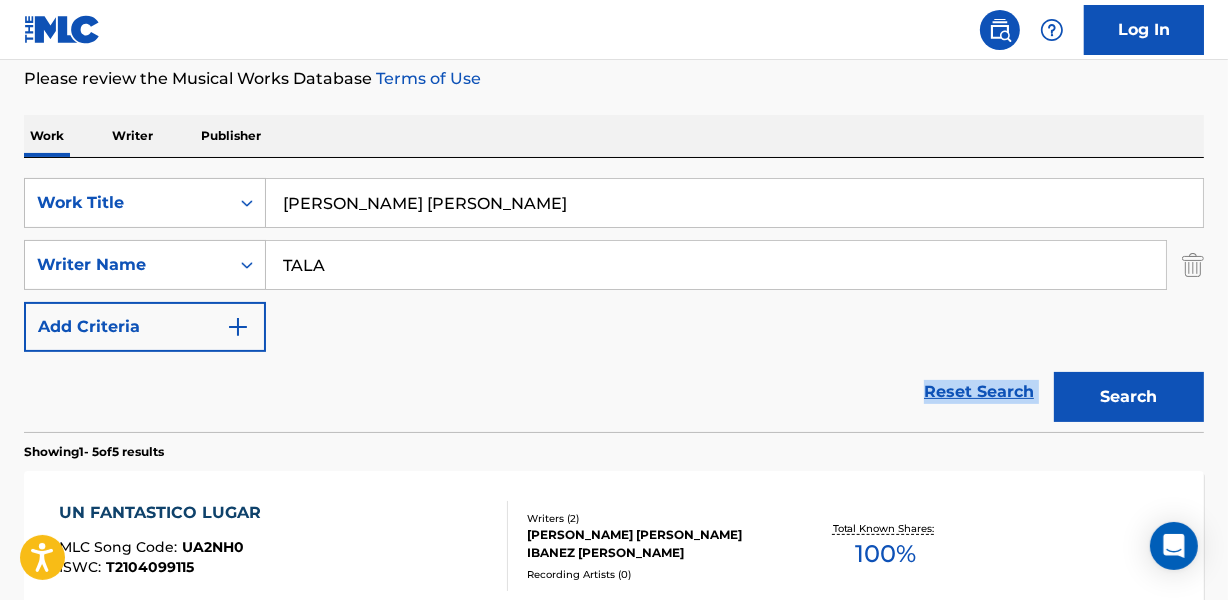 click on "Reset Search Search" at bounding box center [614, 392] 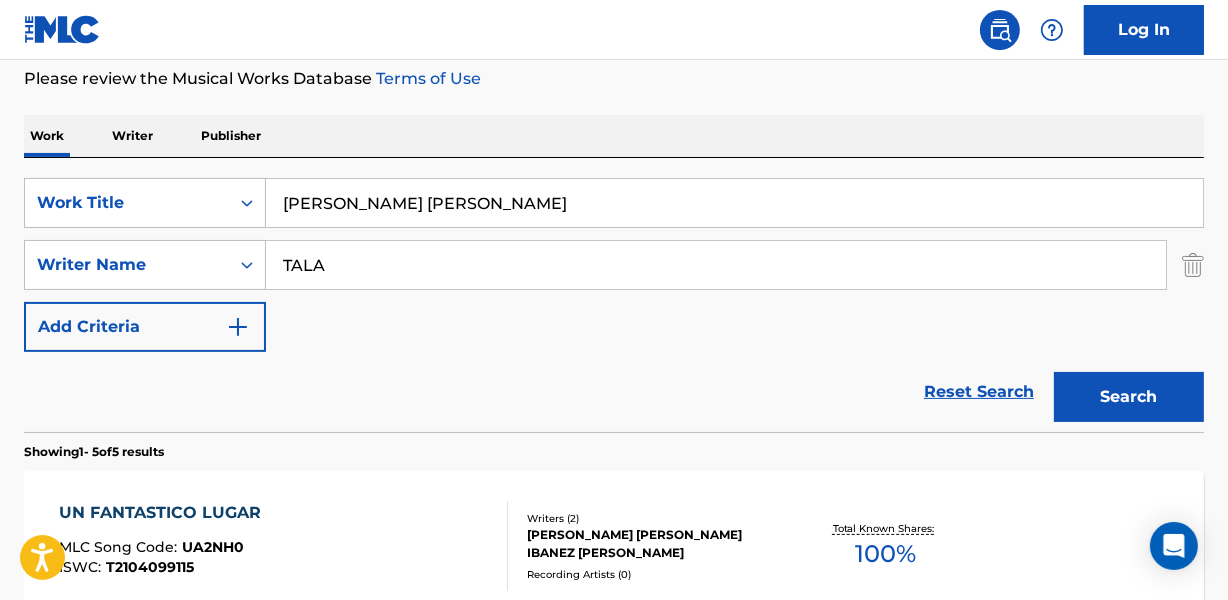 click on "Reset Search Search" at bounding box center (614, 392) 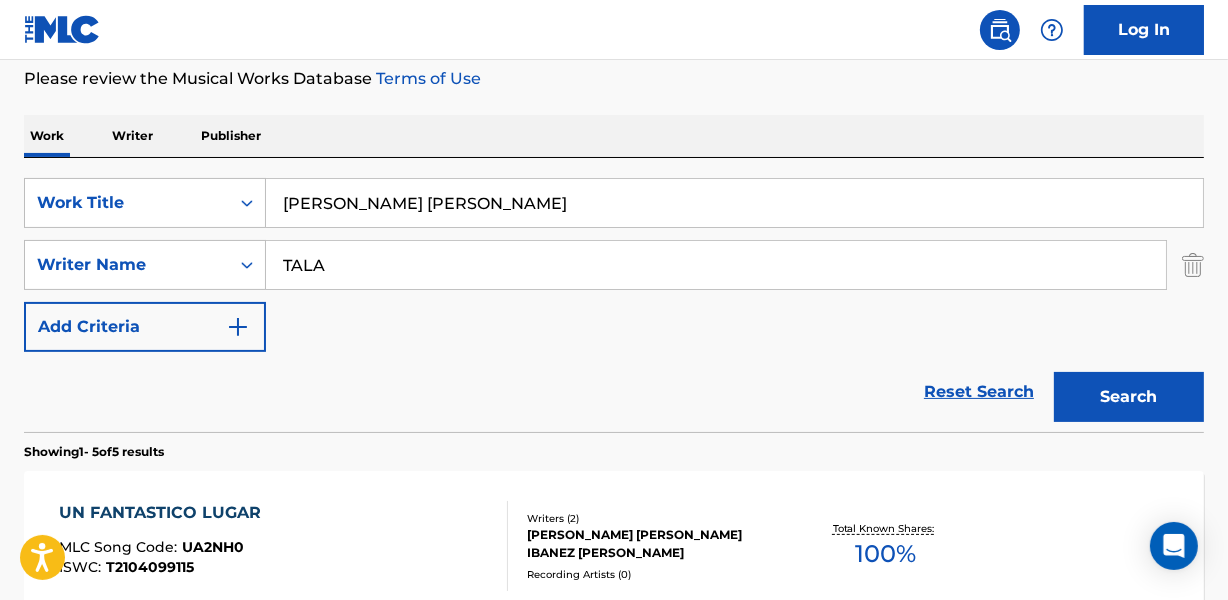 click on "Reset Search Search" at bounding box center [614, 392] 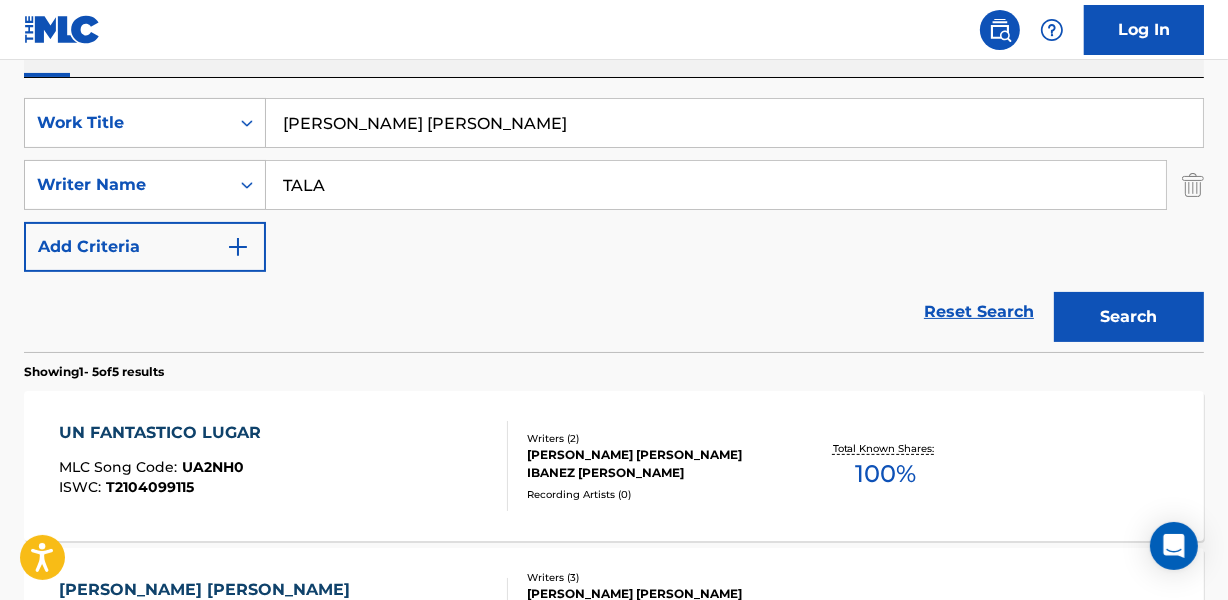 scroll, scrollTop: 449, scrollLeft: 0, axis: vertical 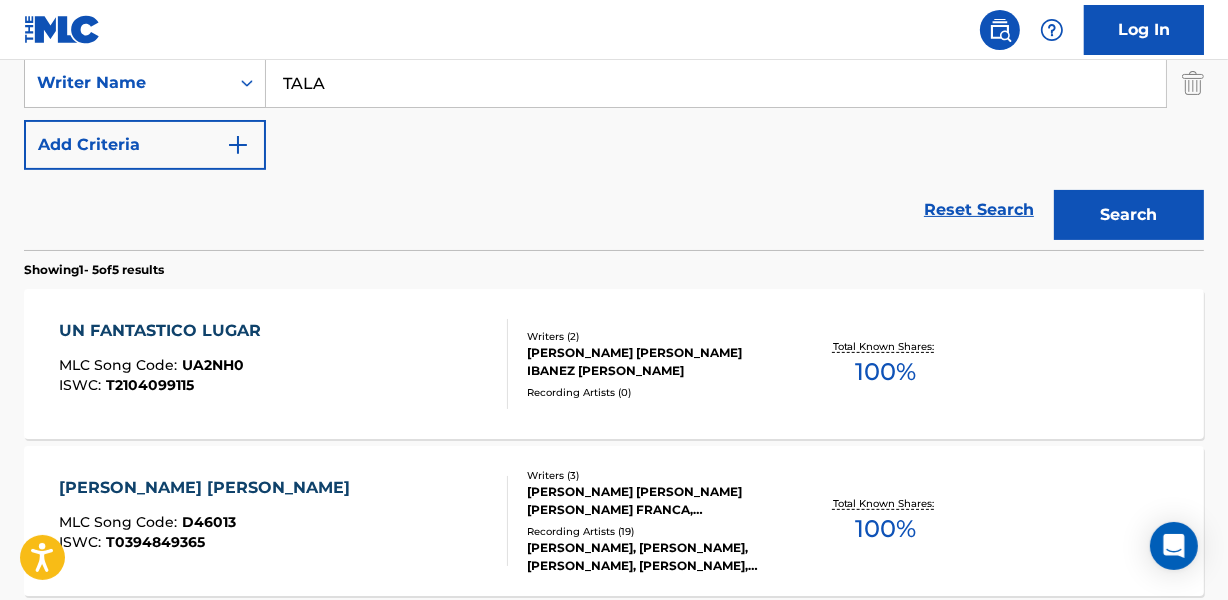 click on "Reset Search Search" at bounding box center (614, 210) 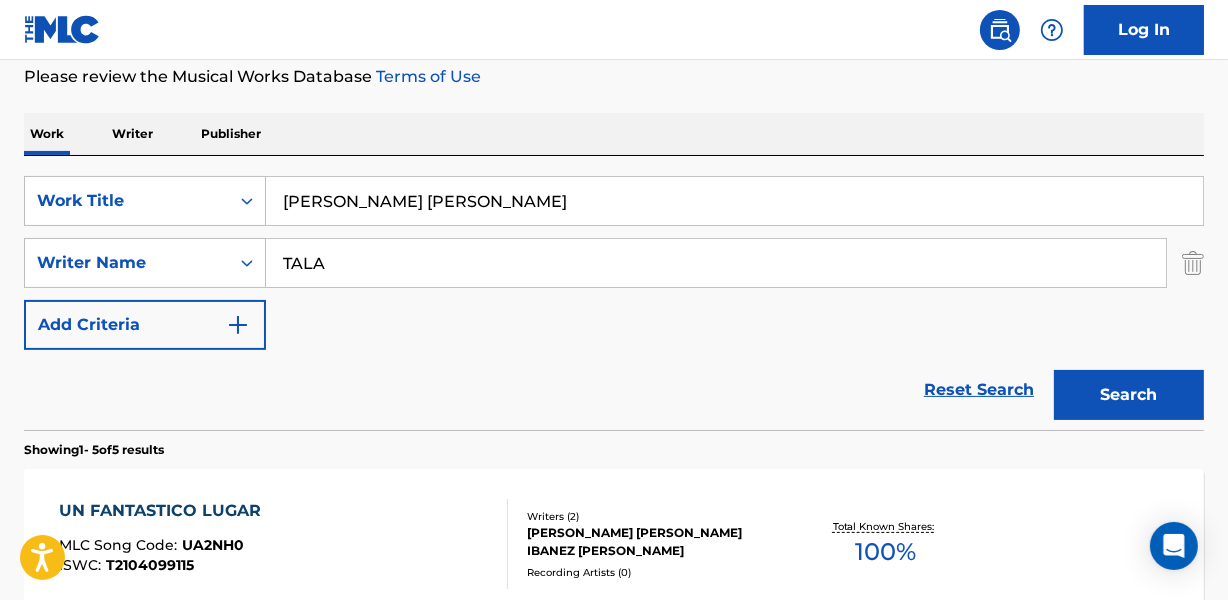 scroll, scrollTop: 267, scrollLeft: 0, axis: vertical 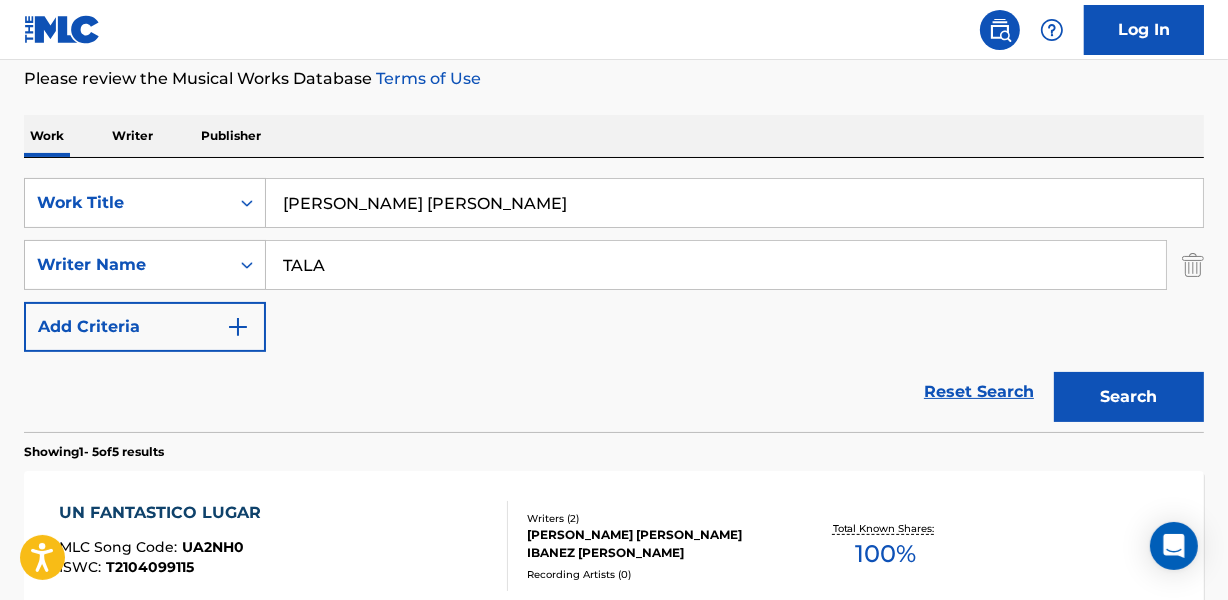 click on "[PERSON_NAME] [PERSON_NAME]" at bounding box center [734, 203] 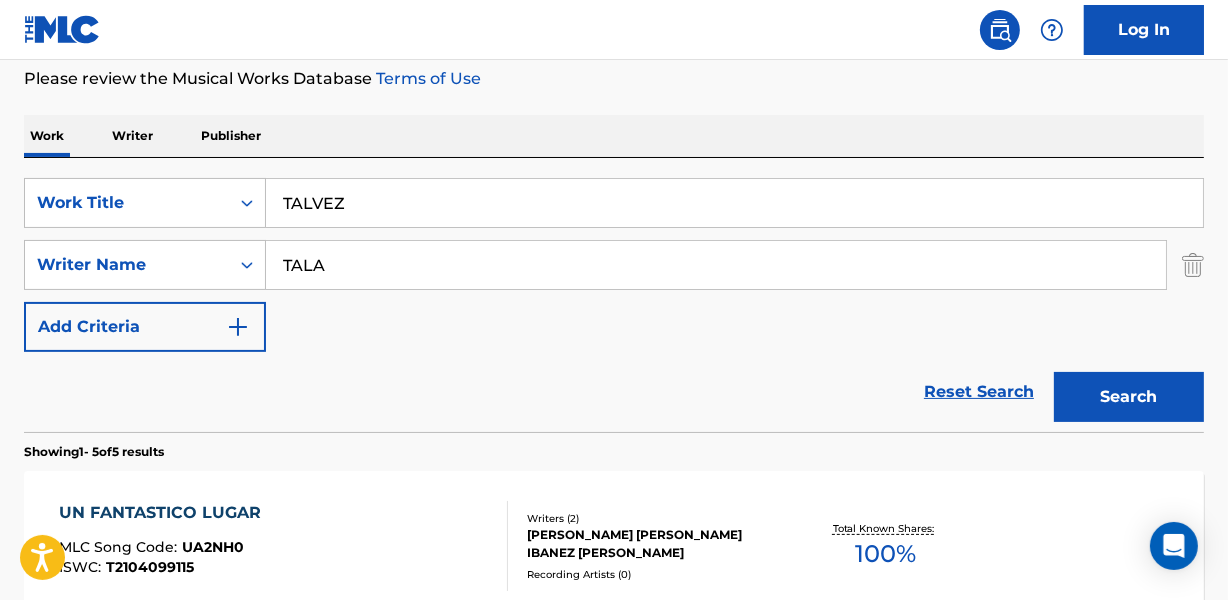 type on "TALVEZ" 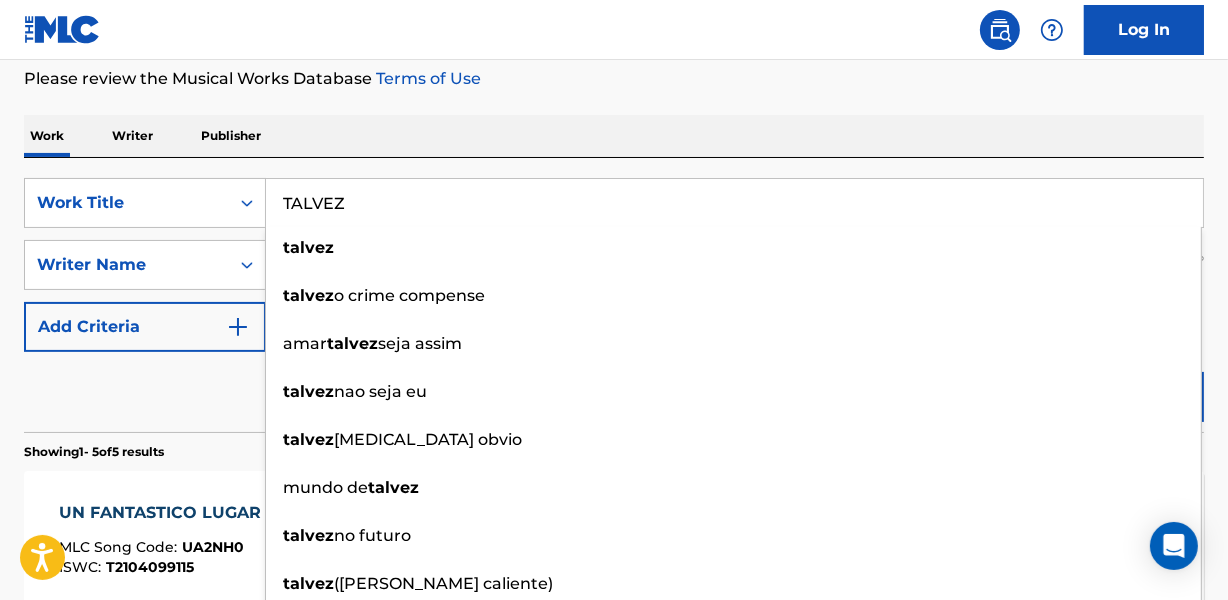 drag, startPoint x: 450, startPoint y: 125, endPoint x: 471, endPoint y: 217, distance: 94.36631 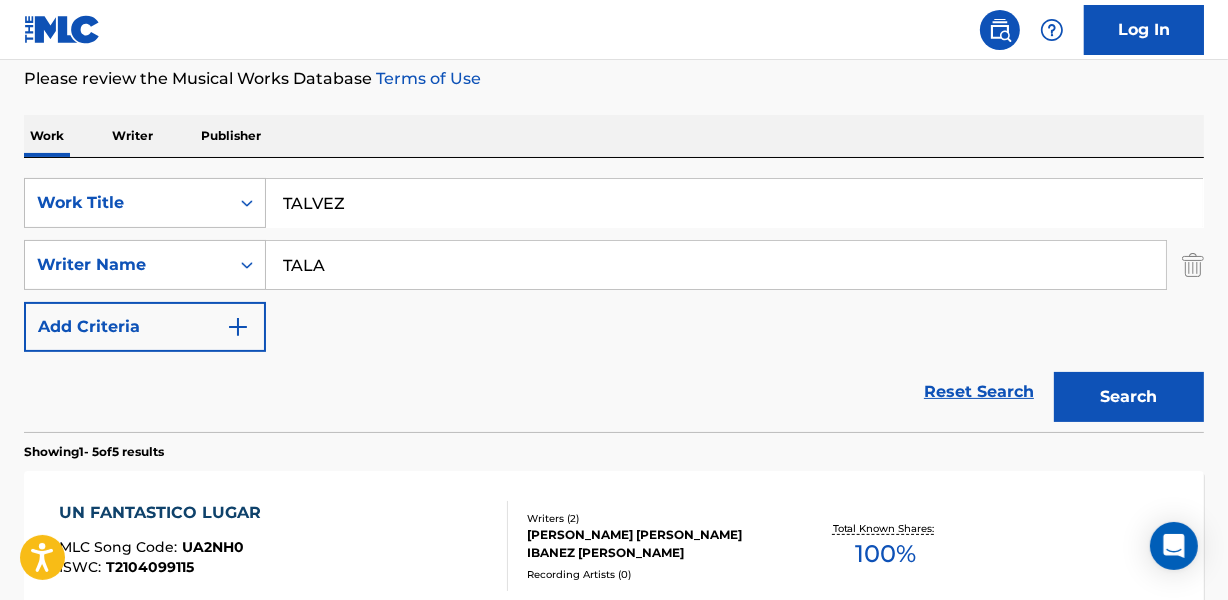 click on "TALA" at bounding box center (716, 265) 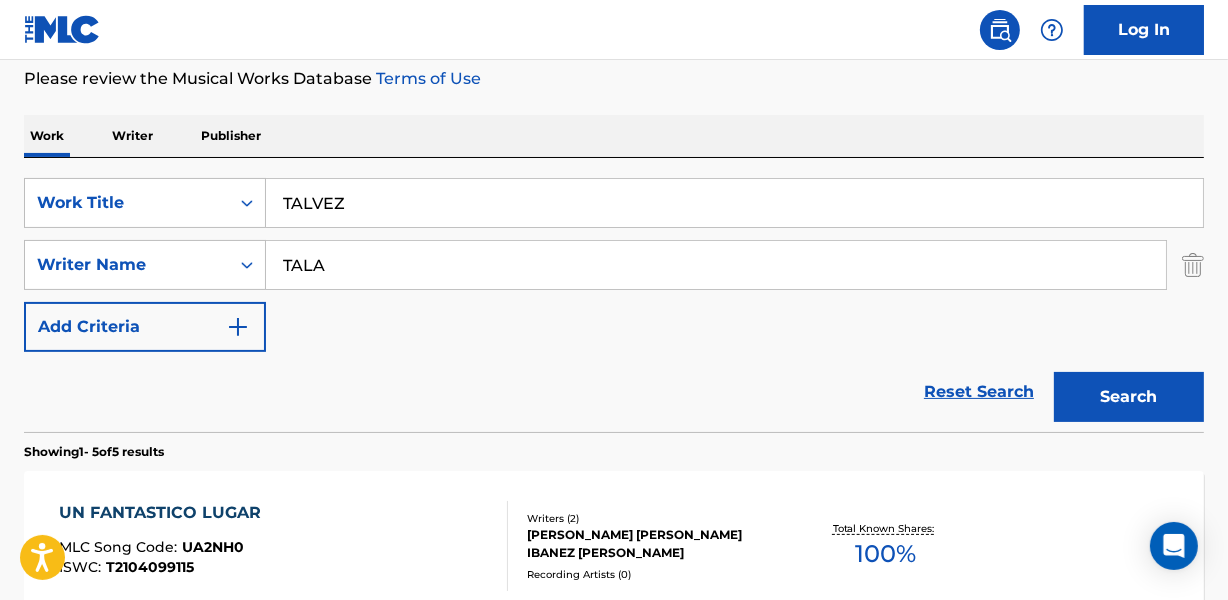 paste on "[PERSON_NAME]" 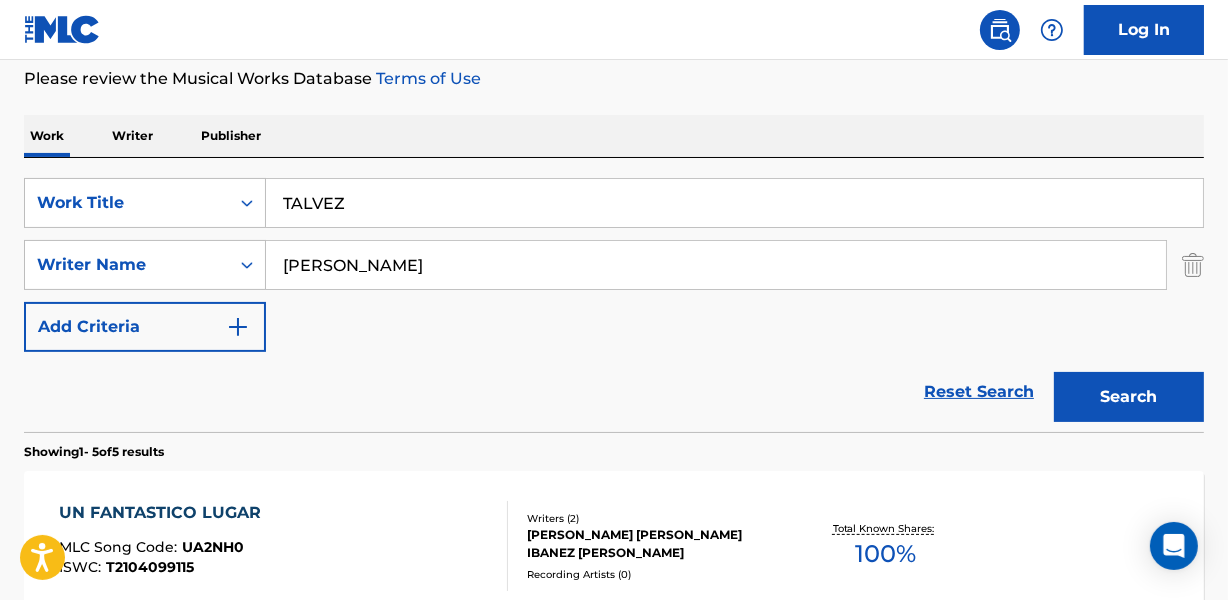 drag, startPoint x: 440, startPoint y: 262, endPoint x: 679, endPoint y: 264, distance: 239.00836 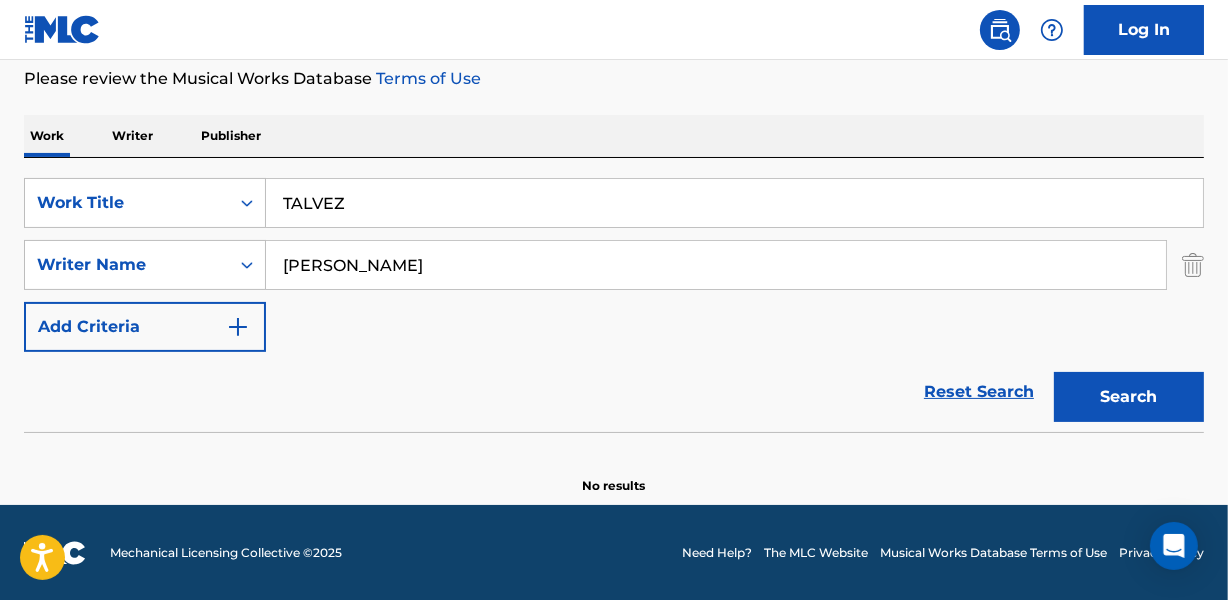 click on "Search" at bounding box center (1129, 397) 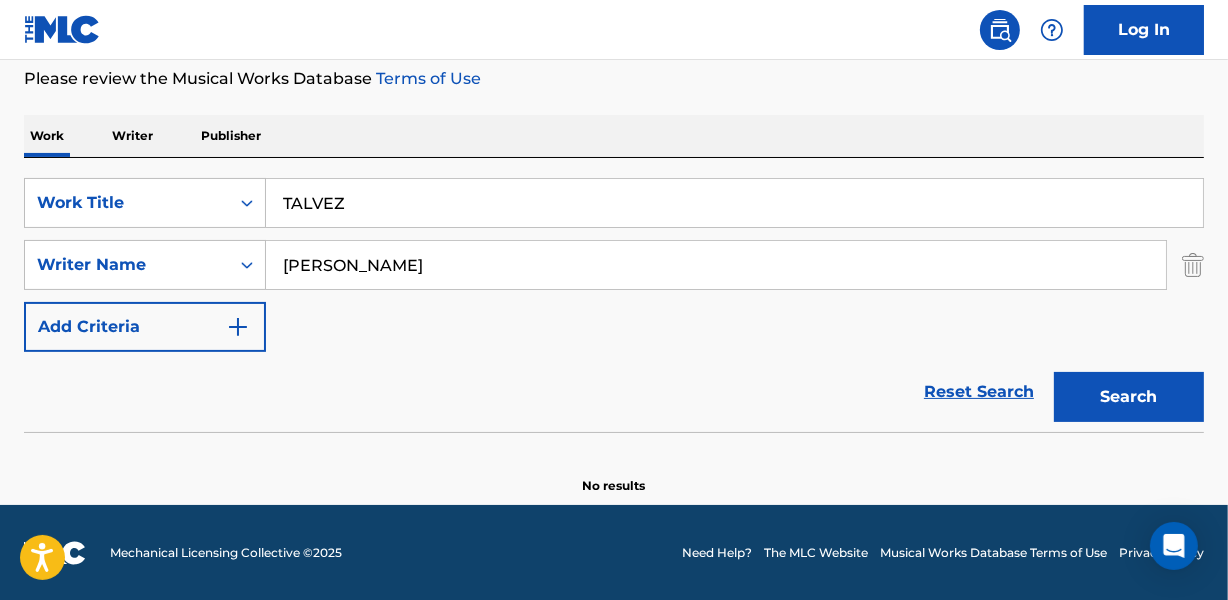 click on "TALVEZ" at bounding box center (734, 203) 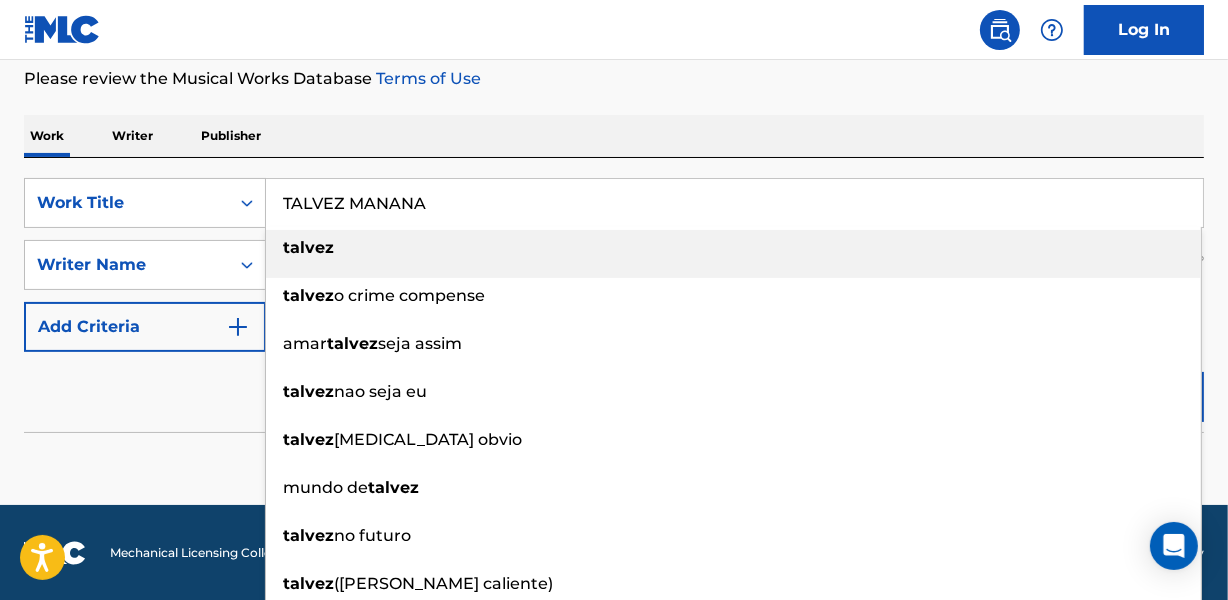 type on "TALVEZ MANANA" 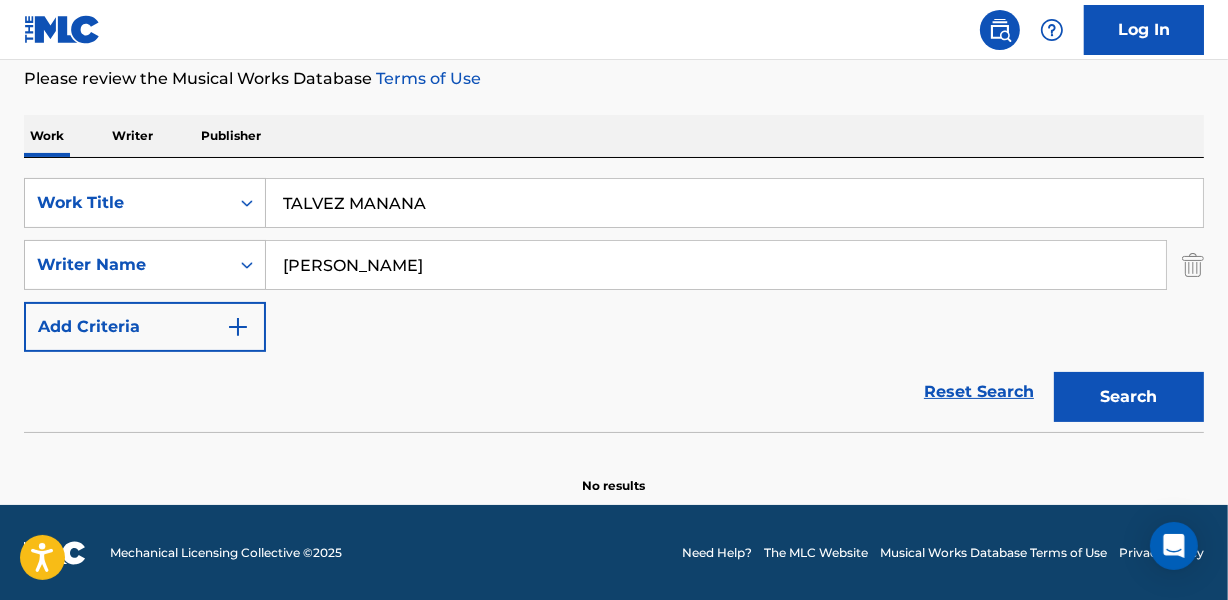 click on "Work Writer Publisher" at bounding box center (614, 136) 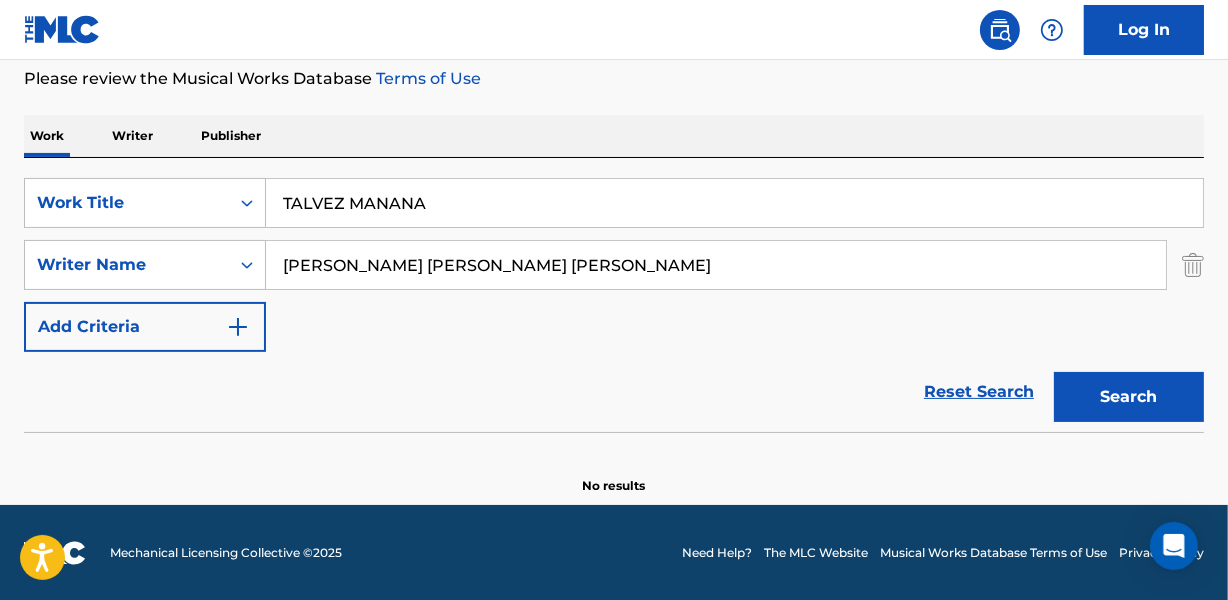 drag, startPoint x: 651, startPoint y: 270, endPoint x: 714, endPoint y: 275, distance: 63.1981 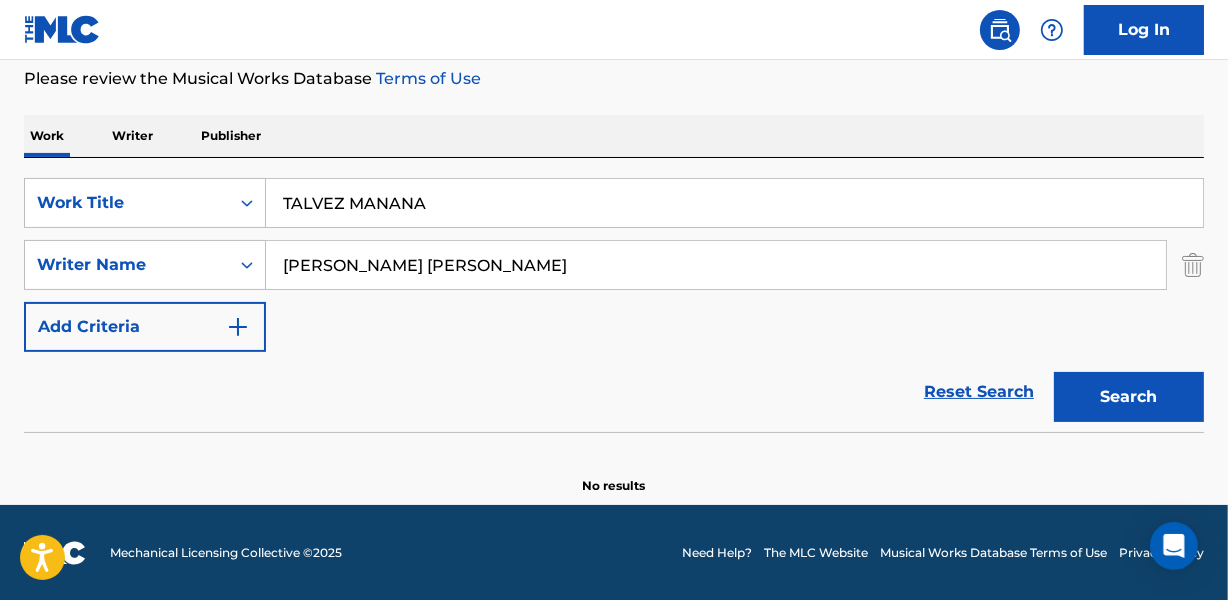 type on "[PERSON_NAME] [PERSON_NAME]" 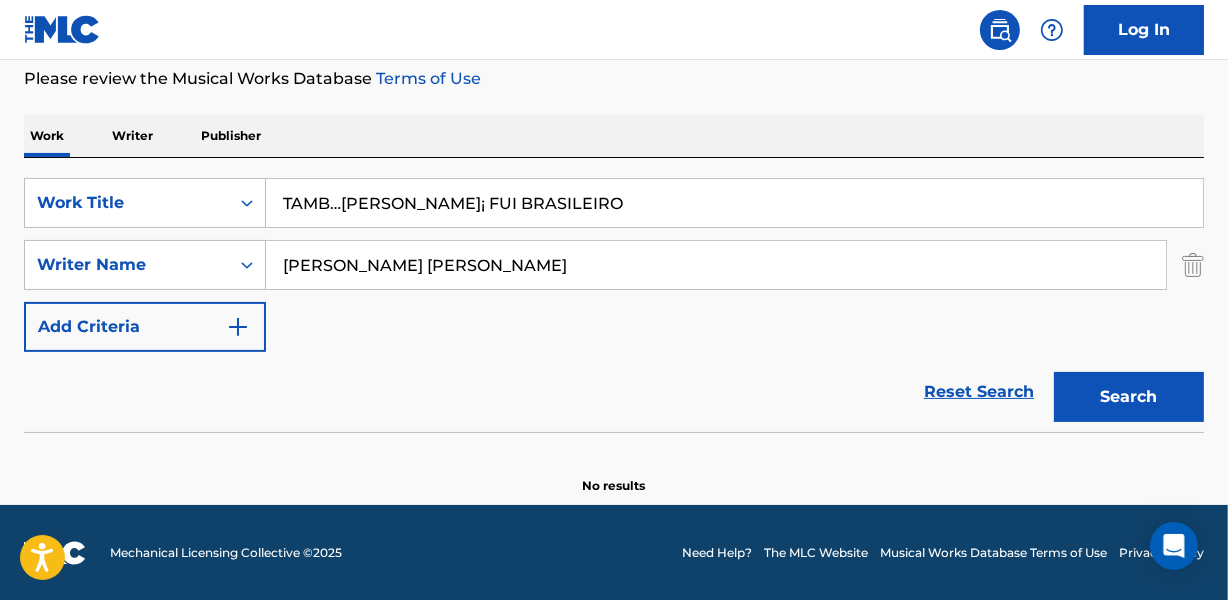 type on "TAMB…[PERSON_NAME]¡ FUI BRASILEIRO" 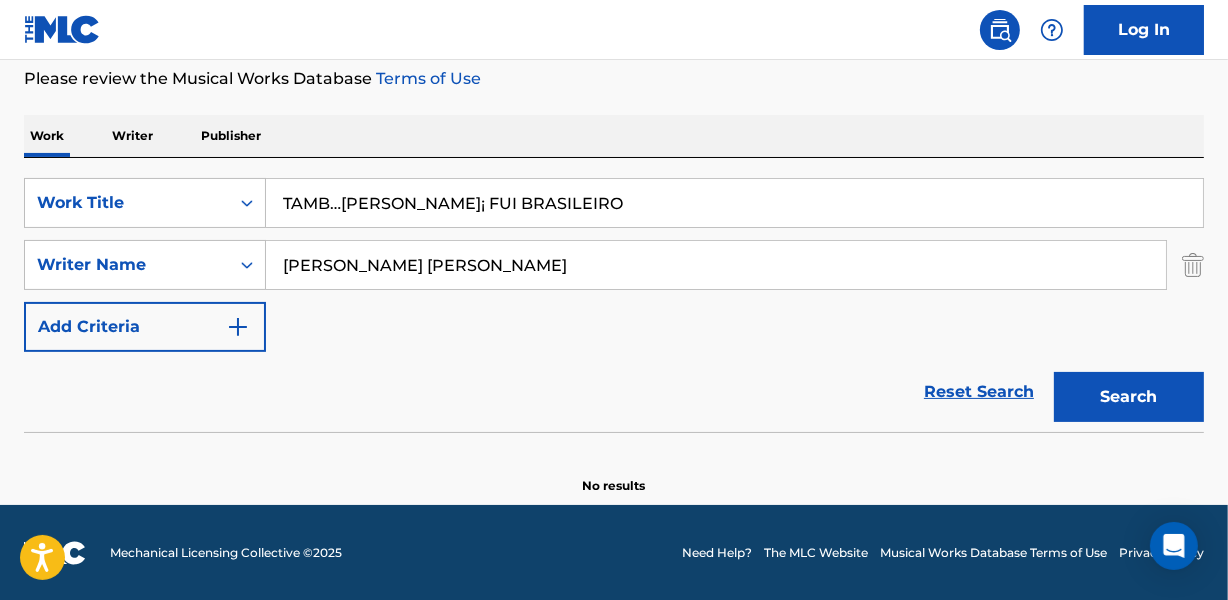 click on "[PERSON_NAME] [PERSON_NAME]" at bounding box center (716, 265) 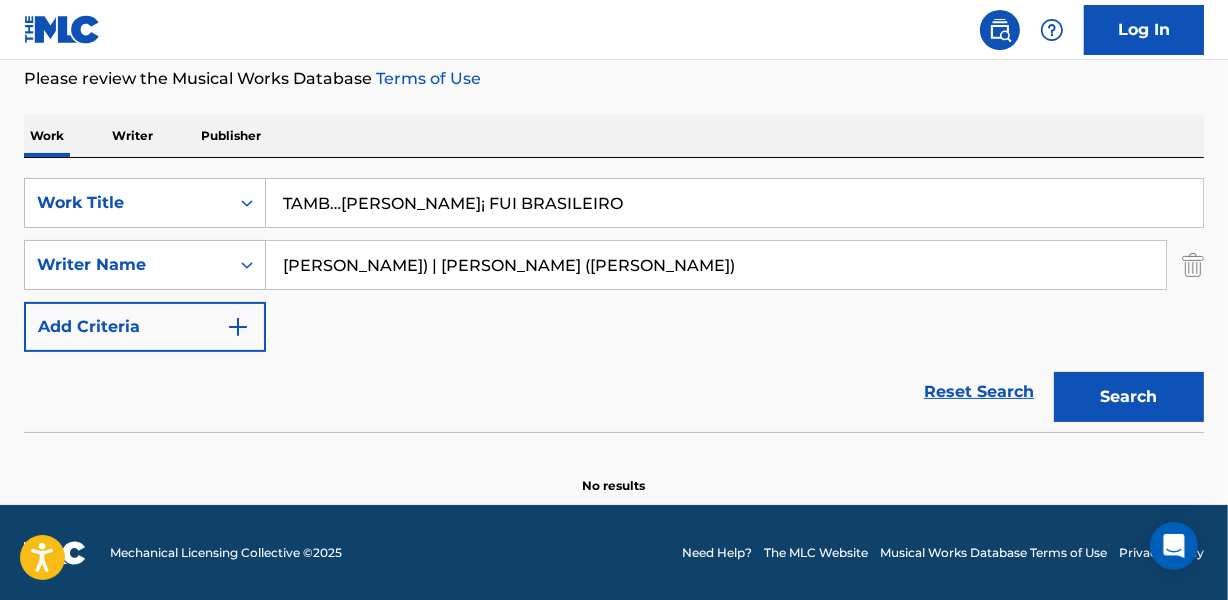 type on "[PERSON_NAME]) | [PERSON_NAME] ([PERSON_NAME])" 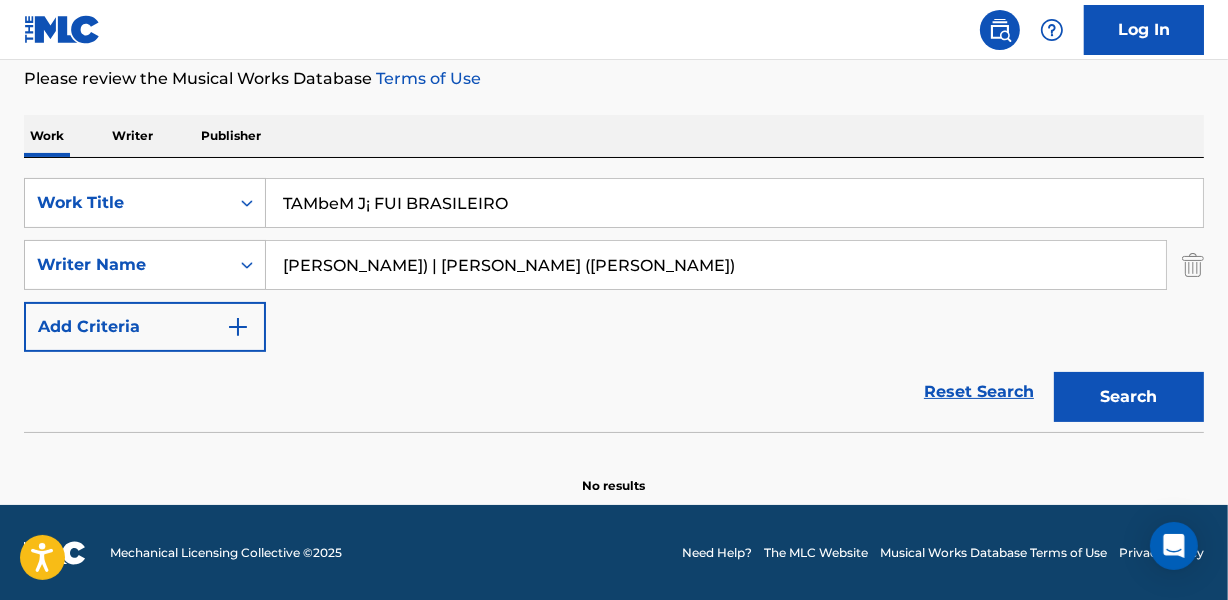 click on "TAMbeM J¡ FUI BRASILEIRO" at bounding box center (734, 203) 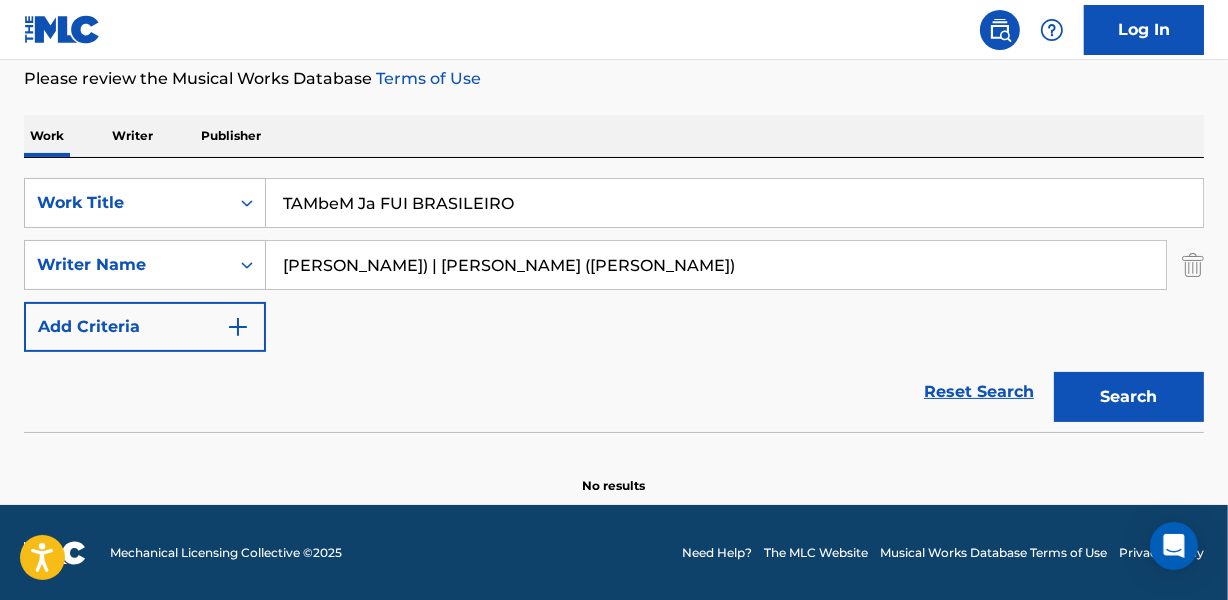 type on "TAMbeM Ja FUI BRASILEIRO" 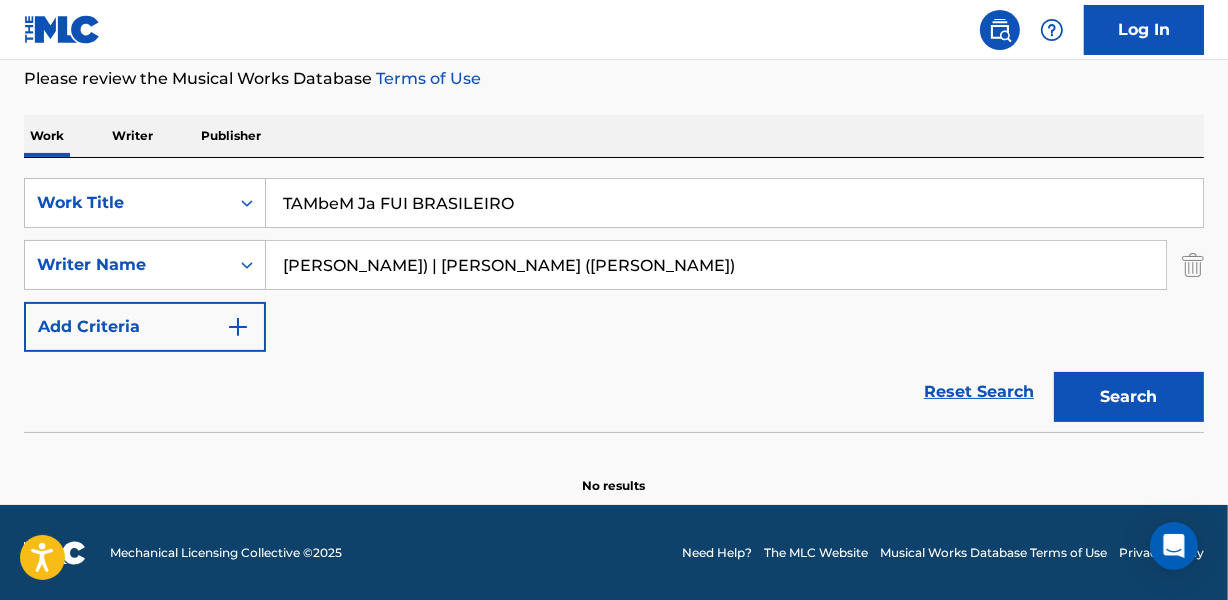drag, startPoint x: 635, startPoint y: 264, endPoint x: 1237, endPoint y: 272, distance: 602.05316 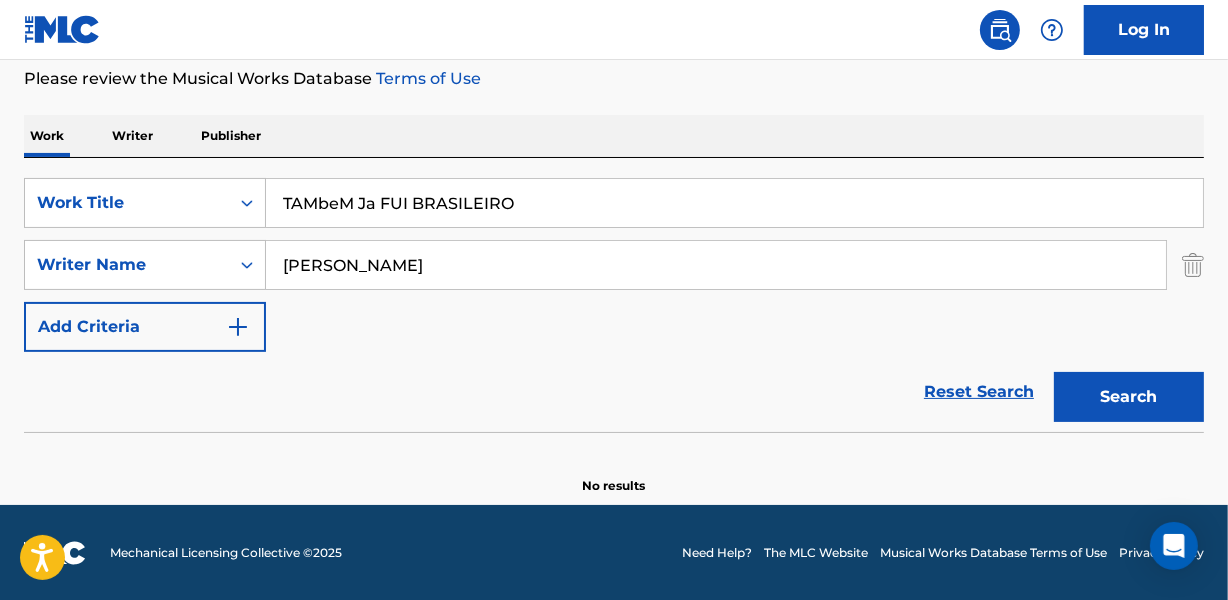 click on "Search" at bounding box center (1129, 397) 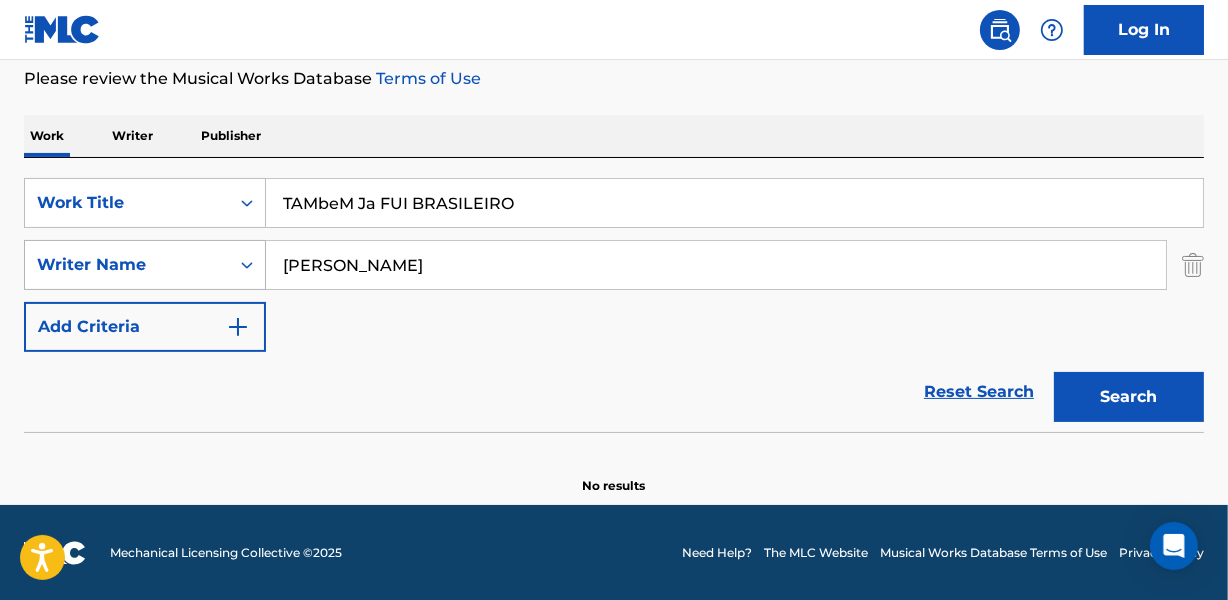 drag, startPoint x: 373, startPoint y: 264, endPoint x: 158, endPoint y: 270, distance: 215.08371 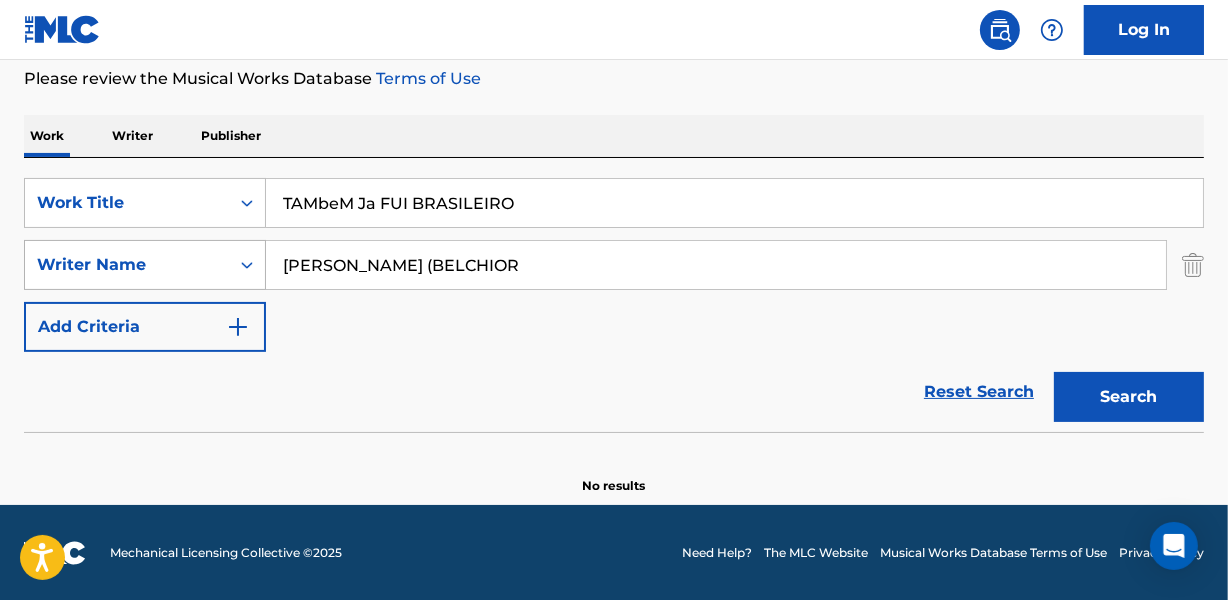 type on "[PERSON_NAME] (BELCHIOR" 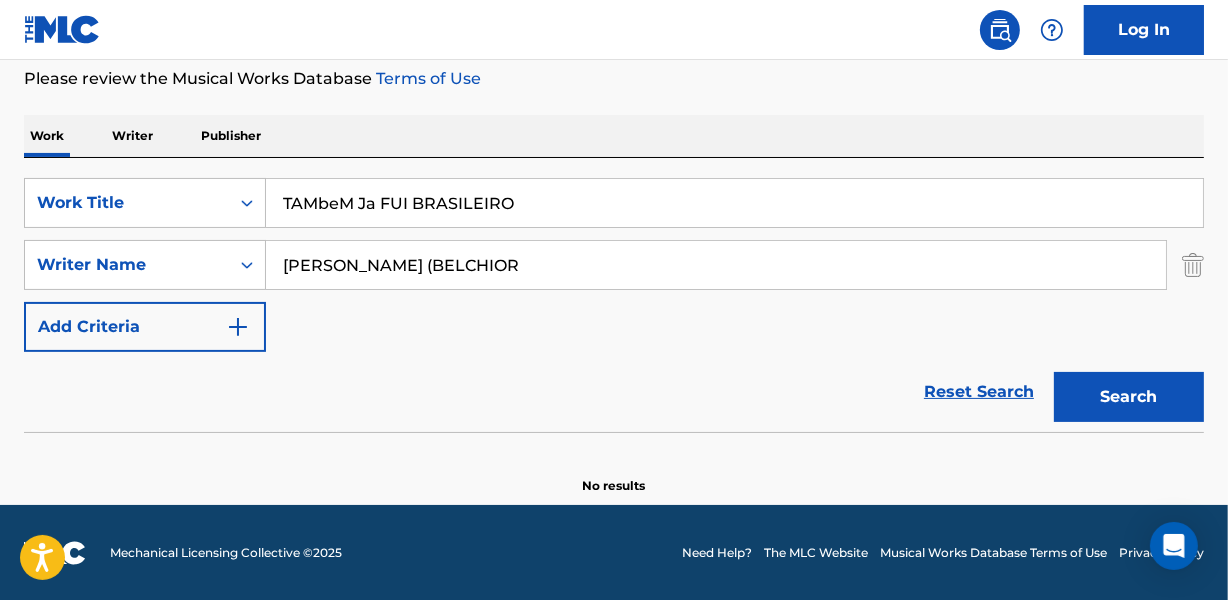 click on "TAMbeM Ja FUI BRASILEIRO" at bounding box center [734, 203] 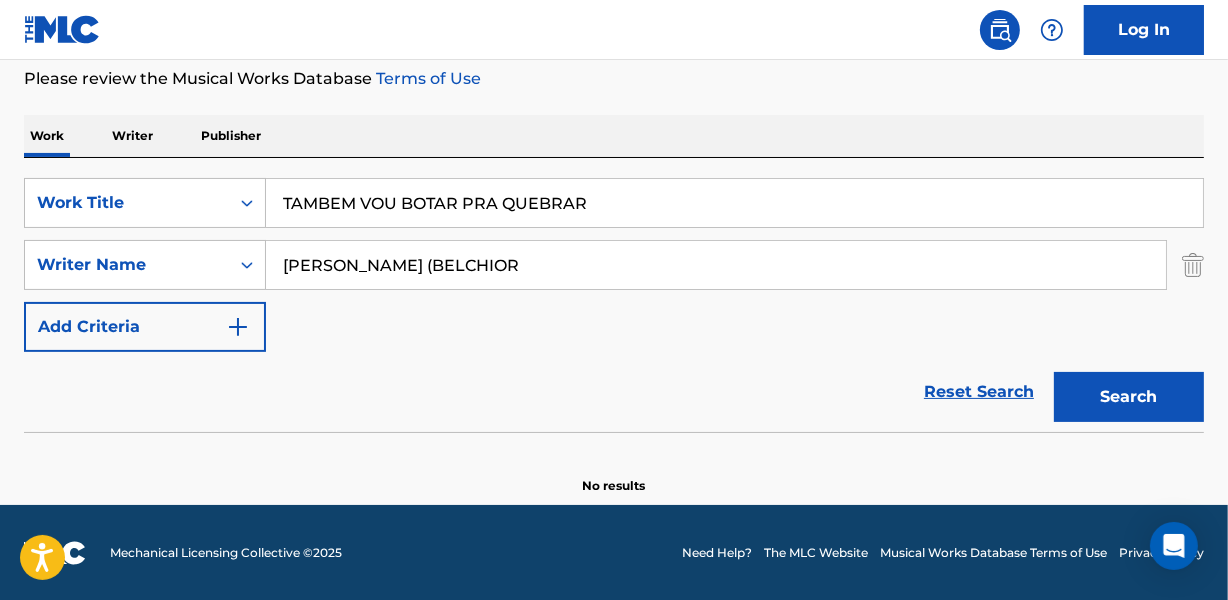 type on "TAMBEM VOU BOTAR PRA QUEBRAR" 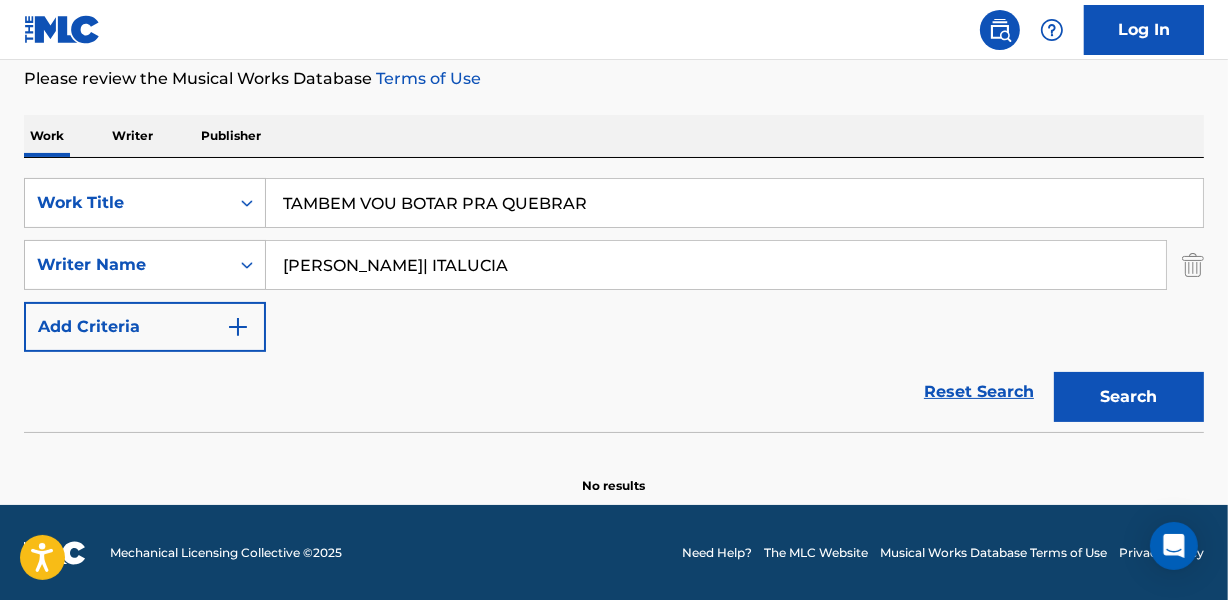 click on "Search" at bounding box center (1129, 397) 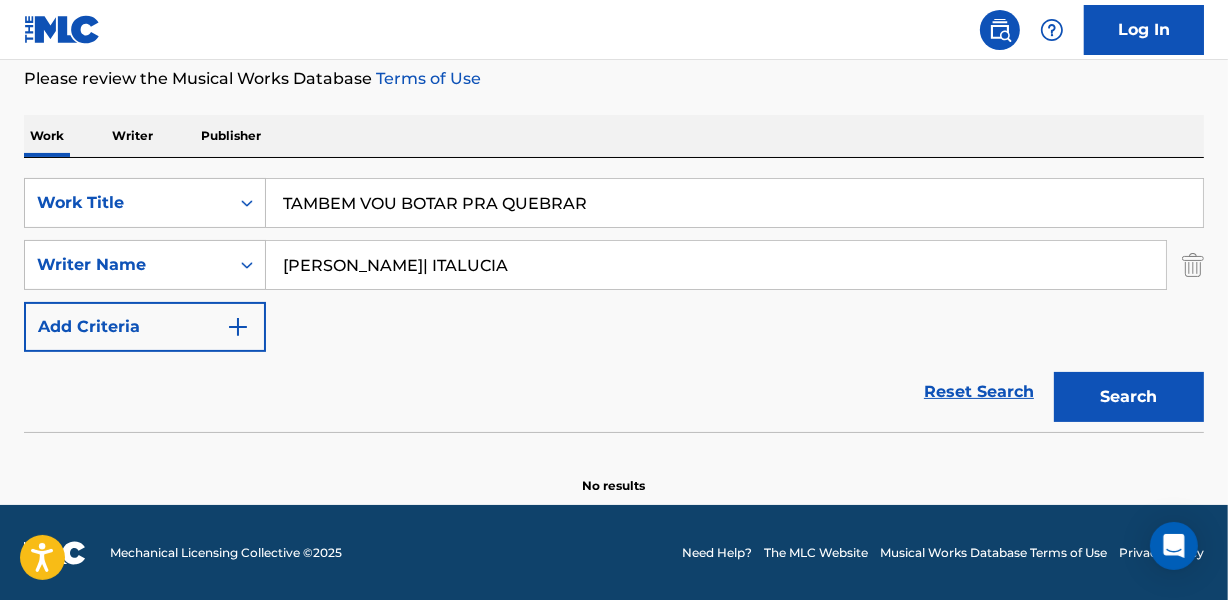 click on "Reset Search Search" at bounding box center (614, 392) 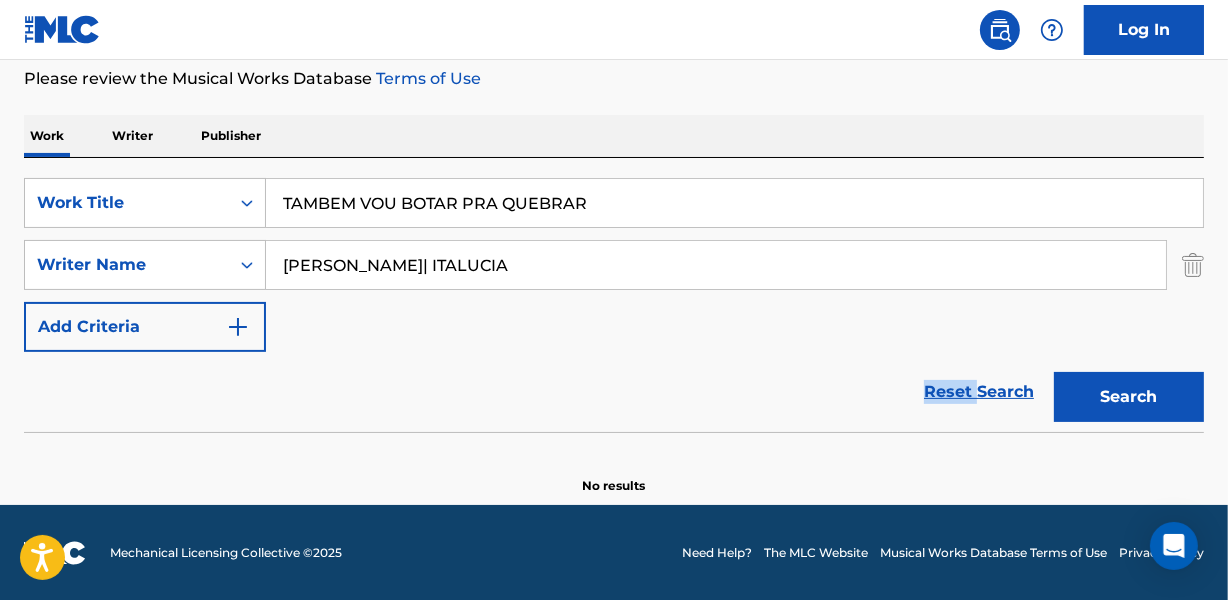 click on "Reset Search Search" at bounding box center (614, 392) 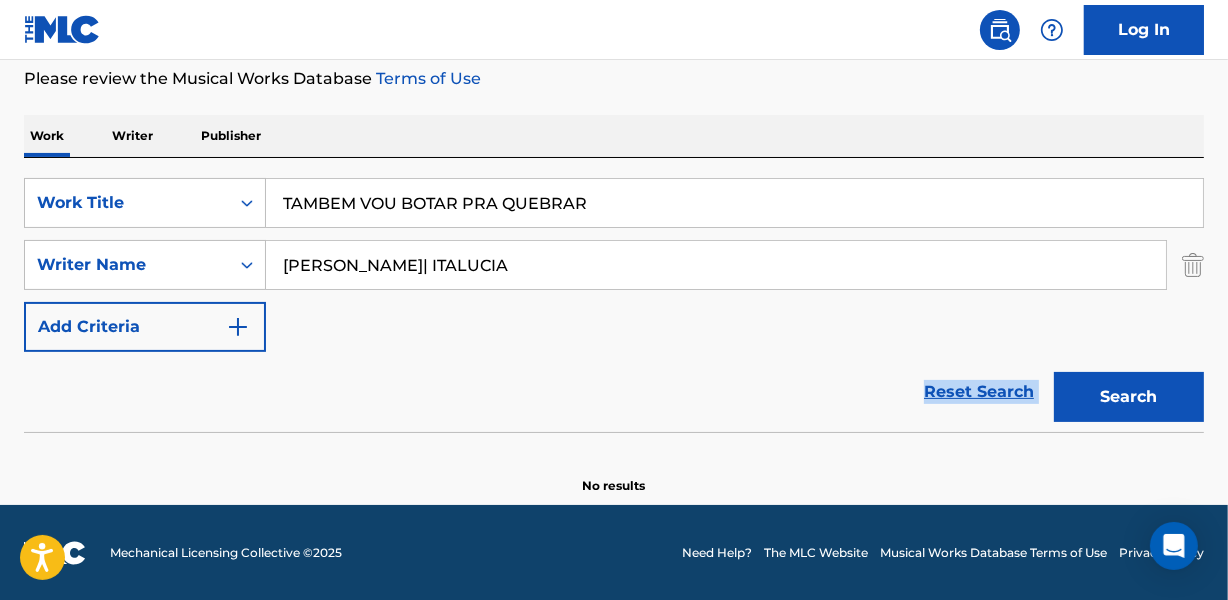 click on "Reset Search Search" at bounding box center [614, 392] 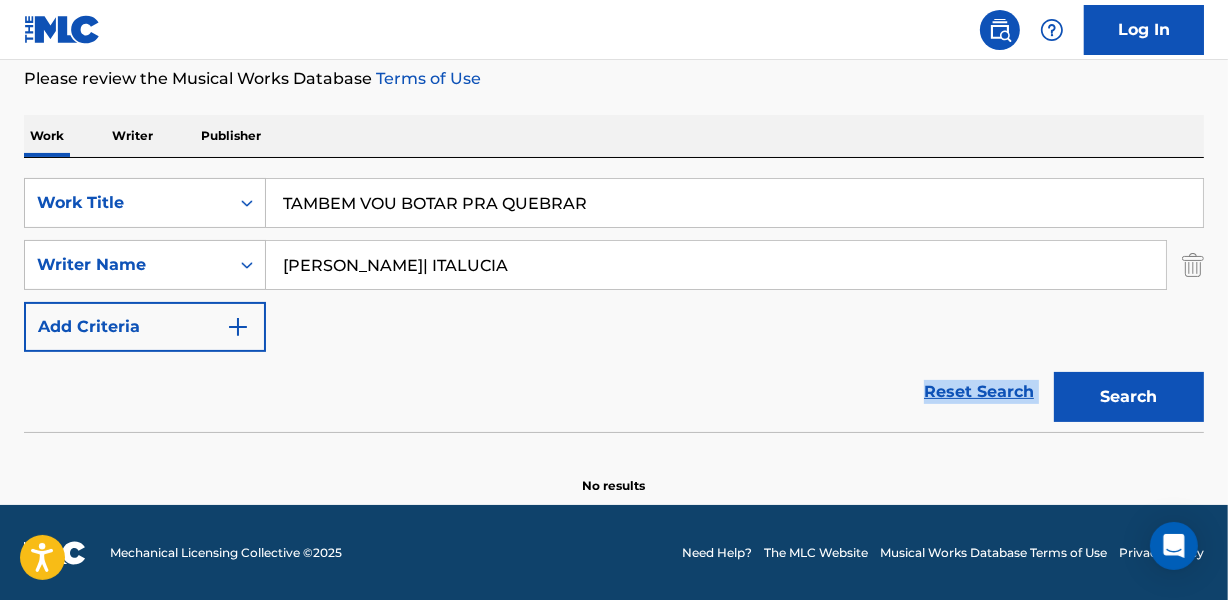 click on "Reset Search Search" at bounding box center [614, 392] 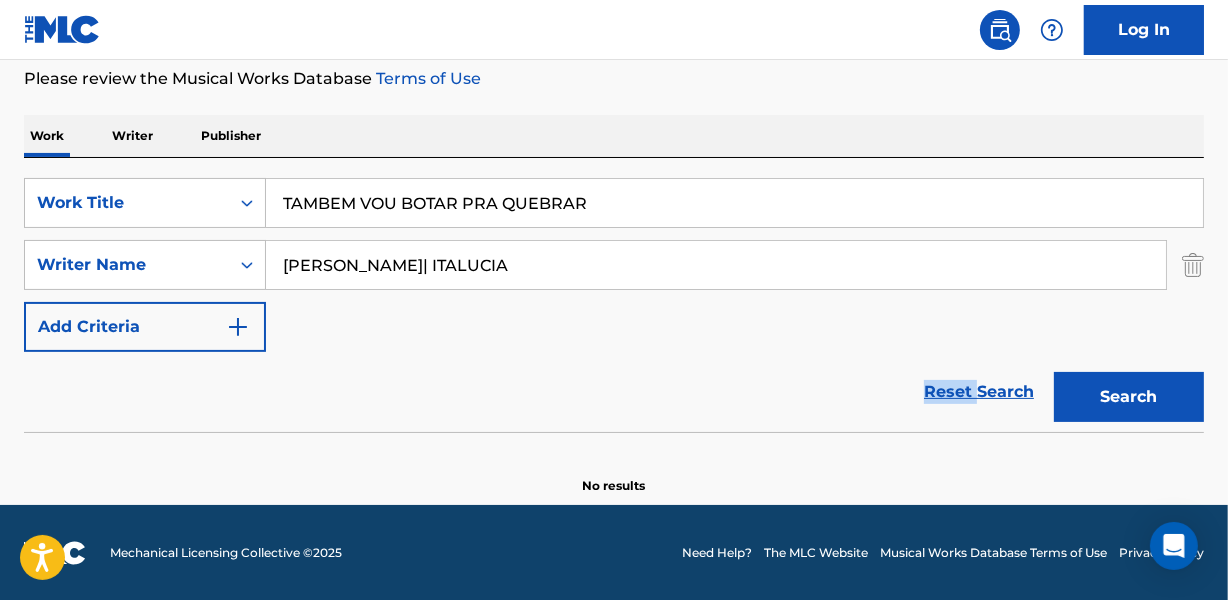 click on "Reset Search Search" at bounding box center (614, 392) 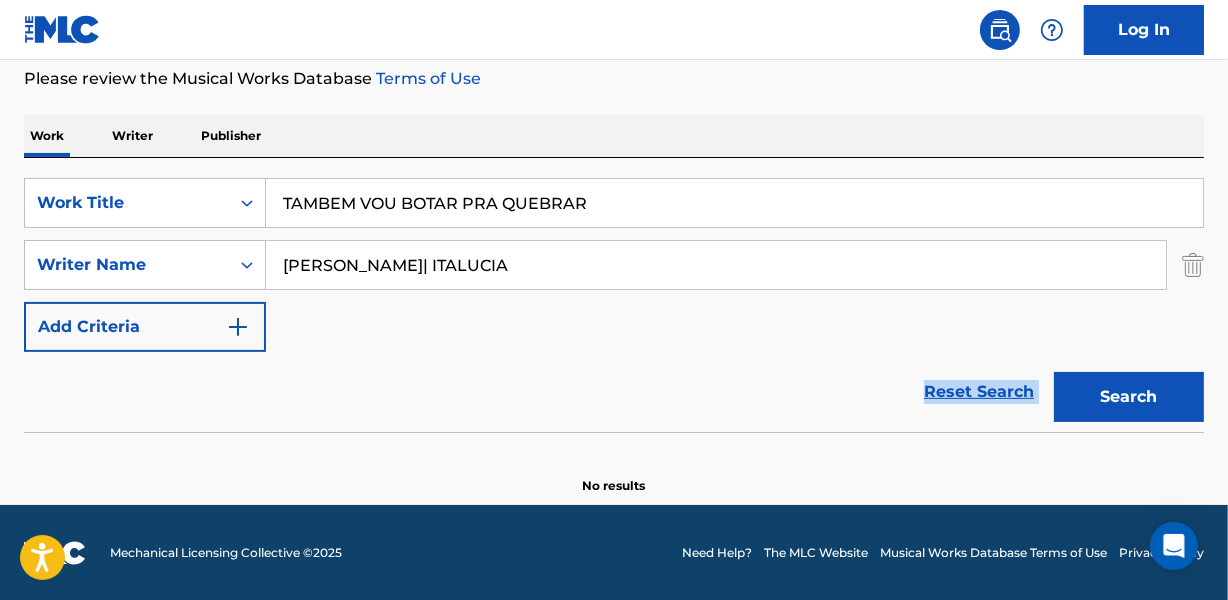 click on "Reset Search Search" at bounding box center (614, 392) 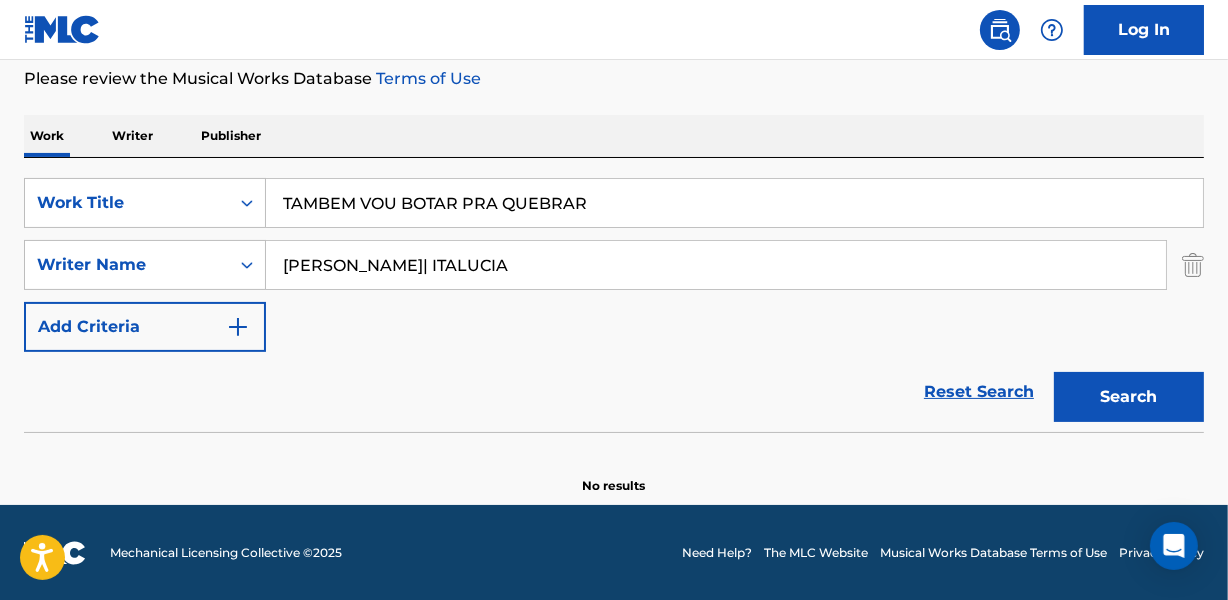 drag, startPoint x: 510, startPoint y: 387, endPoint x: 504, endPoint y: 343, distance: 44.407207 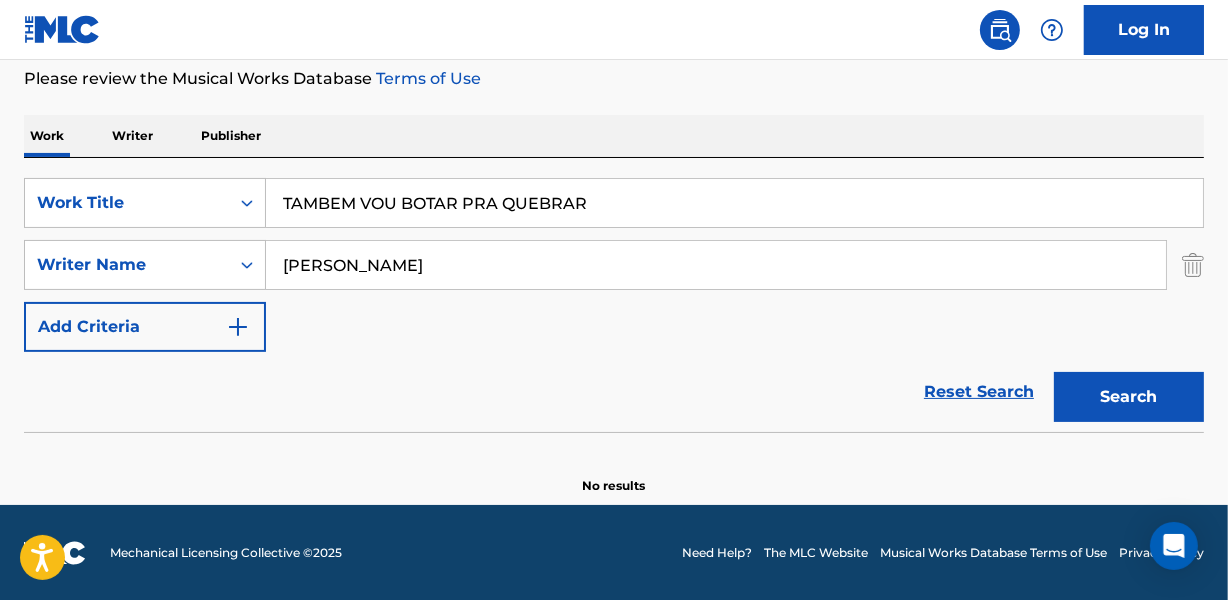 type on "[PERSON_NAME]" 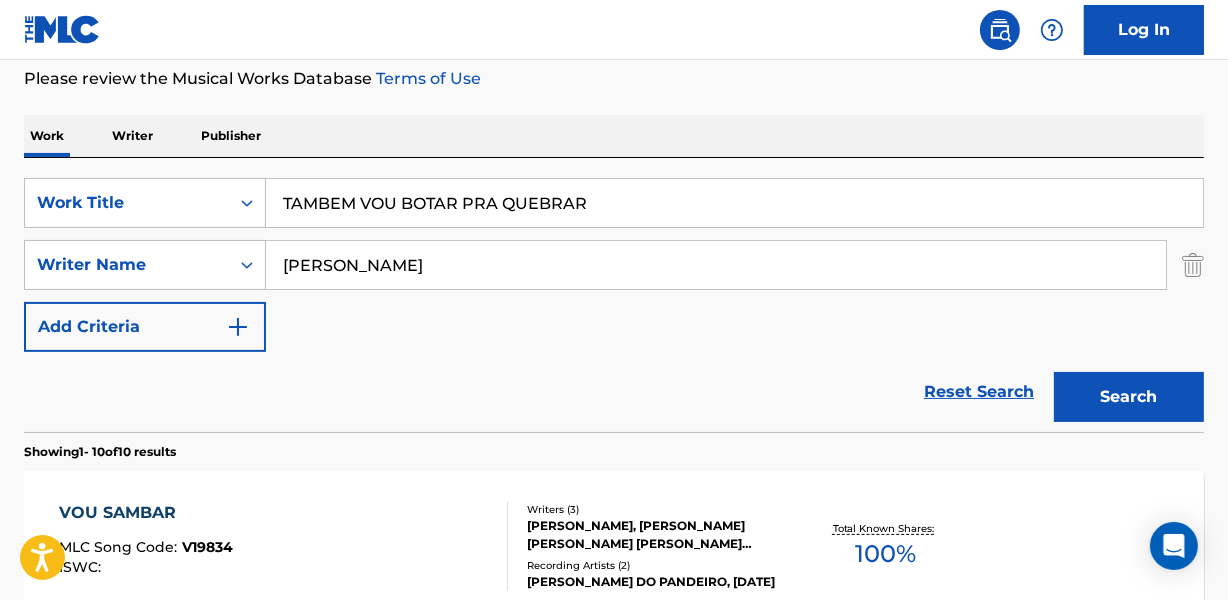 click on "Search" at bounding box center [1129, 397] 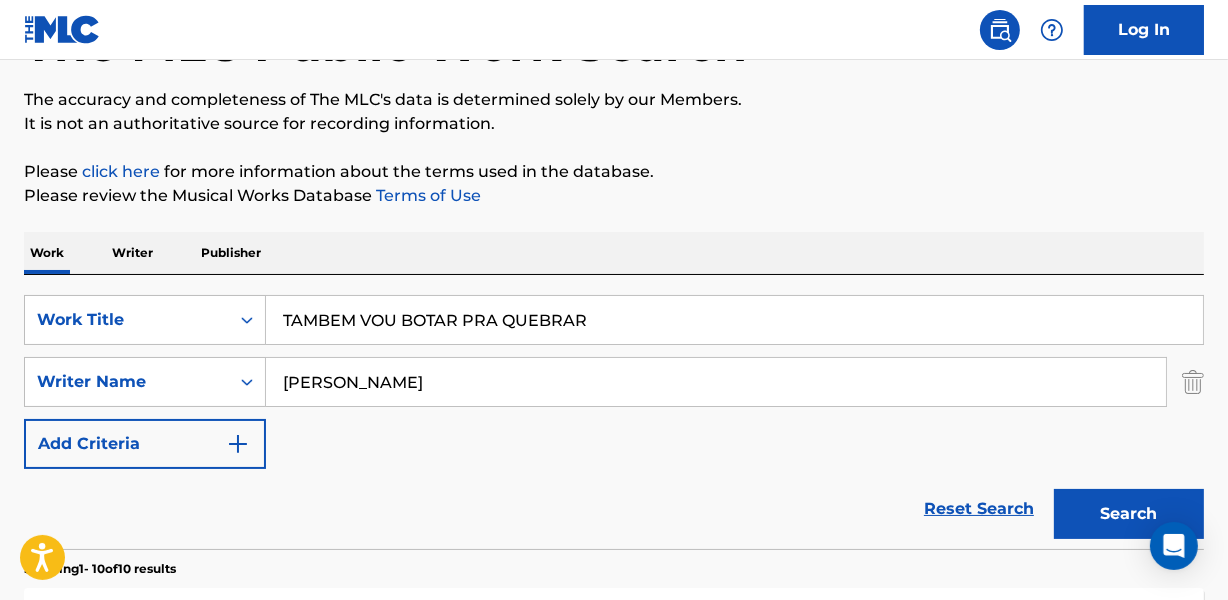 scroll, scrollTop: 85, scrollLeft: 0, axis: vertical 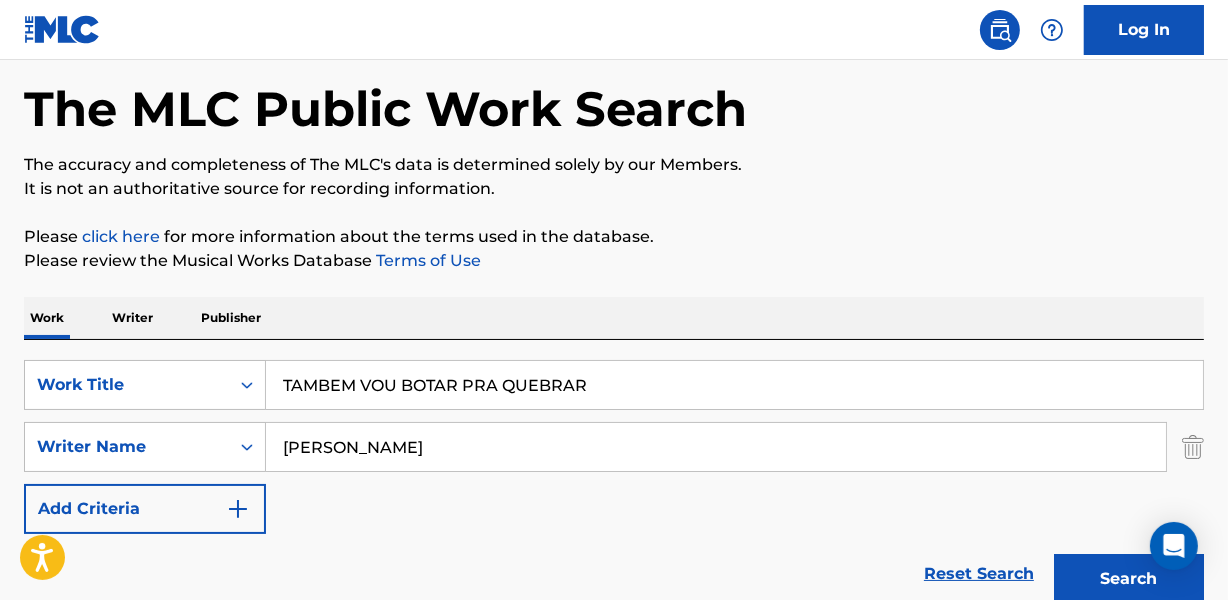 drag, startPoint x: 288, startPoint y: 389, endPoint x: 702, endPoint y: 389, distance: 414 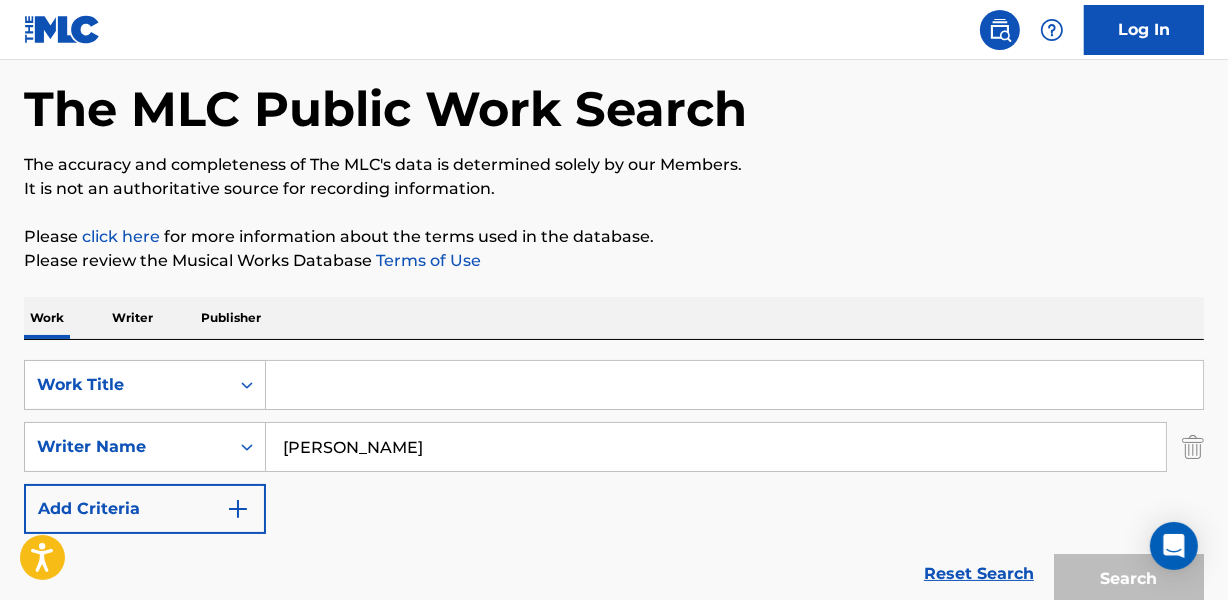 paste on "TAMBIEN PUEDO FALLAR" 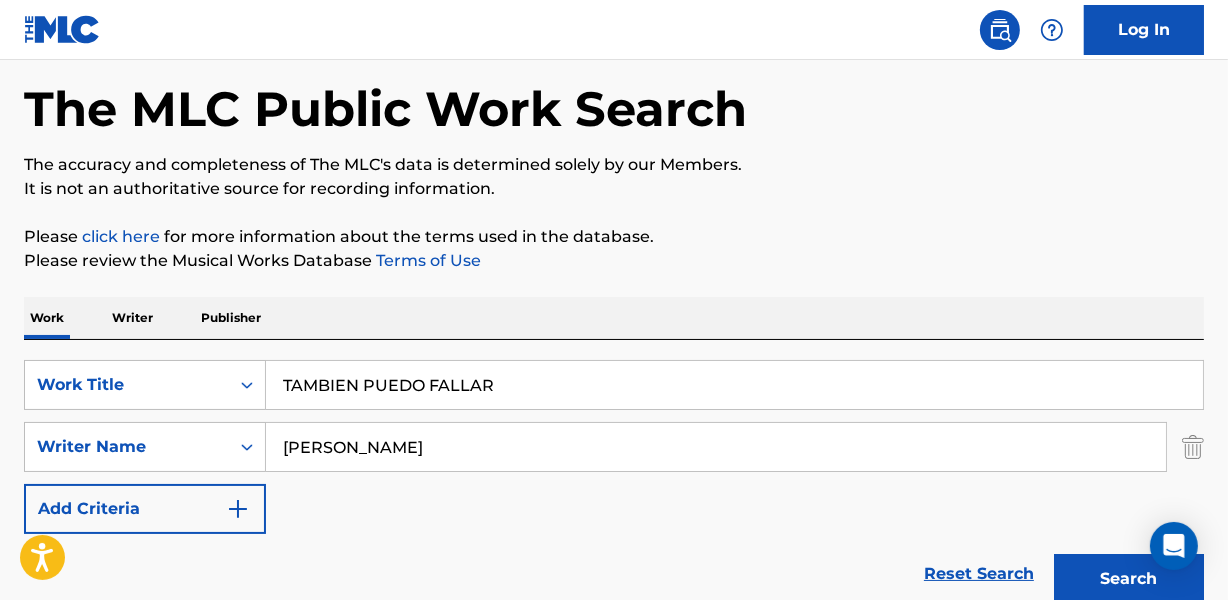 type on "TAMBIEN PUEDO FALLAR" 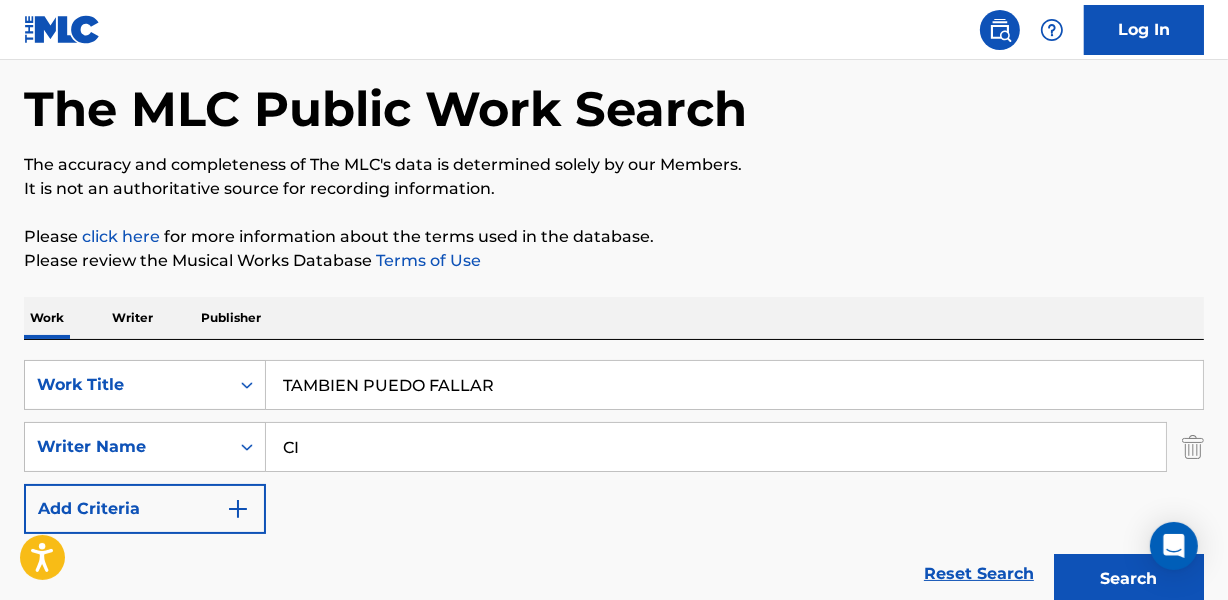 type on "I" 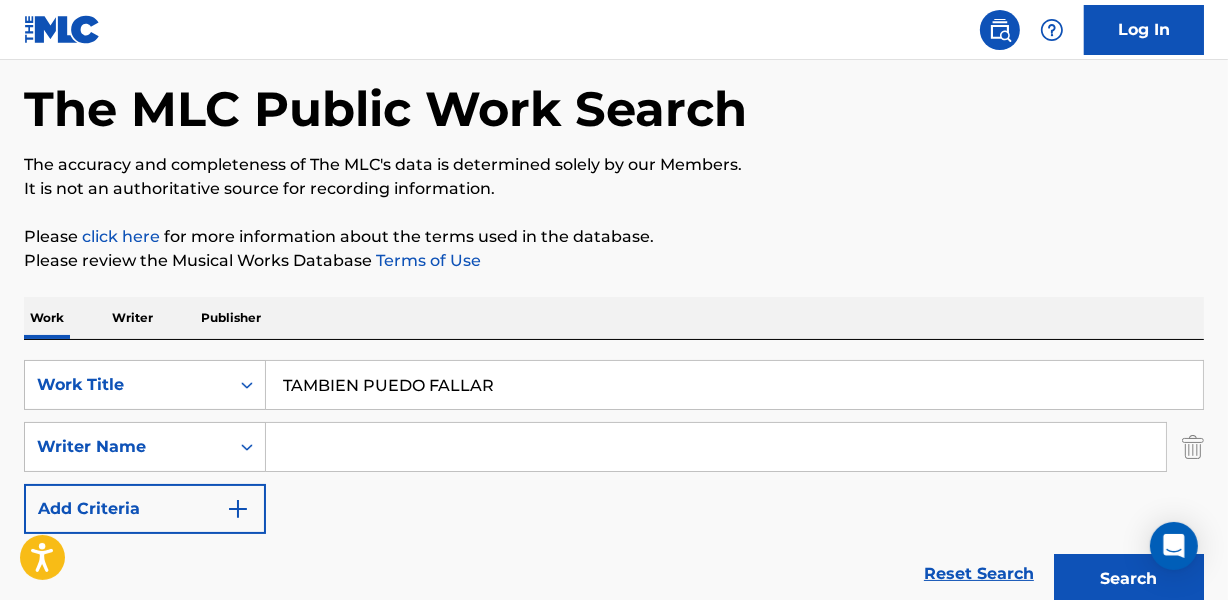 paste on "[PERSON_NAME] [PERSON_NAME] [PERSON_NAME]" 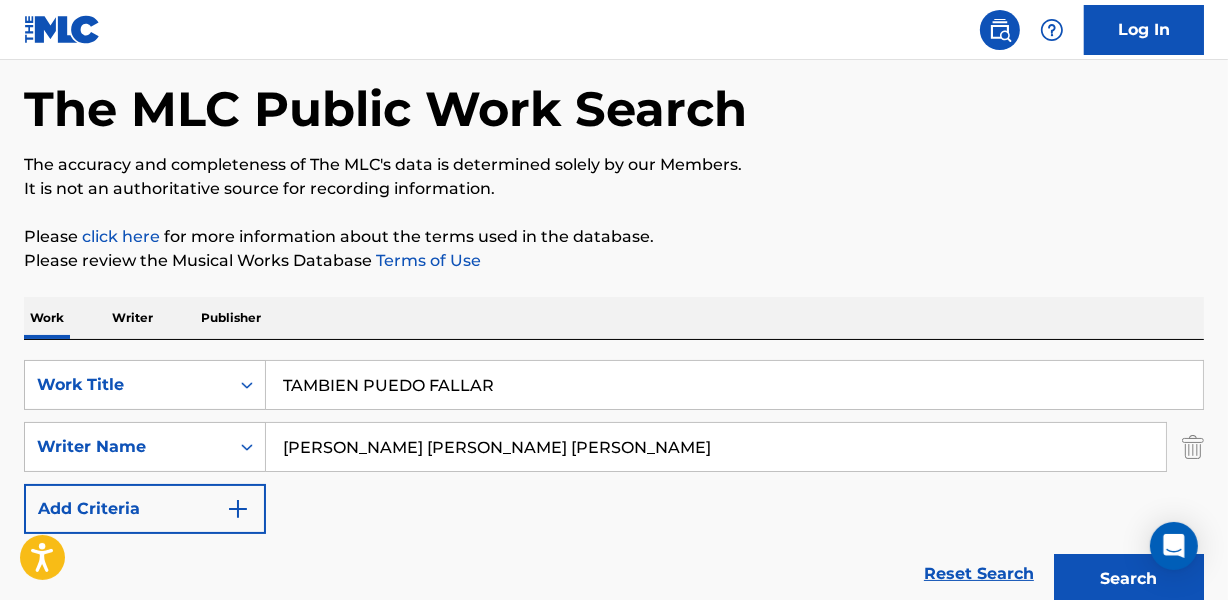 drag, startPoint x: 610, startPoint y: 447, endPoint x: 1044, endPoint y: 441, distance: 434.04147 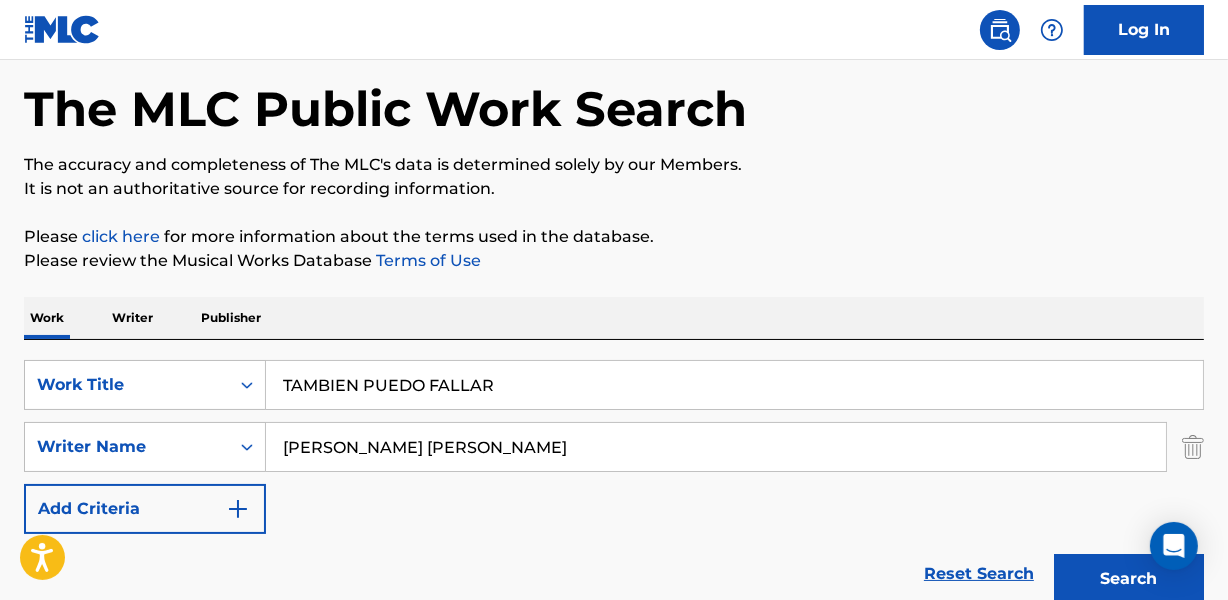 click on "Search" at bounding box center [1129, 579] 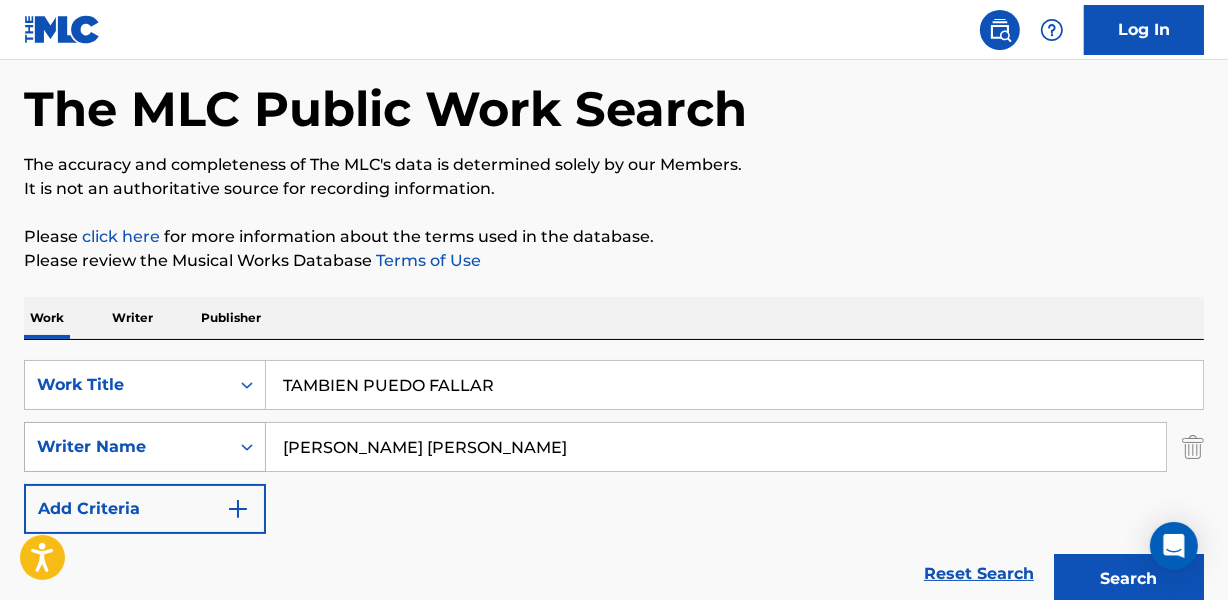 drag, startPoint x: 368, startPoint y: 443, endPoint x: 248, endPoint y: 449, distance: 120.14991 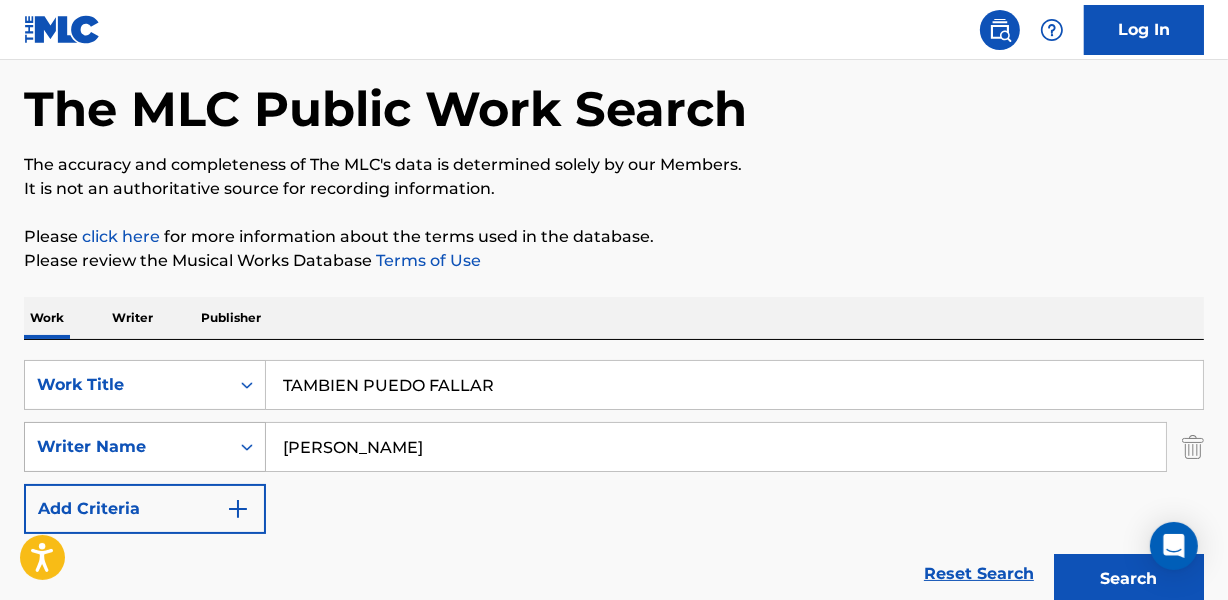 type on "[PERSON_NAME]" 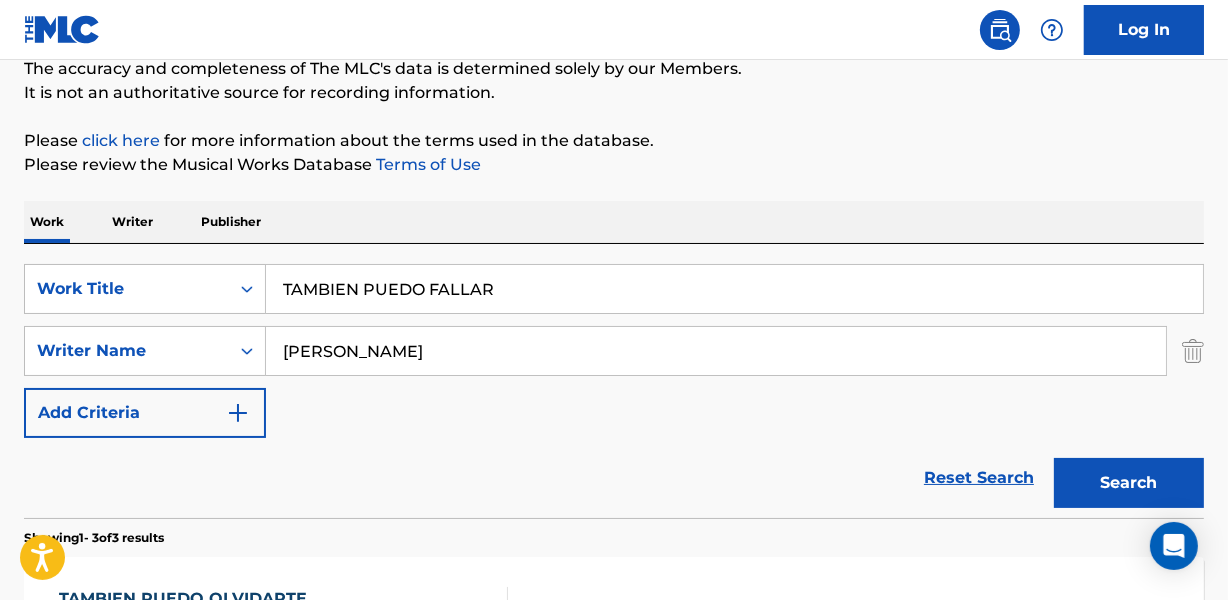 scroll, scrollTop: 176, scrollLeft: 0, axis: vertical 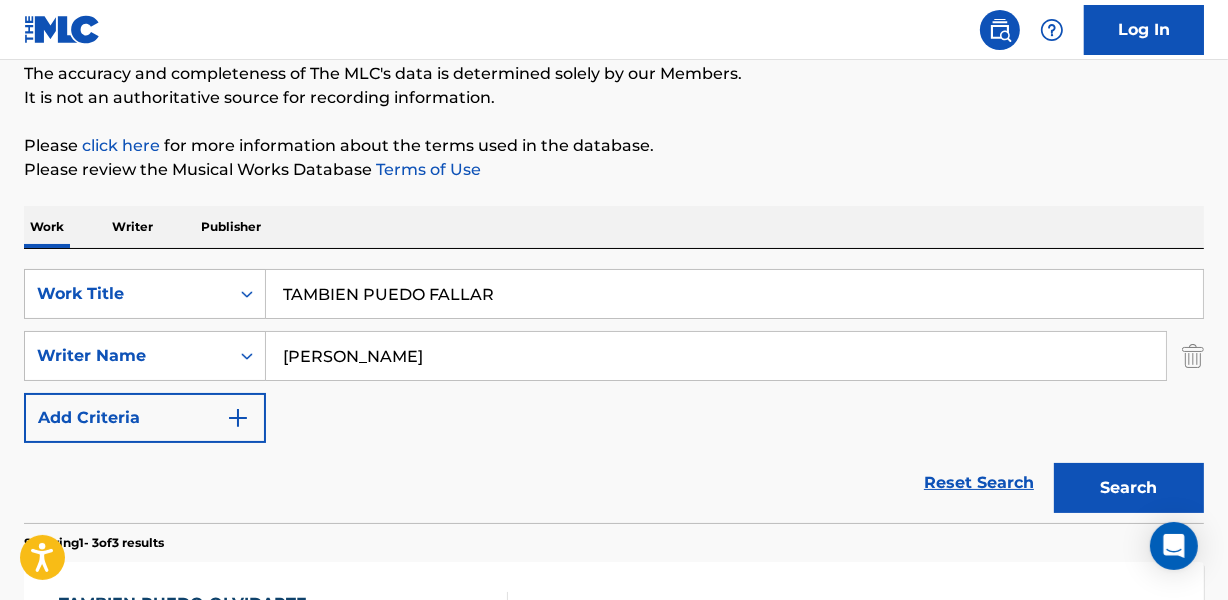 drag, startPoint x: 400, startPoint y: 302, endPoint x: 707, endPoint y: 304, distance: 307.0065 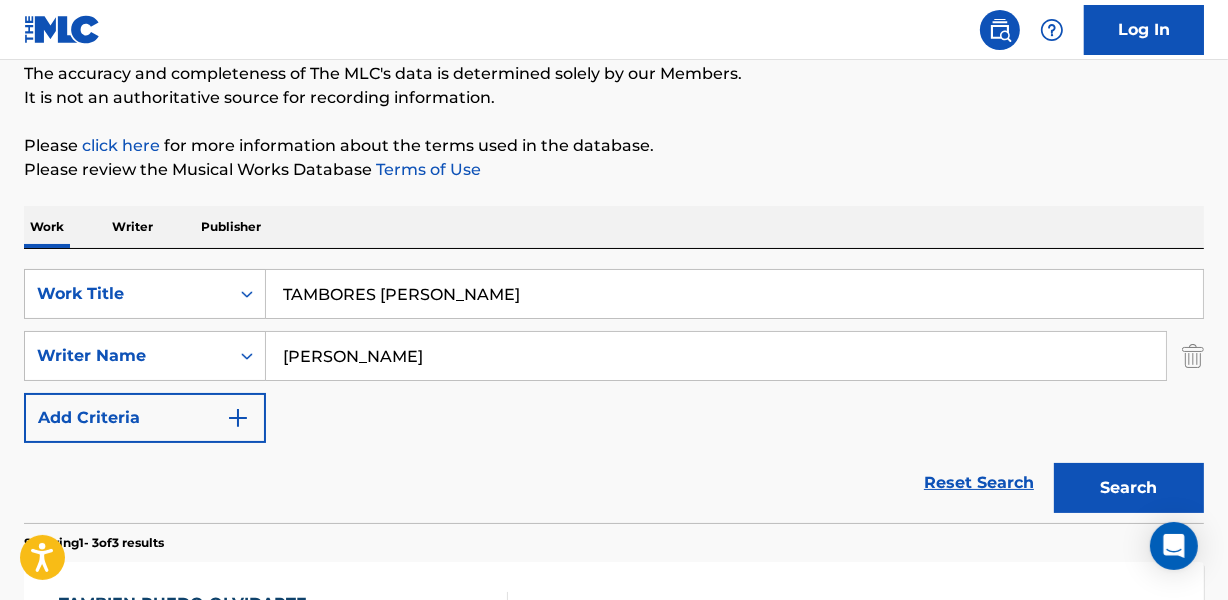 type on "TAMBORES [PERSON_NAME]" 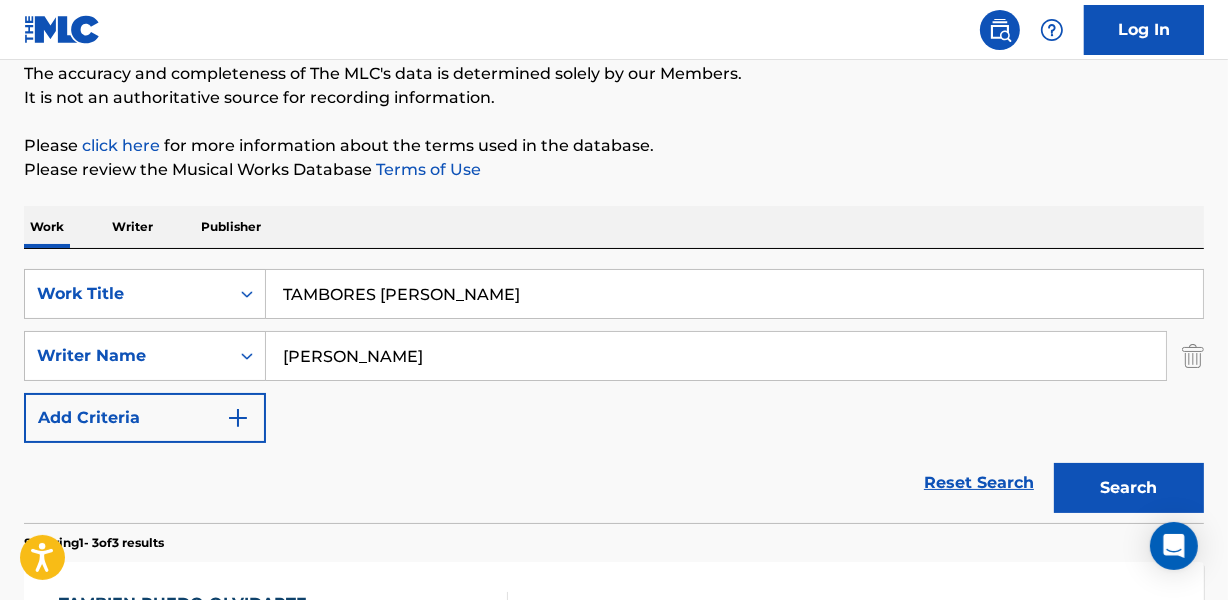 click on "The MLC Public Work Search The accuracy and completeness of The MLC's data is determined solely by our Members. It is not an authoritative source for recording information. Please   click here   for more information about the terms used in the database. Please review the Musical Works Database   Terms of Use Work Writer Publisher SearchWithCriteriace4a5726-6c98-4596-b98e-5f0eb607a661 Work Title TAMBORES [PERSON_NAME] SearchWithCriteriab2175466-e347-4676-af89-39c22bc19219 Writer Name [PERSON_NAME] Add Criteria Reset Search Search Showing  1  -   3  of  3   results   TAMBIEN PUEDO OLVIDARTE MLC Song Code : T6879E ISWC : Writers ( 1 ) [PERSON_NAME] Recording Artists ( 0 ) Total Known Shares: 0 % NO PUEDO PERDONAR MLC Song Code : N3696W ISWC : Writers ( 1 ) [PERSON_NAME] Recording Artists ( 0 ) Total Known Shares: 0 % NO PUEDO ACOSTUMBRARME MLC Song Code : N3170H ISWC : Writers ( 1 ) [PERSON_NAME] Recording Artists ( 2 ) [PERSON_NAME], [PERSON_NAME] Total Known Shares: 0 %" at bounding box center [614, 527] 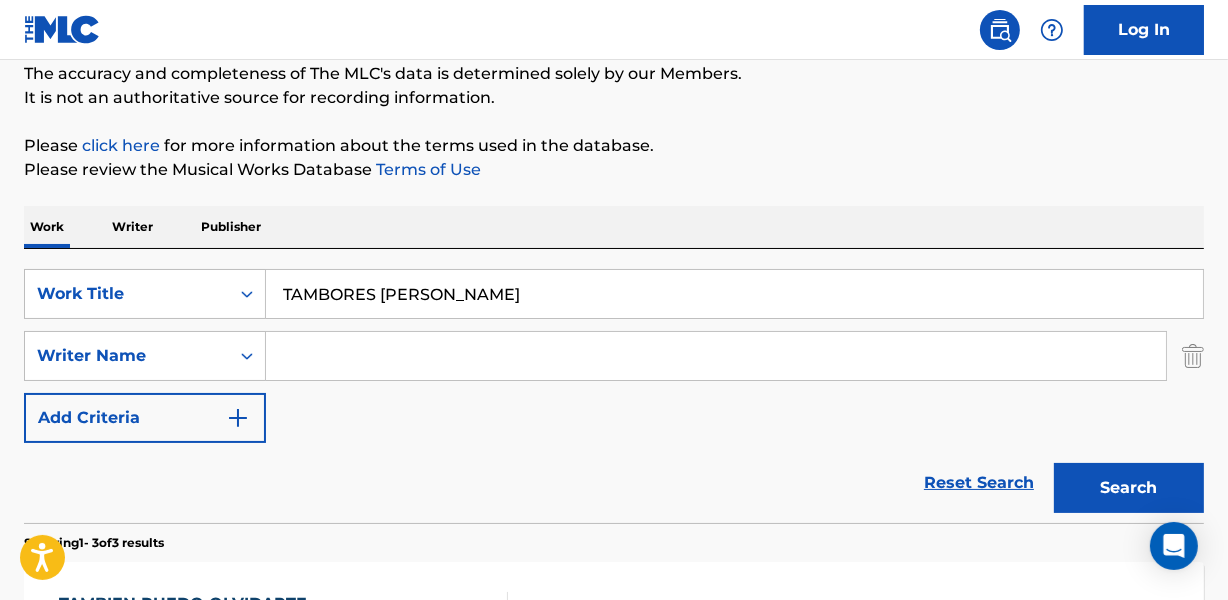 paste on "[PERSON_NAME] [PERSON_NAME] _MARINO VALENCIA_" 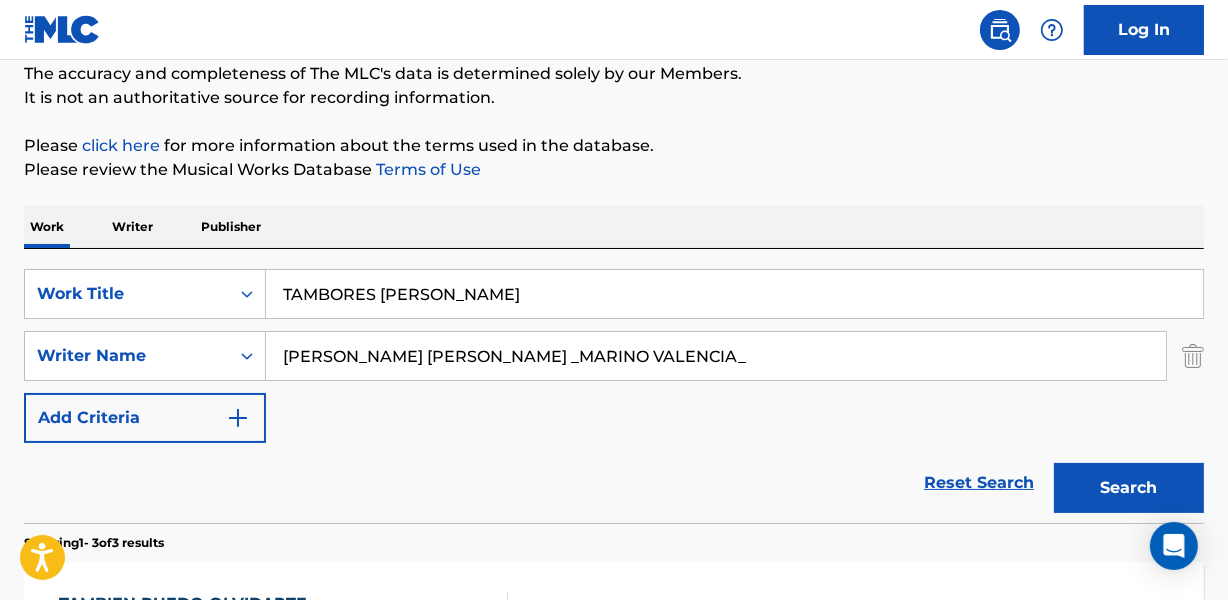 drag, startPoint x: 613, startPoint y: 355, endPoint x: 872, endPoint y: 353, distance: 259.00772 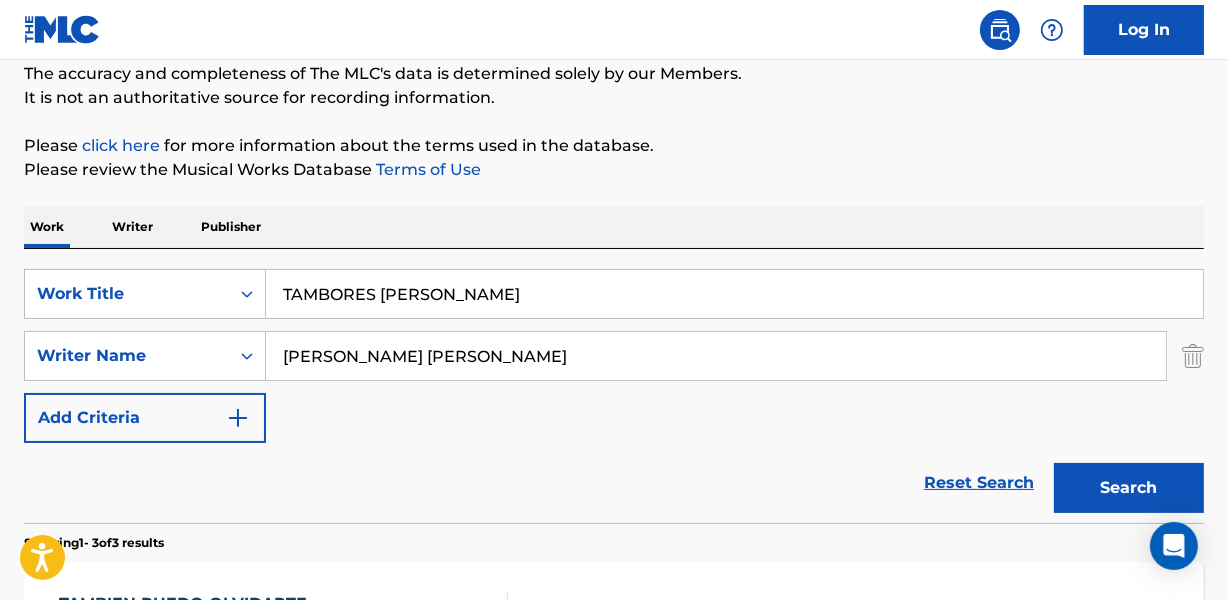 click on "Search" at bounding box center [1129, 488] 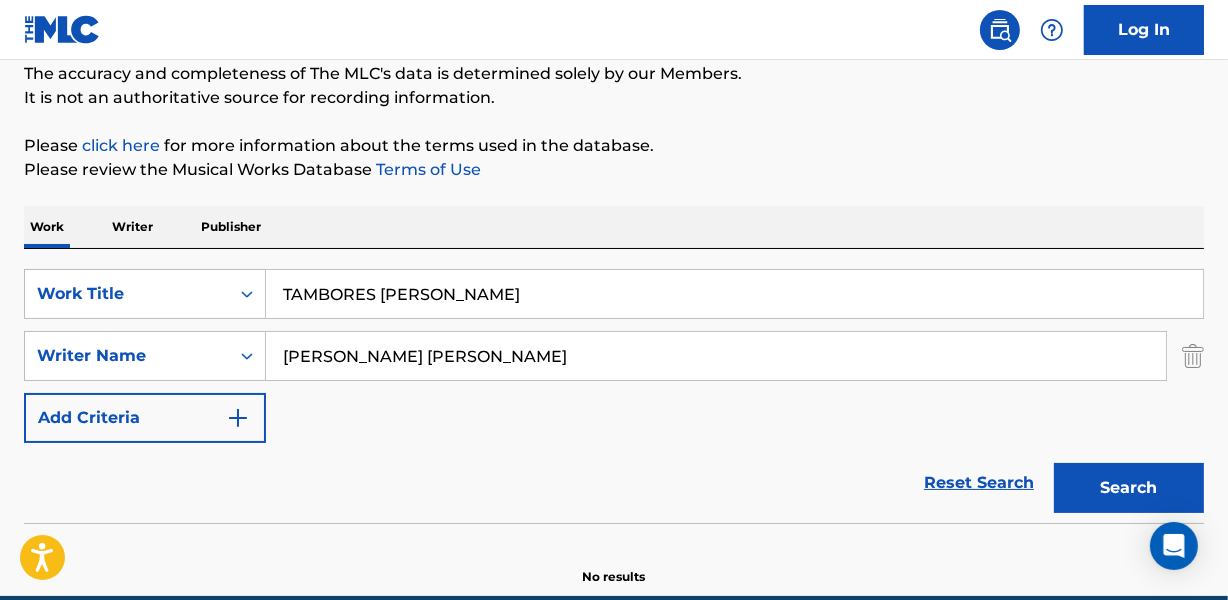 scroll, scrollTop: 267, scrollLeft: 0, axis: vertical 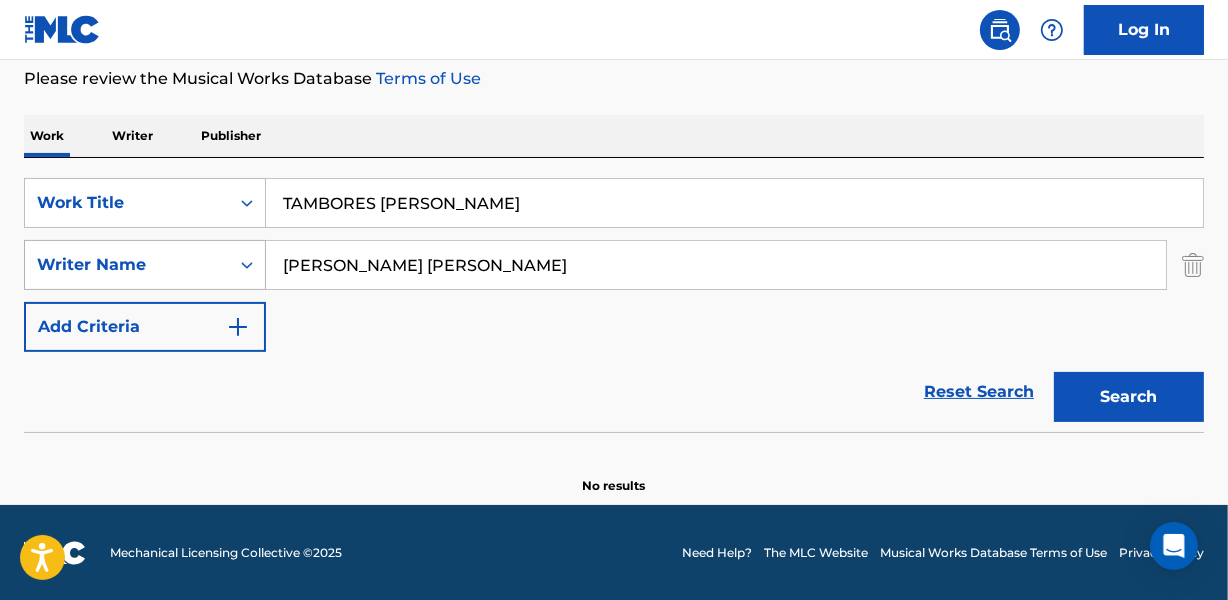 drag, startPoint x: 599, startPoint y: 273, endPoint x: 233, endPoint y: 274, distance: 366.00137 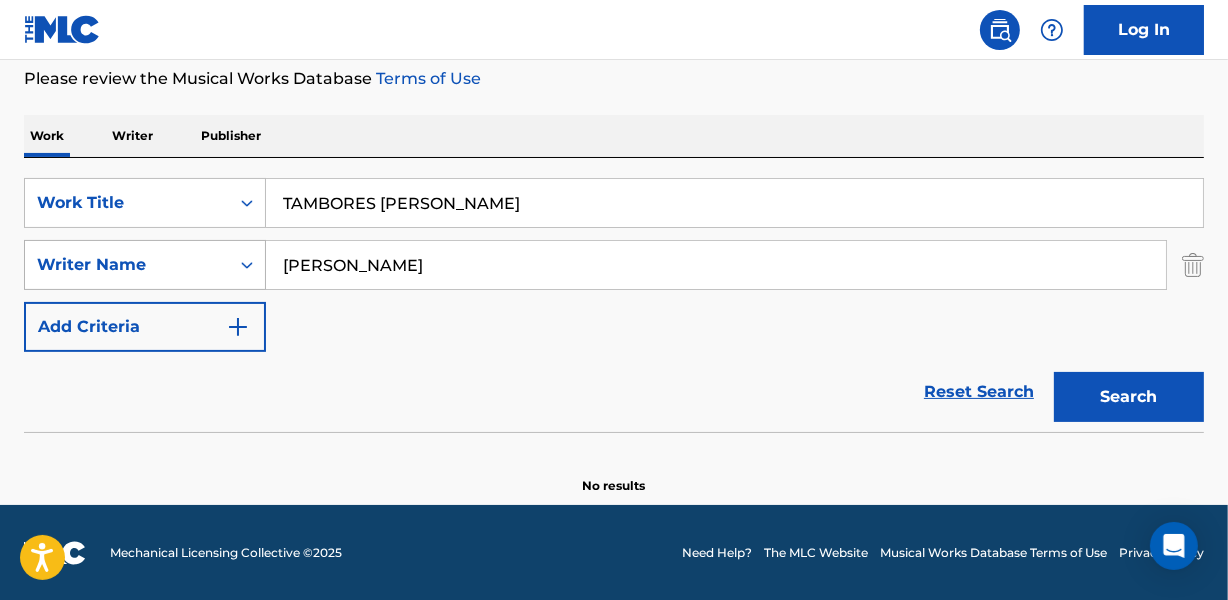 click on "Search" at bounding box center [1129, 397] 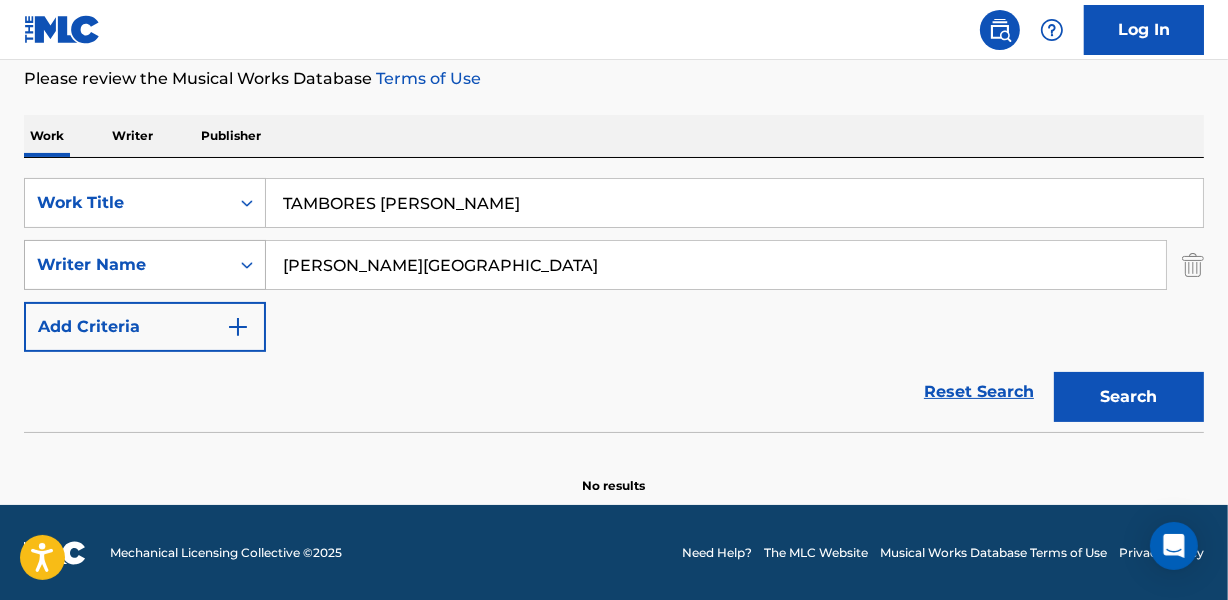 type on "[PERSON_NAME][GEOGRAPHIC_DATA]" 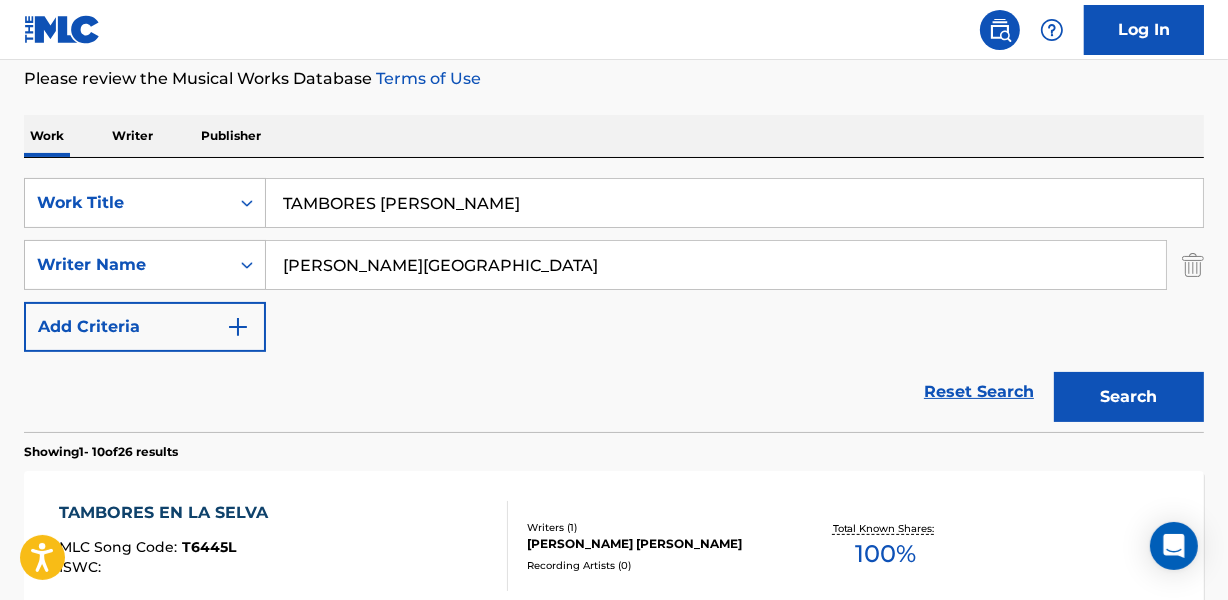 click on "[PERSON_NAME] [PERSON_NAME]" at bounding box center (657, 544) 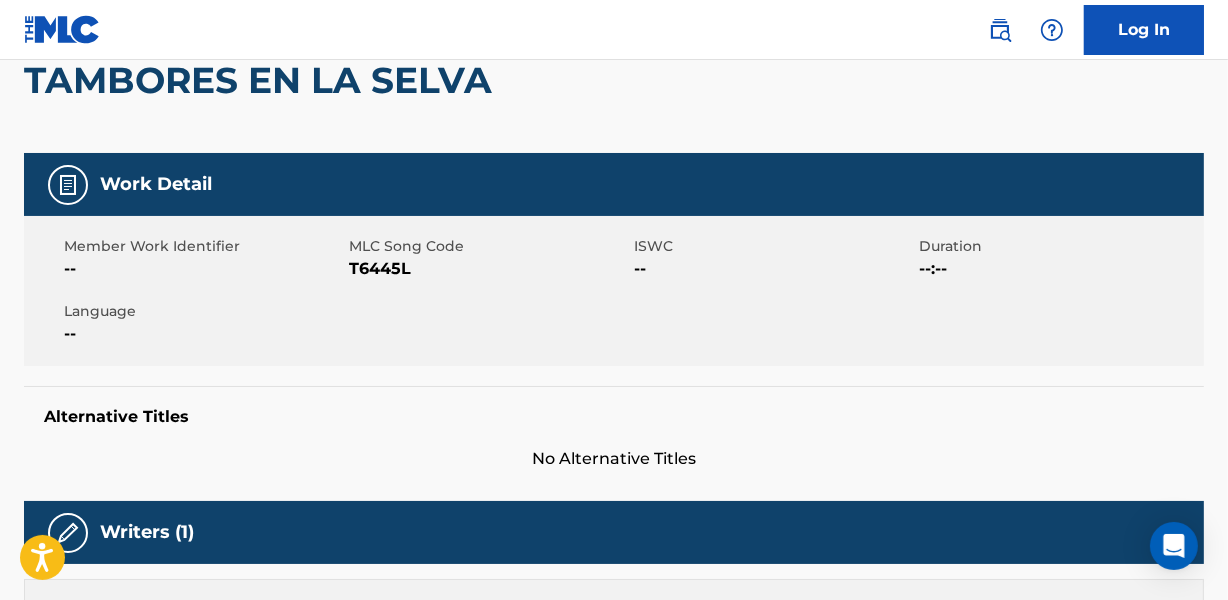 scroll, scrollTop: 0, scrollLeft: 0, axis: both 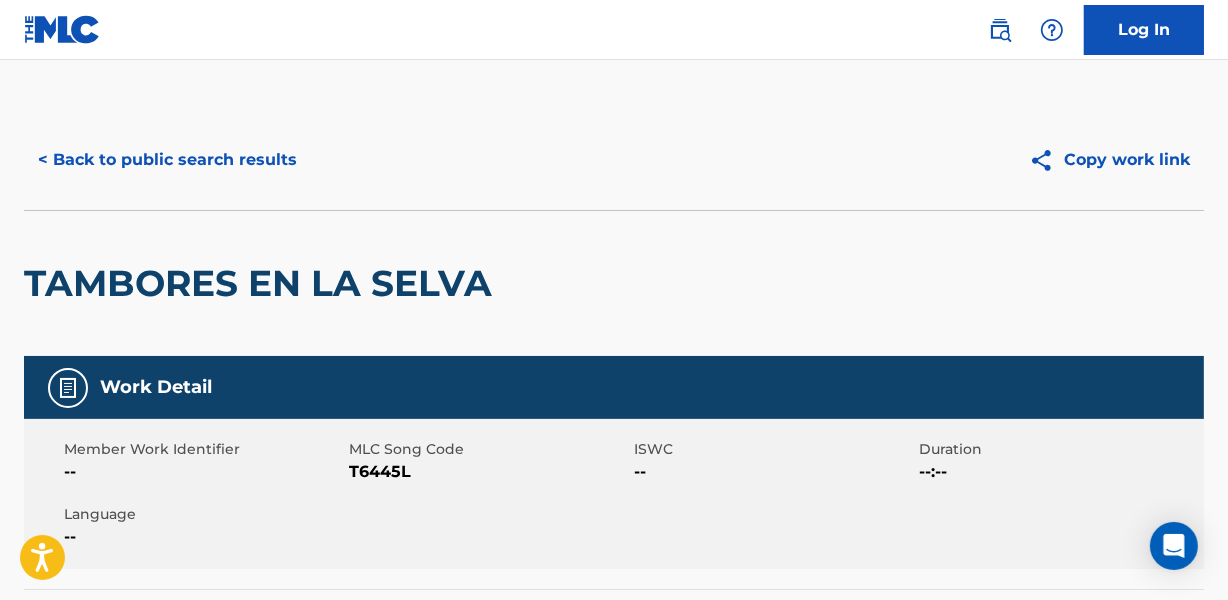 click on "< Back to public search results" at bounding box center [167, 160] 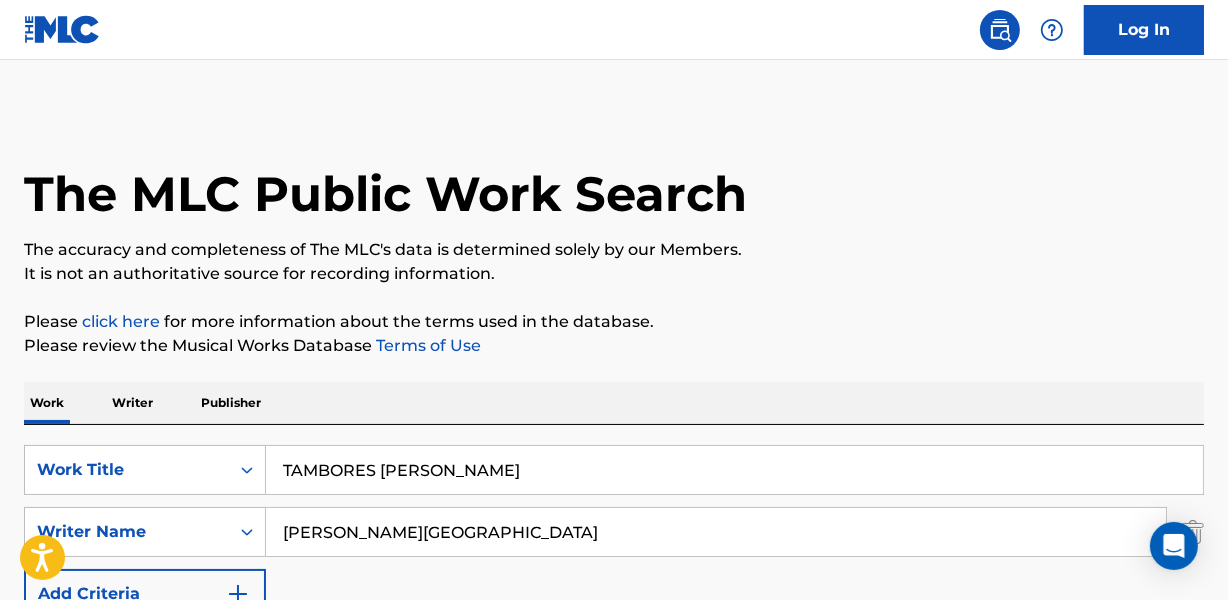 scroll, scrollTop: 267, scrollLeft: 0, axis: vertical 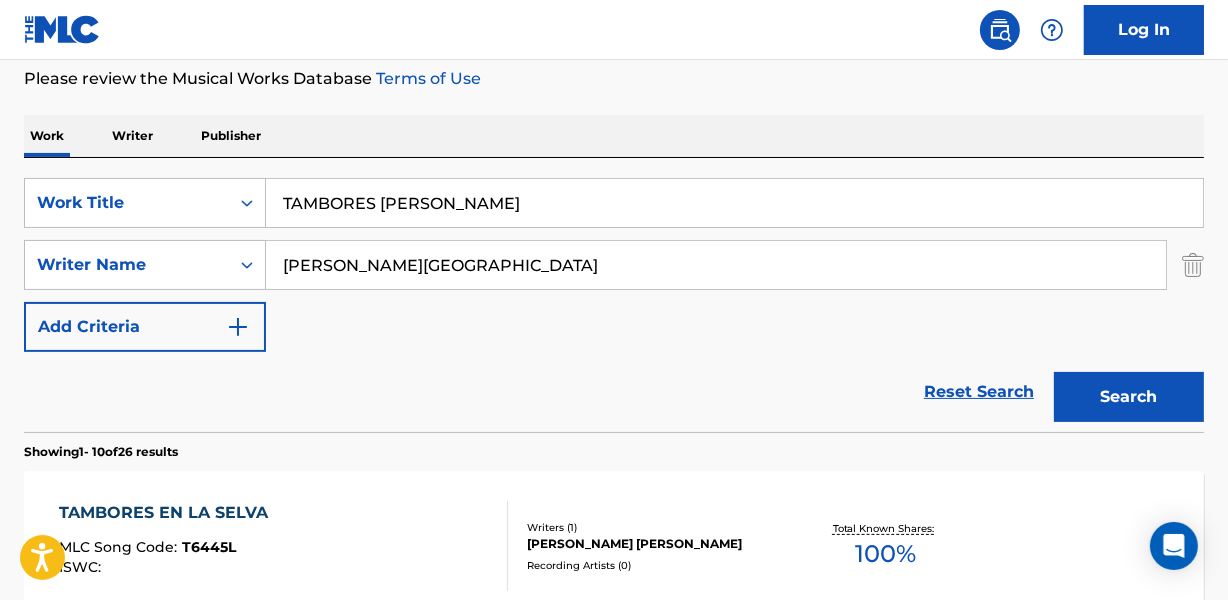 click on "Reset Search Search" at bounding box center [614, 392] 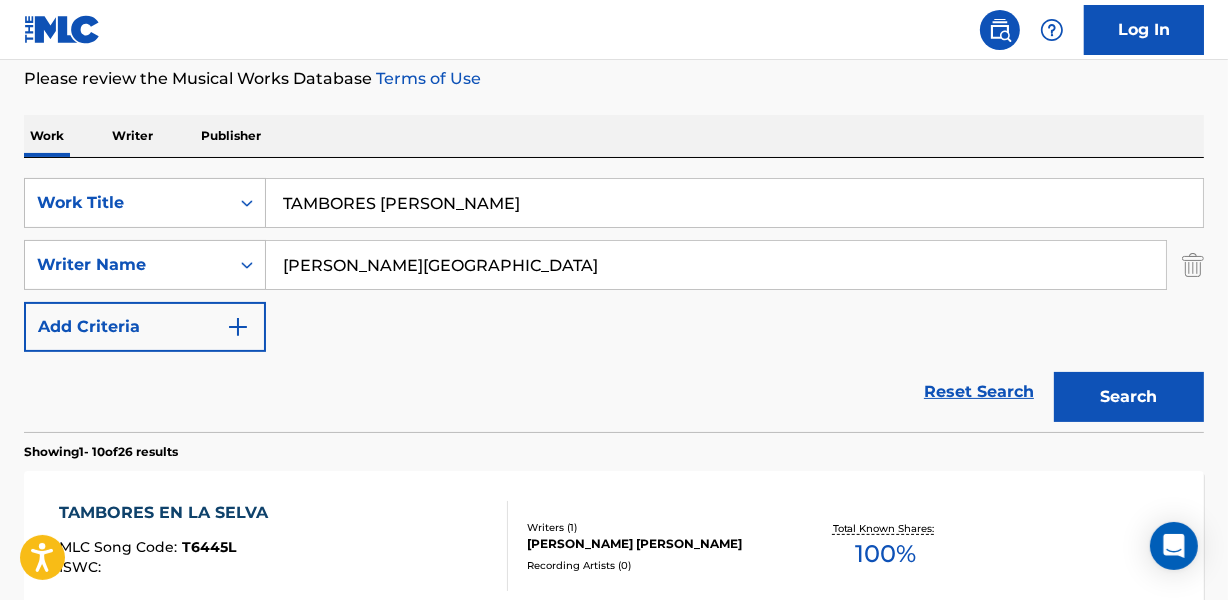 click on "Reset Search Search" at bounding box center (614, 392) 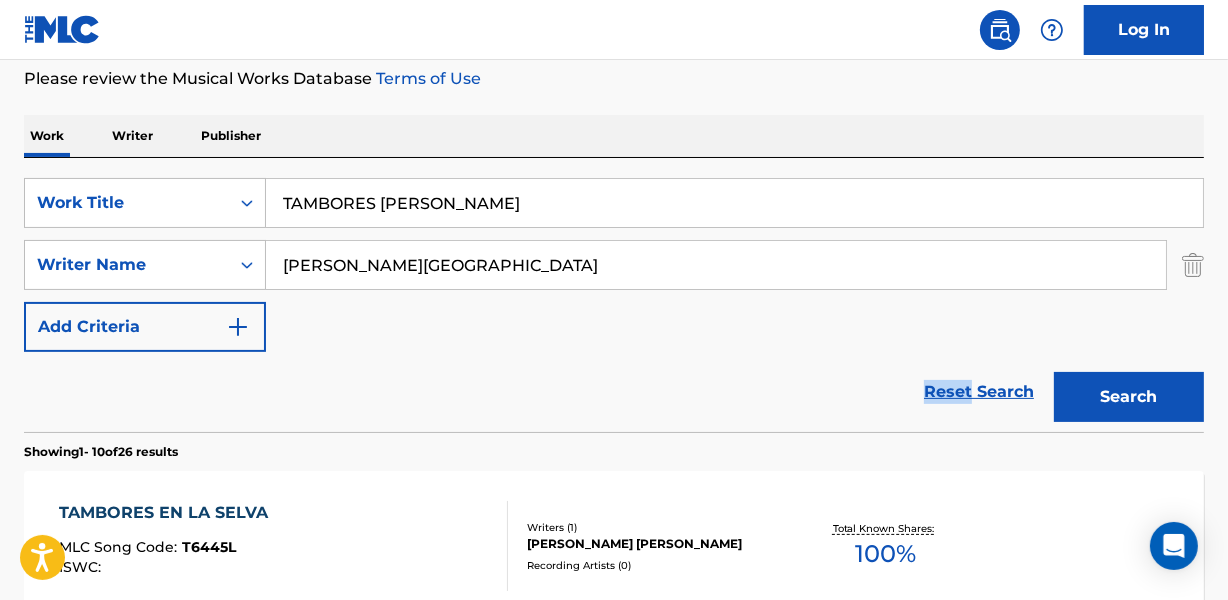 click on "Reset Search Search" at bounding box center (614, 392) 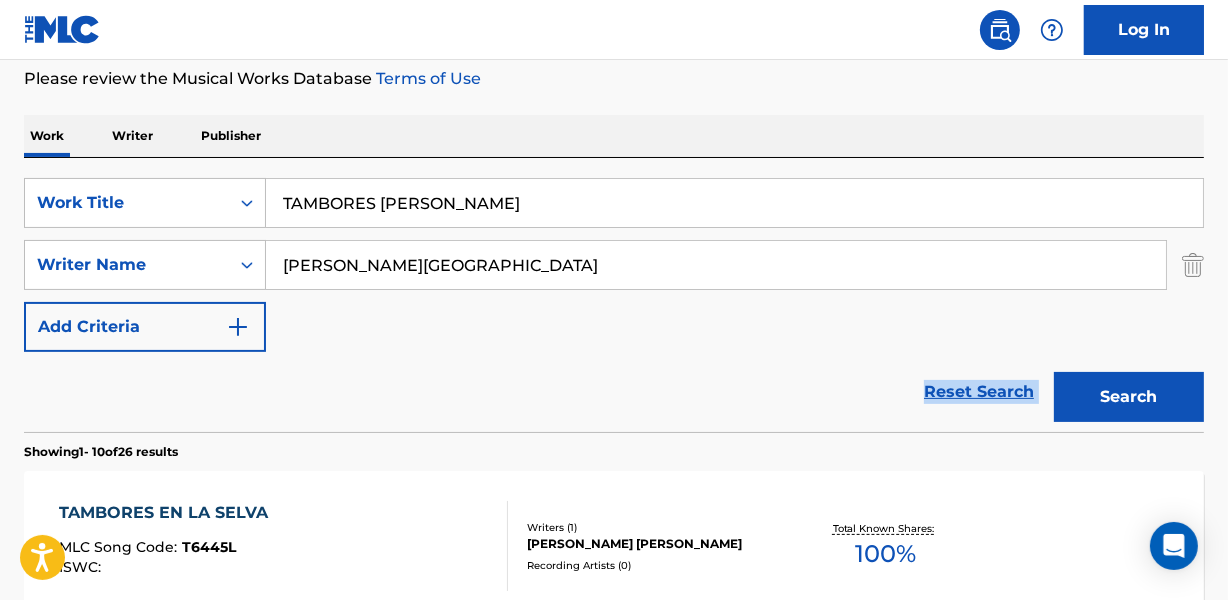 click on "Reset Search Search" at bounding box center (614, 392) 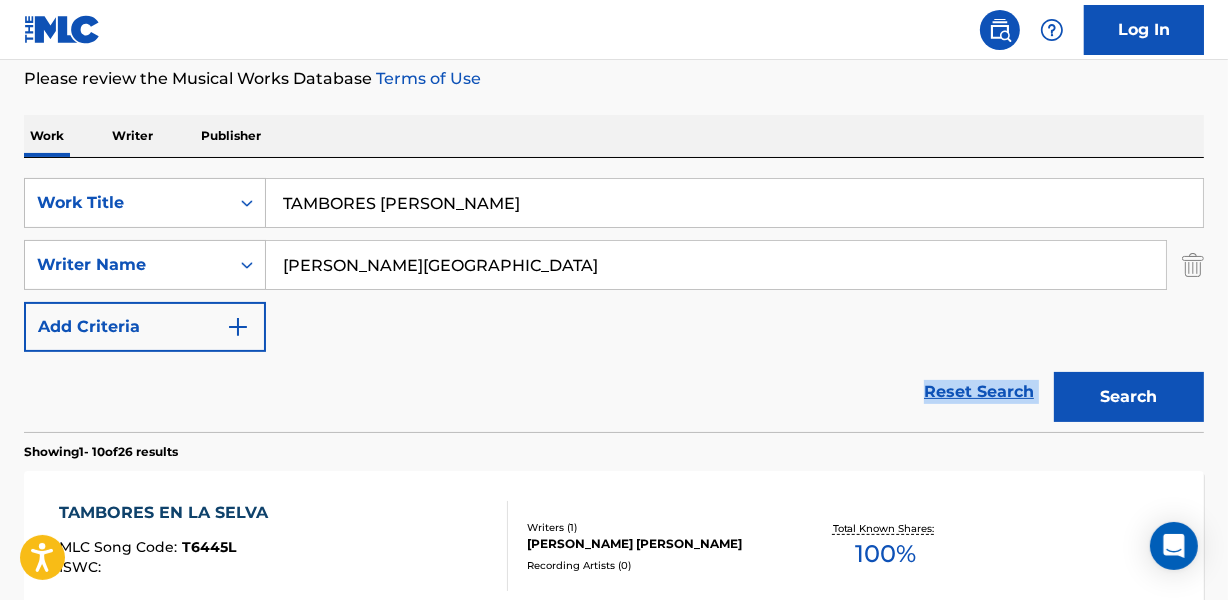 drag, startPoint x: 499, startPoint y: 380, endPoint x: 402, endPoint y: 371, distance: 97.41663 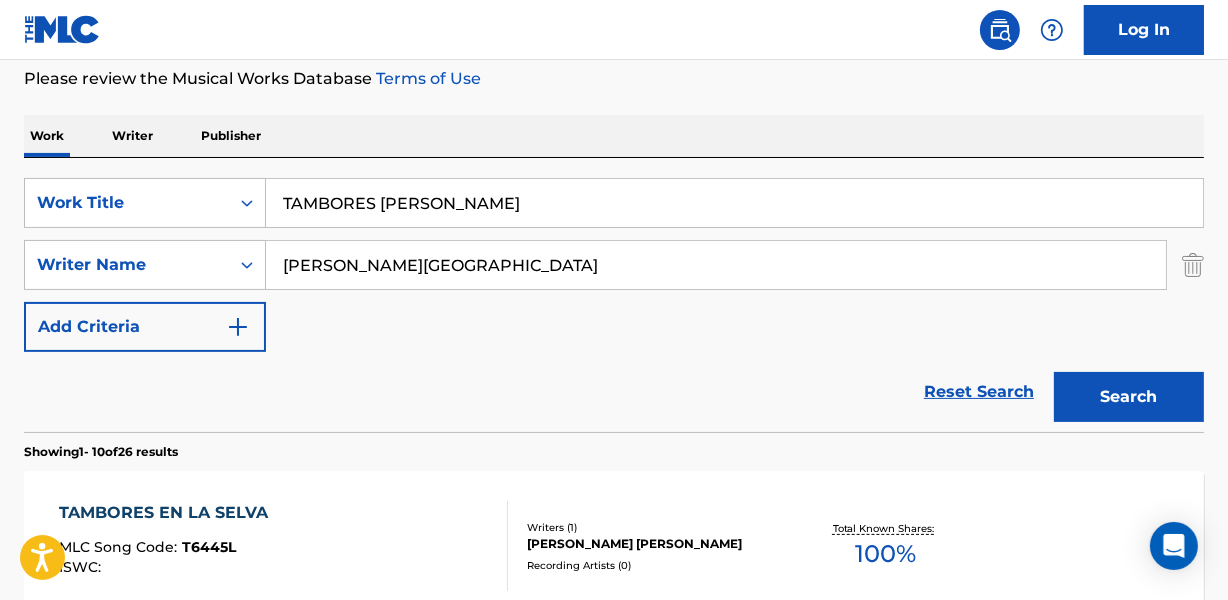click on "Reset Search Search" at bounding box center [614, 392] 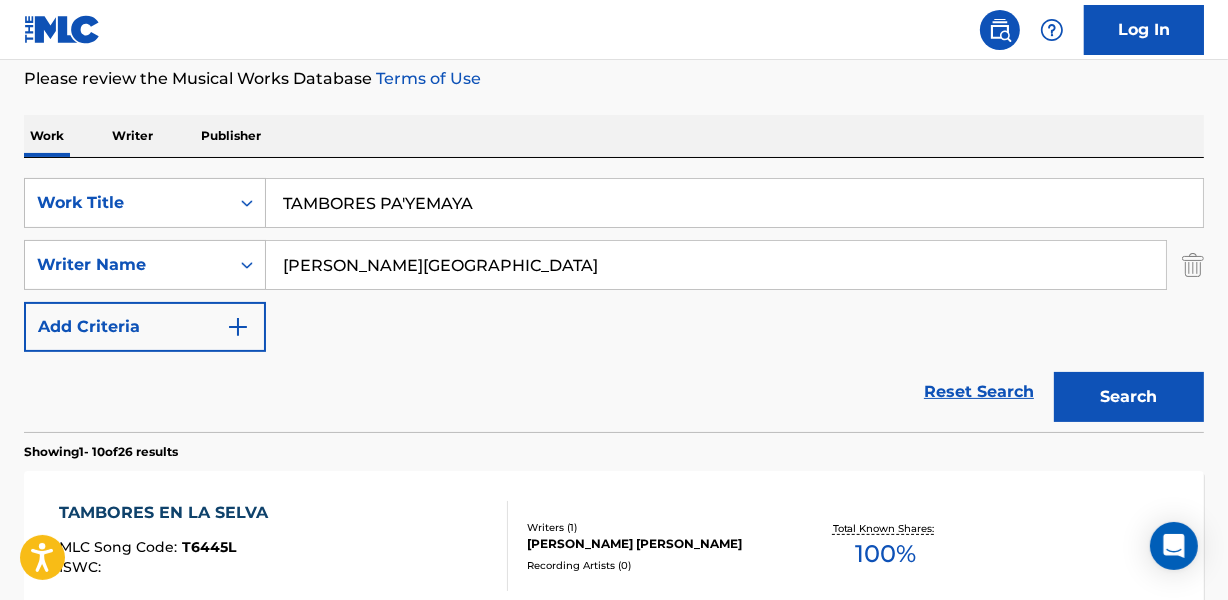type on "TAMBORES PA'YEMAYA" 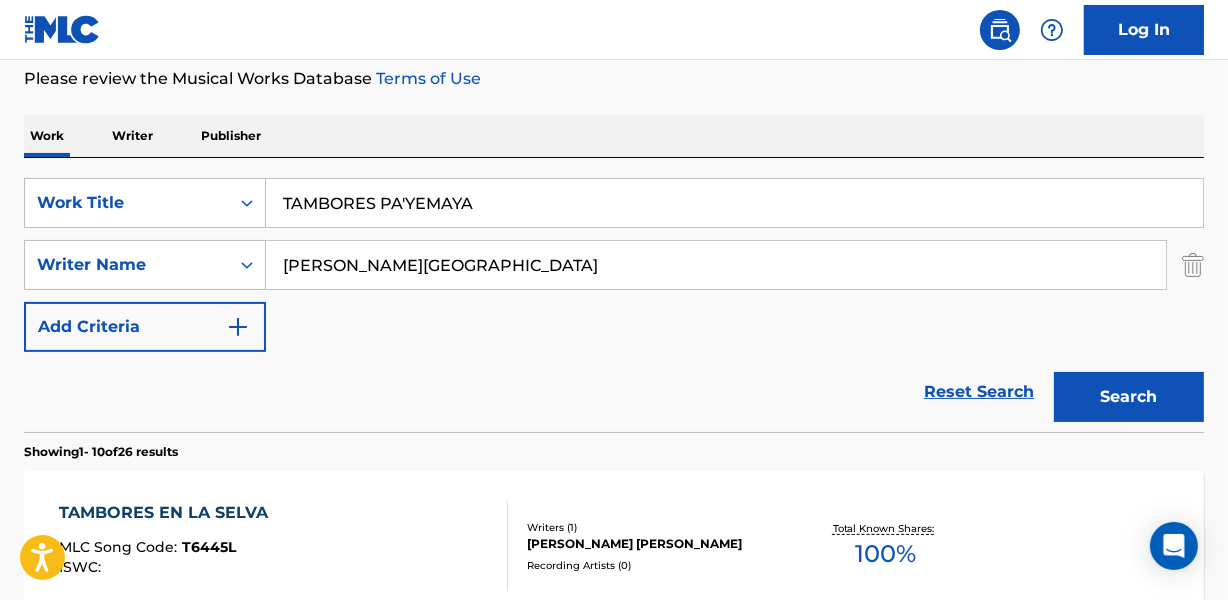 drag, startPoint x: 279, startPoint y: 272, endPoint x: 626, endPoint y: 270, distance: 347.00577 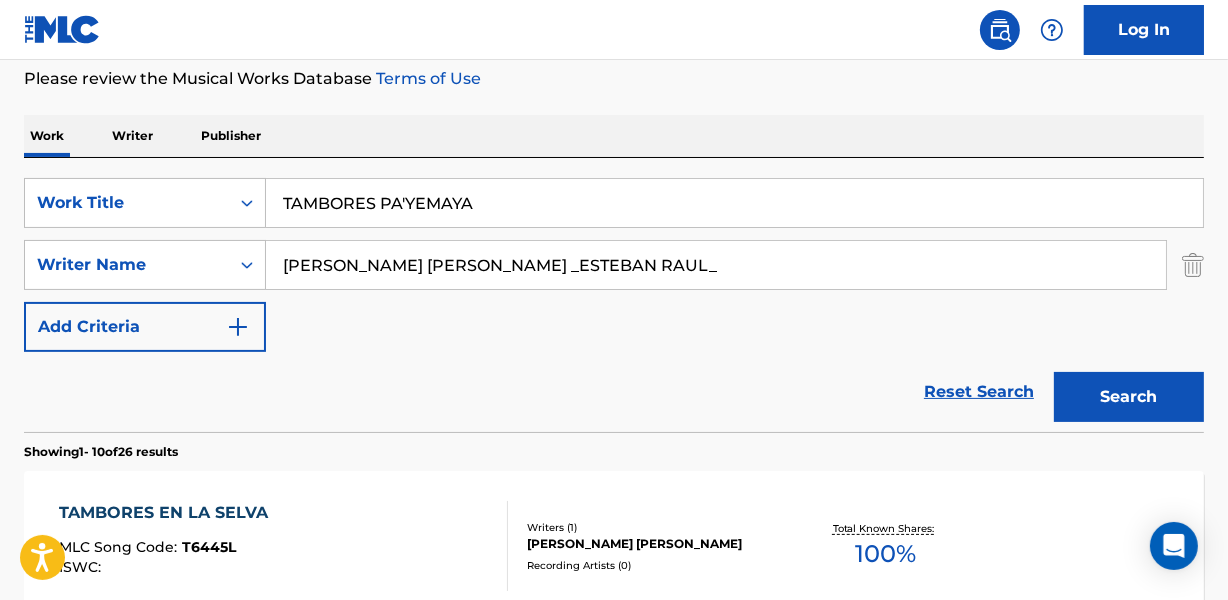 drag, startPoint x: 598, startPoint y: 259, endPoint x: 908, endPoint y: 272, distance: 310.27246 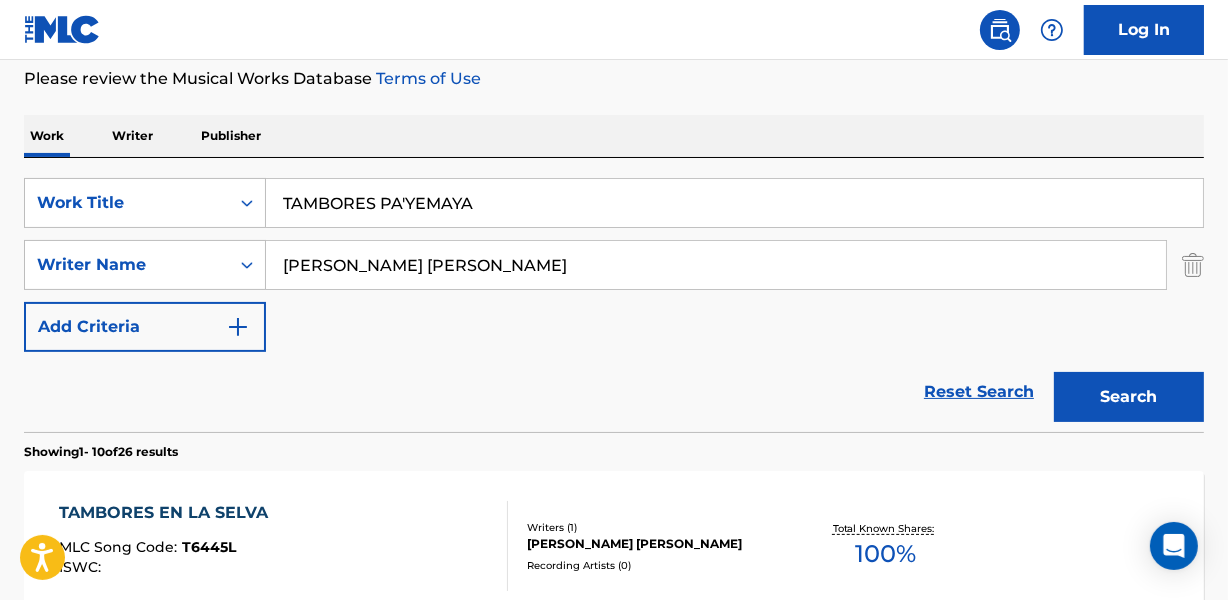 click on "Search" at bounding box center (1129, 397) 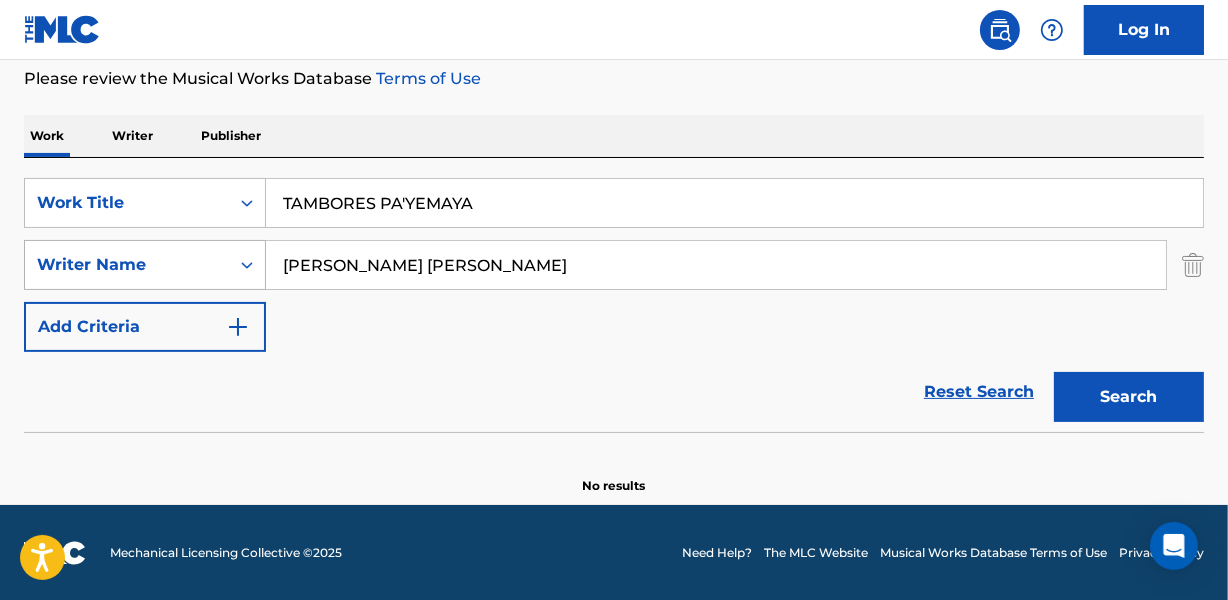 drag, startPoint x: 384, startPoint y: 259, endPoint x: 144, endPoint y: 281, distance: 241.00623 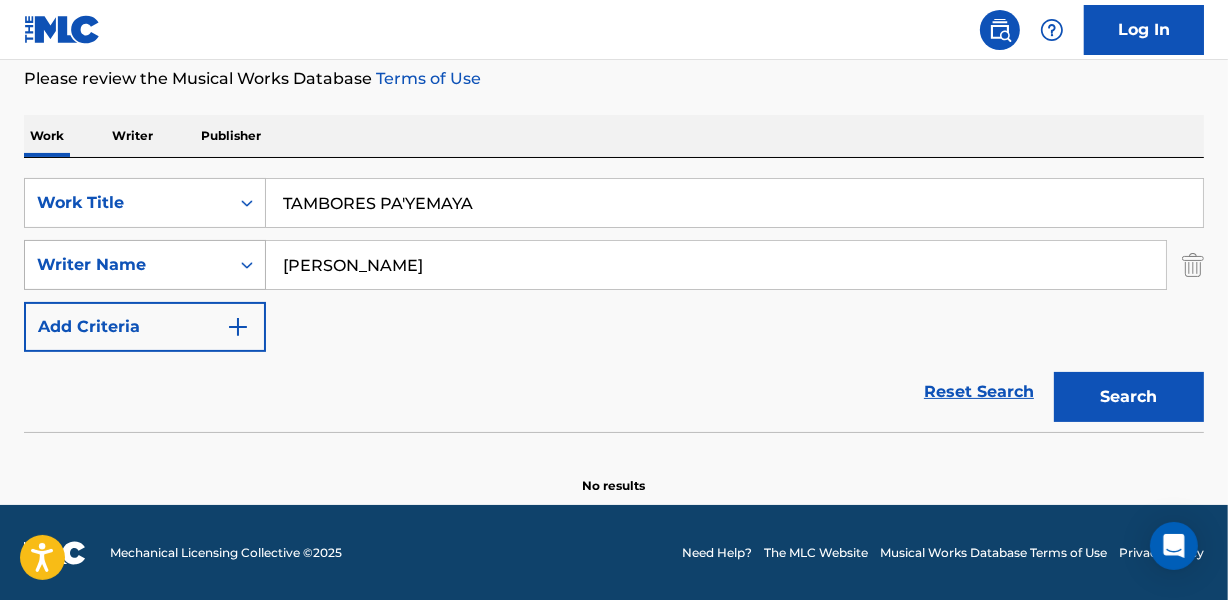 type on "[PERSON_NAME]" 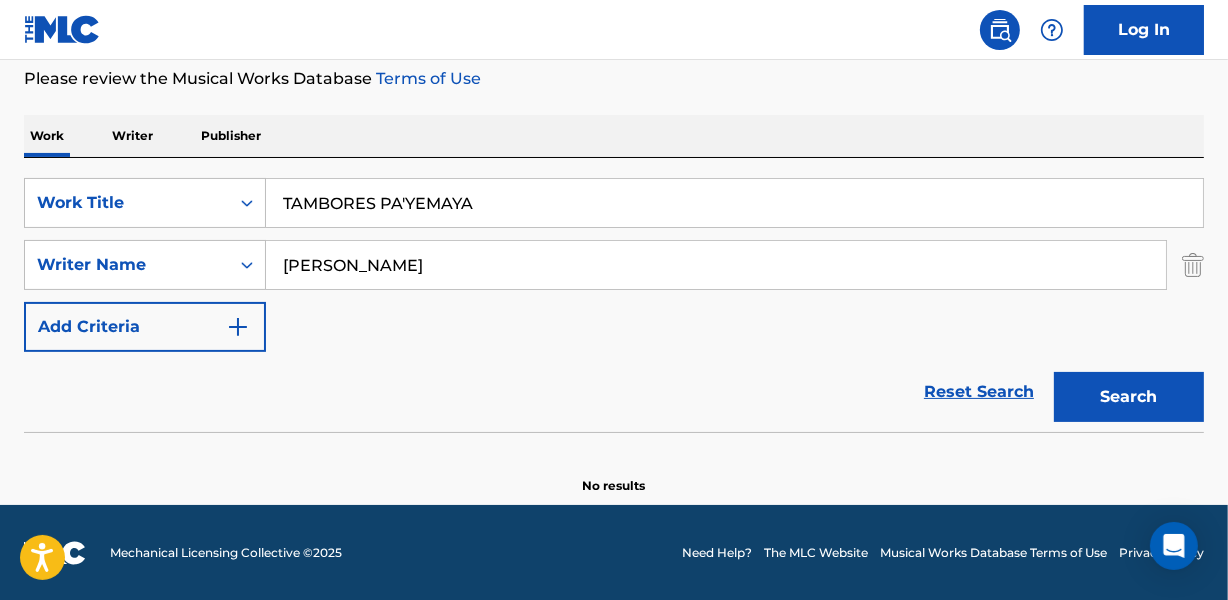 click on "Reset Search Search" at bounding box center [614, 392] 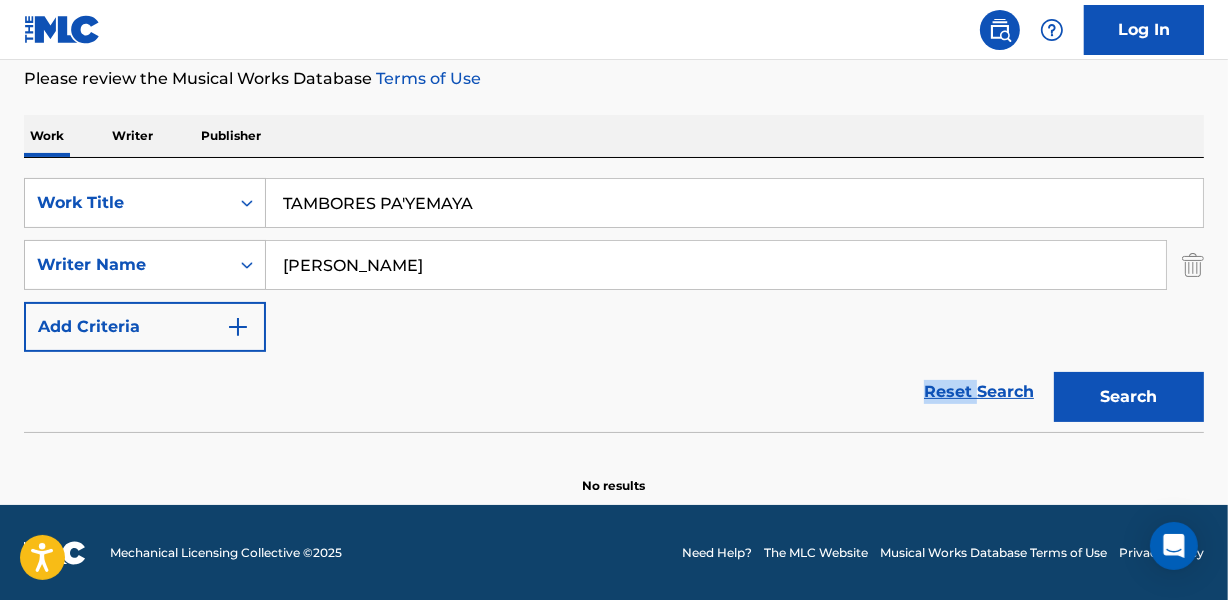 click on "Reset Search Search" at bounding box center (614, 392) 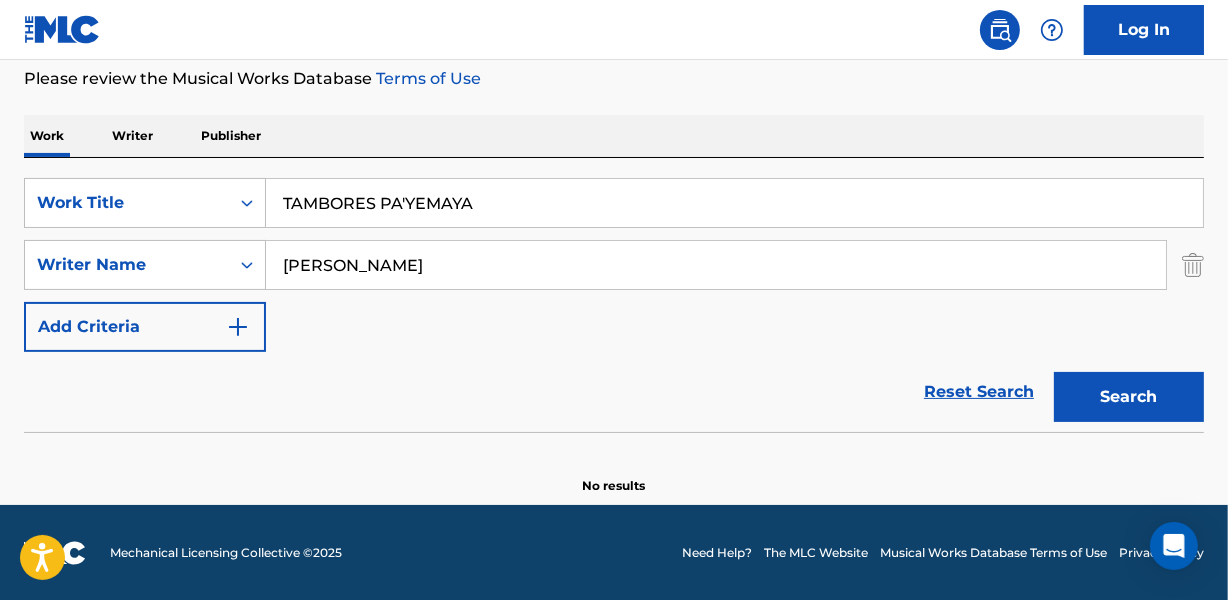 drag, startPoint x: 290, startPoint y: 214, endPoint x: 647, endPoint y: 191, distance: 357.74014 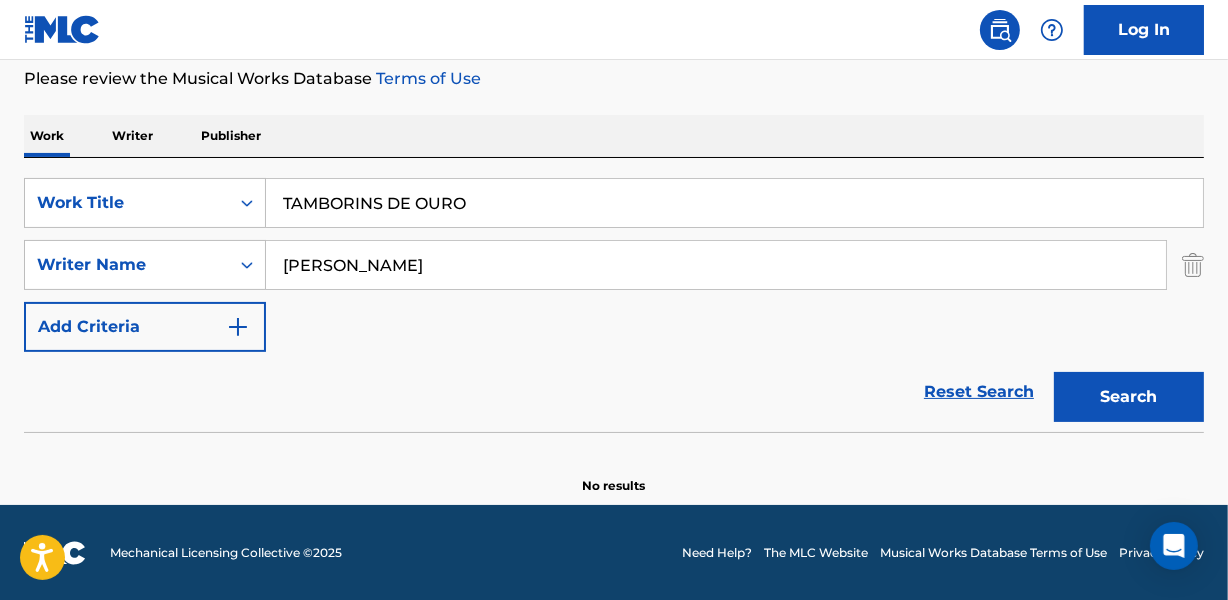 type on "TAMBORINS DE OURO" 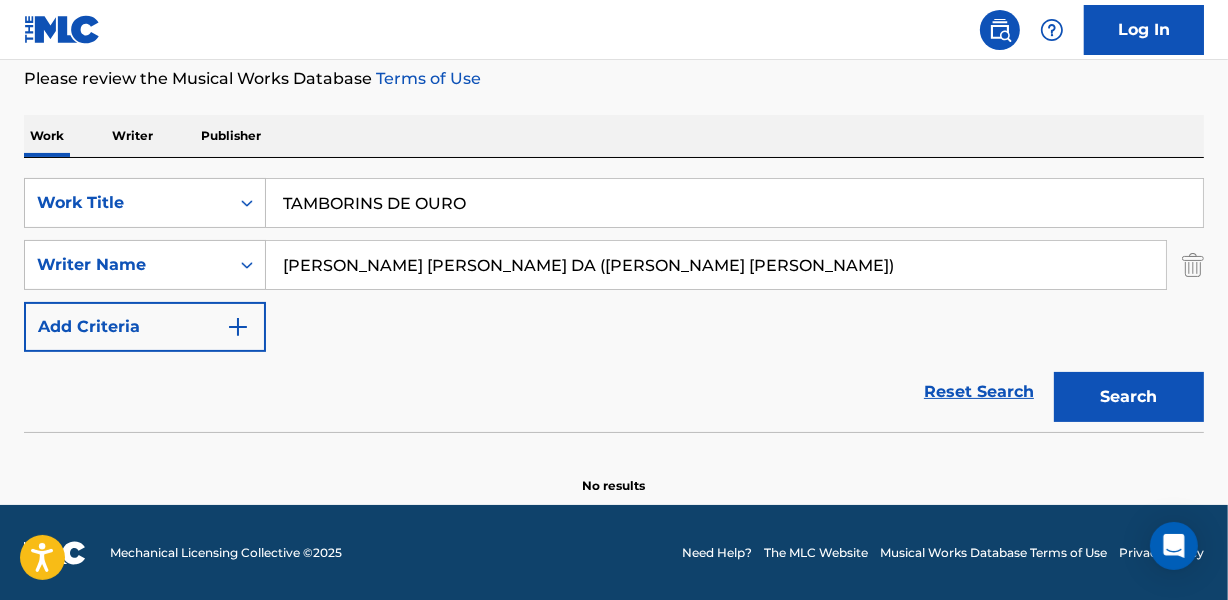 drag, startPoint x: 1023, startPoint y: 310, endPoint x: 1043, endPoint y: 310, distance: 20 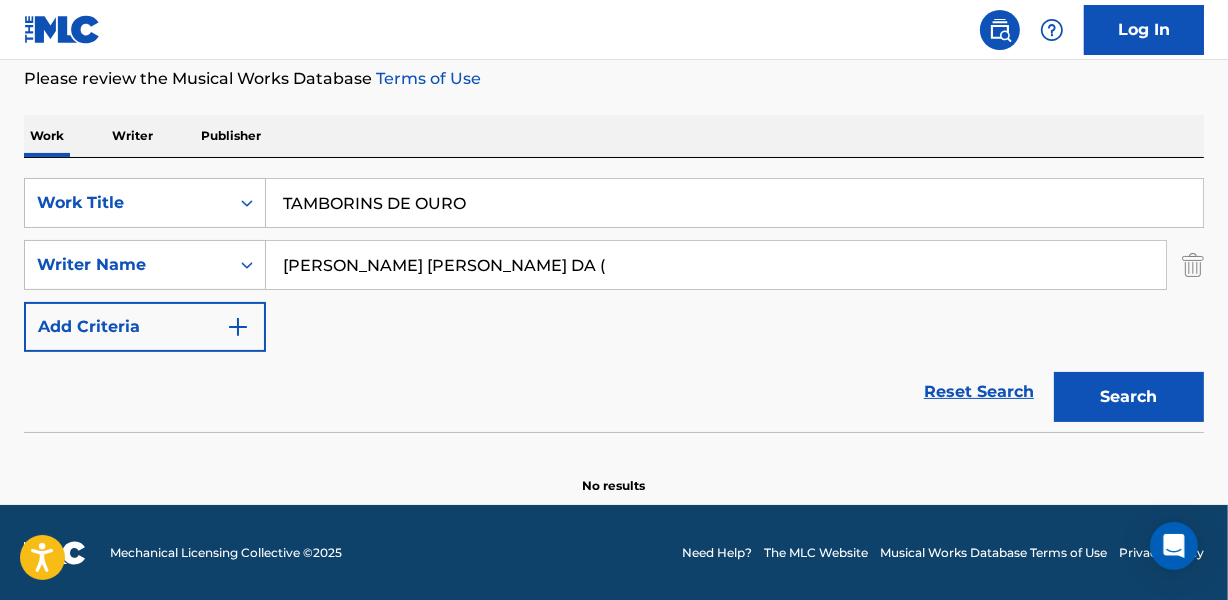 click on "Search" at bounding box center (1129, 397) 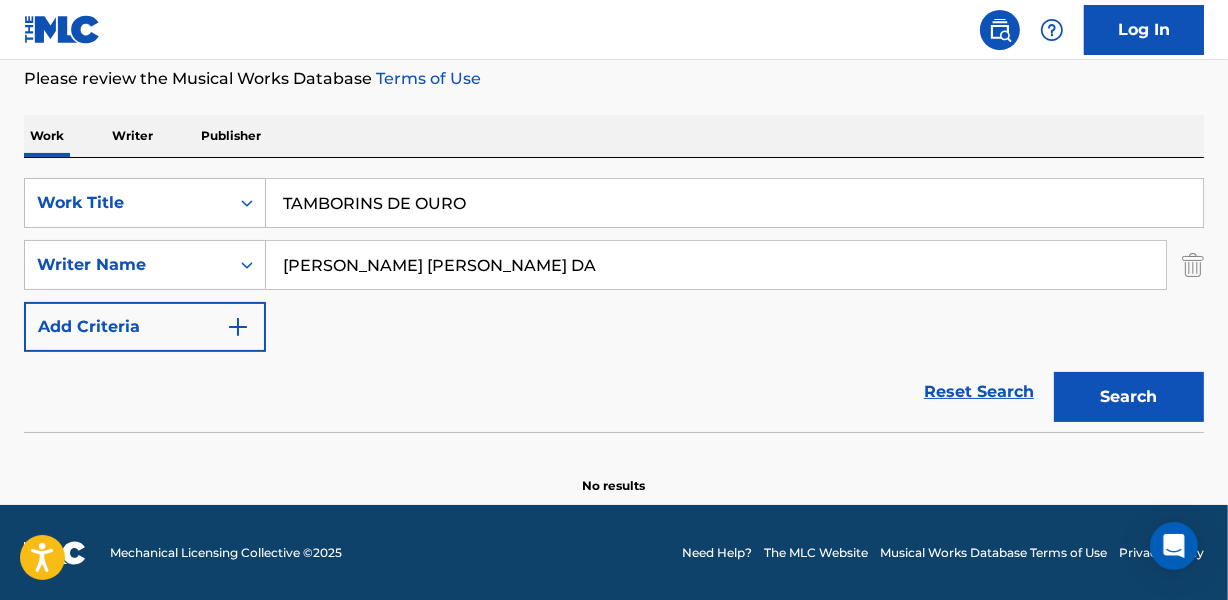click on "Search" at bounding box center [1129, 397] 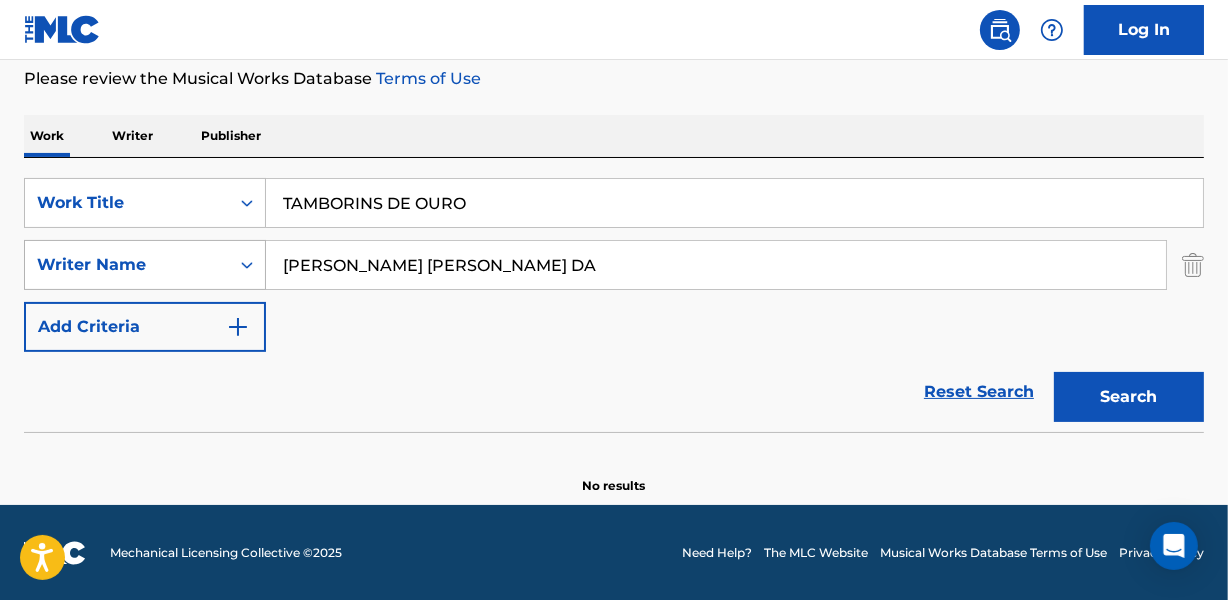 drag, startPoint x: 343, startPoint y: 267, endPoint x: 167, endPoint y: 267, distance: 176 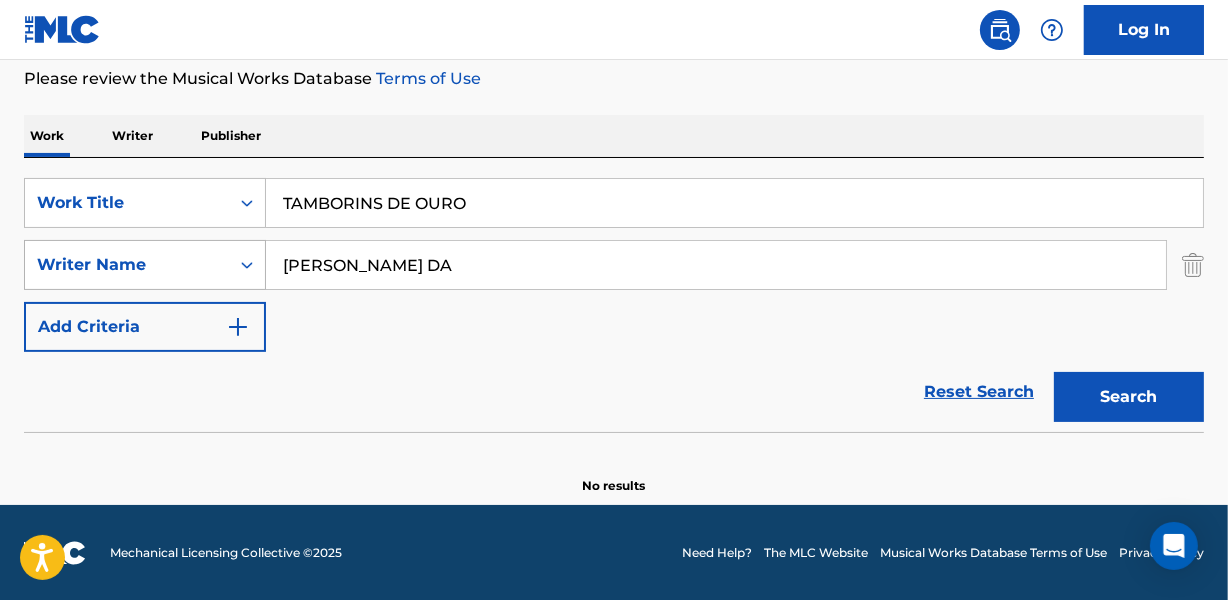 type on "[PERSON_NAME] DA" 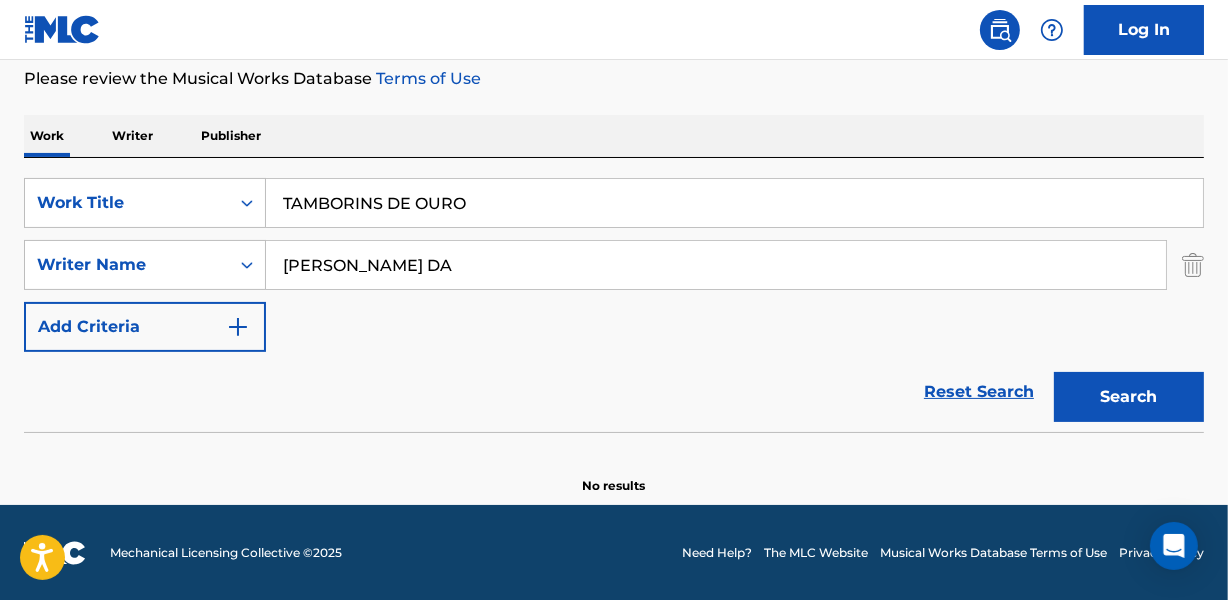 click on "TAMBORINS DE OURO" at bounding box center (734, 203) 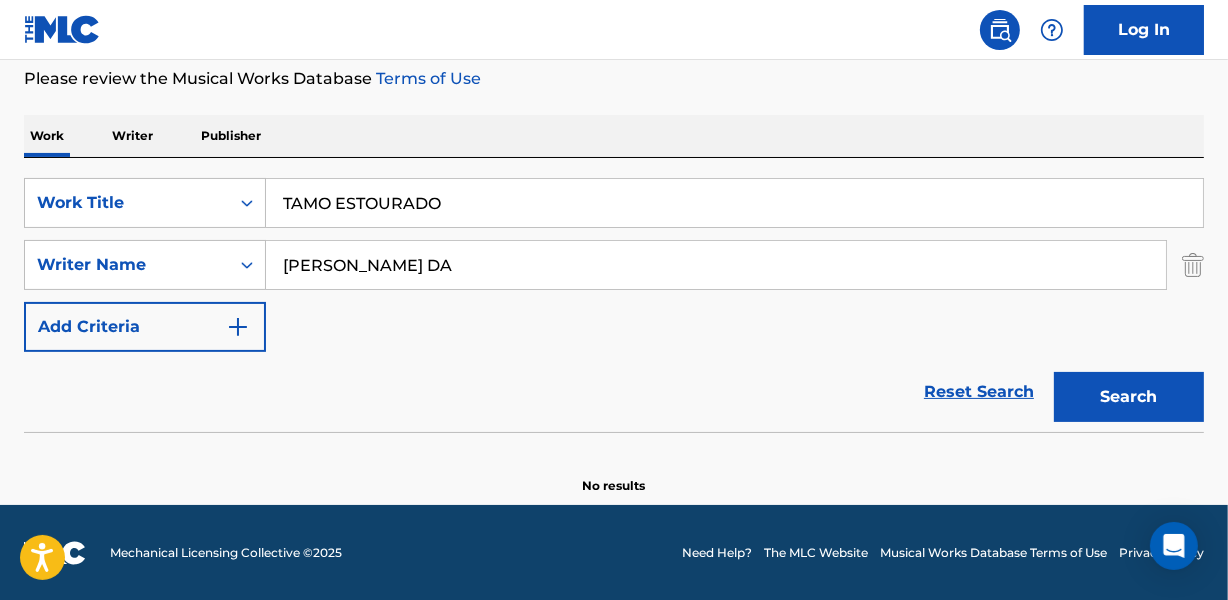 type on "TAMO ESTOURADO" 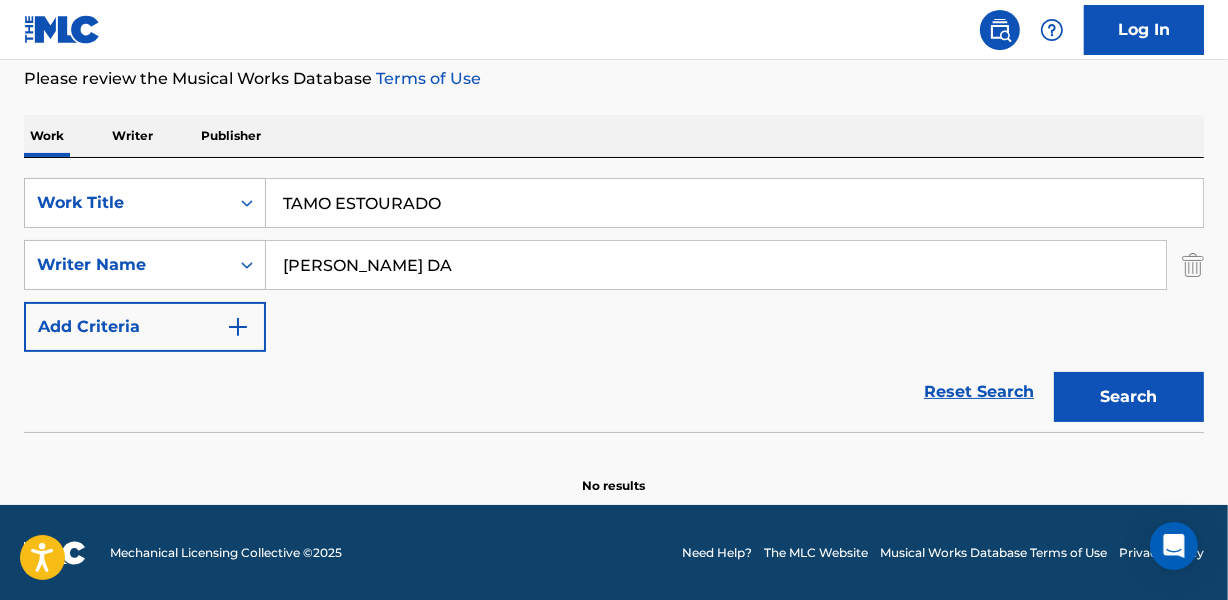 click on "[PERSON_NAME] DA" at bounding box center [716, 265] 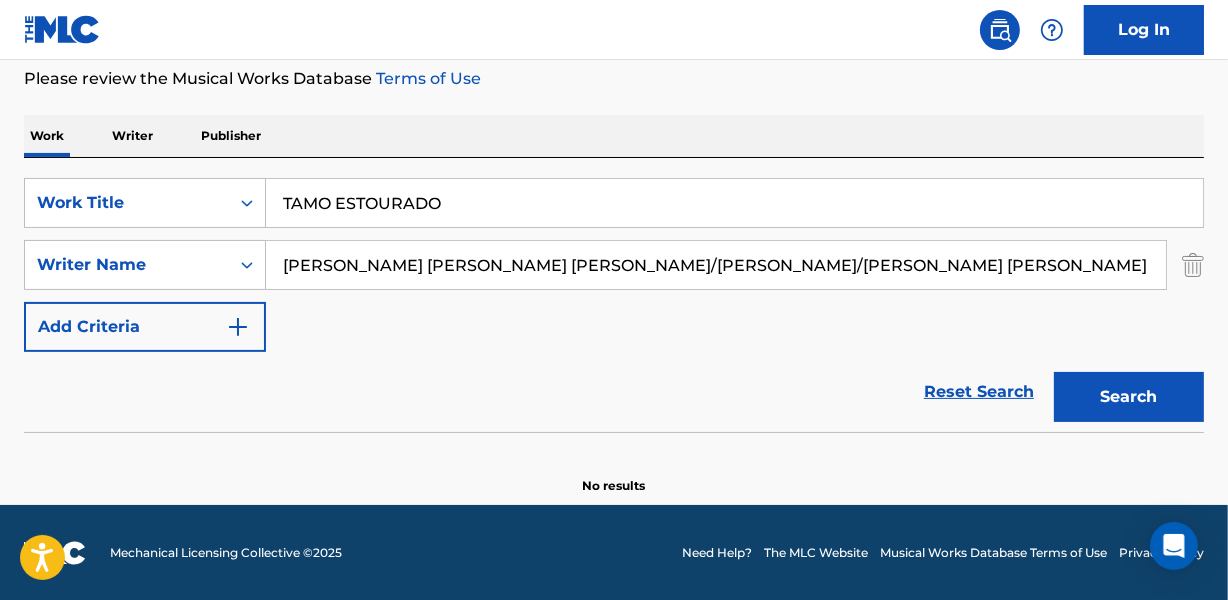 click on "Search" at bounding box center [1129, 397] 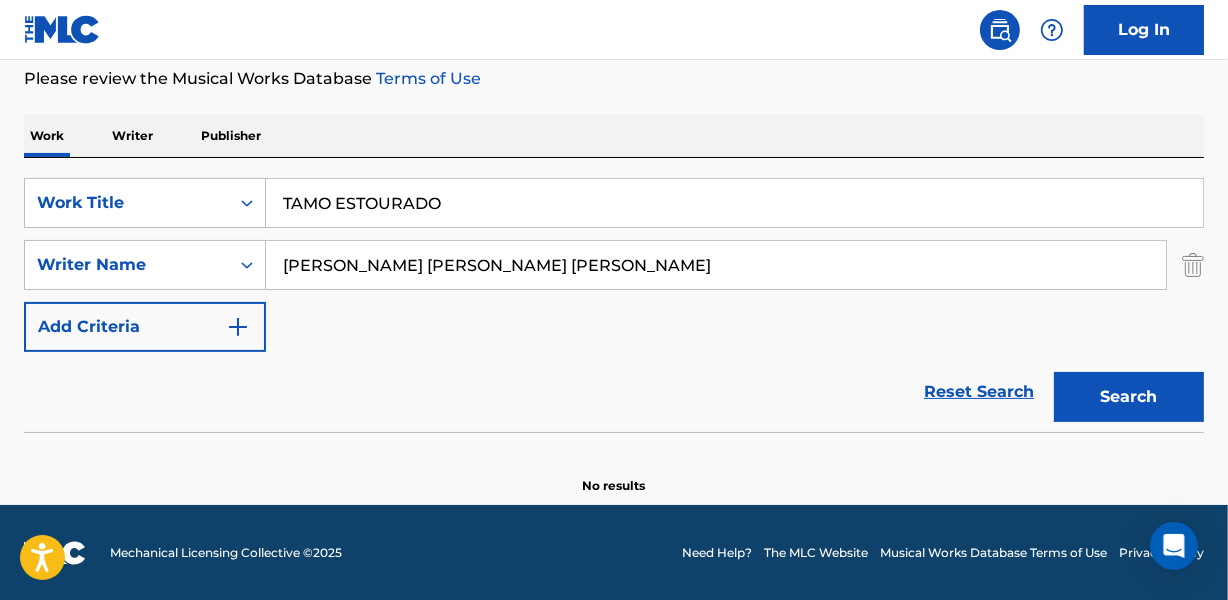 click on "Search" at bounding box center [1129, 397] 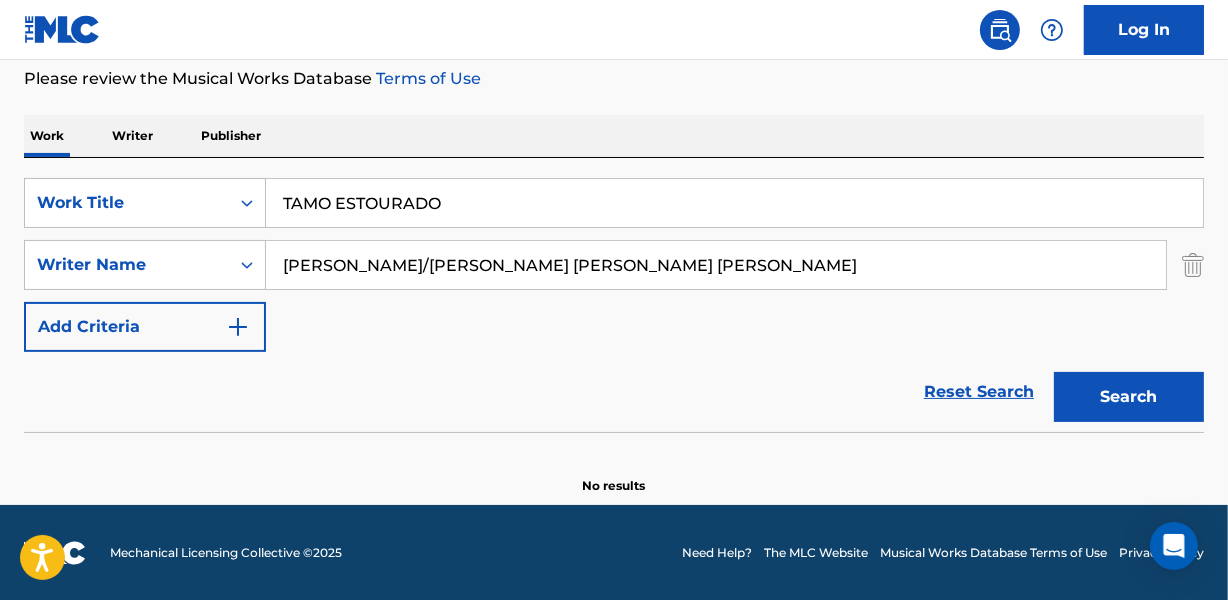 drag, startPoint x: 553, startPoint y: 260, endPoint x: 1011, endPoint y: 259, distance: 458.0011 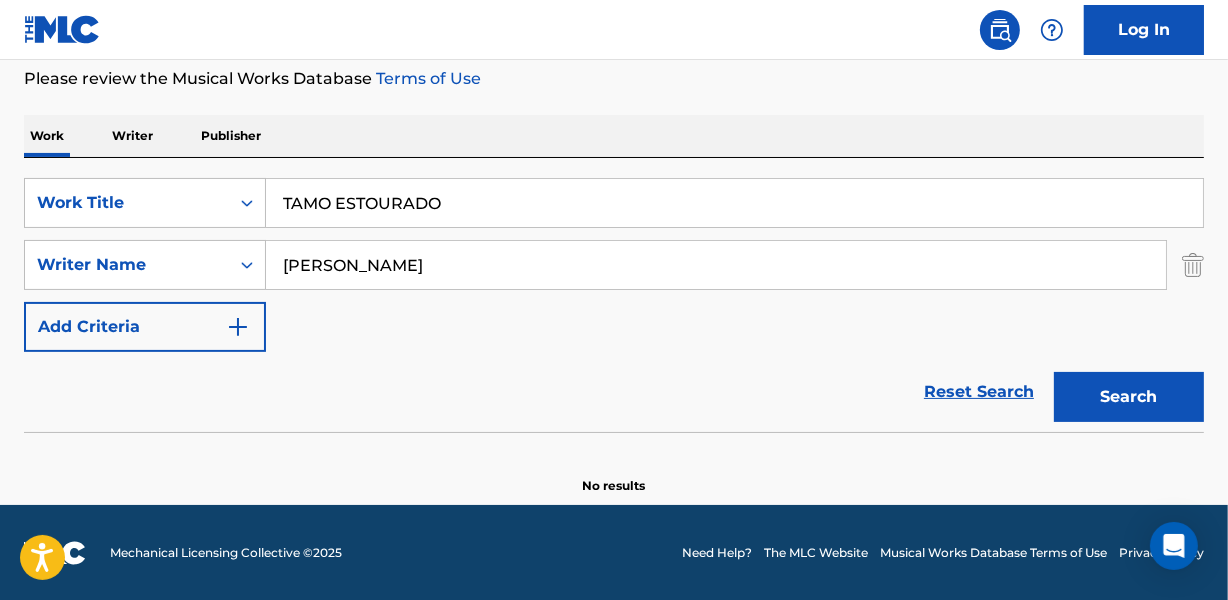 click on "Search" at bounding box center [1129, 397] 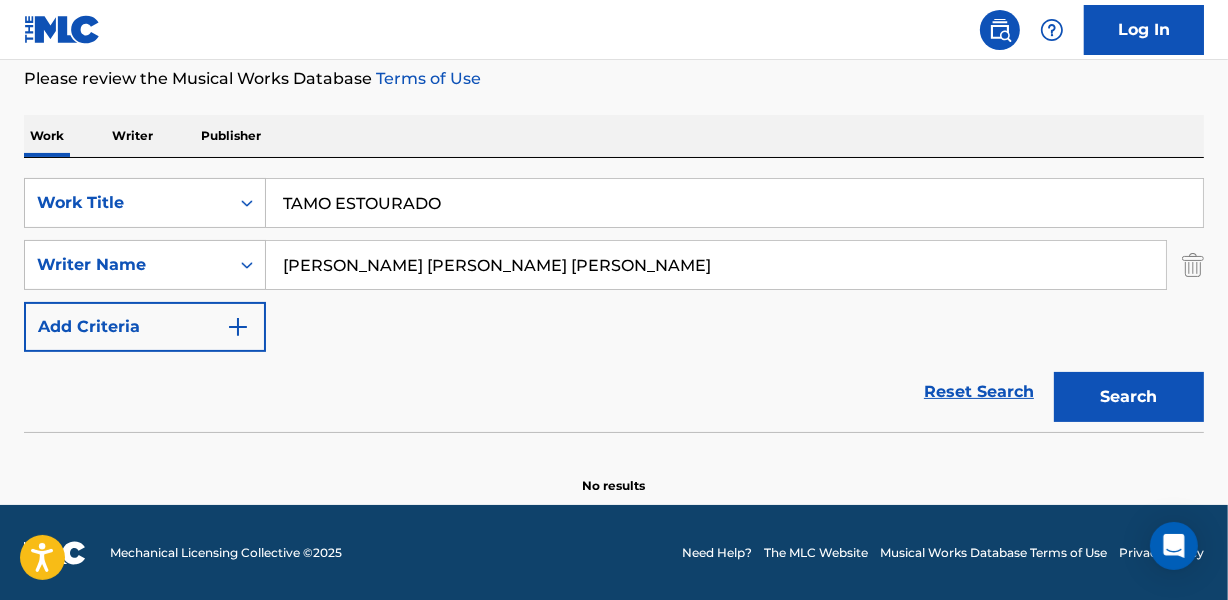 type on "[PERSON_NAME] [PERSON_NAME] [PERSON_NAME]" 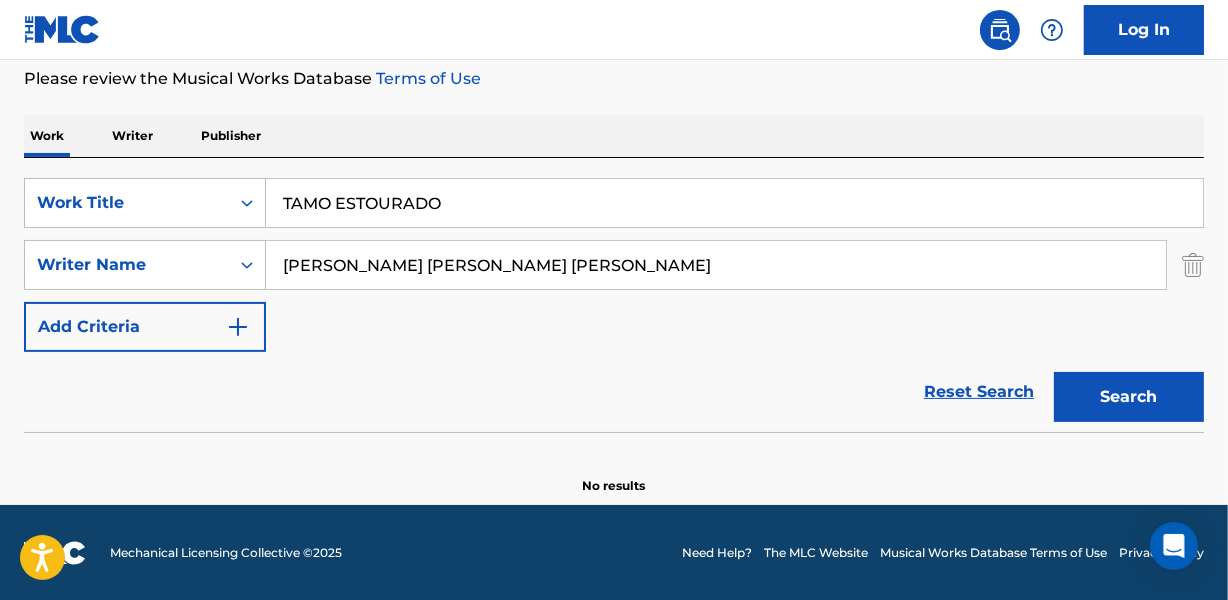 click on "Reset Search Search" at bounding box center [614, 392] 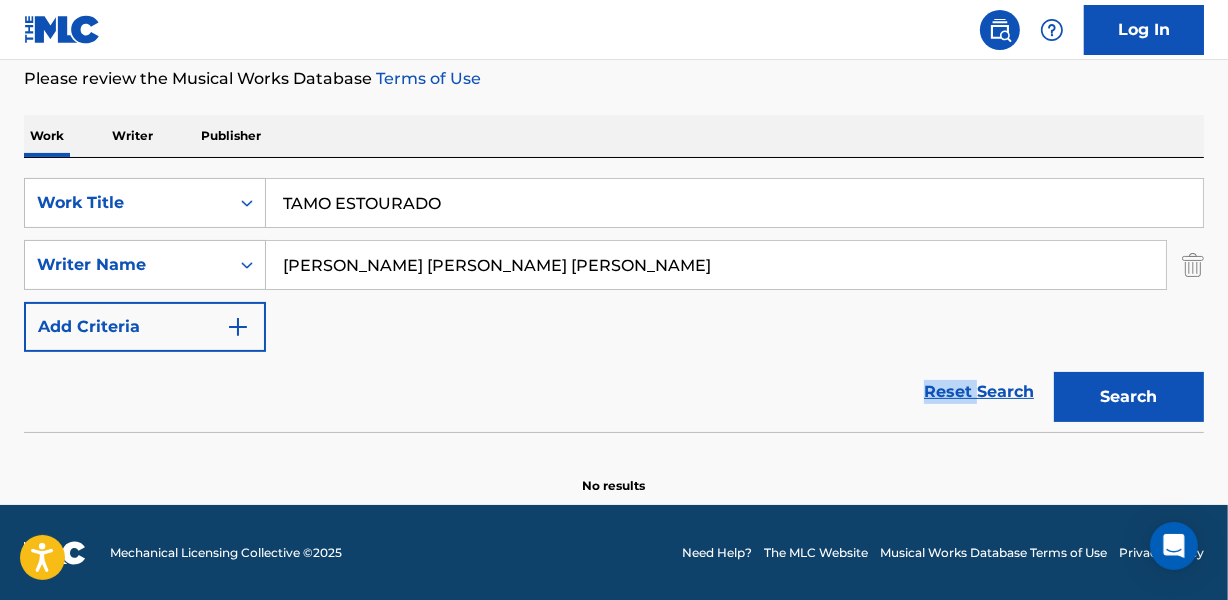 click on "Reset Search Search" at bounding box center [614, 392] 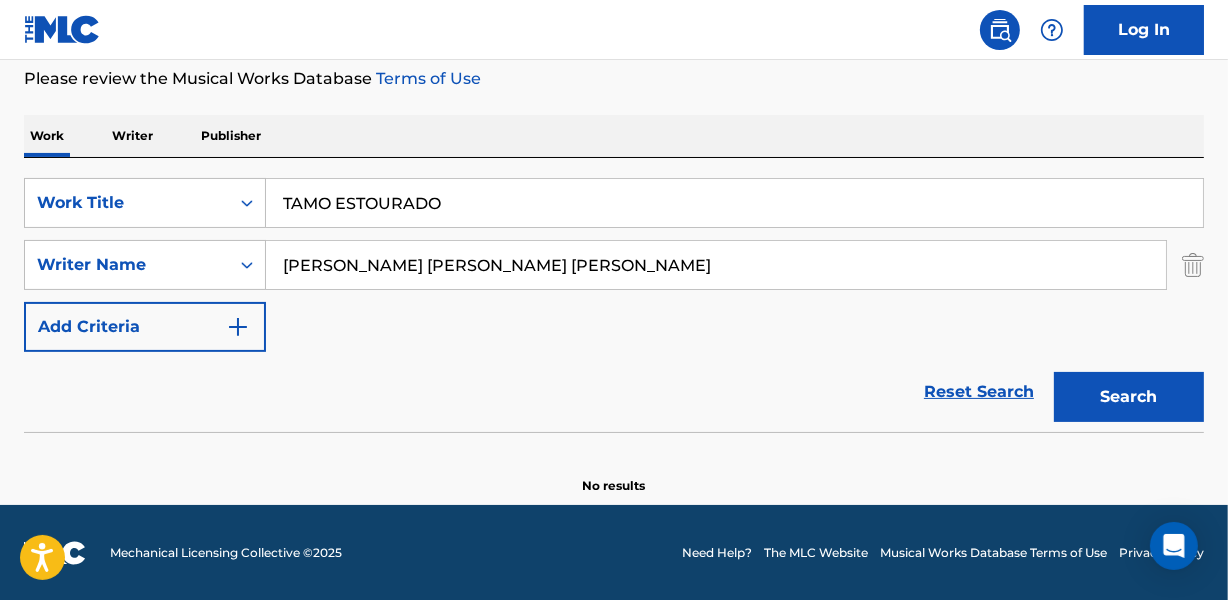 click on "Reset Search Search" at bounding box center [614, 392] 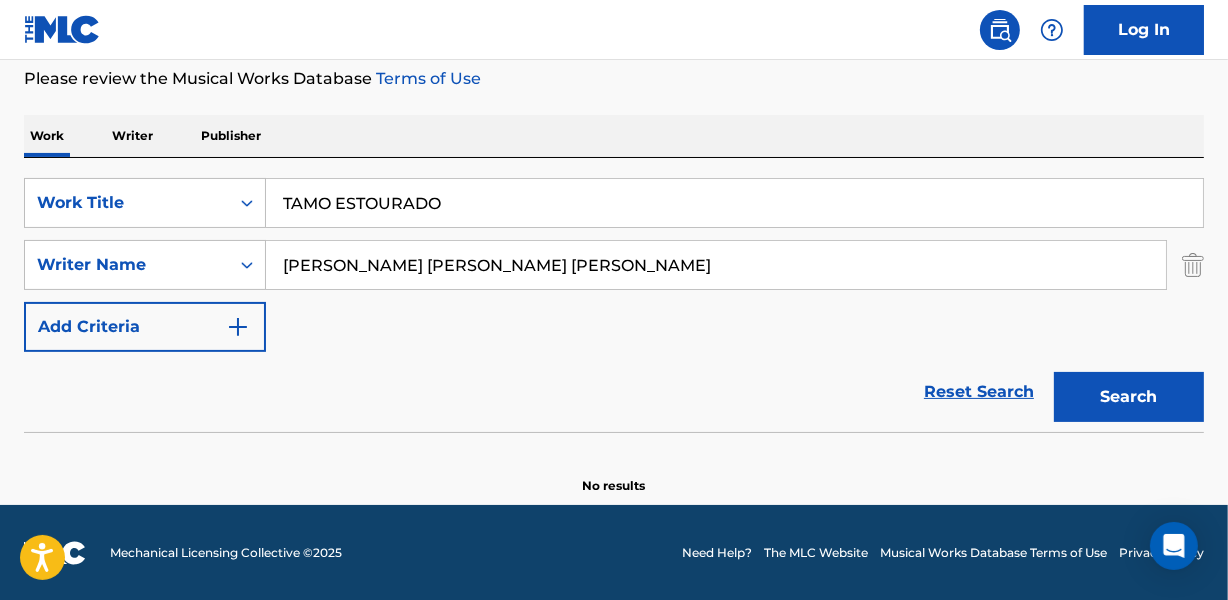 click on "Reset Search Search" at bounding box center (614, 392) 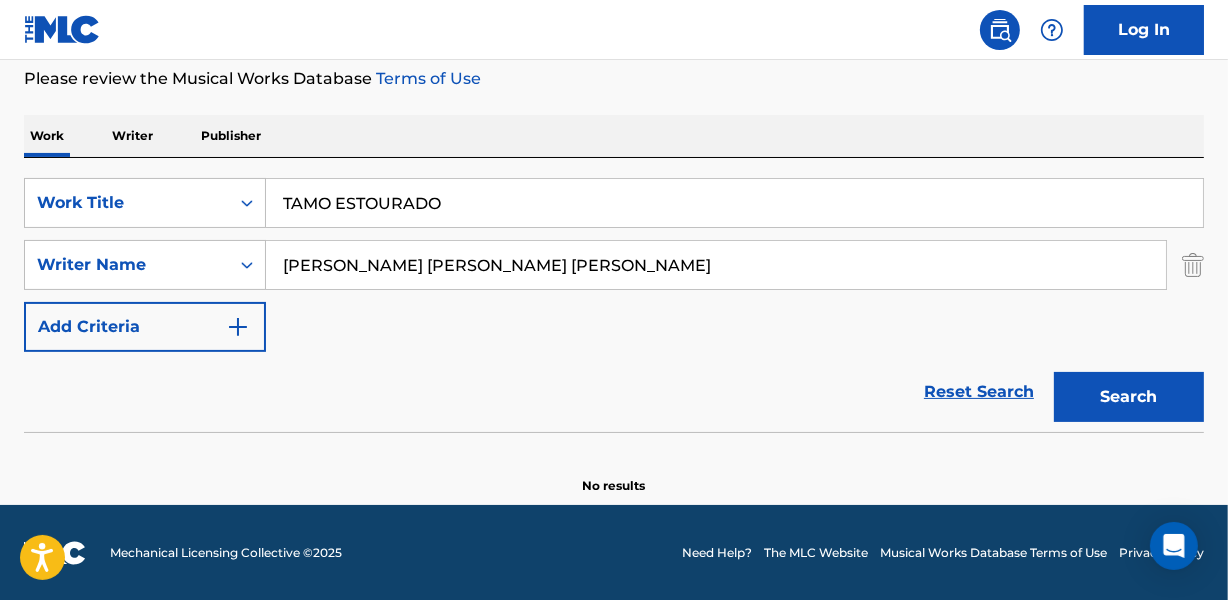 click on "Reset Search Search" at bounding box center (614, 392) 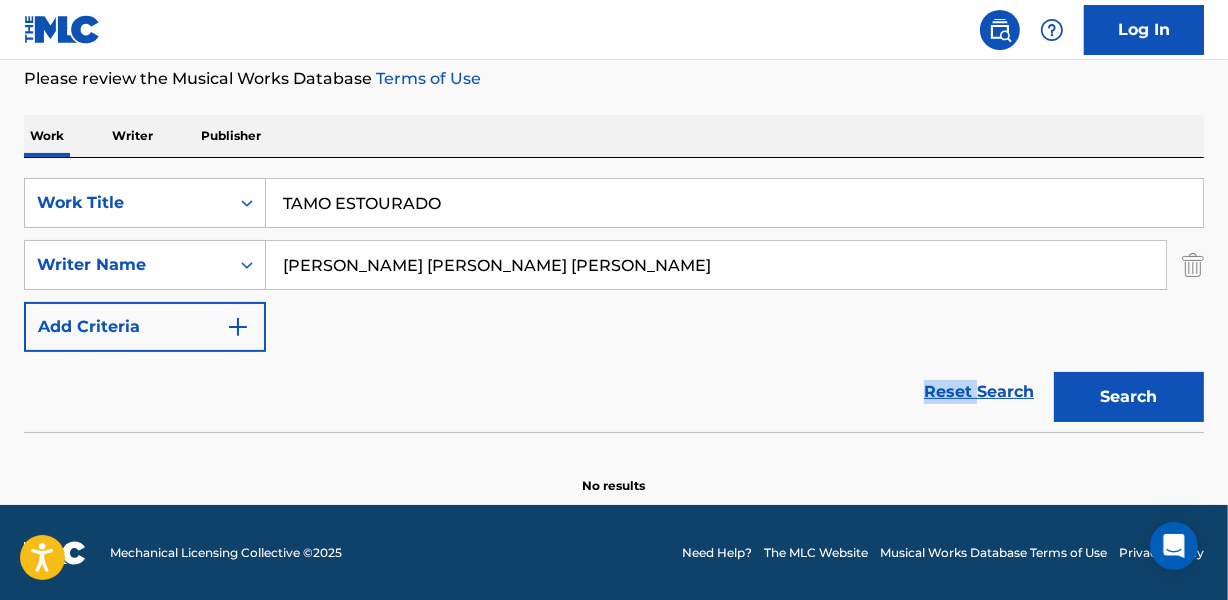 click on "Reset Search Search" at bounding box center (614, 392) 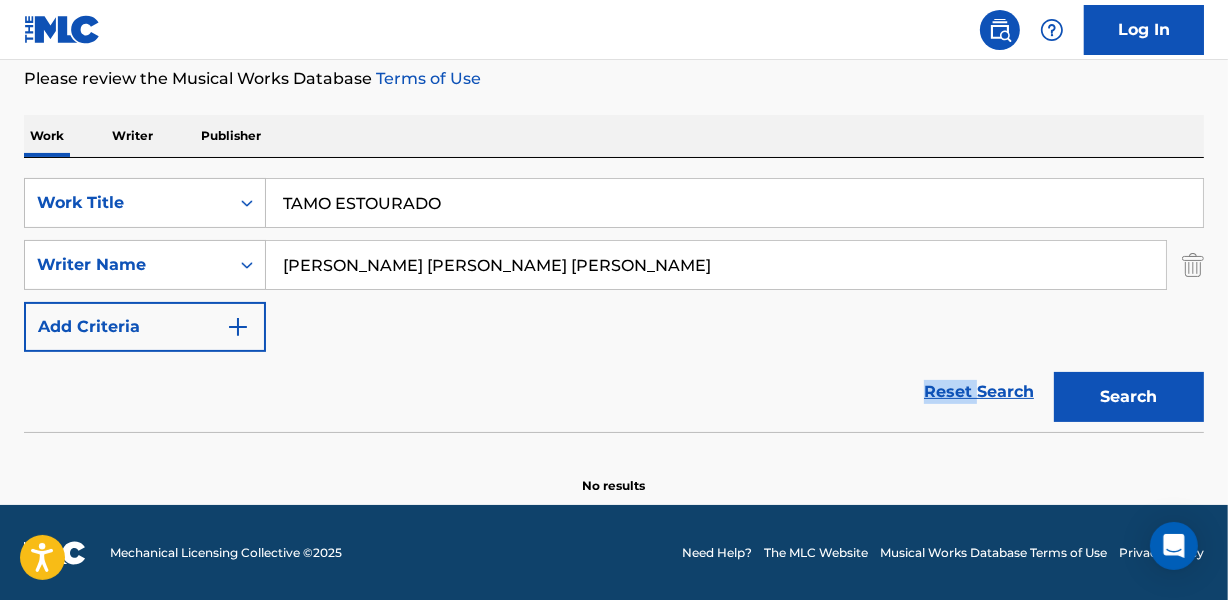 click on "Reset Search Search" at bounding box center [614, 392] 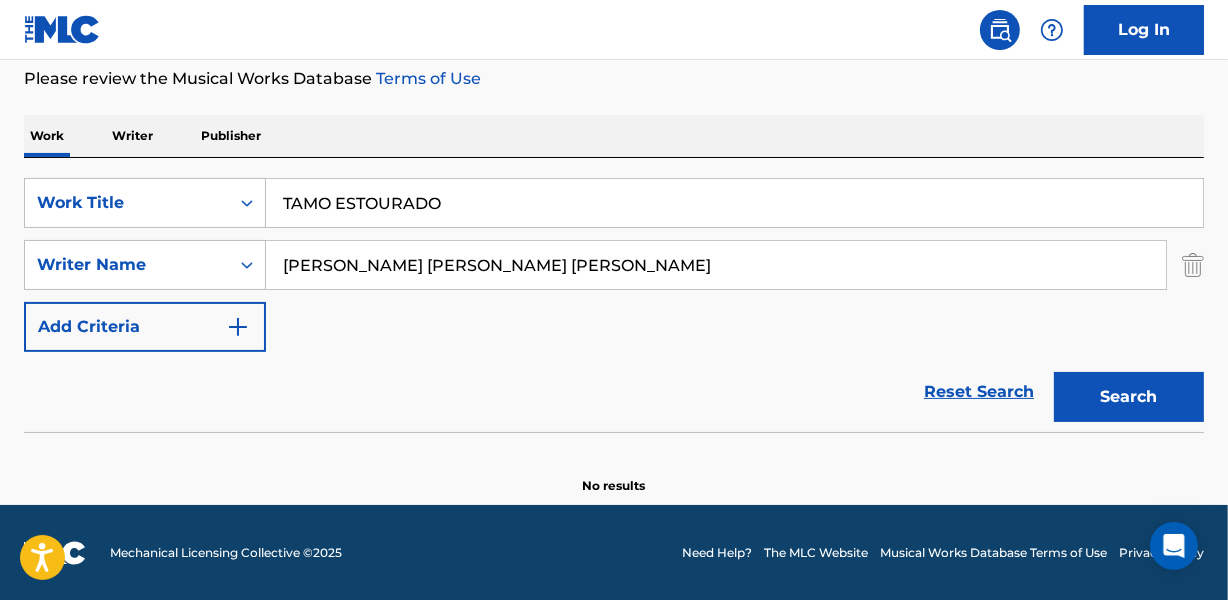 click on "Reset Search Search" at bounding box center (614, 392) 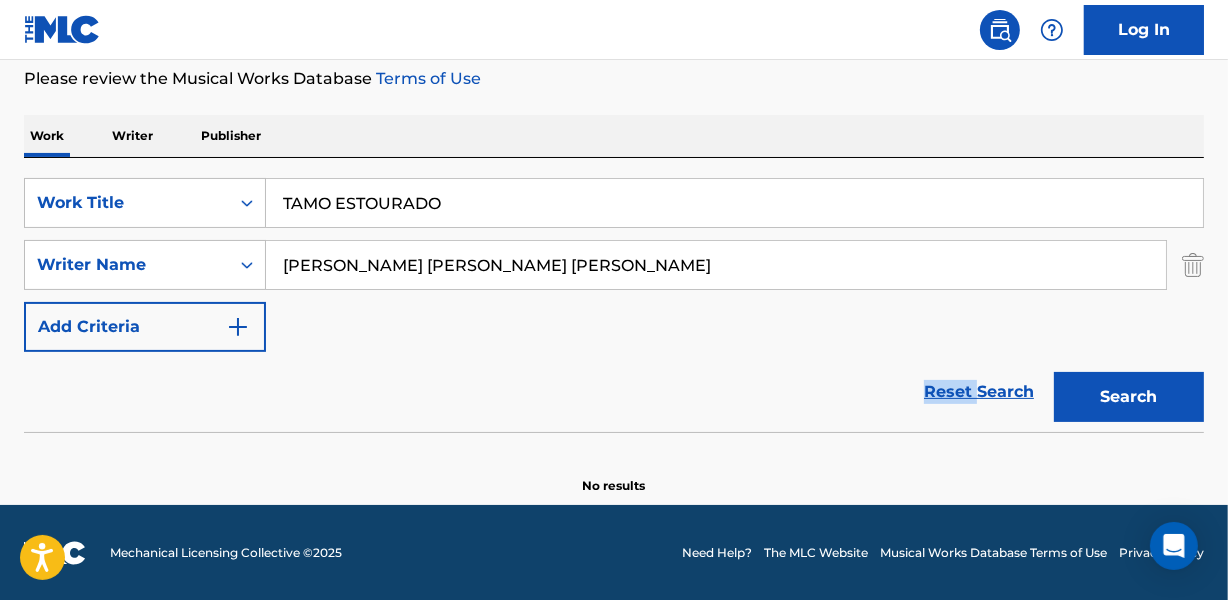 click on "Reset Search Search" at bounding box center [614, 392] 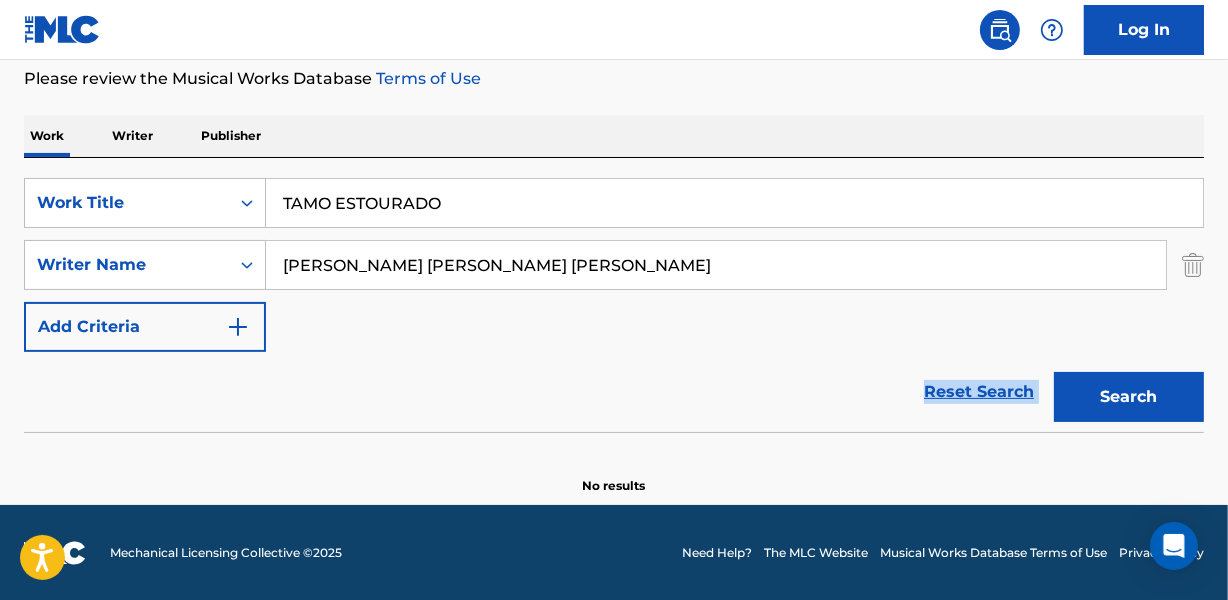 click on "Reset Search Search" at bounding box center (614, 392) 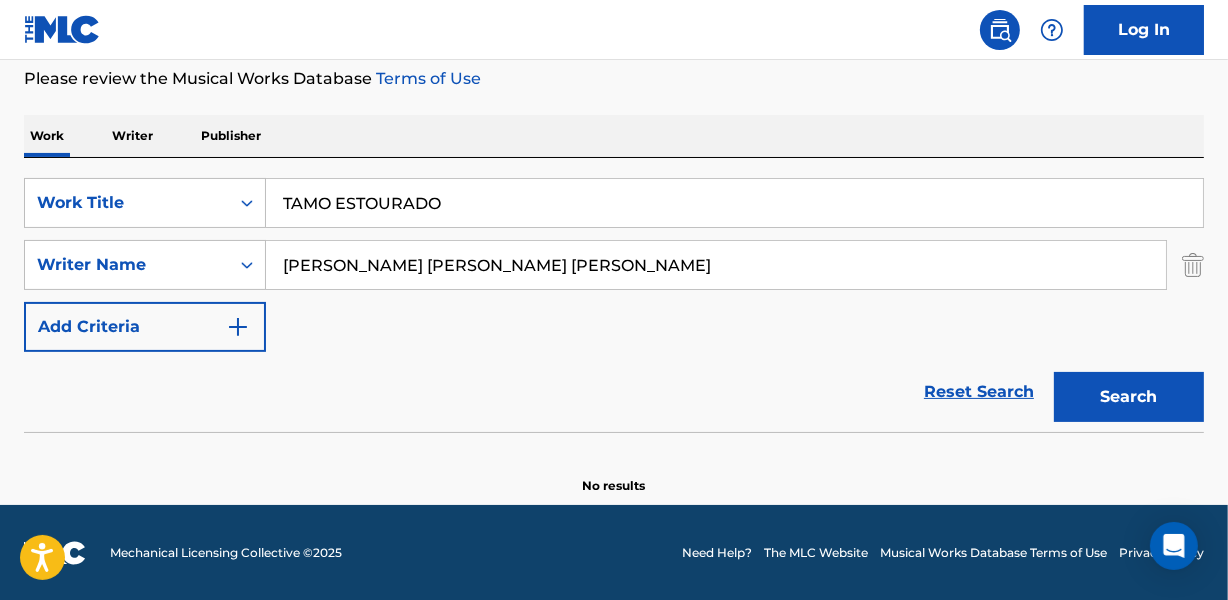 click on "Reset Search Search" at bounding box center (614, 392) 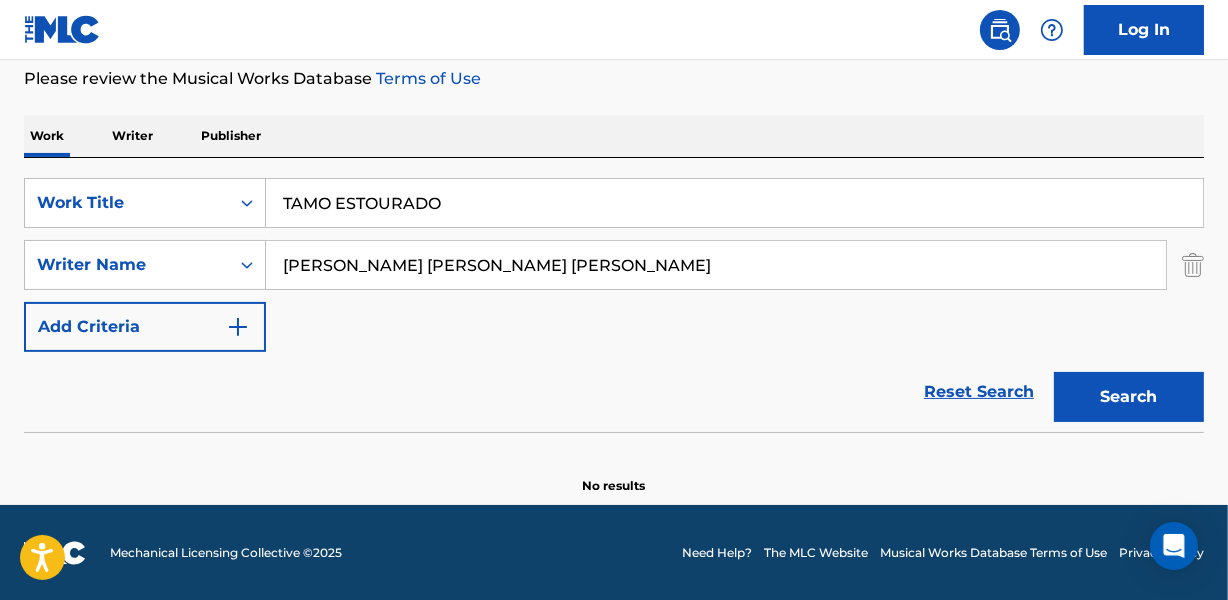 click on "Reset Search Search" at bounding box center [614, 392] 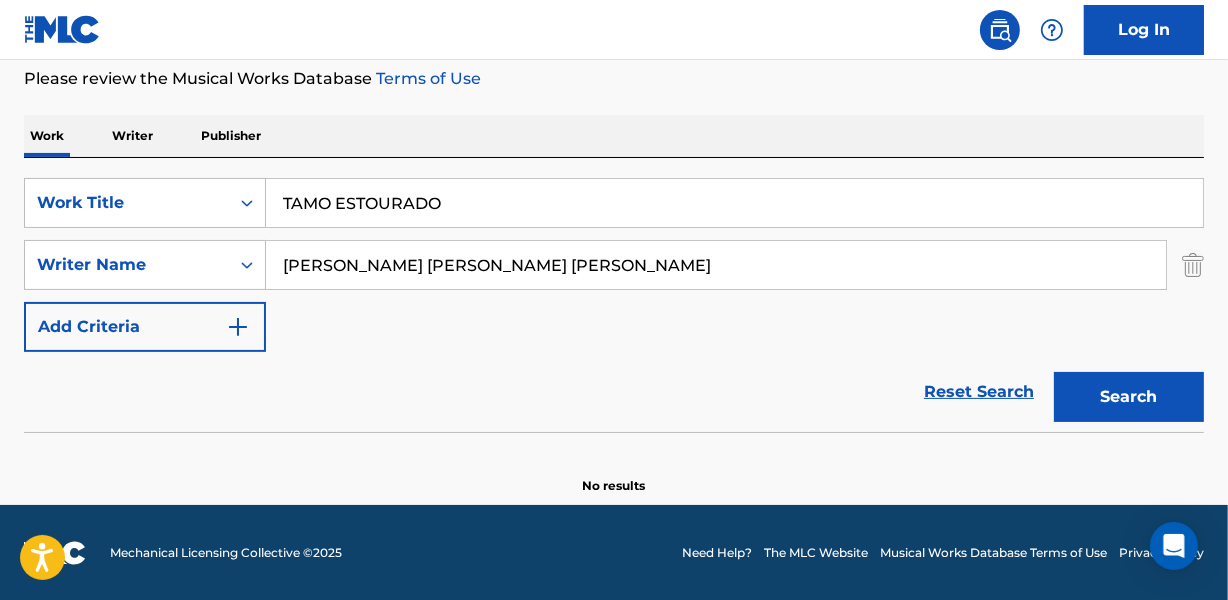 click on "Reset Search Search" at bounding box center [614, 392] 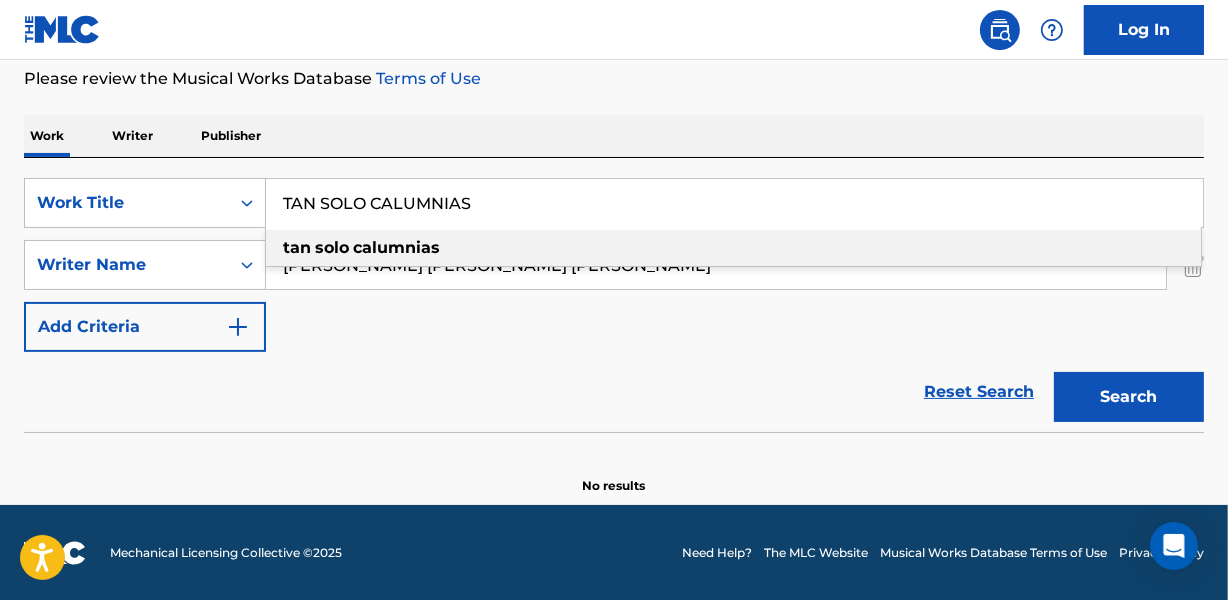 type on "TAN SOLO CALUMNIAS" 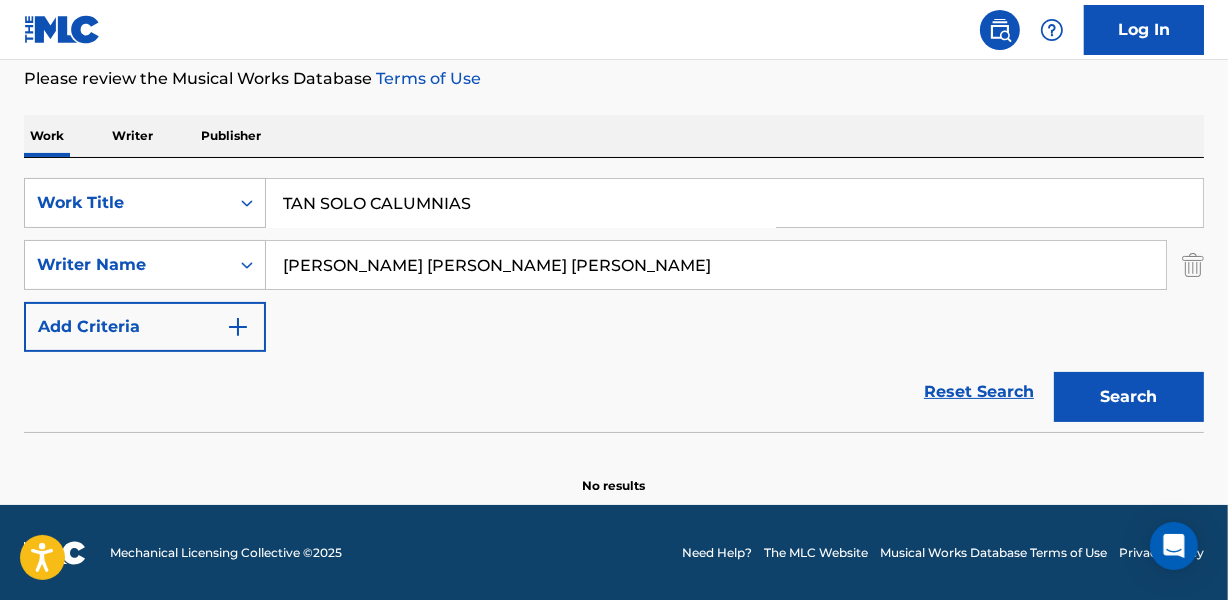 click on "SearchWithCriteriace4a5726-6c98-4596-b98e-5f0eb607a661 Work Title TAN SOLO CALUMNIAS SearchWithCriteriab2175466-e347-4676-af89-39c22bc19219 Writer Name [PERSON_NAME] [PERSON_NAME] [PERSON_NAME] Add Criteria" at bounding box center (614, 265) 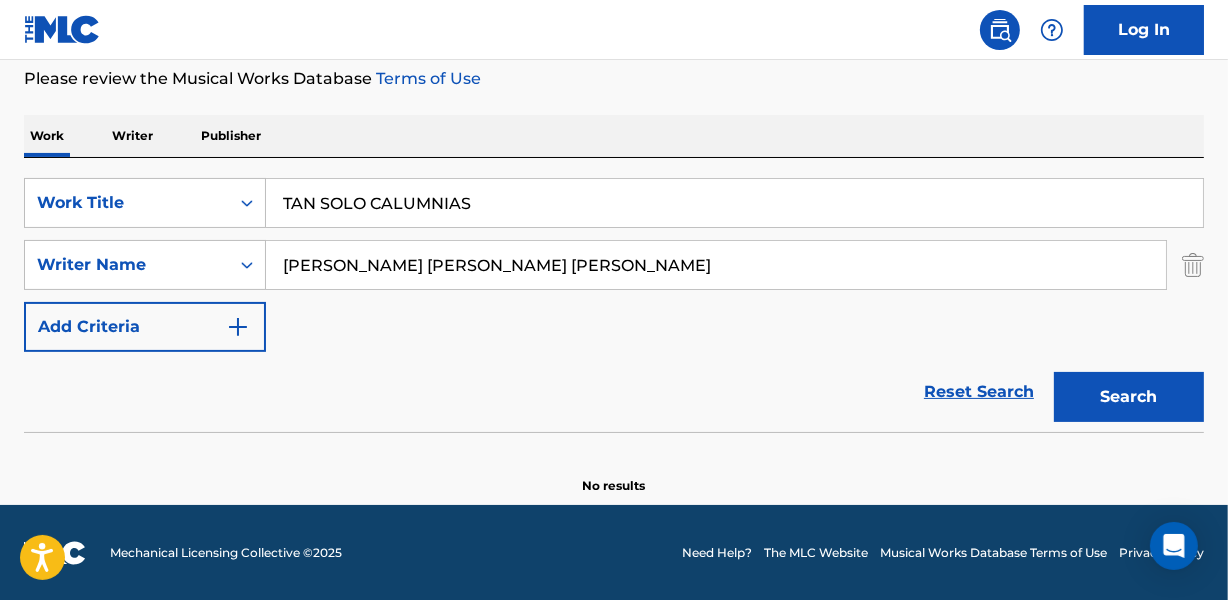 click on "[PERSON_NAME] [PERSON_NAME] [PERSON_NAME]" at bounding box center (716, 265) 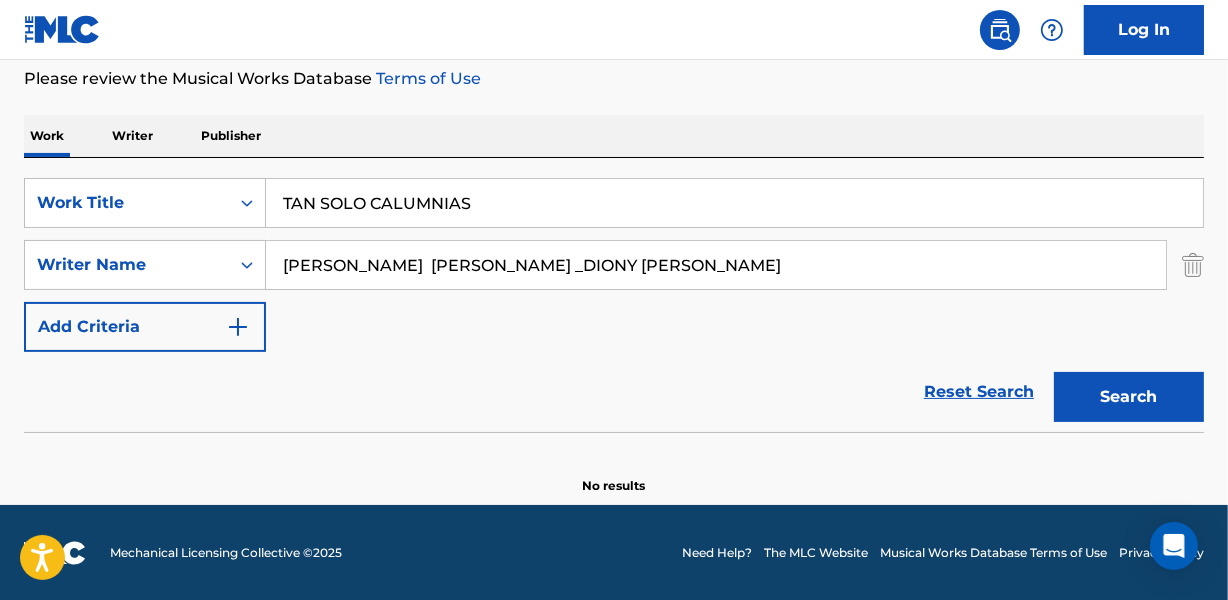 drag, startPoint x: 465, startPoint y: 268, endPoint x: 763, endPoint y: 278, distance: 298.16772 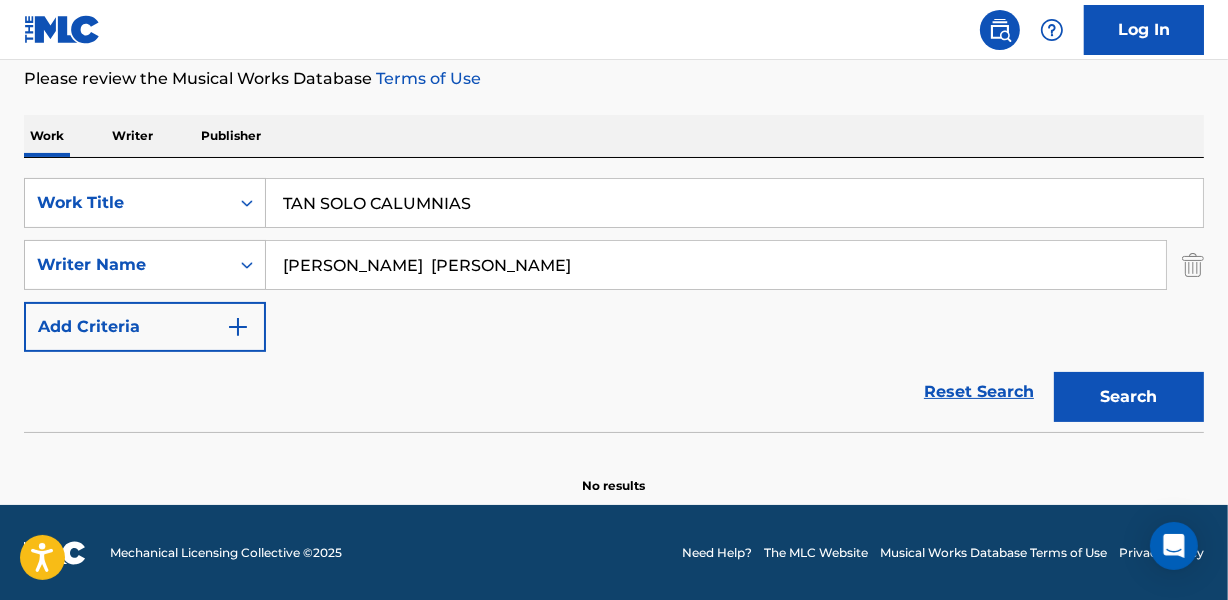 type on "[PERSON_NAME]  [PERSON_NAME]" 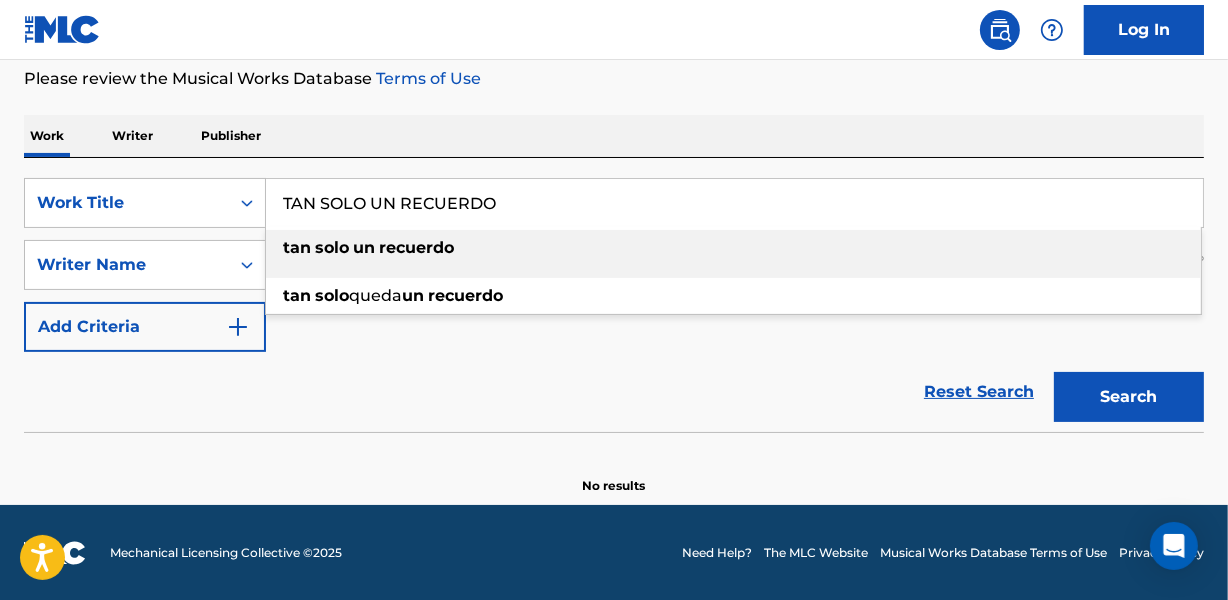 type on "TAN SOLO UN RECUERDO" 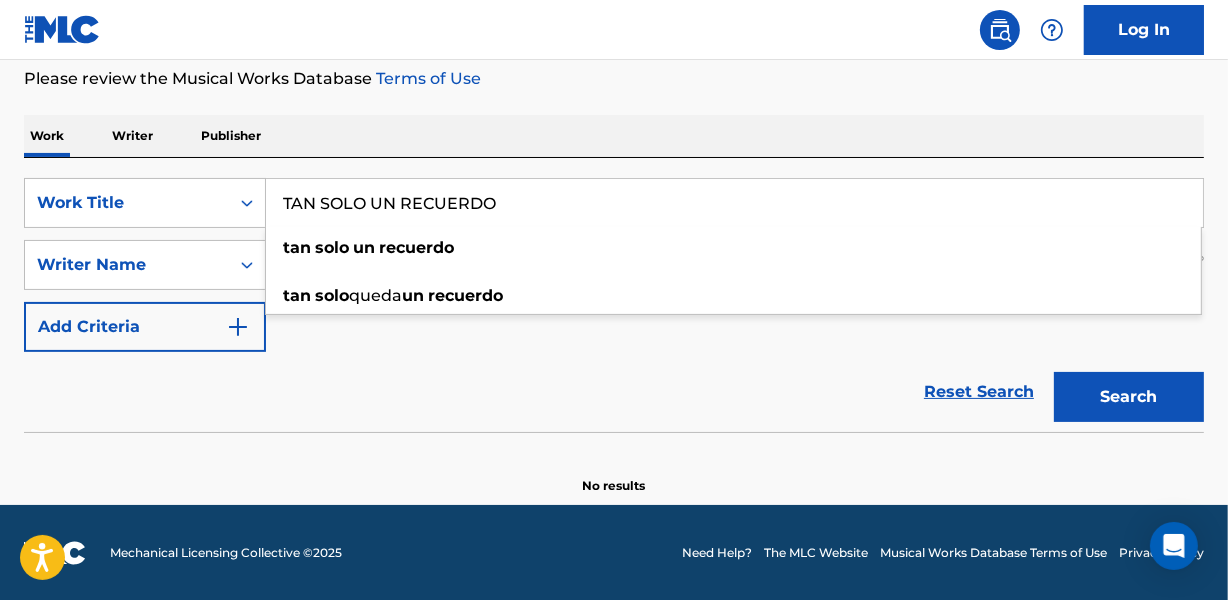 click on "Work Writer Publisher" at bounding box center (614, 136) 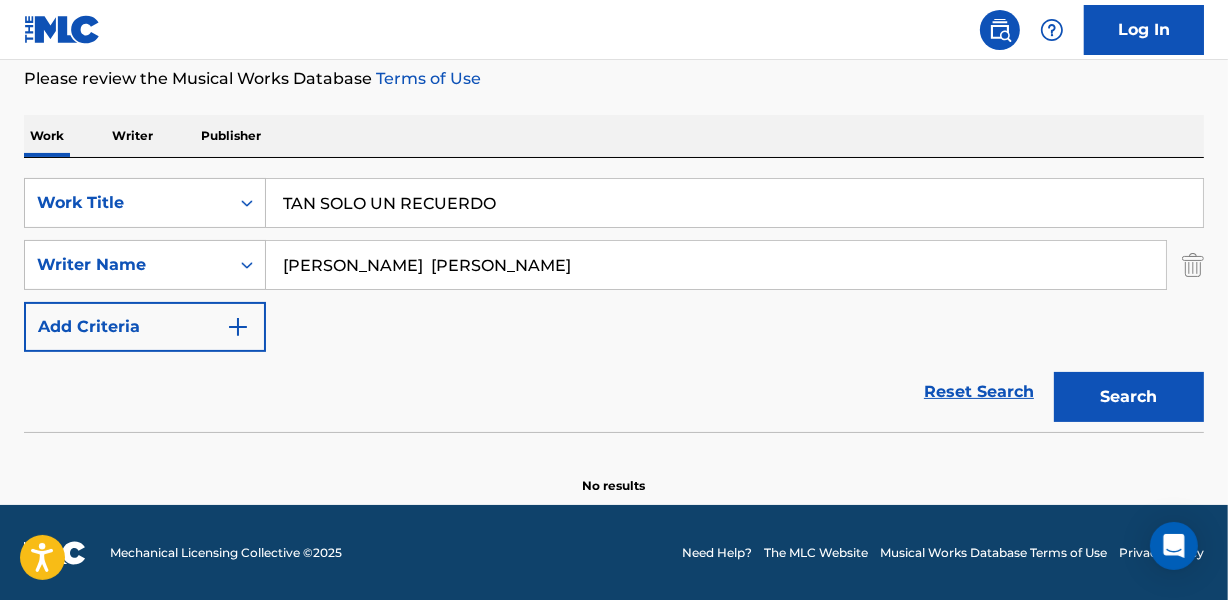 click on "[PERSON_NAME]  [PERSON_NAME]" at bounding box center (716, 265) 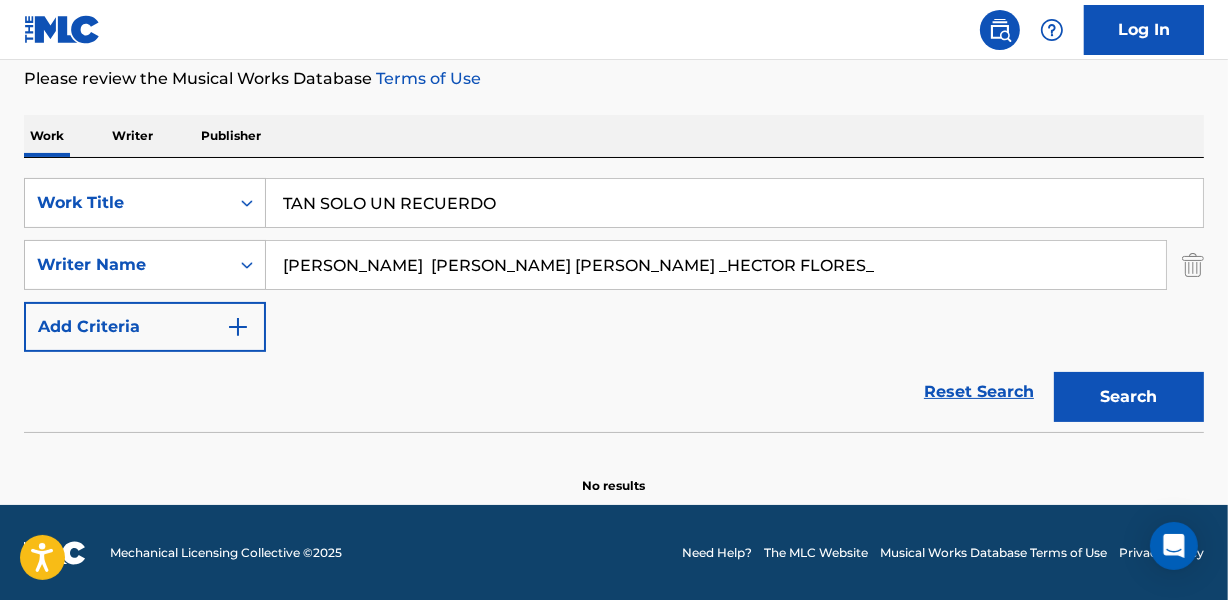 drag, startPoint x: 560, startPoint y: 260, endPoint x: 954, endPoint y: 271, distance: 394.15353 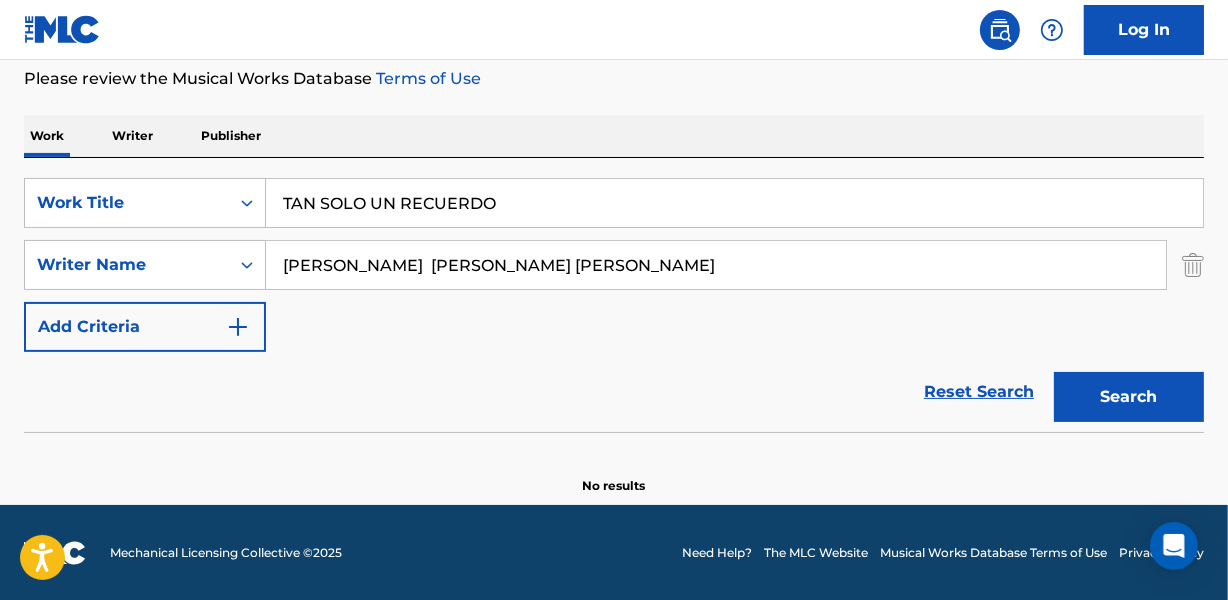 type on "[PERSON_NAME]  [PERSON_NAME] [PERSON_NAME]" 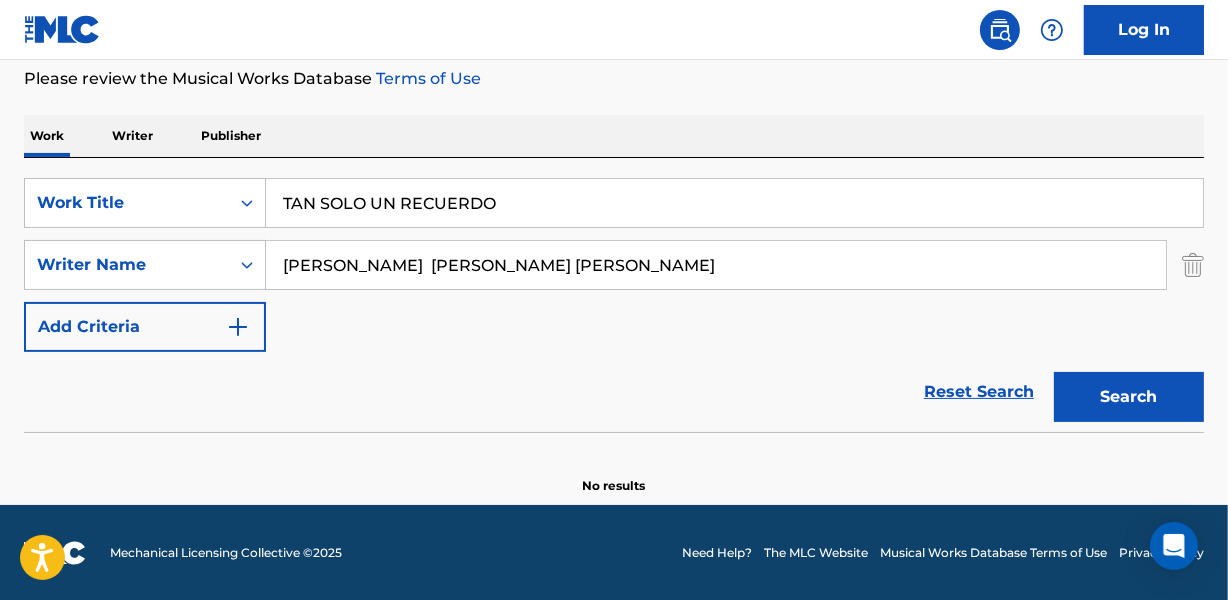 click on "Reset Search Search" at bounding box center [614, 392] 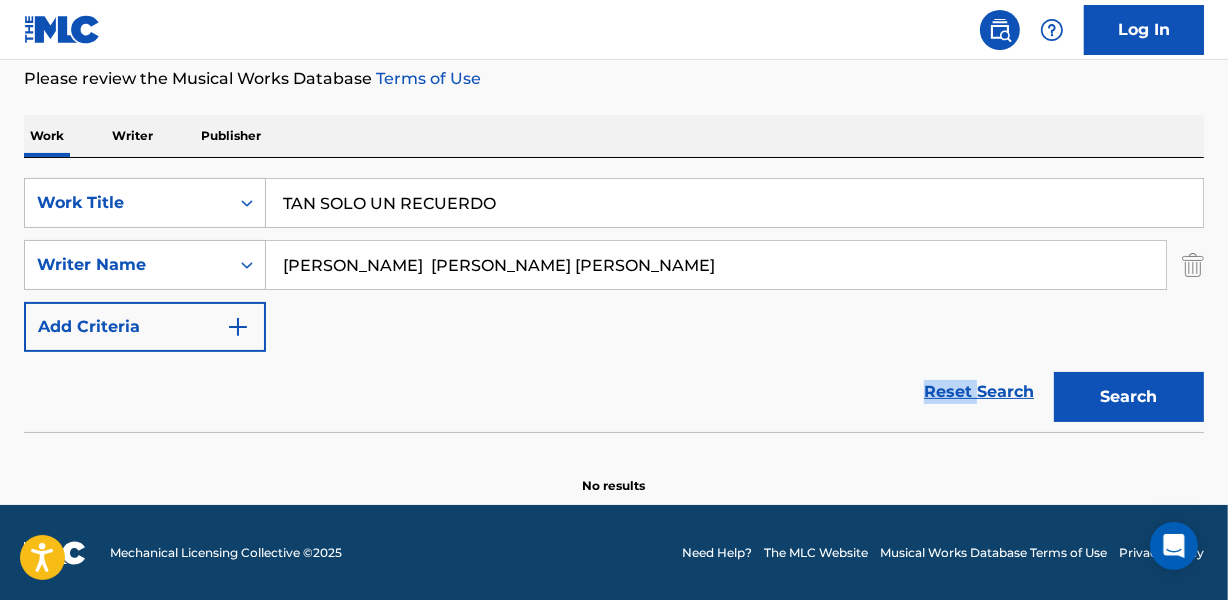 click on "Reset Search Search" at bounding box center (614, 392) 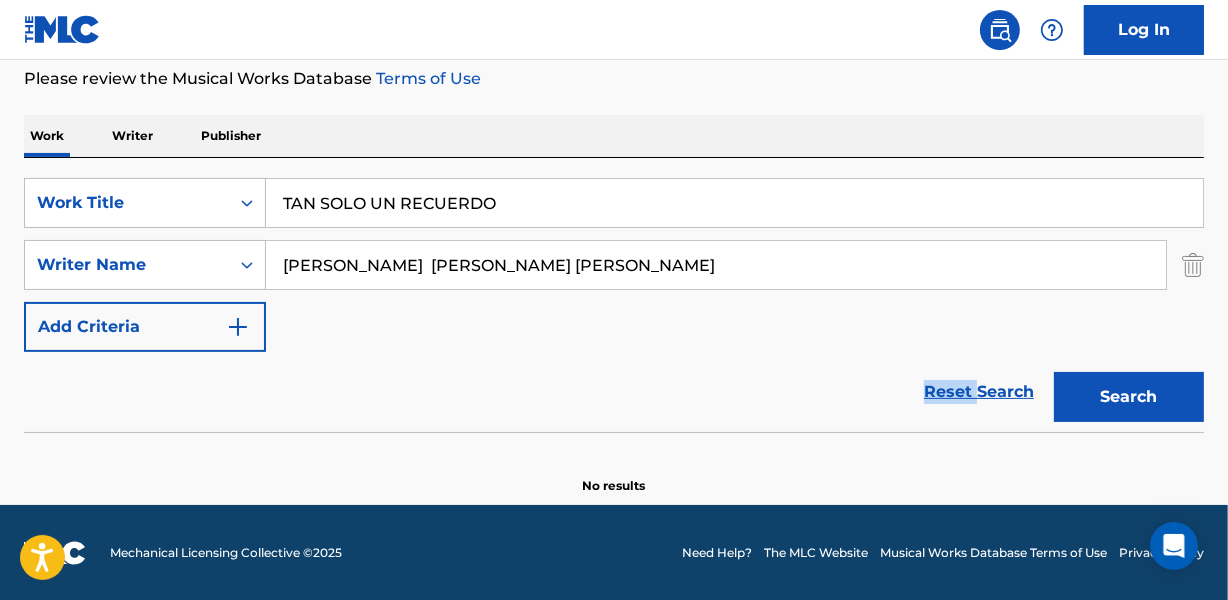 drag, startPoint x: 561, startPoint y: 376, endPoint x: 424, endPoint y: 392, distance: 137.93114 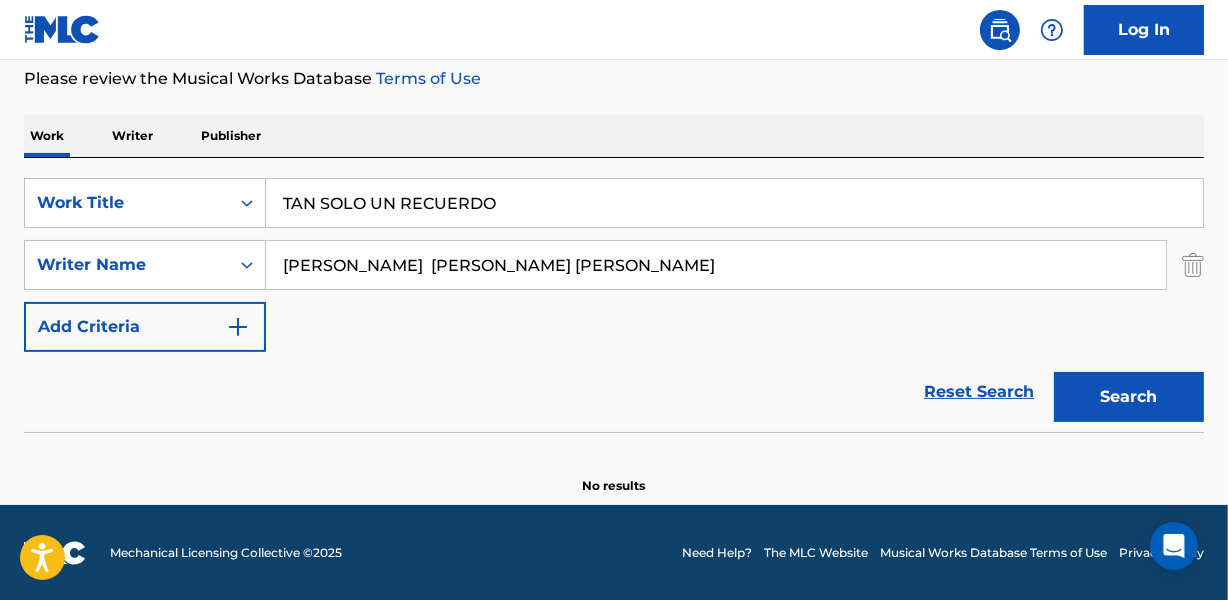 click on "Reset Search Search" at bounding box center (614, 392) 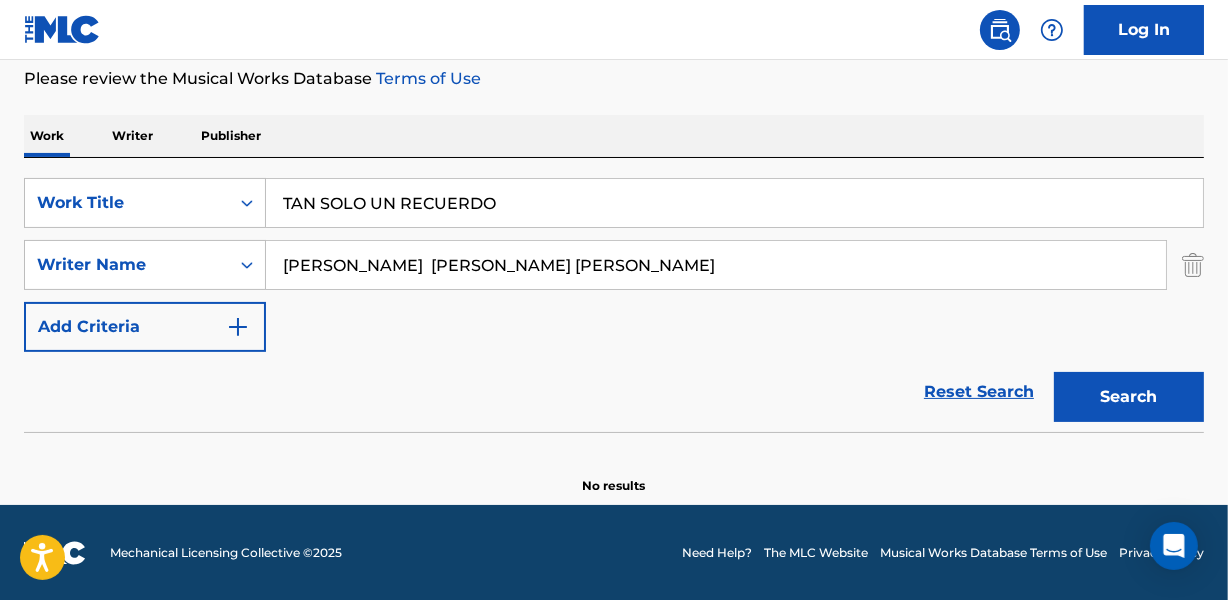 click on "SearchWithCriteriace4a5726-6c98-4596-b98e-5f0eb607a661 Work Title TAN SOLO UN RECUERDO SearchWithCriteriab2175466-e347-4676-af89-39c22bc19219 Writer Name [PERSON_NAME]  [PERSON_NAME] [PERSON_NAME] Add Criteria" at bounding box center (614, 265) 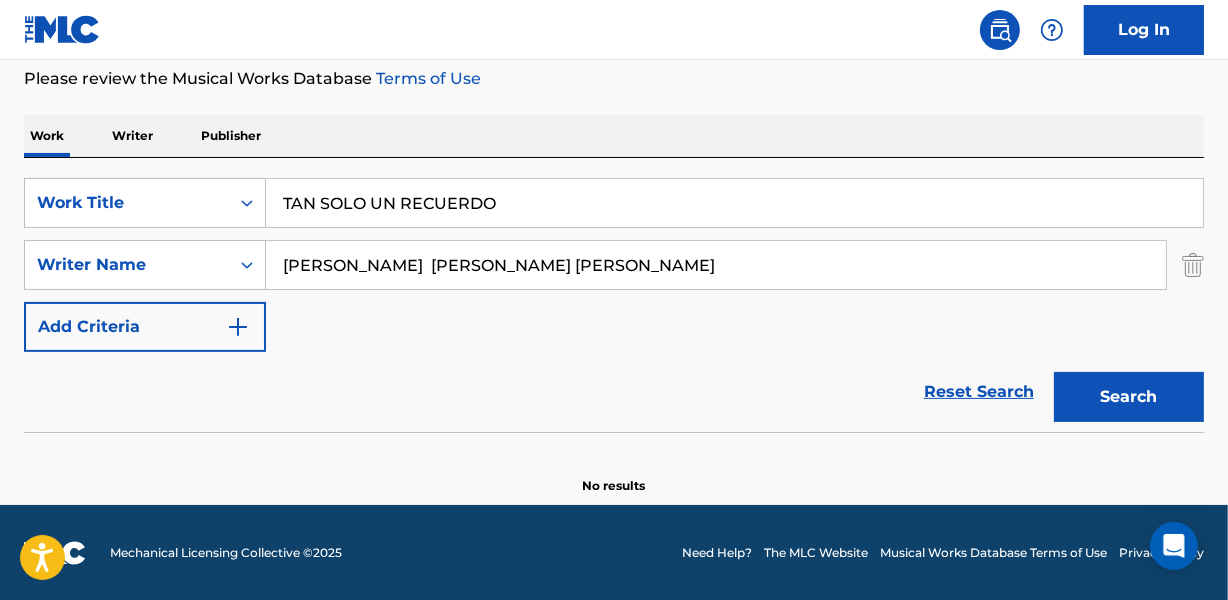 click on "Reset Search Search" at bounding box center (614, 392) 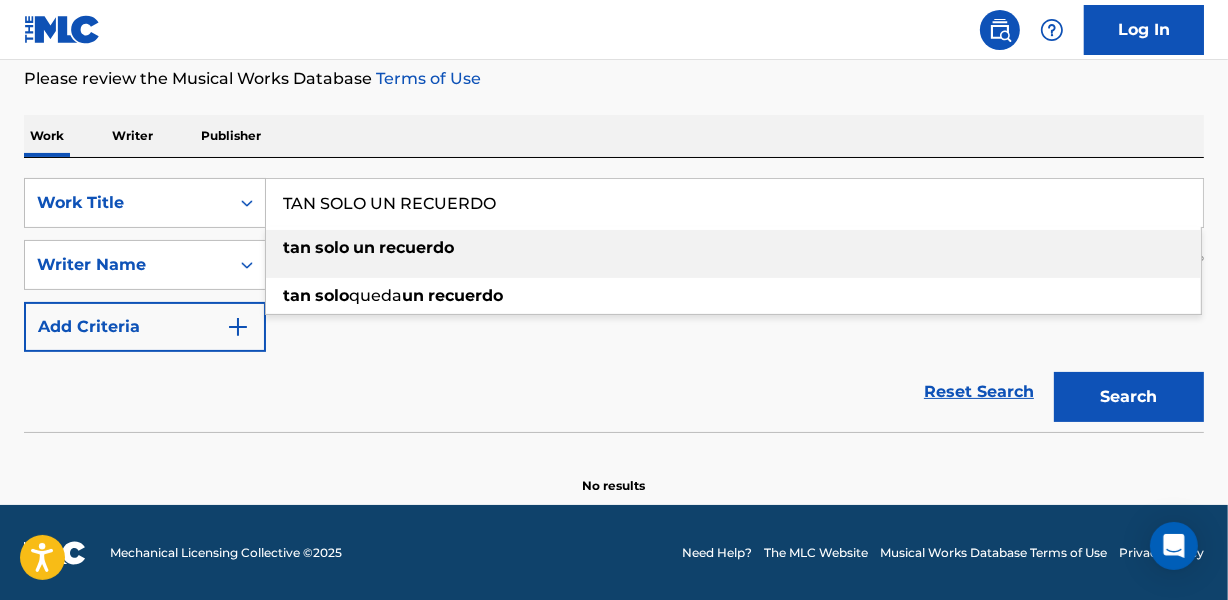 type on "T" 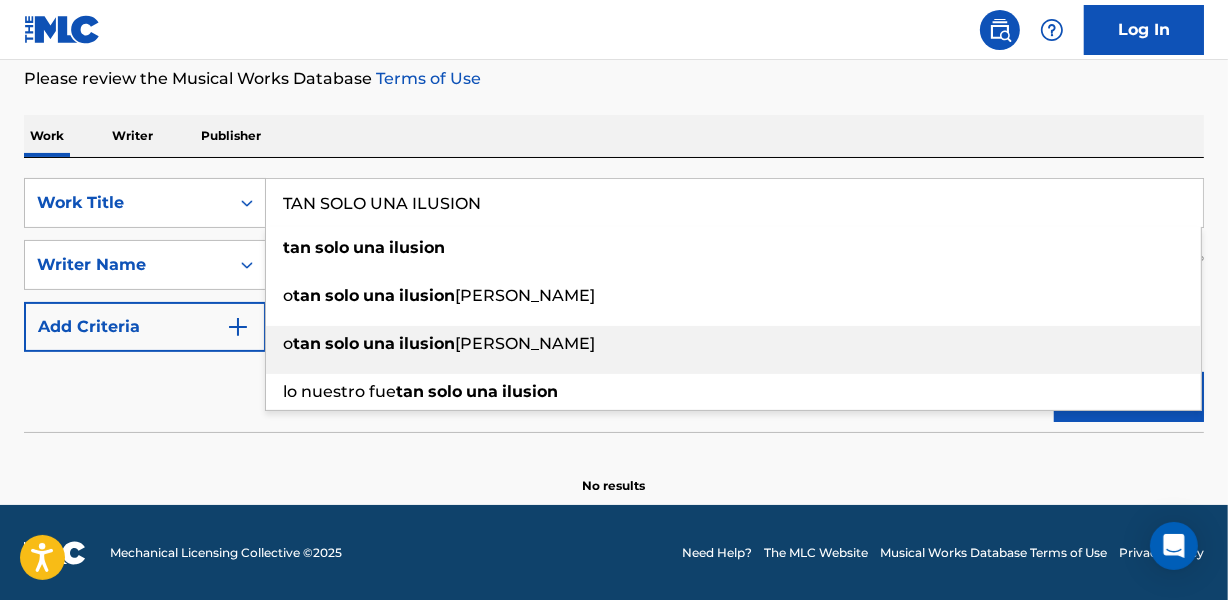 type on "TAN SOLO UNA ILUSION" 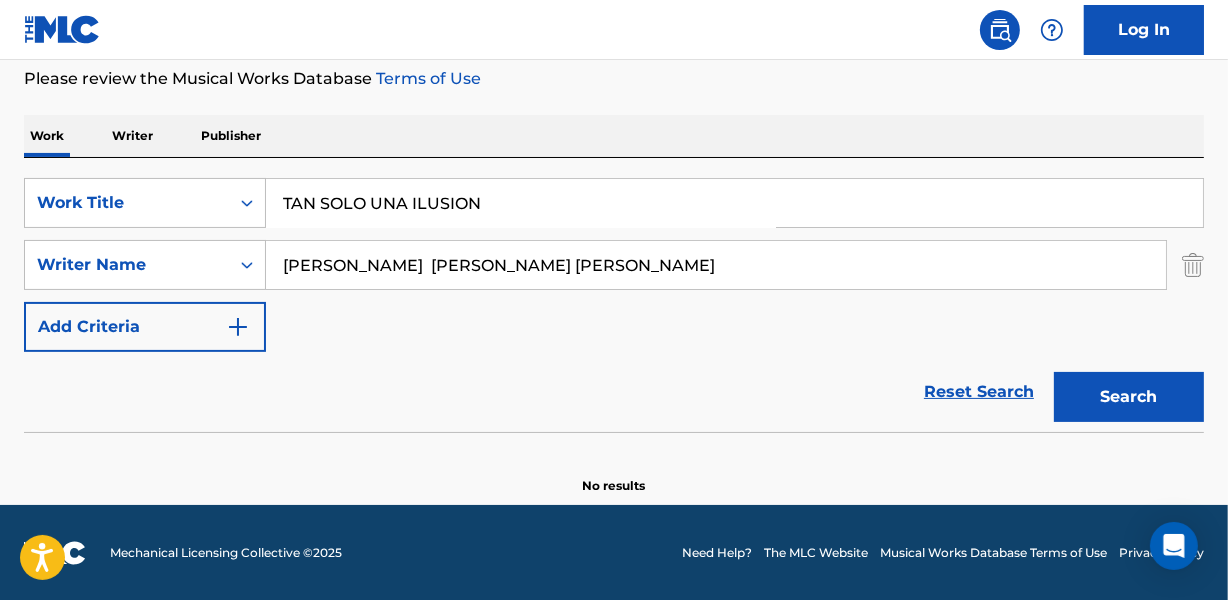 drag, startPoint x: 209, startPoint y: 386, endPoint x: 200, endPoint y: 463, distance: 77.52419 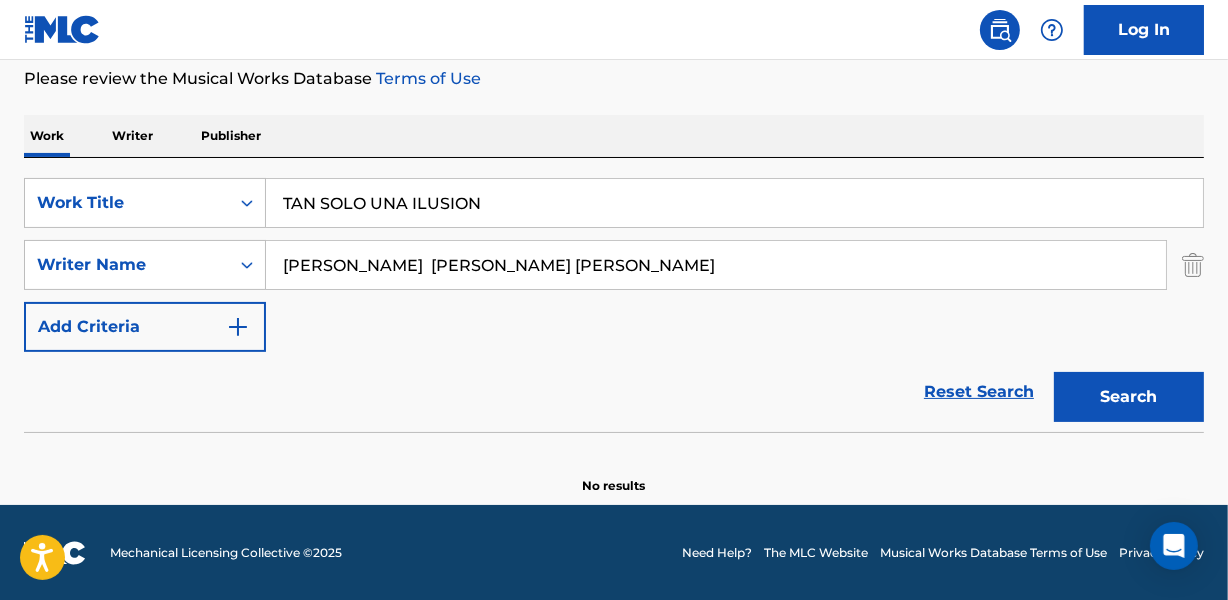 click on "[PERSON_NAME]  [PERSON_NAME] [PERSON_NAME]" at bounding box center (716, 265) 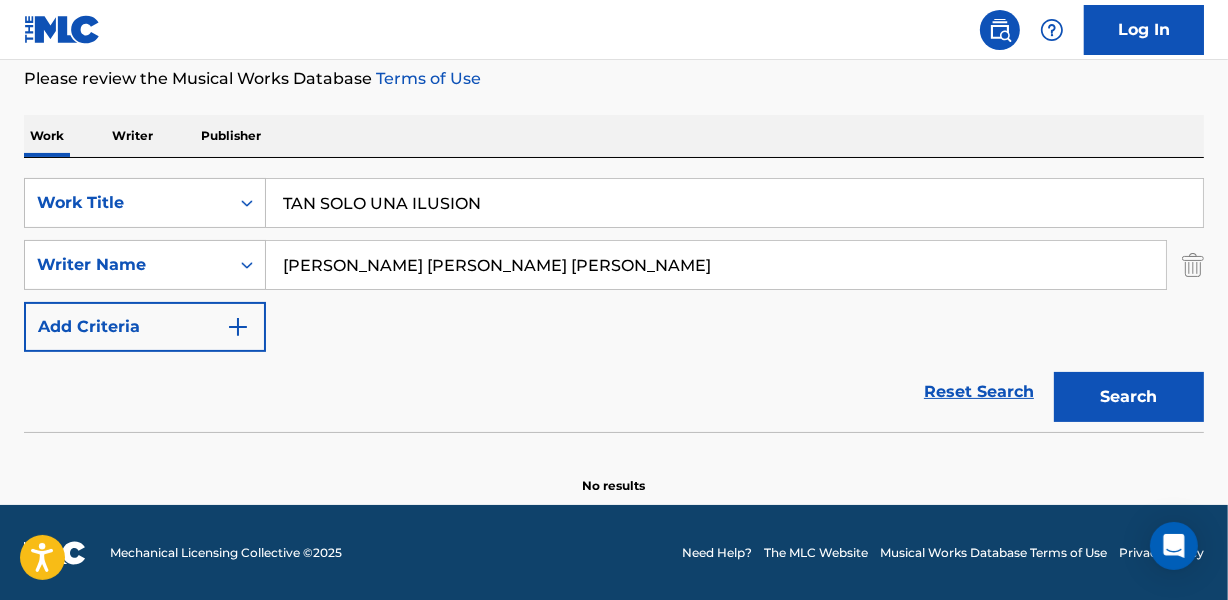 drag, startPoint x: 645, startPoint y: 260, endPoint x: 1060, endPoint y: 274, distance: 415.23608 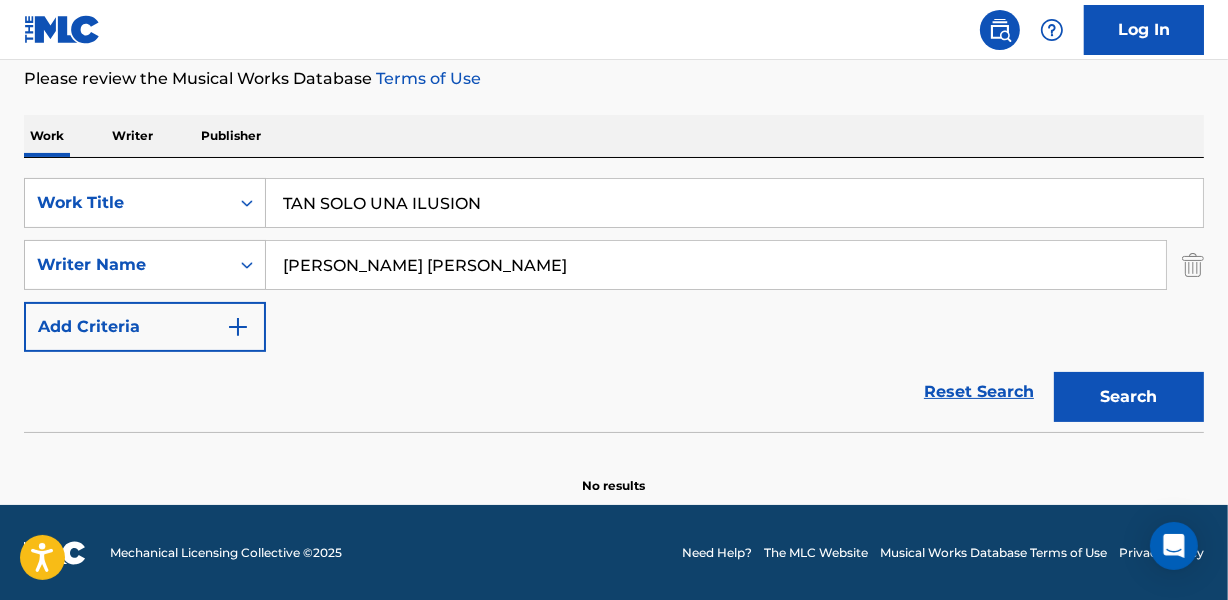 click on "Search" at bounding box center [1129, 397] 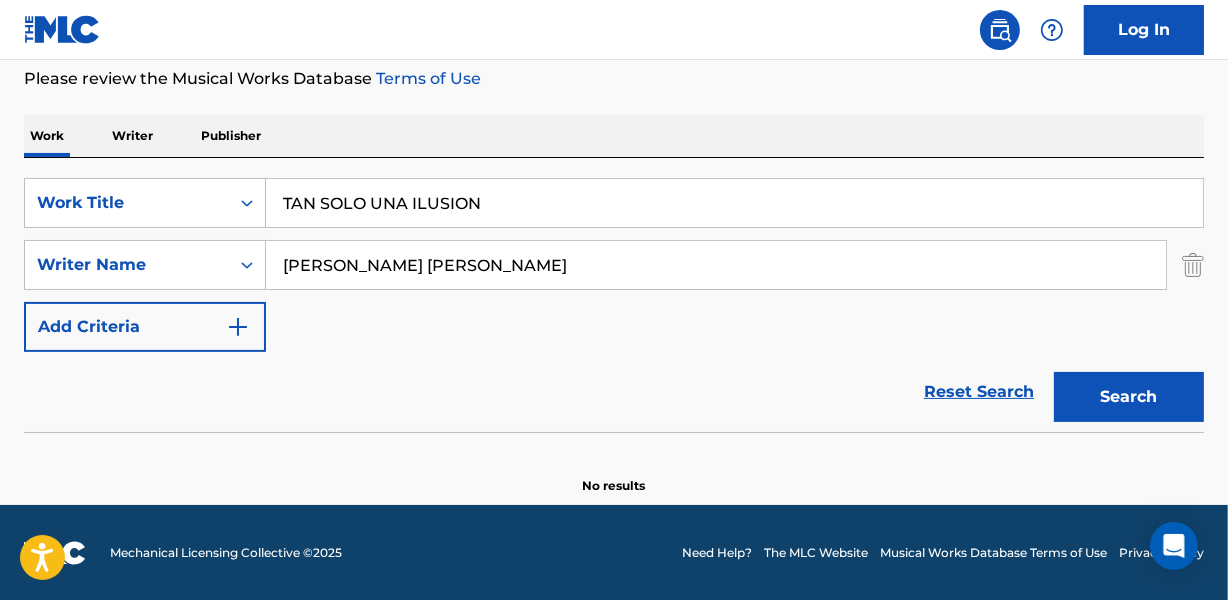 click on "Reset Search Search" at bounding box center (614, 392) 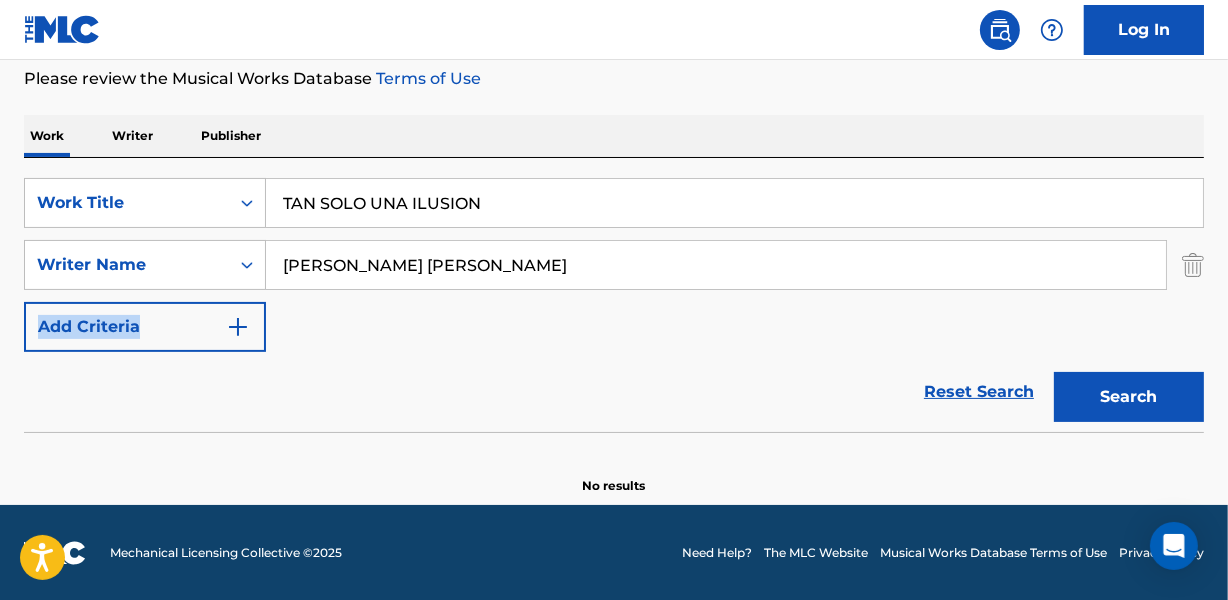 click on "SearchWithCriteriace4a5726-6c98-4596-b98e-5f0eb607a661 Work Title TAN SOLO UNA ILUSION SearchWithCriteriab2175466-e347-4676-af89-39c22bc19219 Writer Name [PERSON_NAME] [PERSON_NAME] Add Criteria" at bounding box center (614, 265) 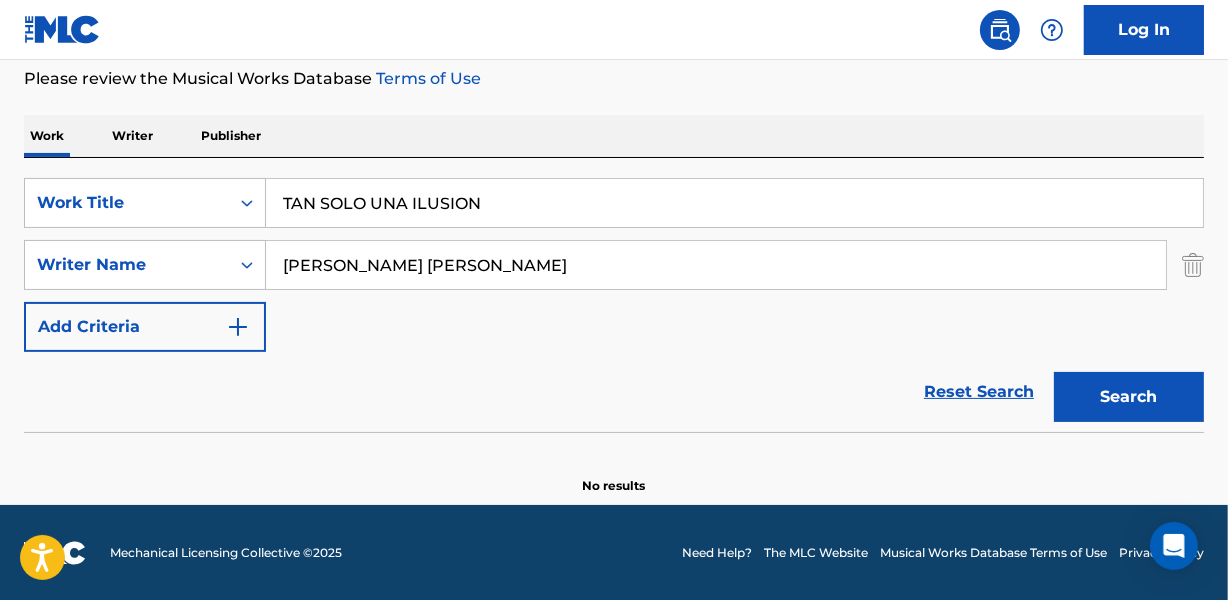 click on "SearchWithCriteriace4a5726-6c98-4596-b98e-5f0eb607a661 Work Title TAN SOLO UNA ILUSION SearchWithCriteriab2175466-e347-4676-af89-39c22bc19219 Writer Name [PERSON_NAME] [PERSON_NAME] Add Criteria" at bounding box center (614, 265) 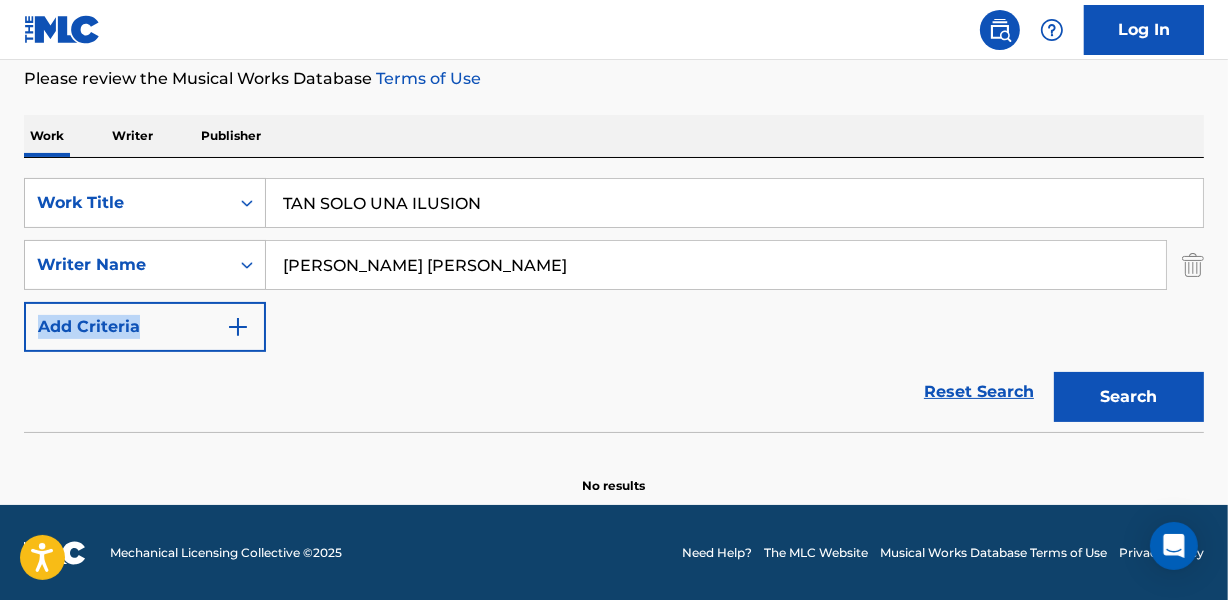 click on "SearchWithCriteriace4a5726-6c98-4596-b98e-5f0eb607a661 Work Title TAN SOLO UNA ILUSION SearchWithCriteriab2175466-e347-4676-af89-39c22bc19219 Writer Name [PERSON_NAME] [PERSON_NAME] Add Criteria" at bounding box center (614, 265) 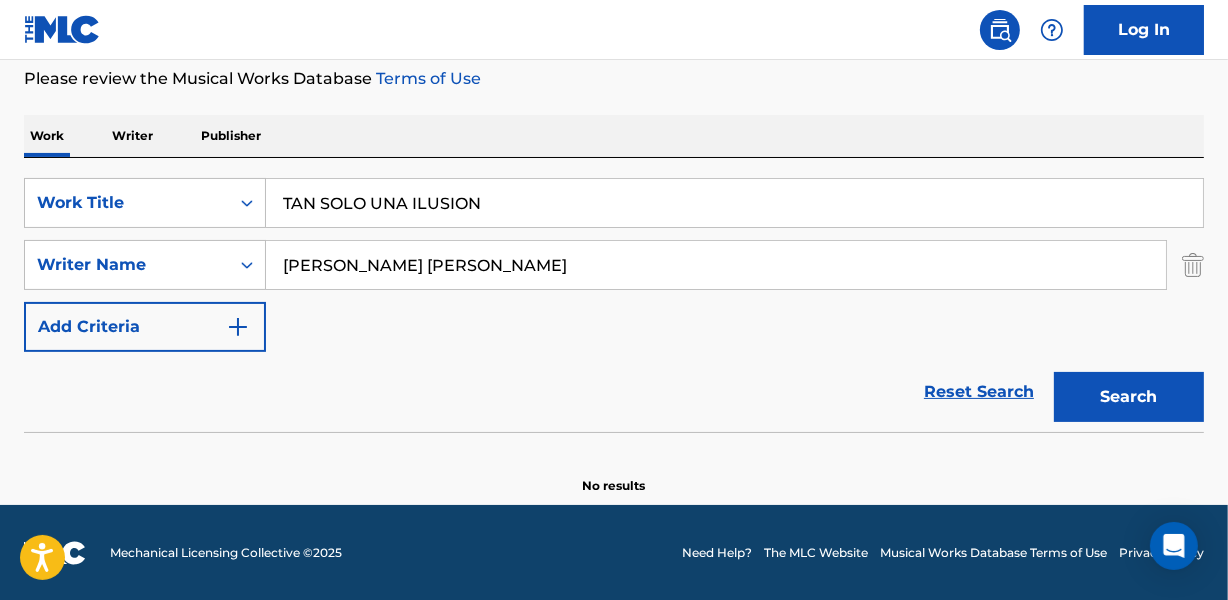 click on "Reset Search Search" at bounding box center (614, 392) 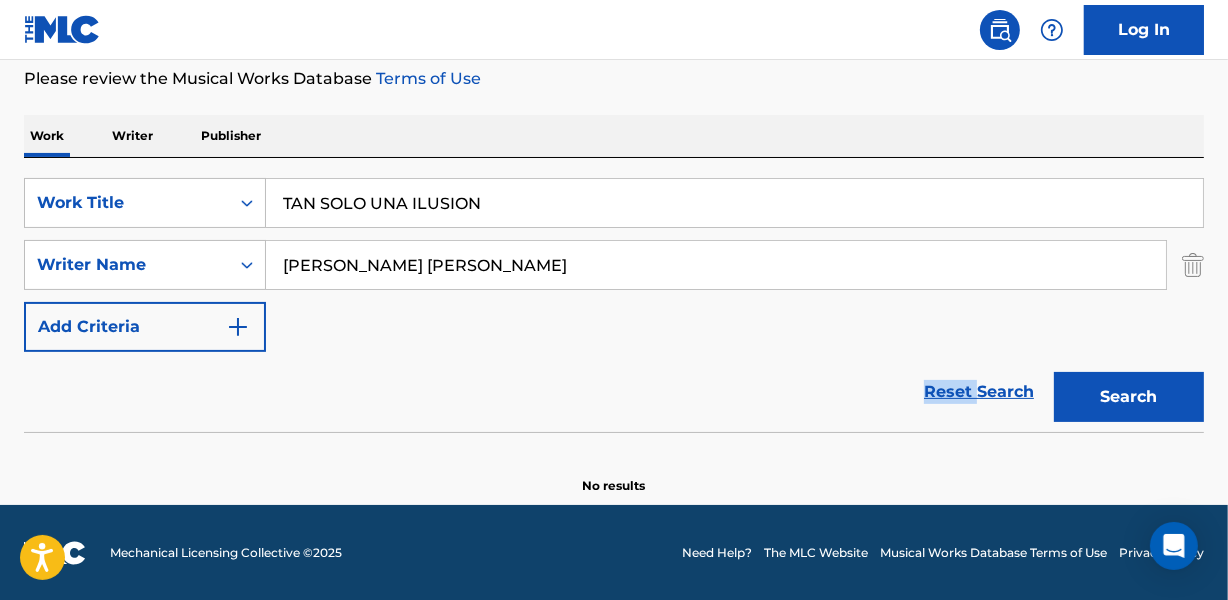 click on "Reset Search Search" at bounding box center (614, 392) 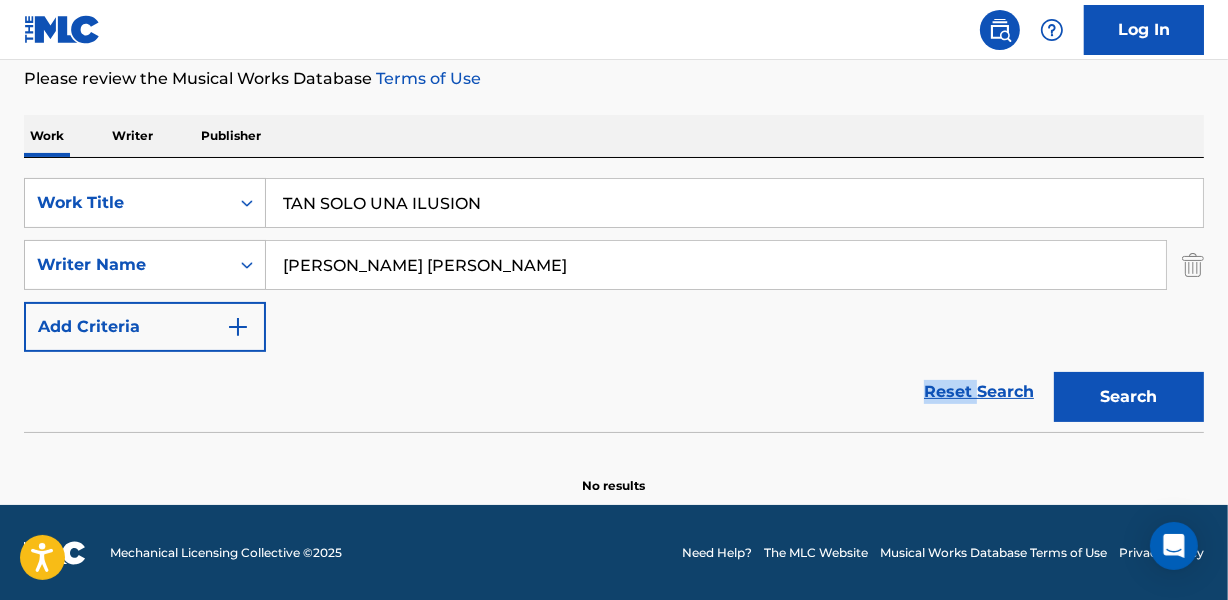 drag, startPoint x: 479, startPoint y: 383, endPoint x: 412, endPoint y: 409, distance: 71.867935 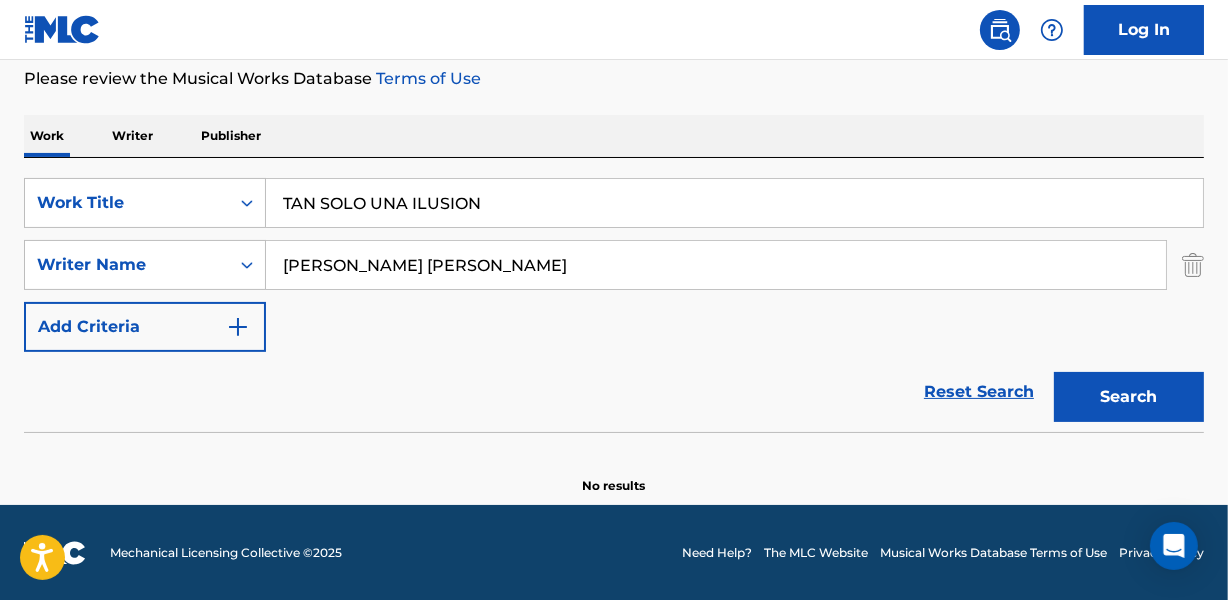 click on "[PERSON_NAME] [PERSON_NAME]" at bounding box center (716, 265) 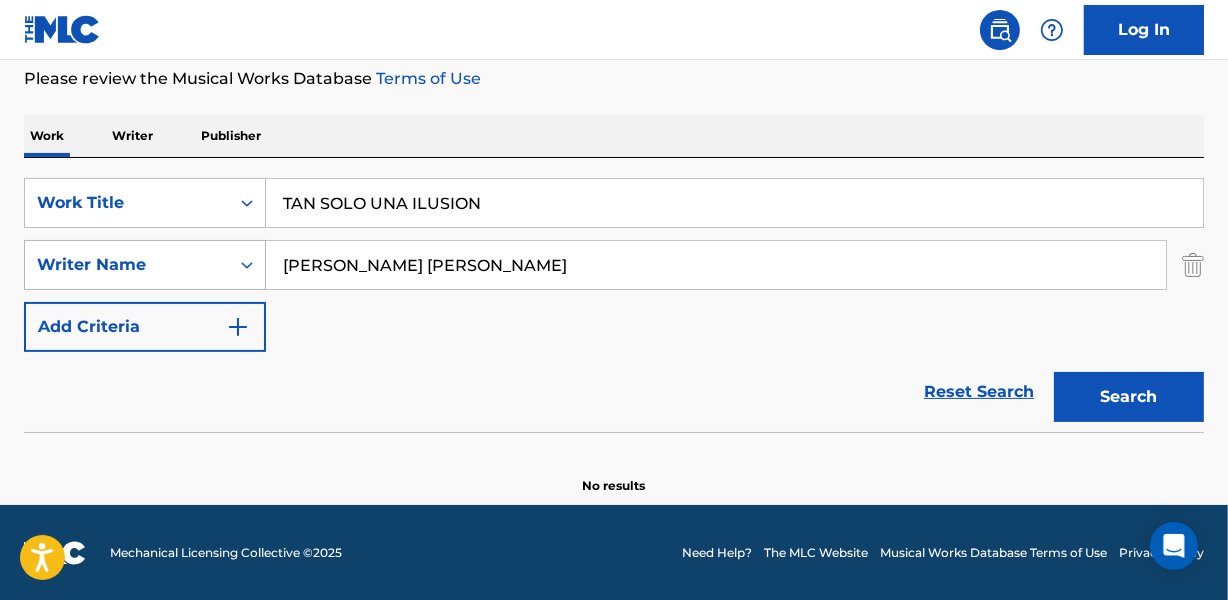 drag, startPoint x: 377, startPoint y: 260, endPoint x: 198, endPoint y: 274, distance: 179.54665 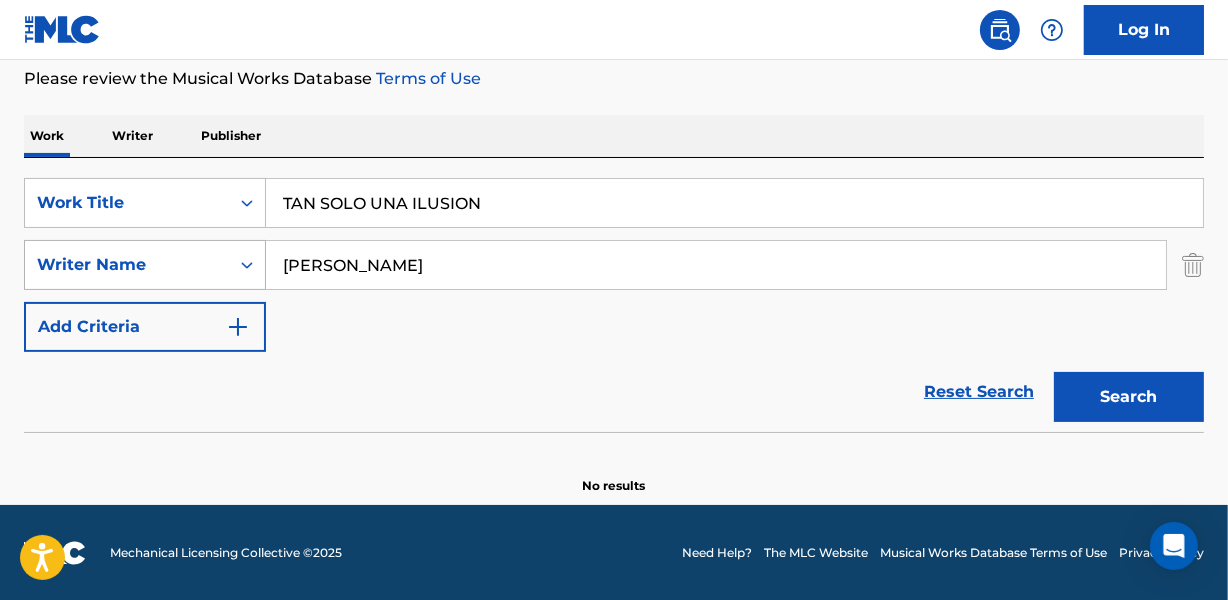 type on "[PERSON_NAME]" 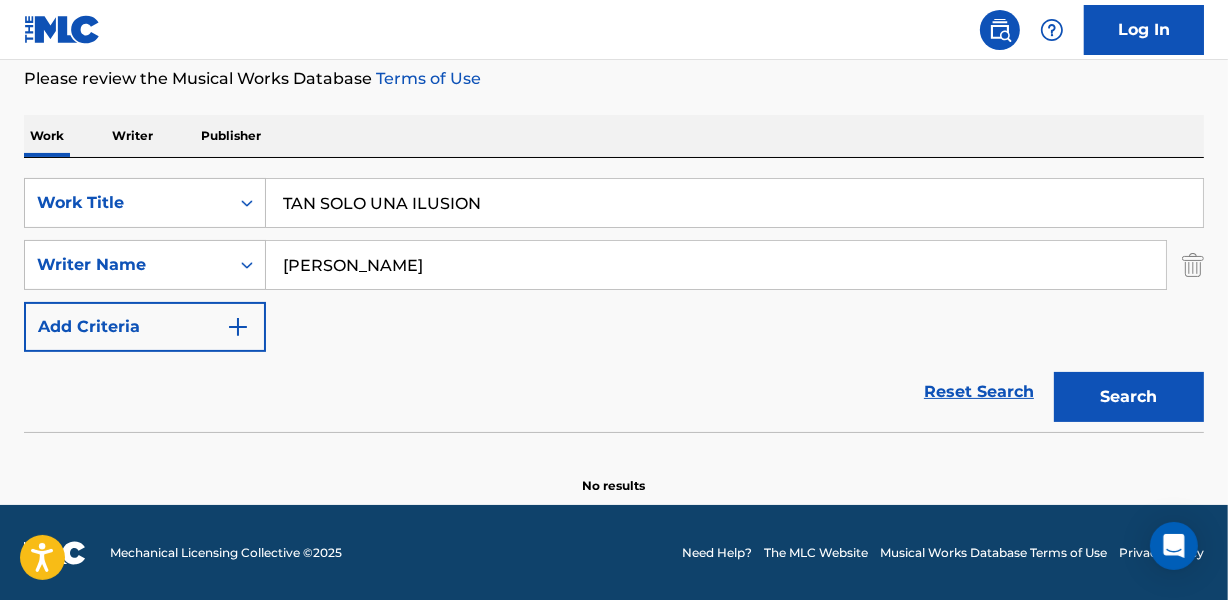 click on "Reset Search Search" at bounding box center (614, 392) 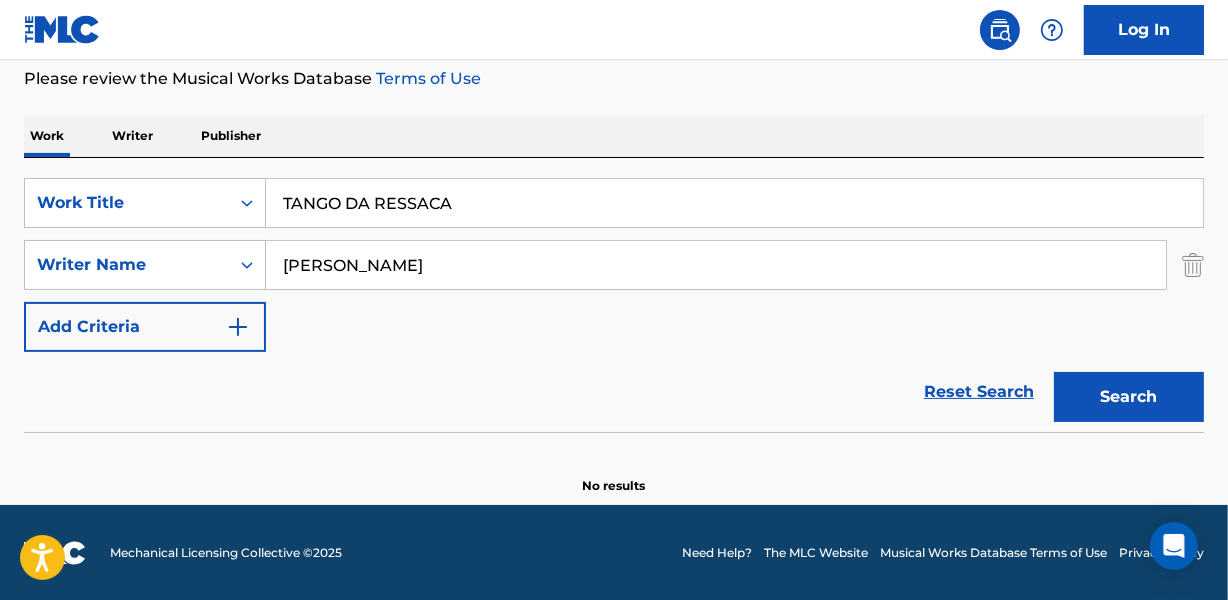 type on "TANGO DA RESSACA" 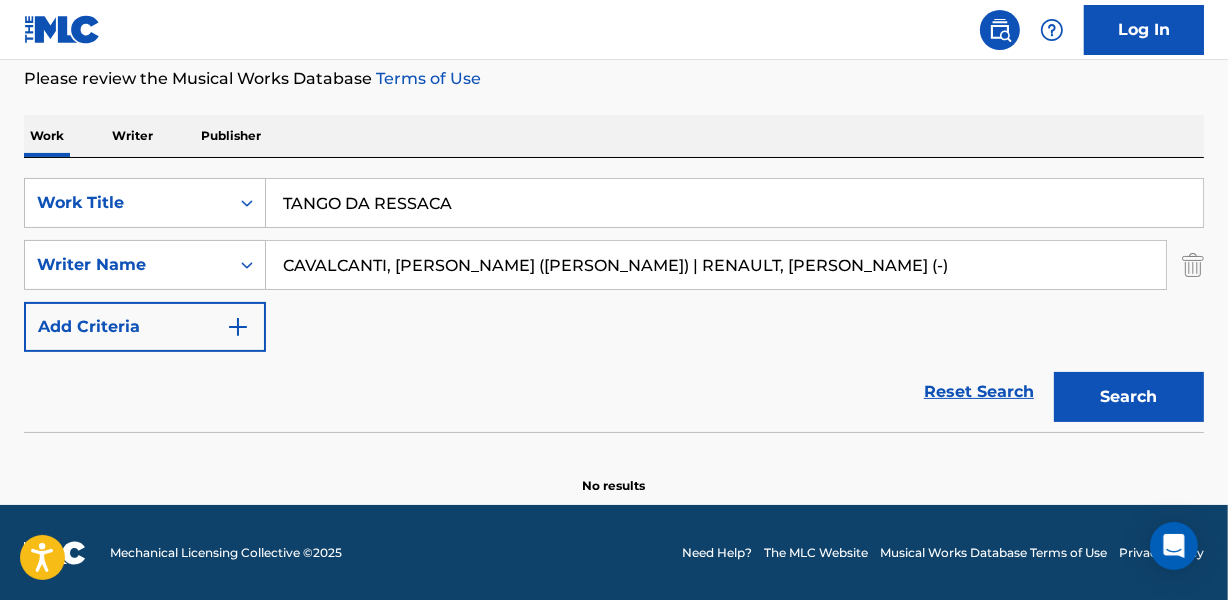 click on "SearchWithCriteriace4a5726-6c98-4596-b98e-5f0eb607a661 Work Title TANGO DA RESSACA SearchWithCriteriab2175466-e347-4676-af89-39c22bc19219 Writer Name [PERSON_NAME] ([PERSON_NAME]) | RENAULT, [PERSON_NAME] (-) Add Criteria" at bounding box center [614, 265] 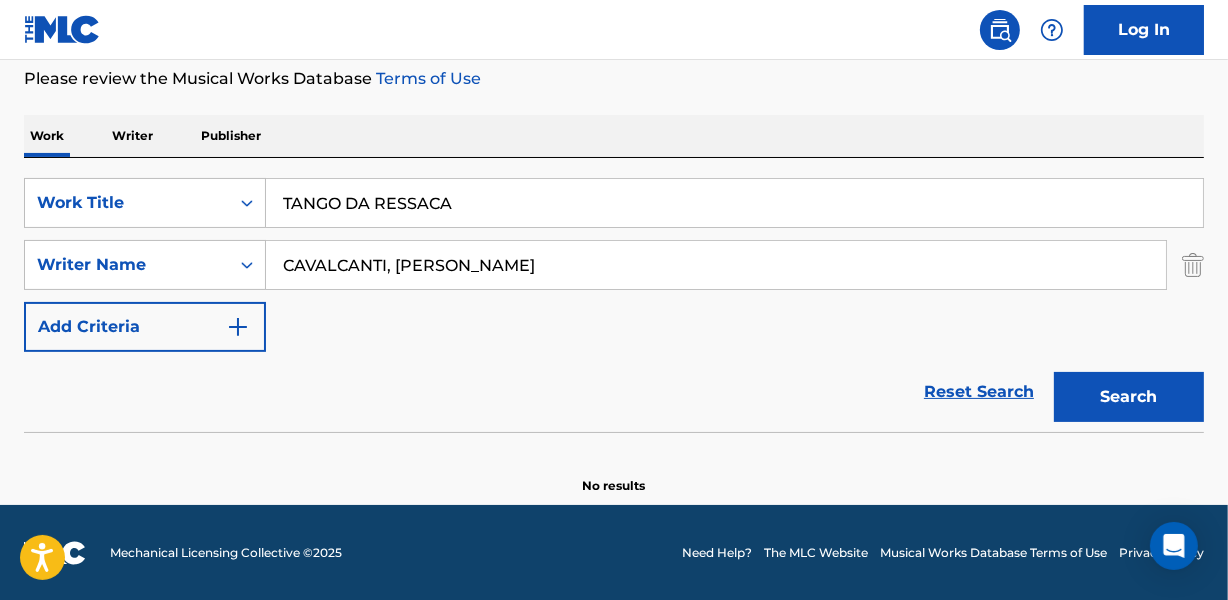 type on "CAVALCANTI, [PERSON_NAME]" 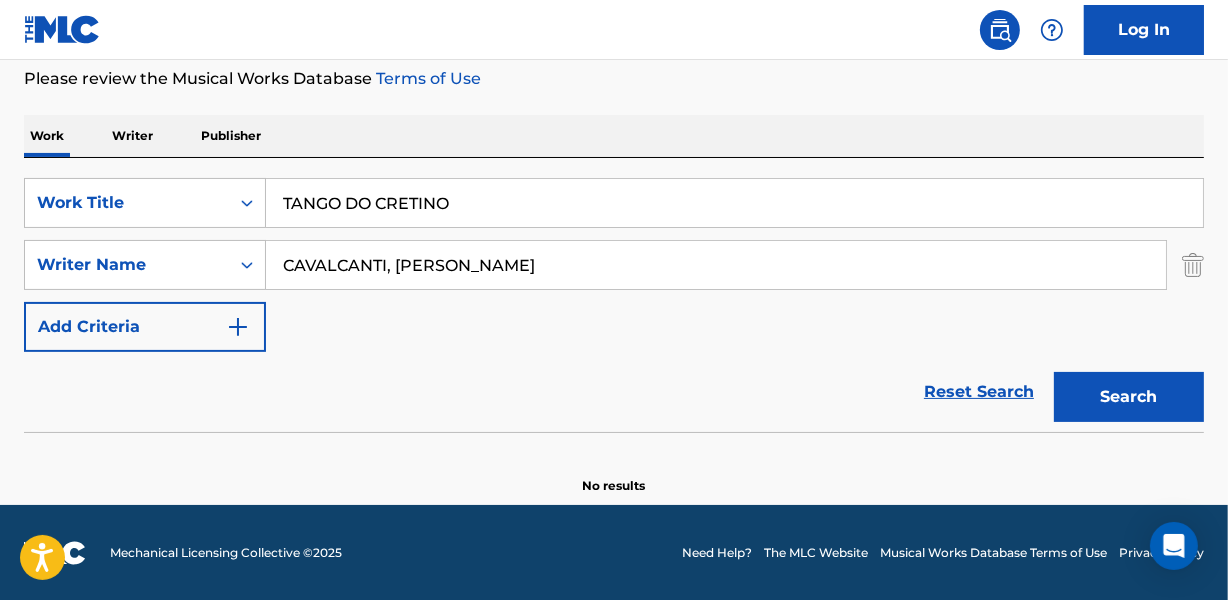 type on "TANGO DO CRETINO" 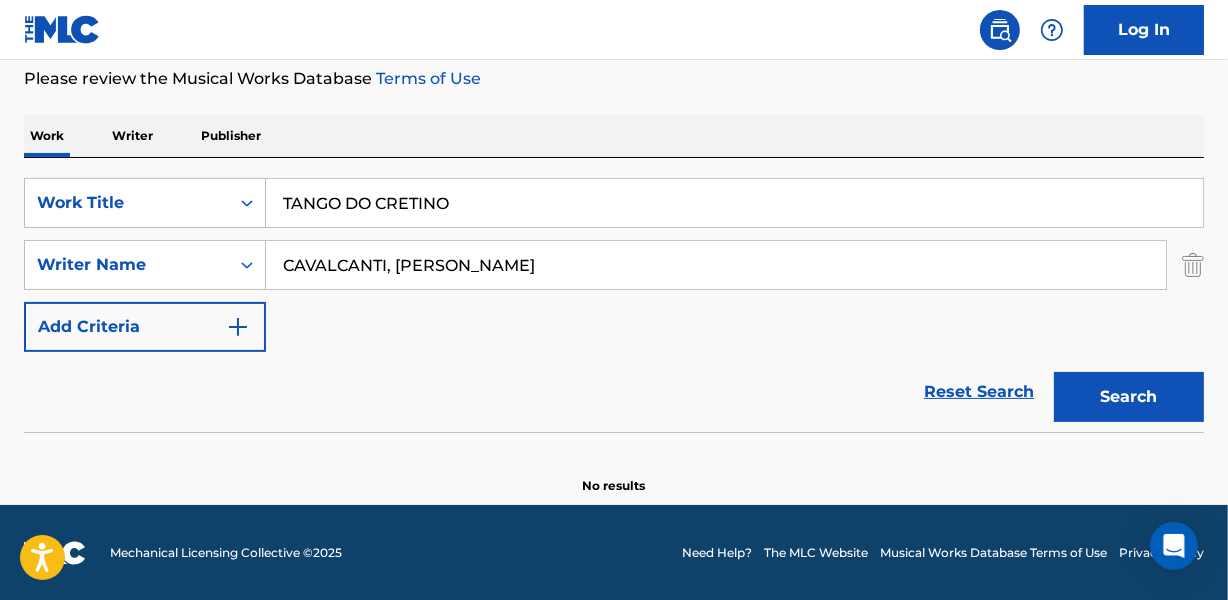 click on "CAVALCANTI, [PERSON_NAME]" at bounding box center [716, 265] 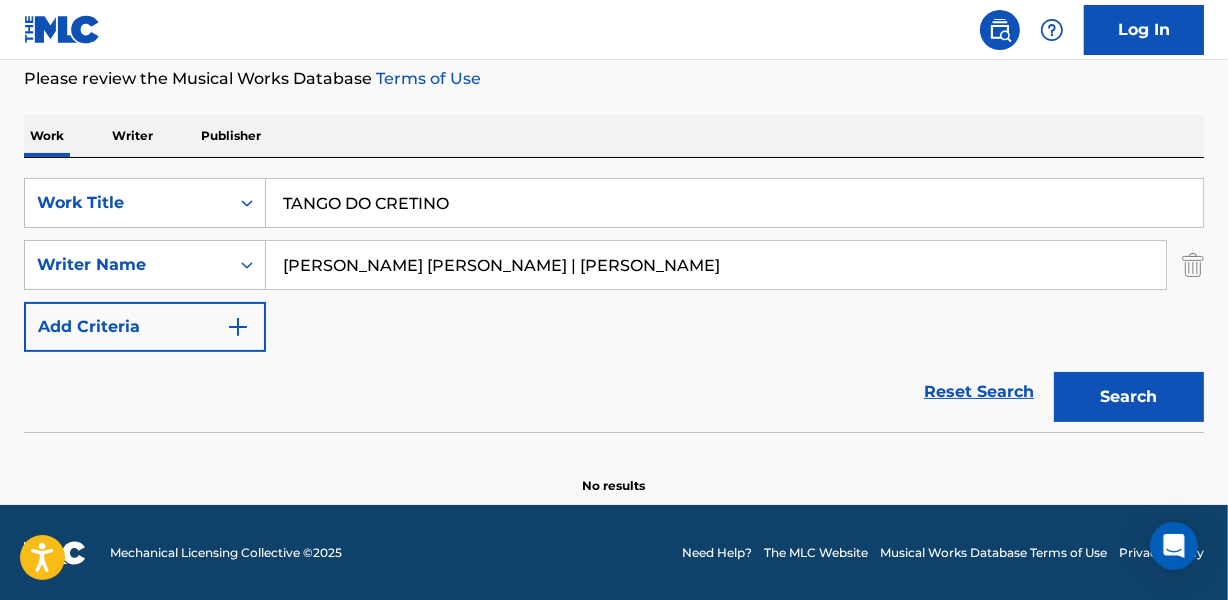 click on "Search" at bounding box center [1129, 397] 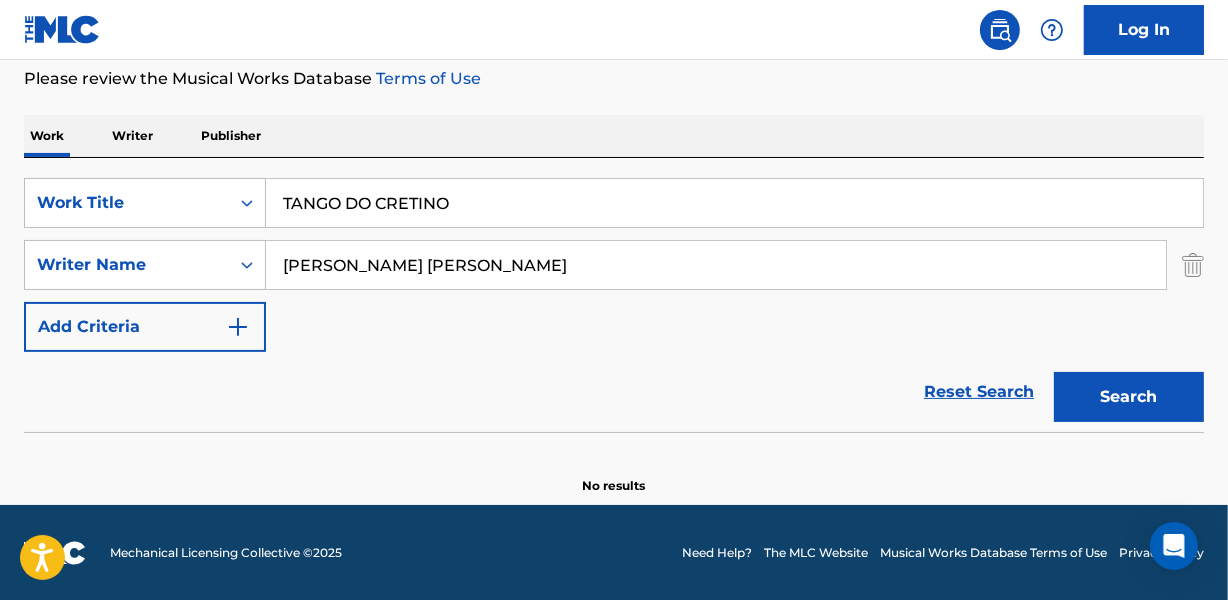 click on "Search" at bounding box center (1129, 397) 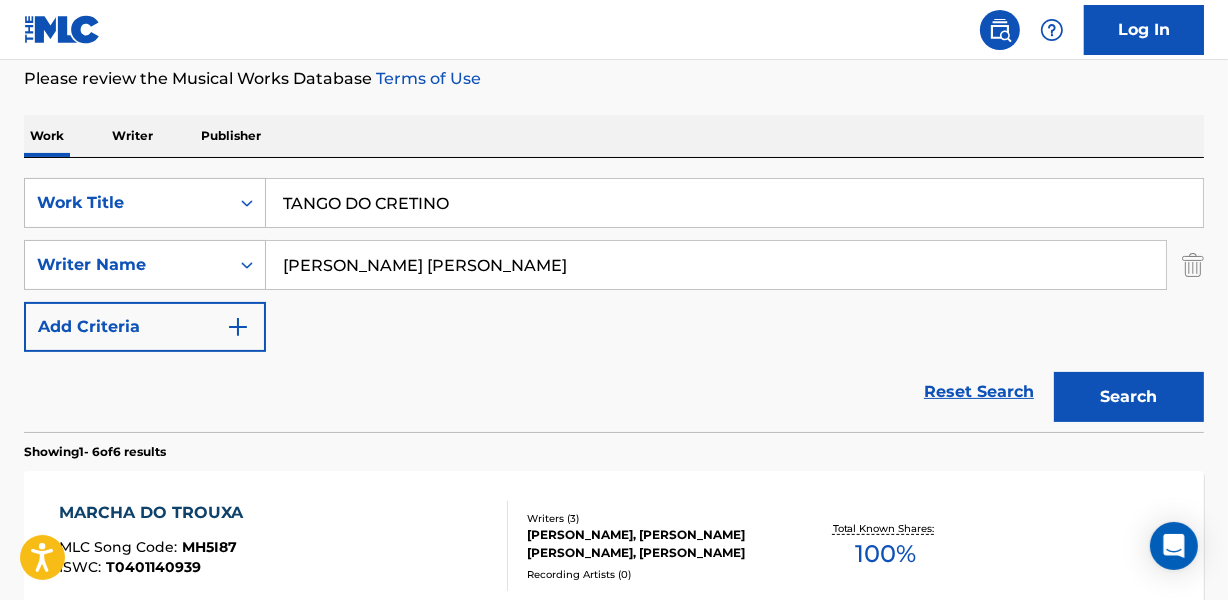 click on "[PERSON_NAME] [PERSON_NAME]" at bounding box center [716, 265] 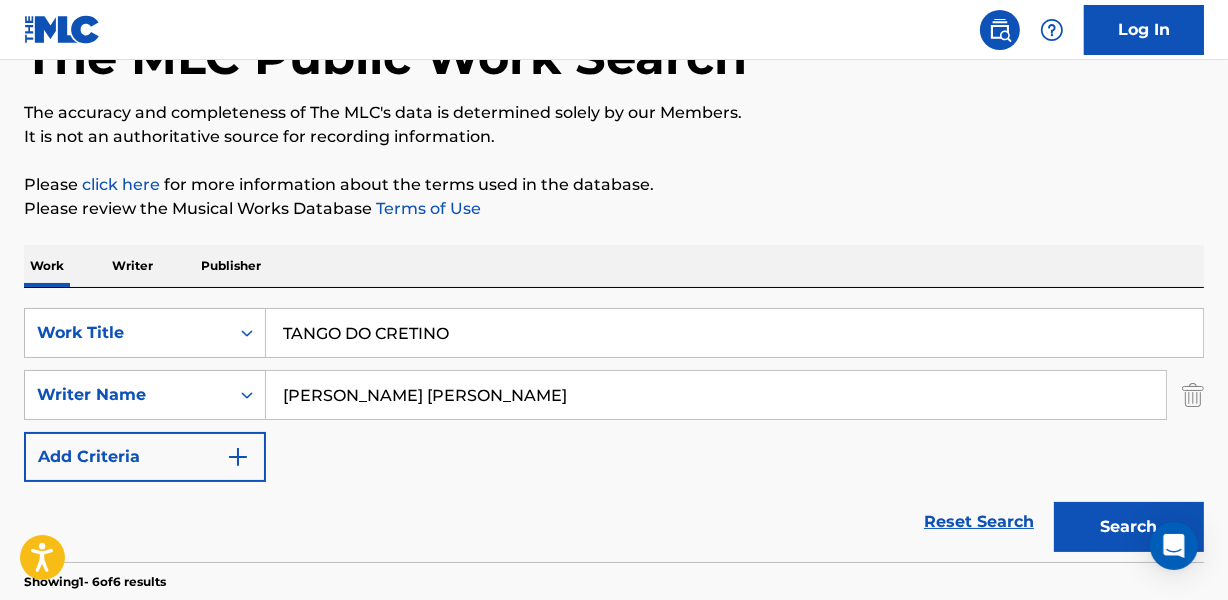 scroll, scrollTop: 181, scrollLeft: 0, axis: vertical 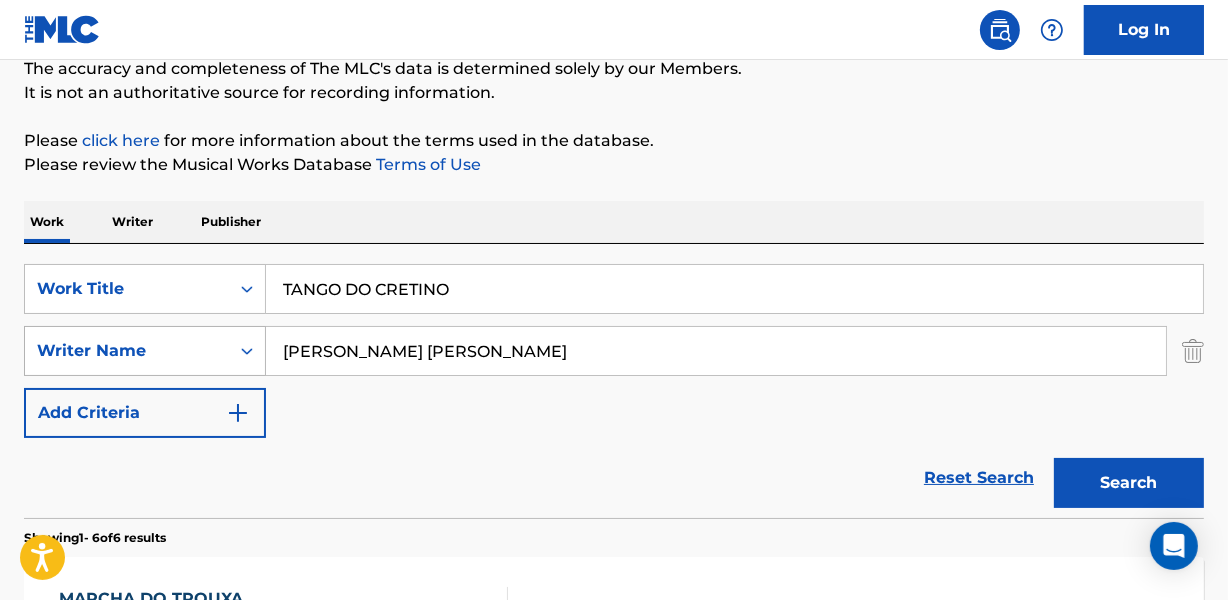 drag, startPoint x: 611, startPoint y: 360, endPoint x: 217, endPoint y: 336, distance: 394.7303 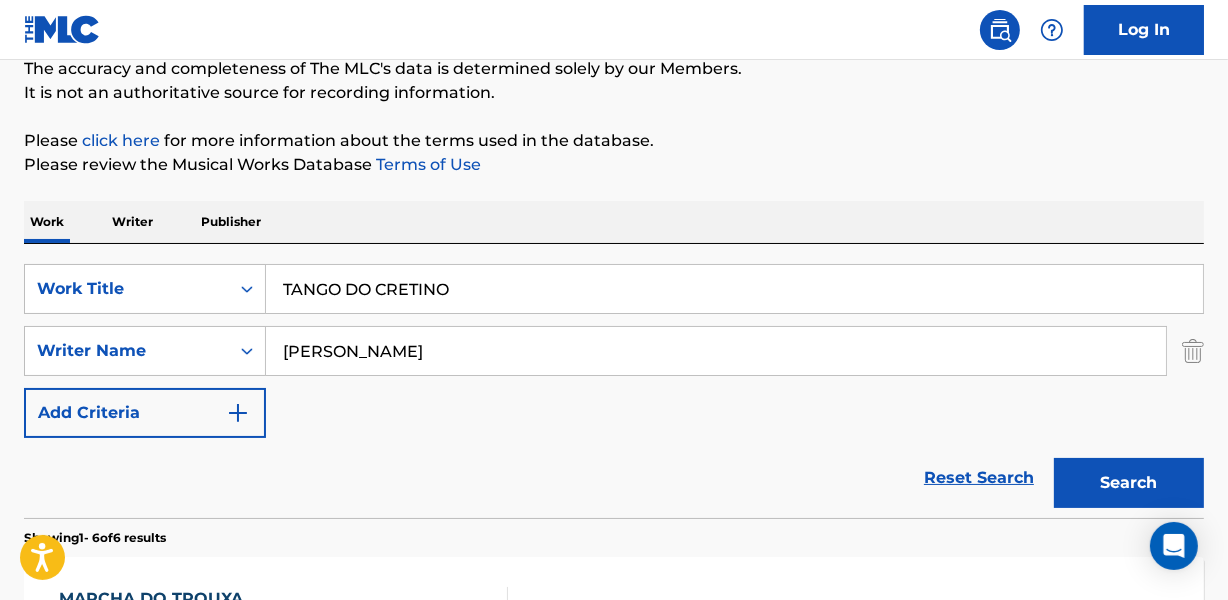 type on "[PERSON_NAME]" 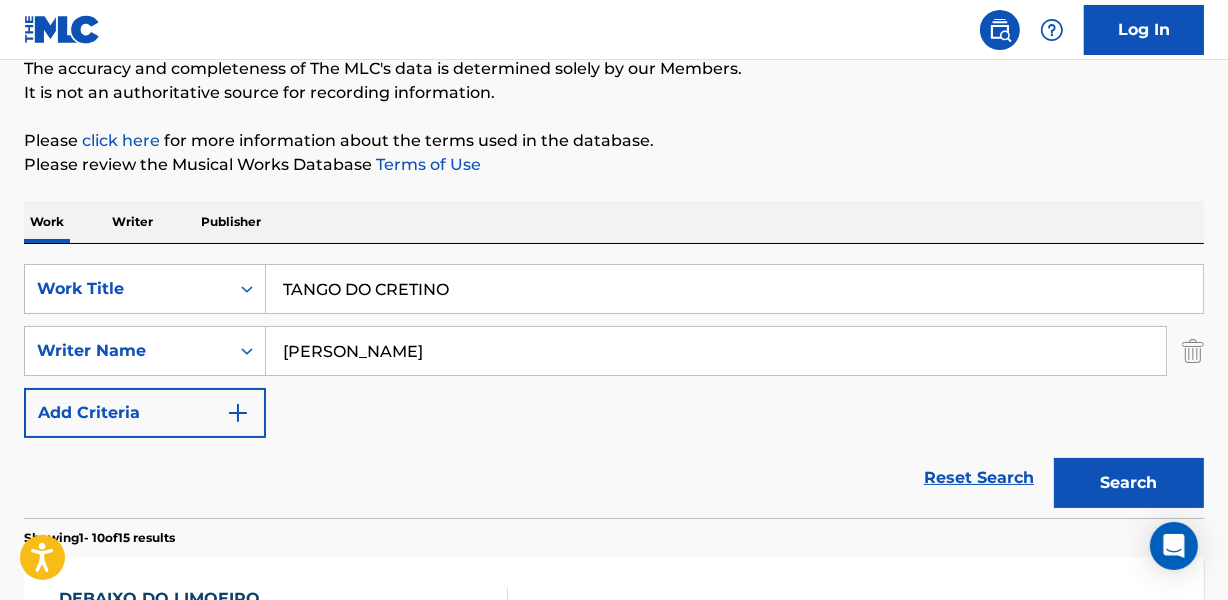 click on "DEBAIXO DO LIMOEIRO MLC Song Code : DB8ERF ISWC : Writers ( 2 ) [PERSON_NAME], [PERSON_NAME] Recording Artists ( 1 ) [PERSON_NAME] Total Known Shares: 100 %" at bounding box center (614, 632) 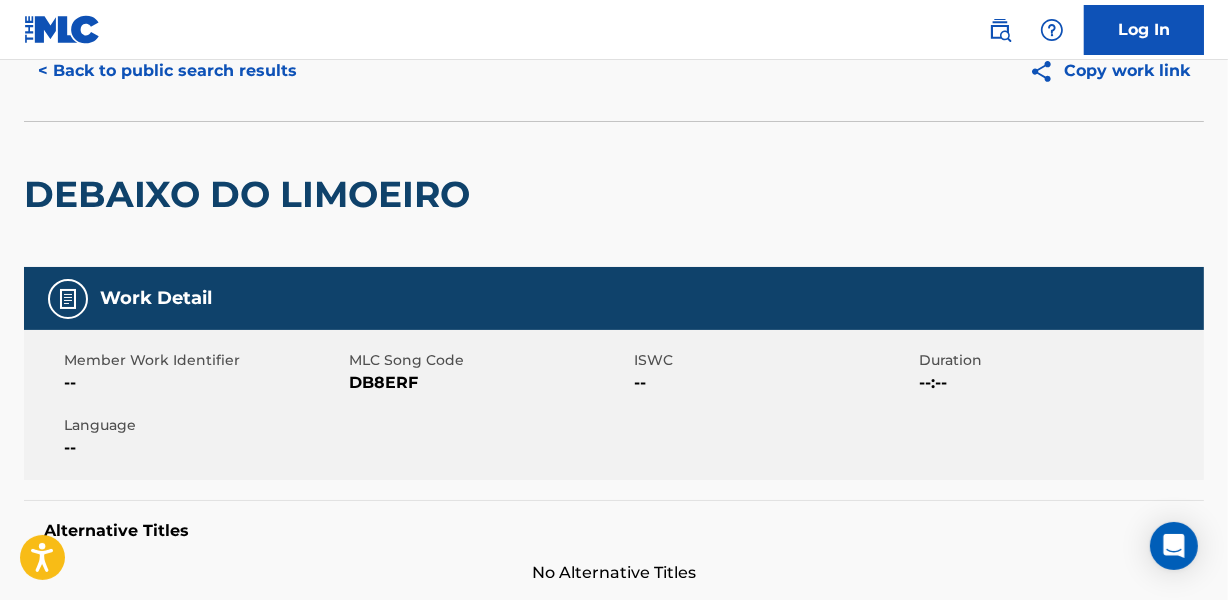 scroll, scrollTop: 0, scrollLeft: 0, axis: both 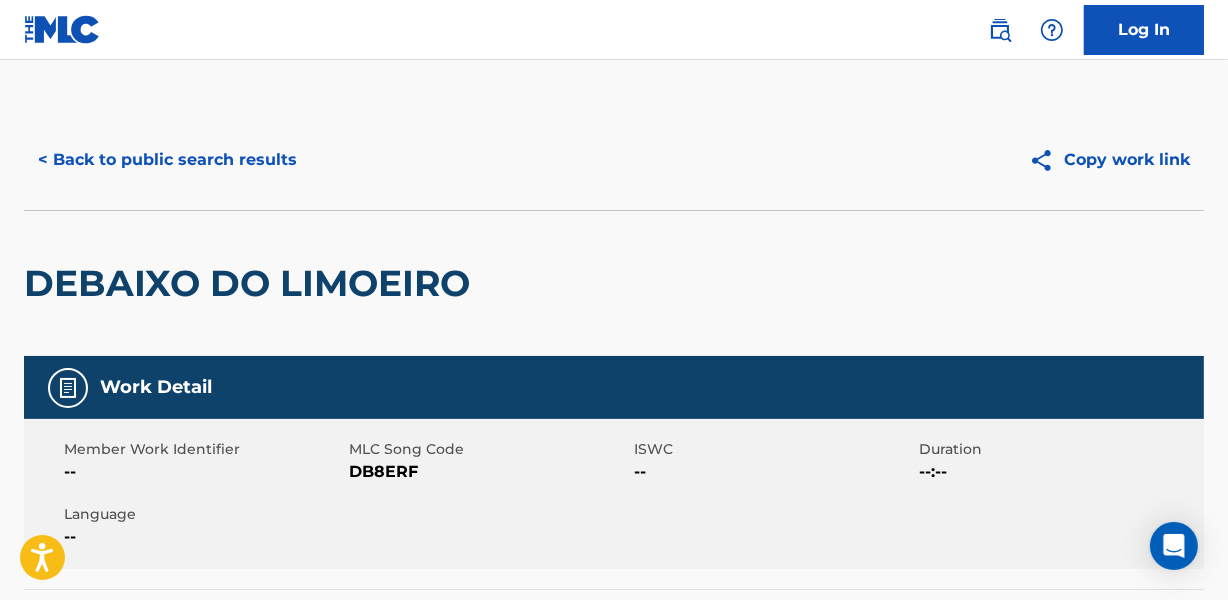 drag, startPoint x: 230, startPoint y: 117, endPoint x: 239, endPoint y: 150, distance: 34.20526 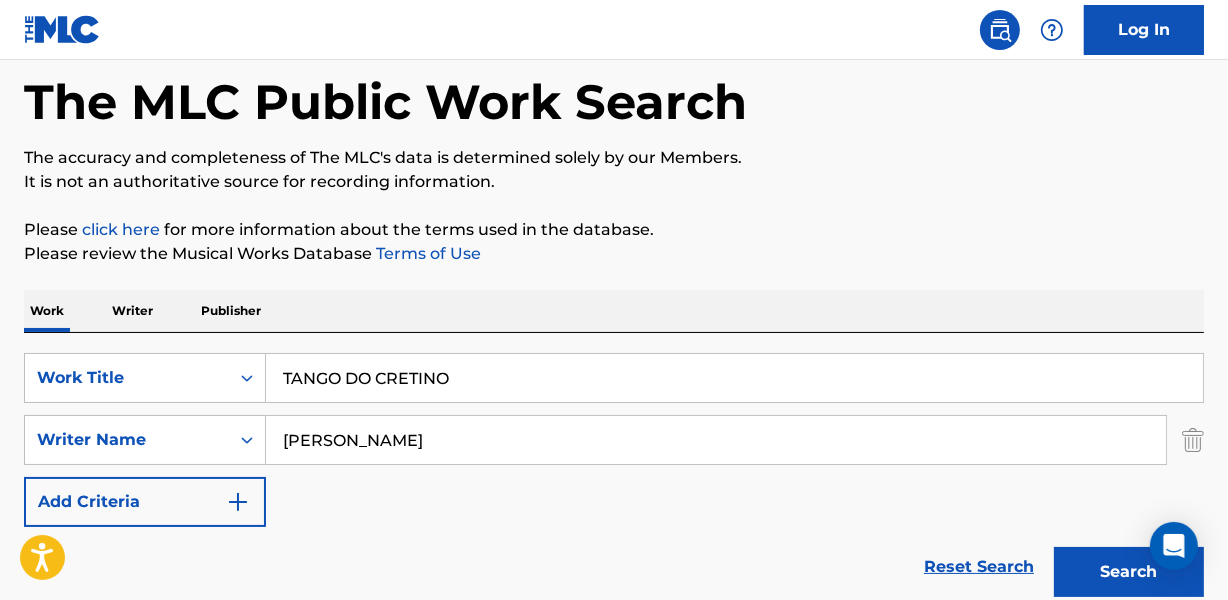 scroll, scrollTop: 90, scrollLeft: 0, axis: vertical 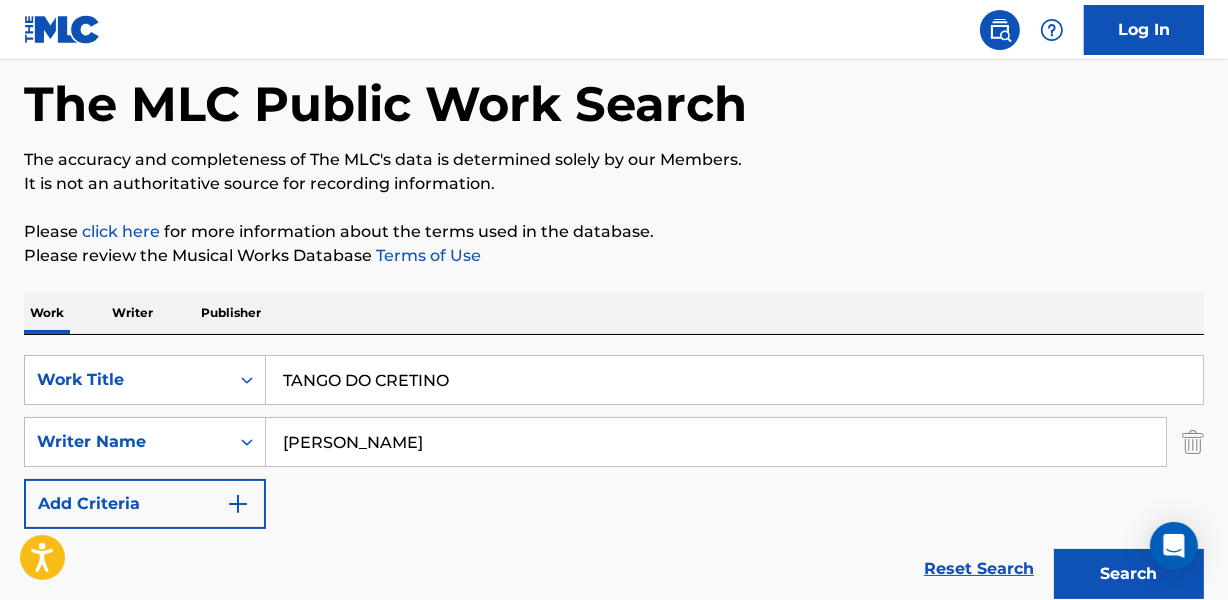 click on "TANGO DO CRETINO" at bounding box center (734, 380) 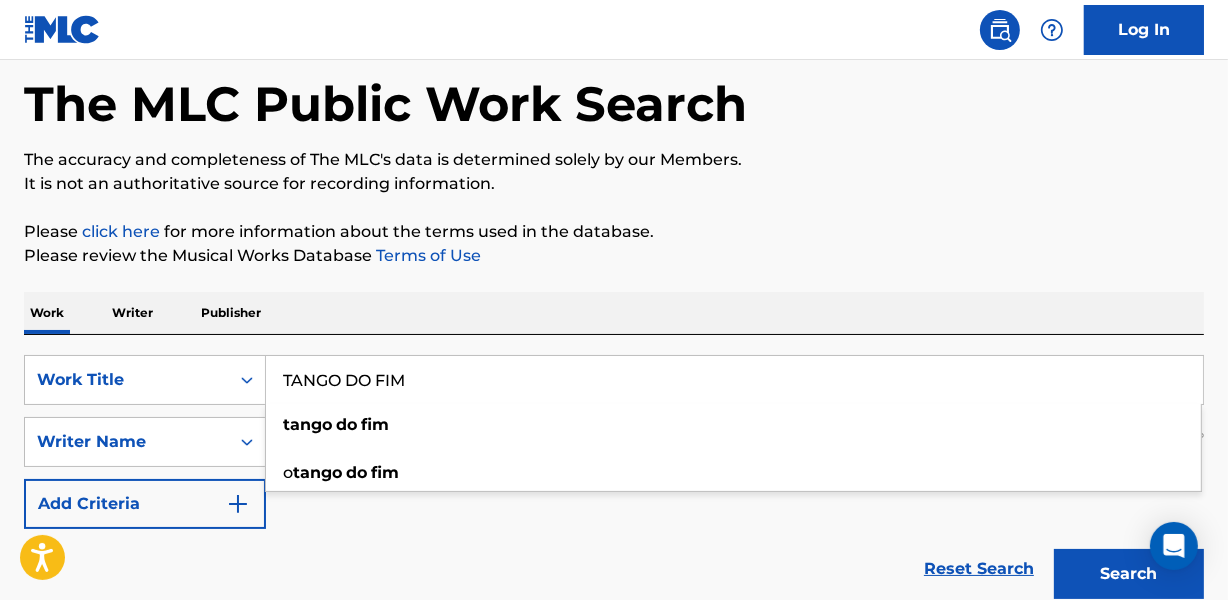 type on "TANGO DO FIM" 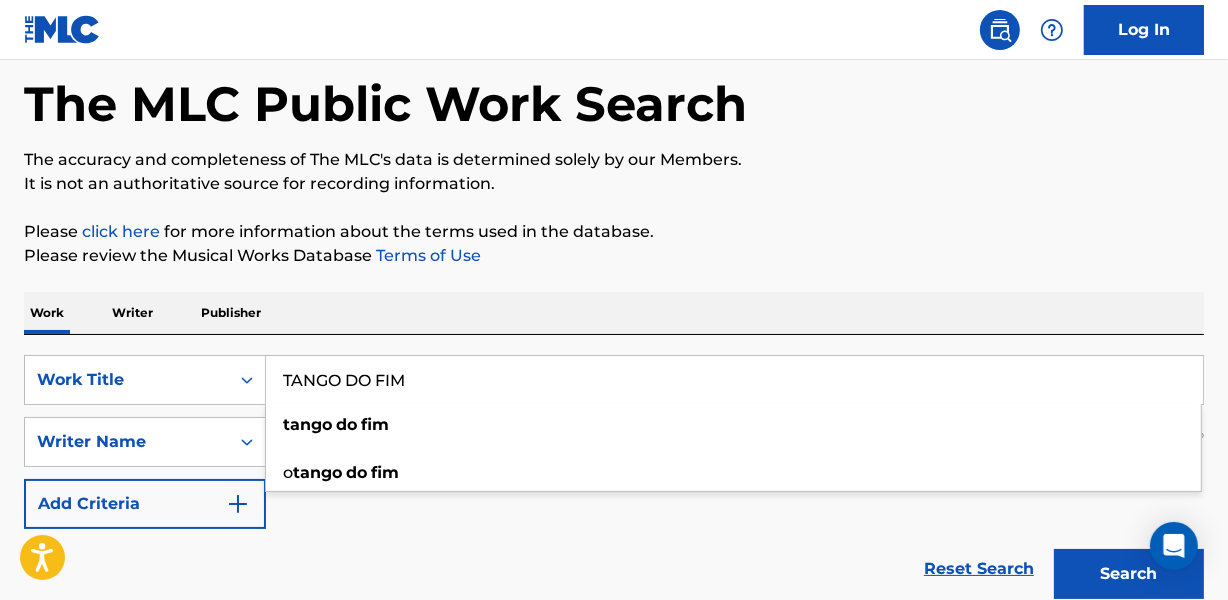 click on "Work Writer Publisher" at bounding box center (614, 313) 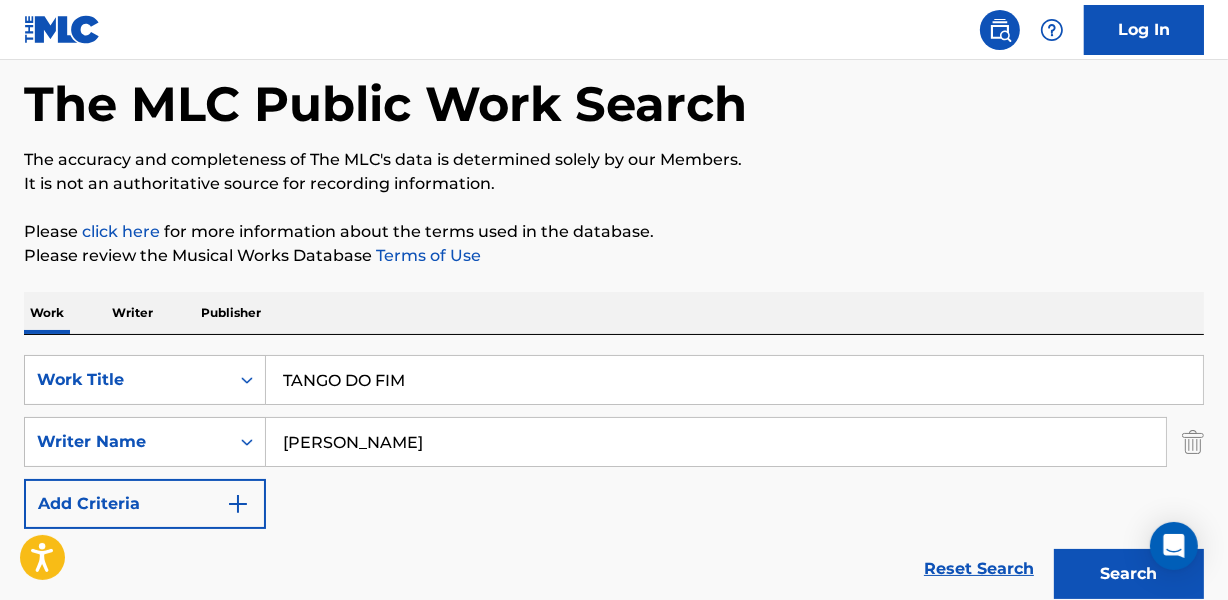 click on "[PERSON_NAME]" at bounding box center (716, 442) 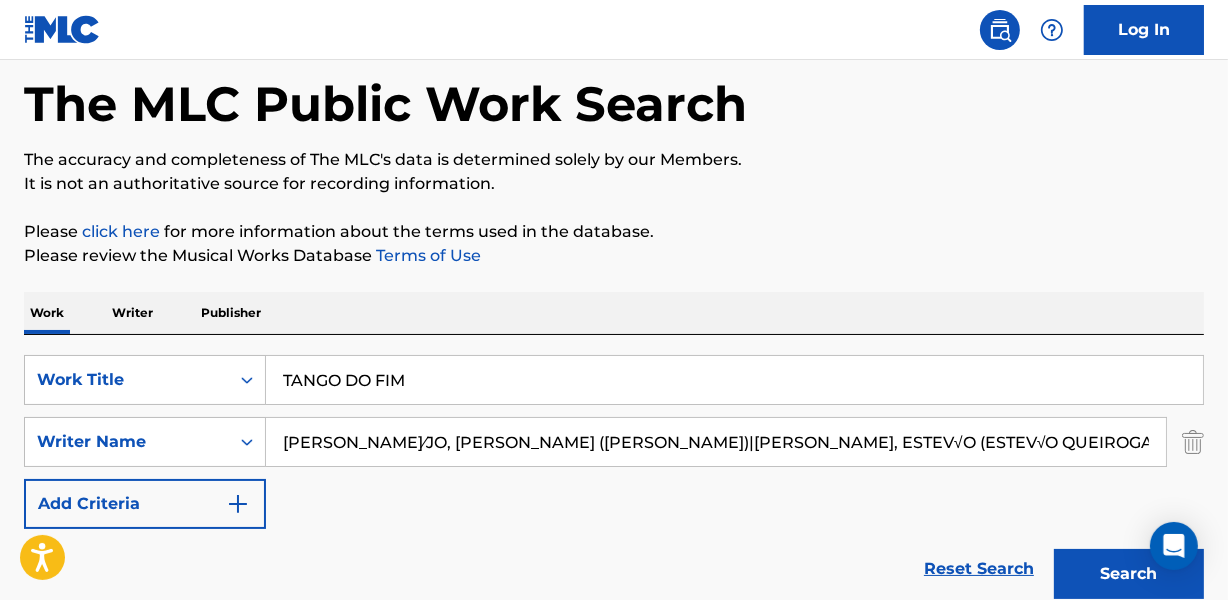 scroll, scrollTop: 0, scrollLeft: 271, axis: horizontal 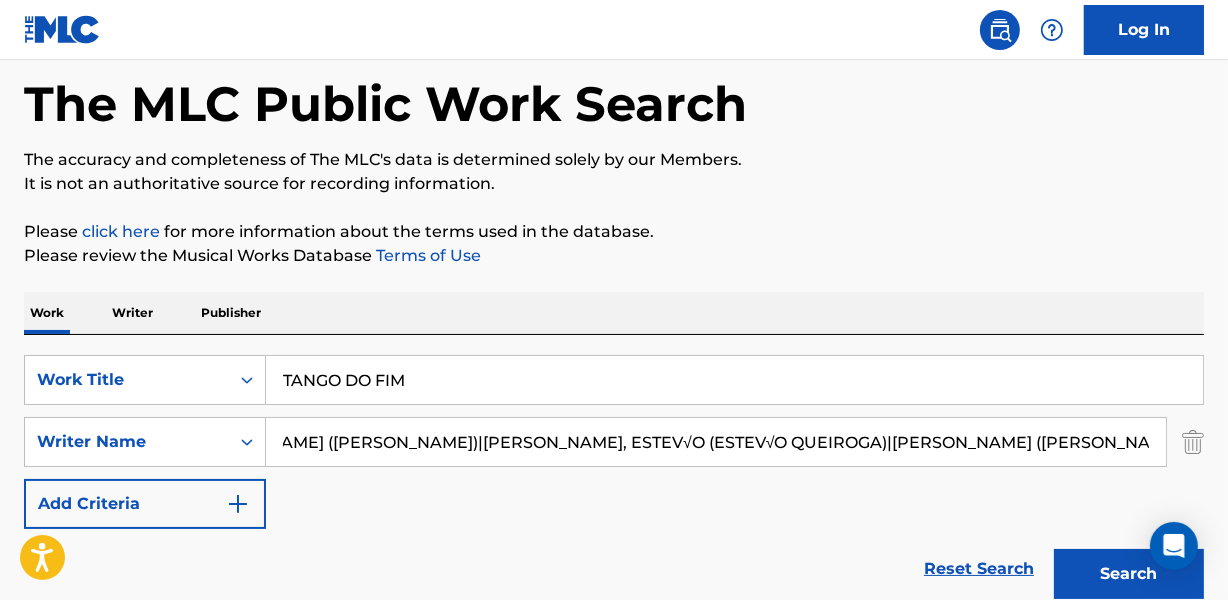 drag, startPoint x: 601, startPoint y: 442, endPoint x: 1233, endPoint y: 515, distance: 636.202 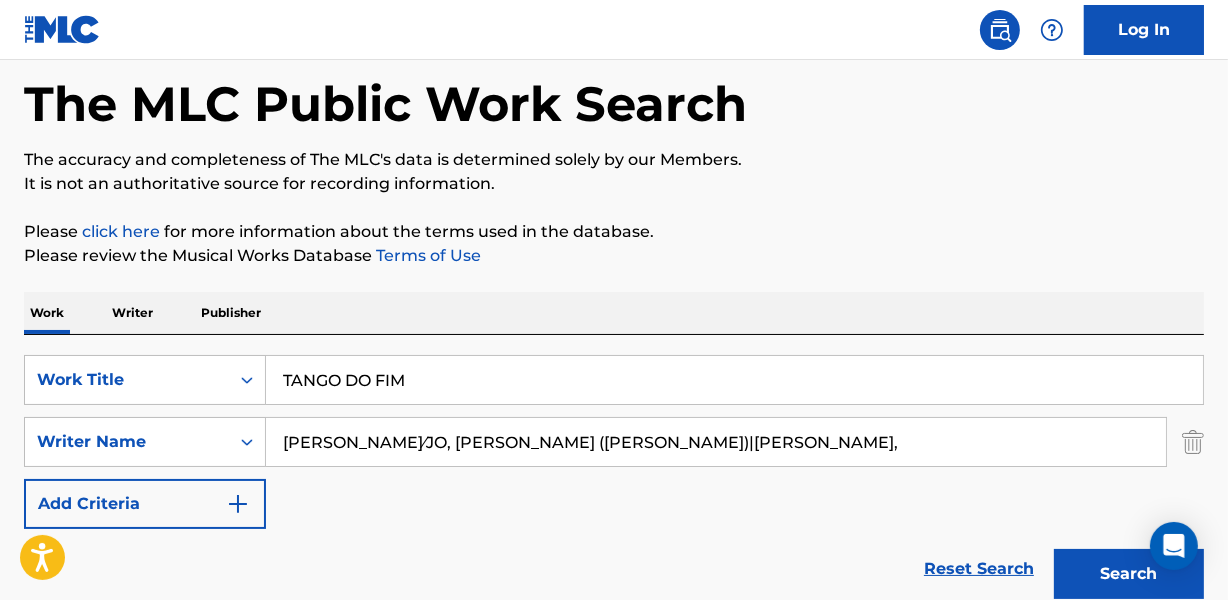 scroll, scrollTop: 0, scrollLeft: 0, axis: both 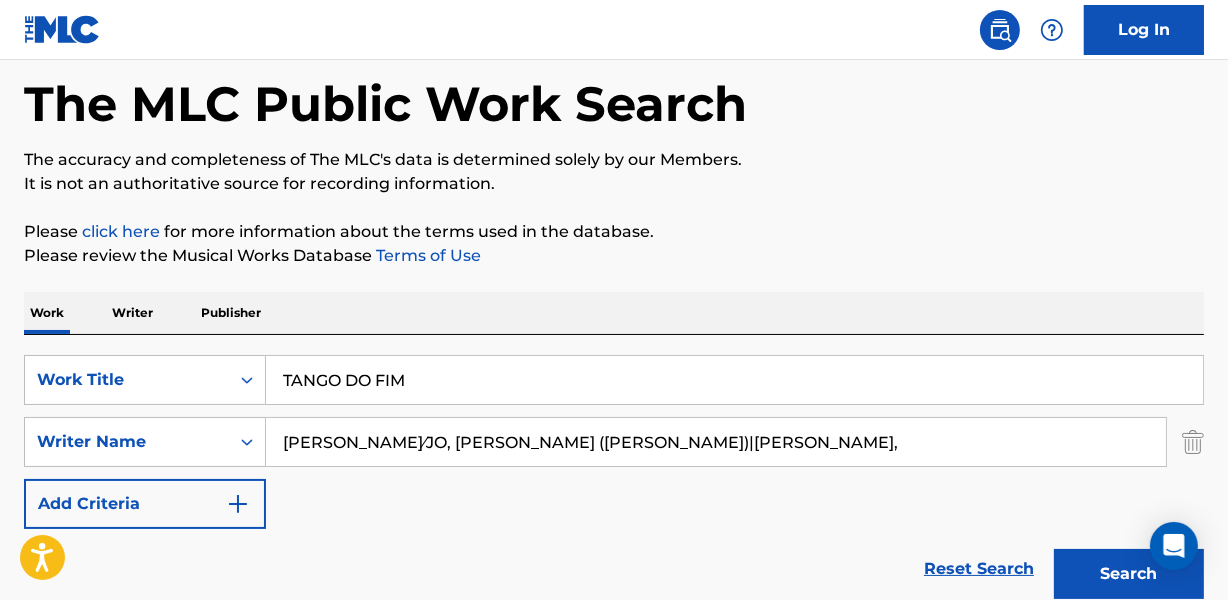 drag, startPoint x: 346, startPoint y: 435, endPoint x: 300, endPoint y: 407, distance: 53.851646 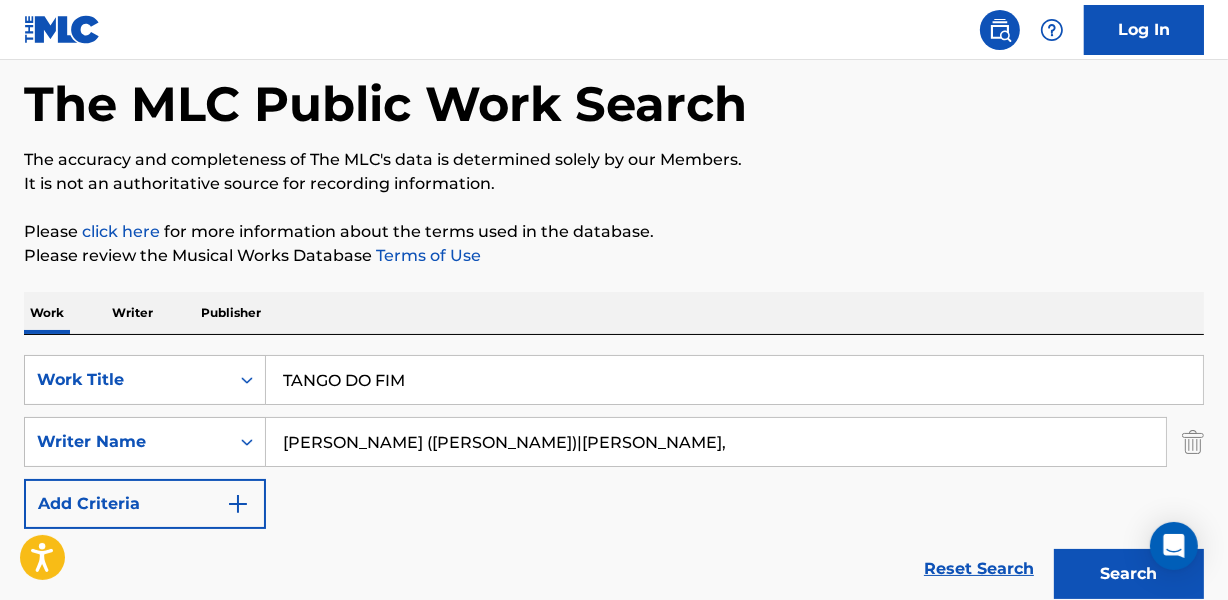 click on "Search" at bounding box center (1129, 574) 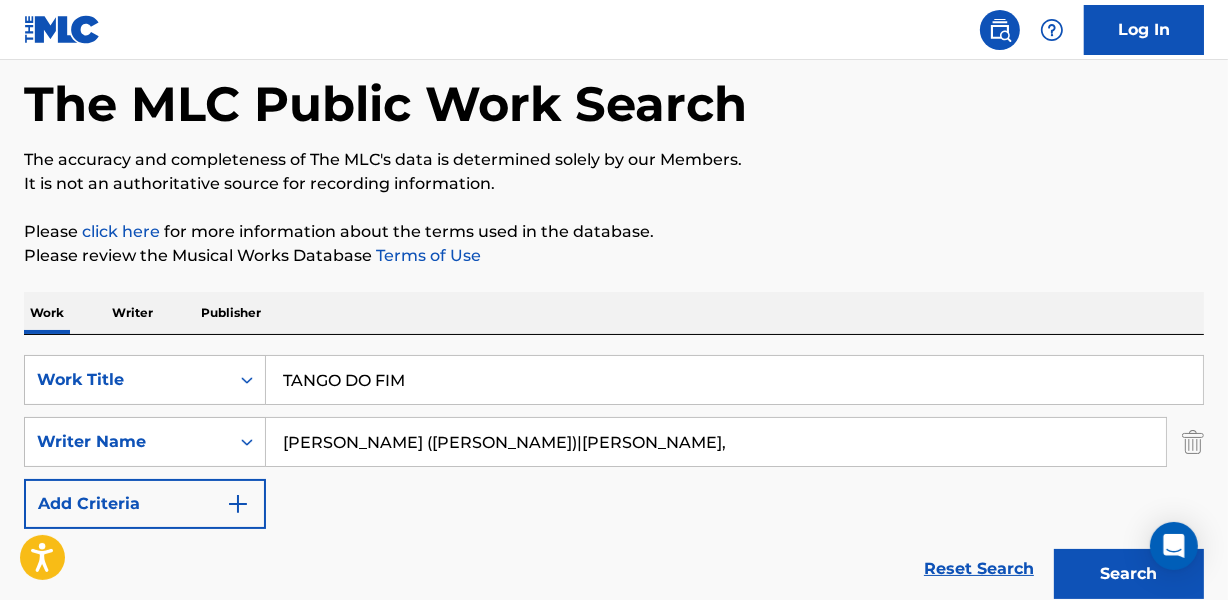drag, startPoint x: 539, startPoint y: 441, endPoint x: 1076, endPoint y: 474, distance: 538.013 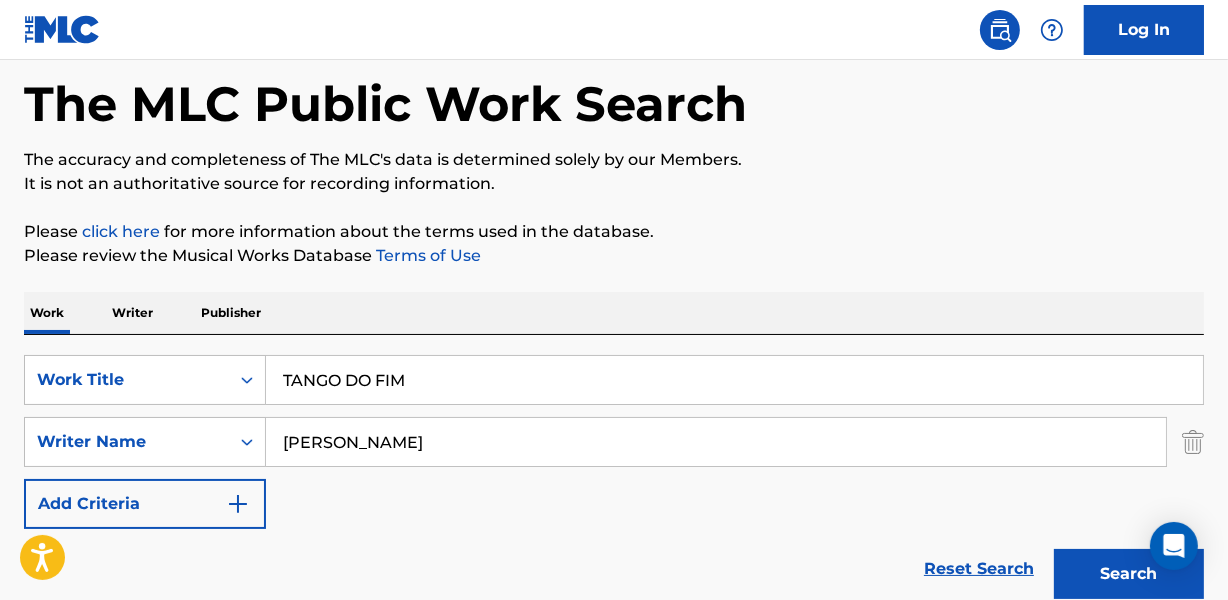 type on "[PERSON_NAME]" 